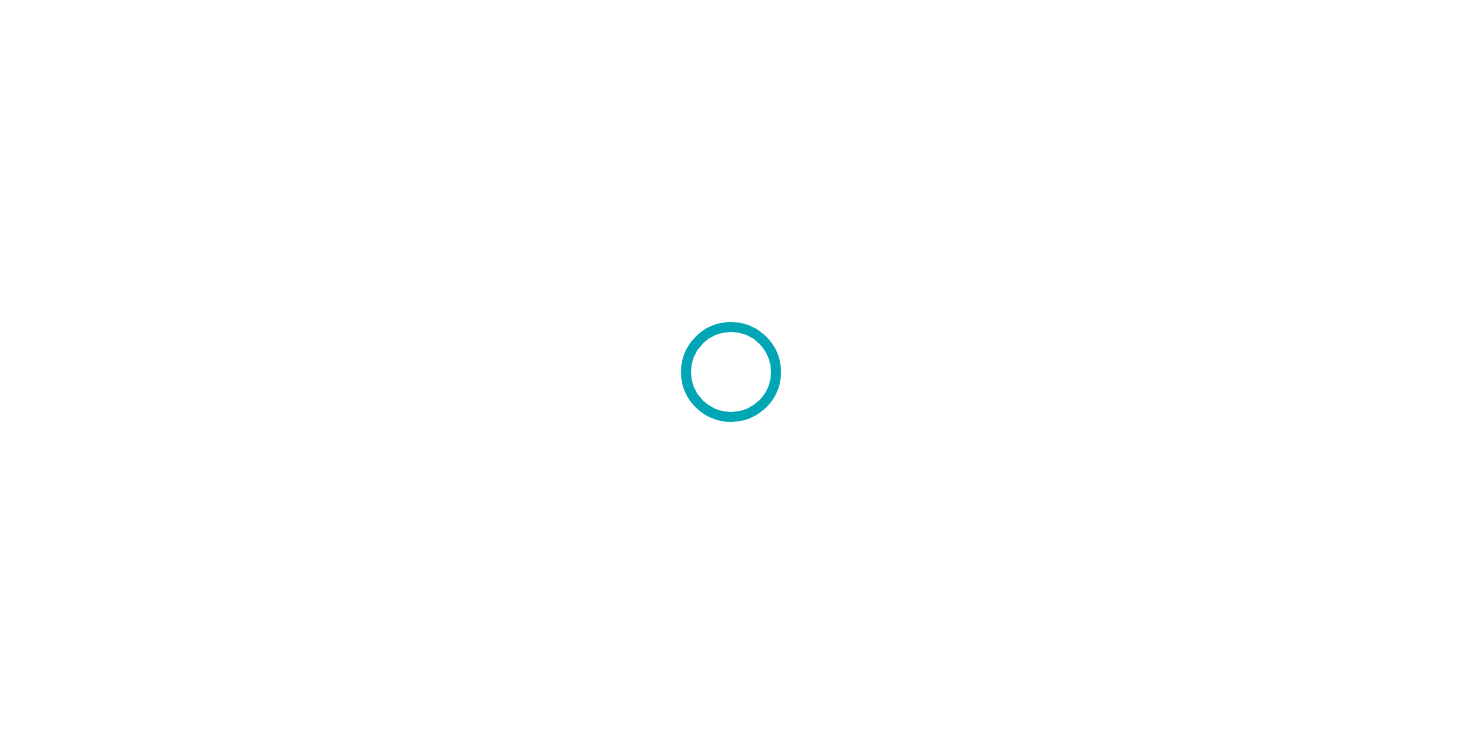scroll, scrollTop: 0, scrollLeft: 0, axis: both 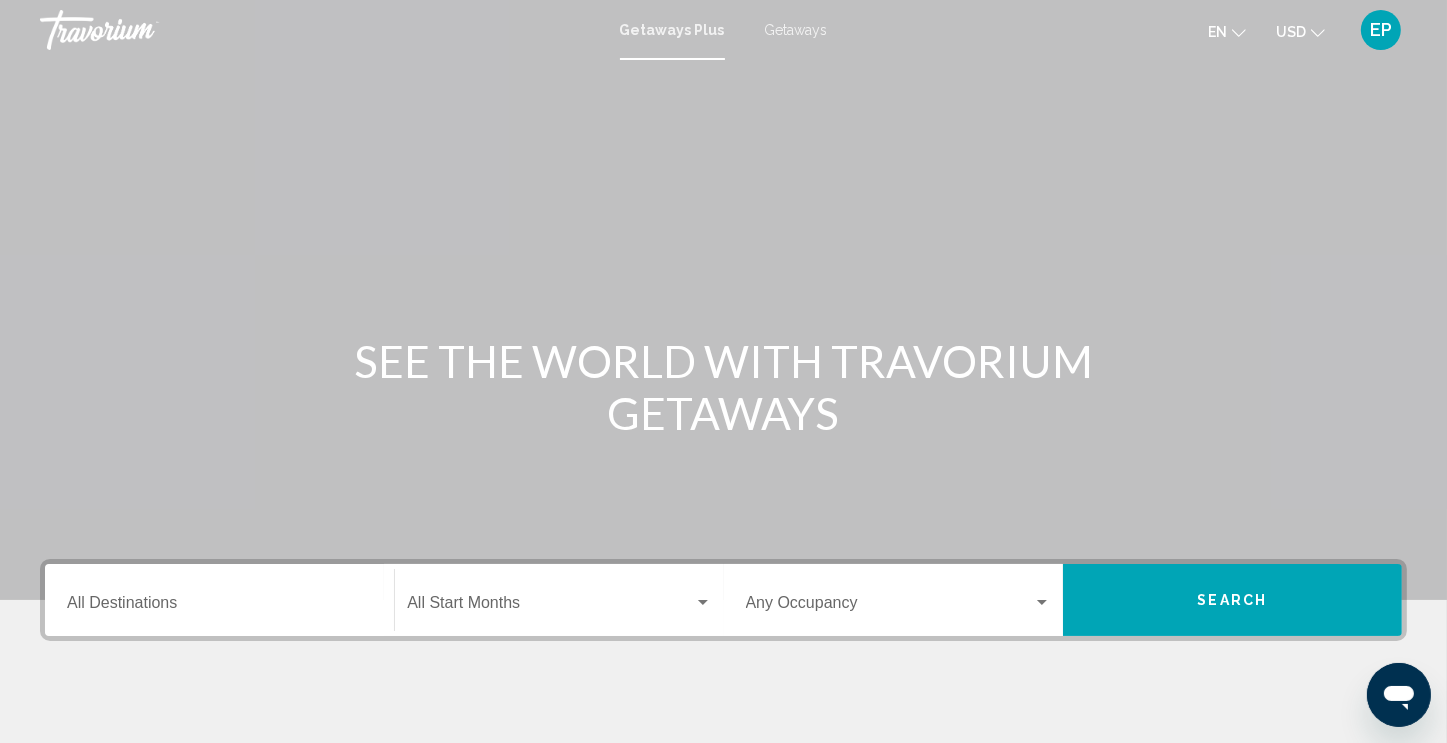 click on "Destination All Destinations" at bounding box center (219, 600) 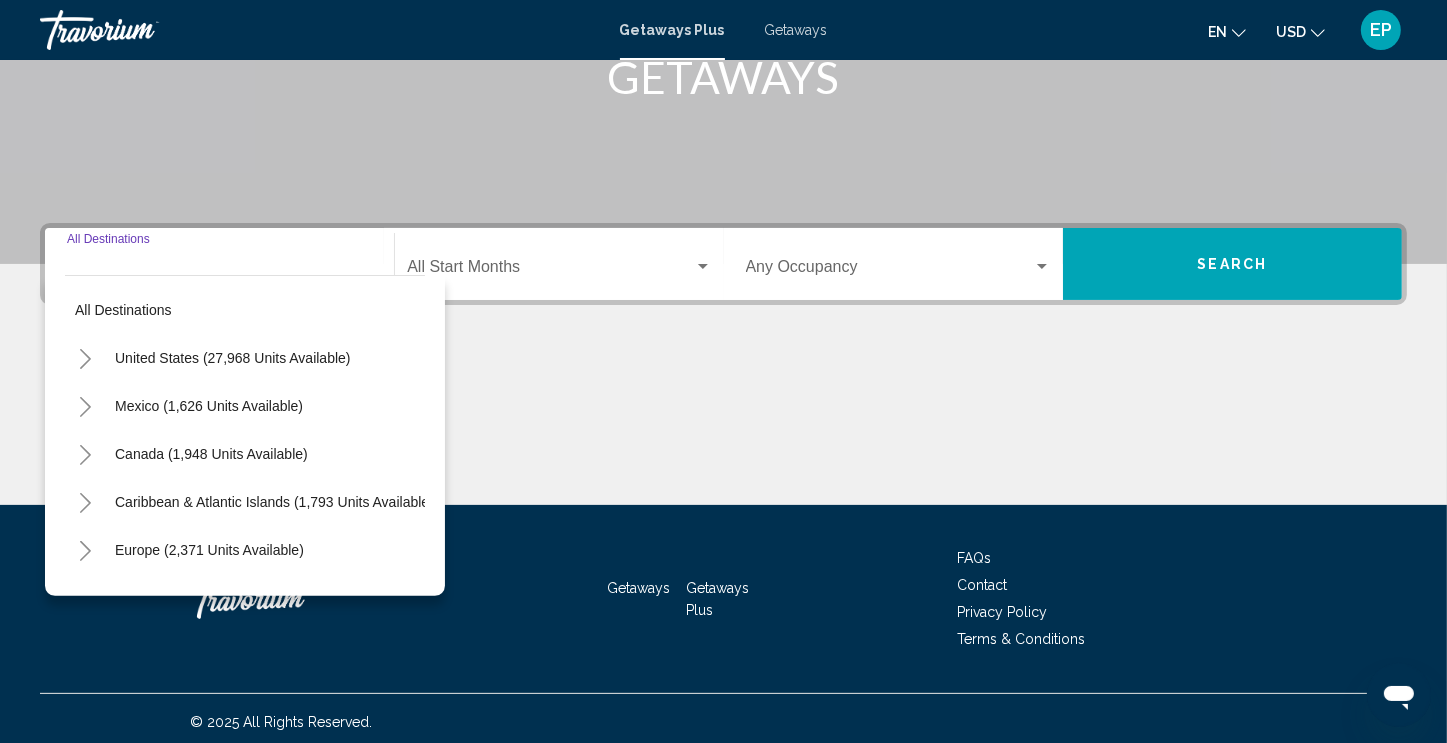 scroll, scrollTop: 342, scrollLeft: 0, axis: vertical 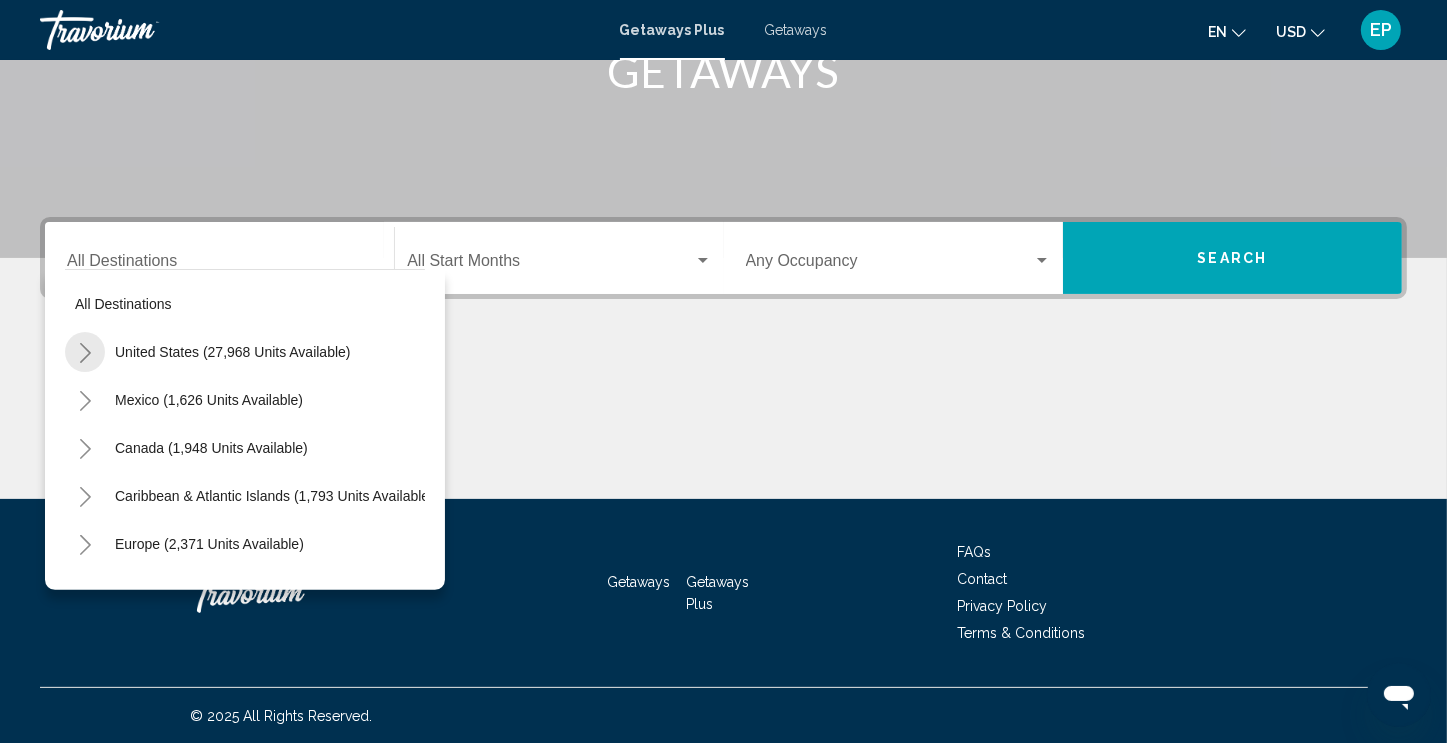 click 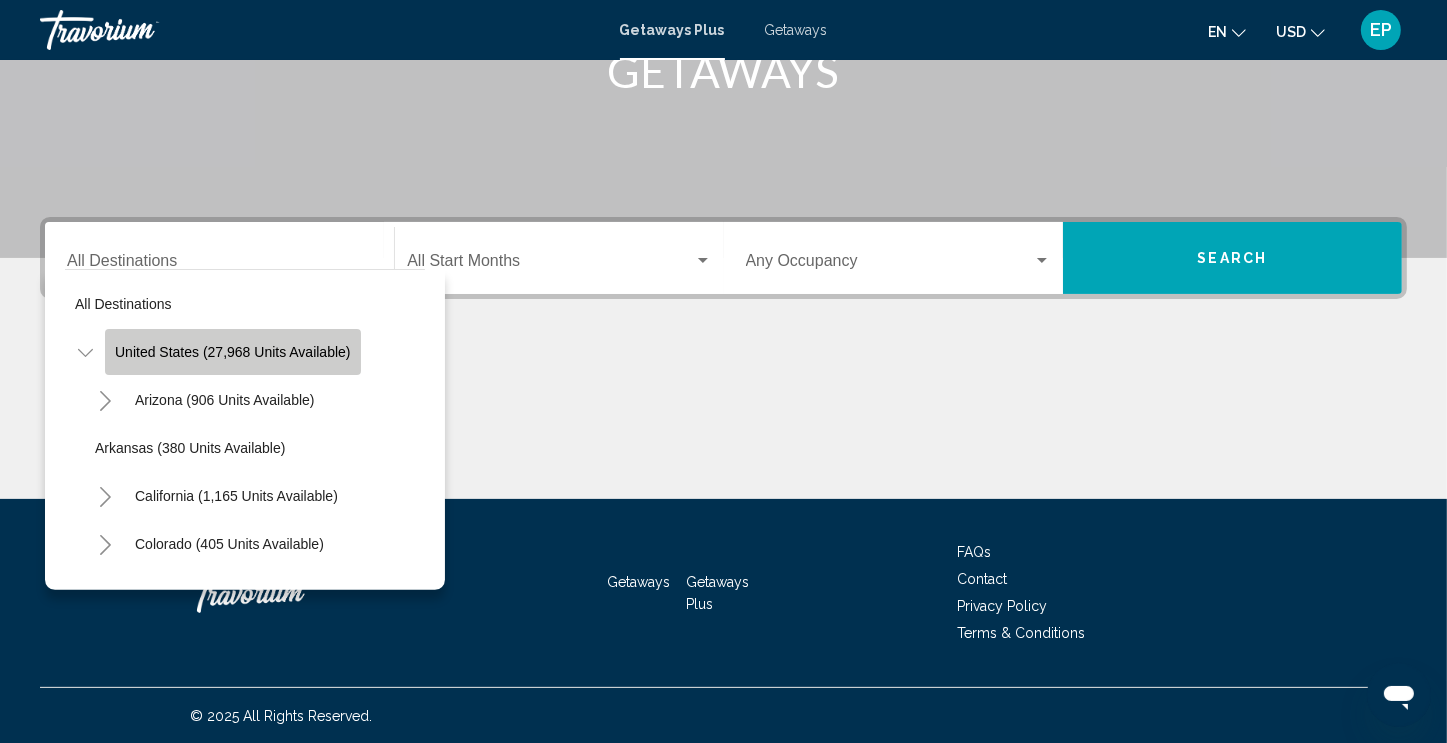 click on "United States (27,968 units available)" 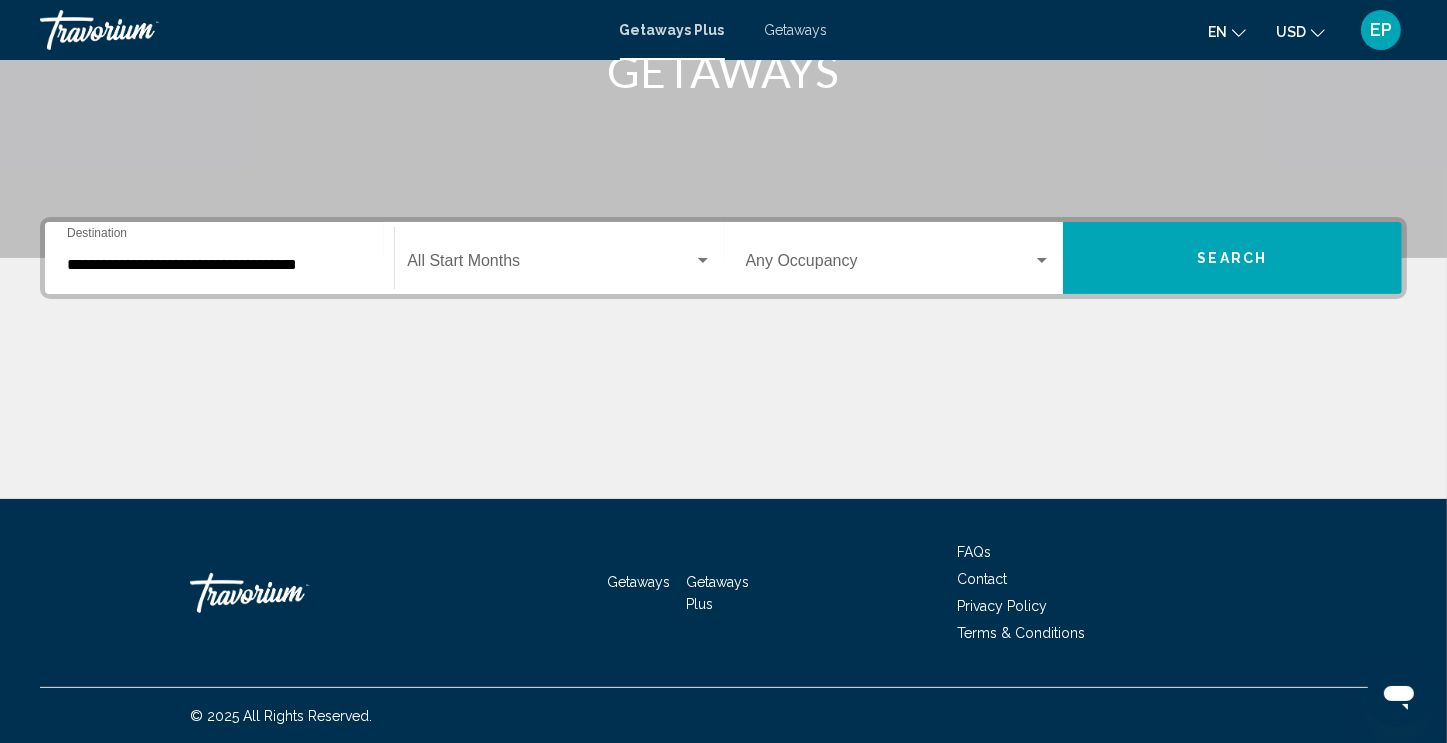 click on "Start Month All Start Months" 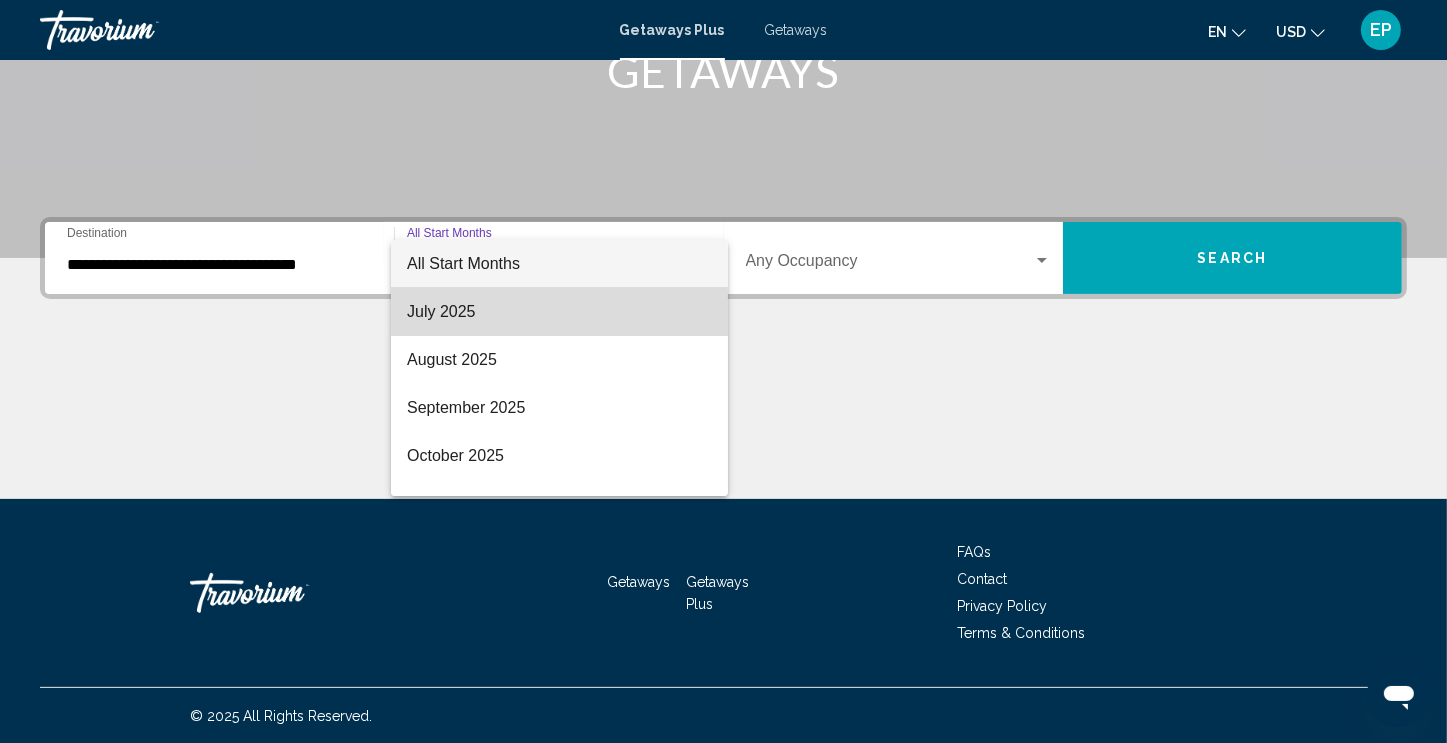 click on "July 2025" at bounding box center (559, 312) 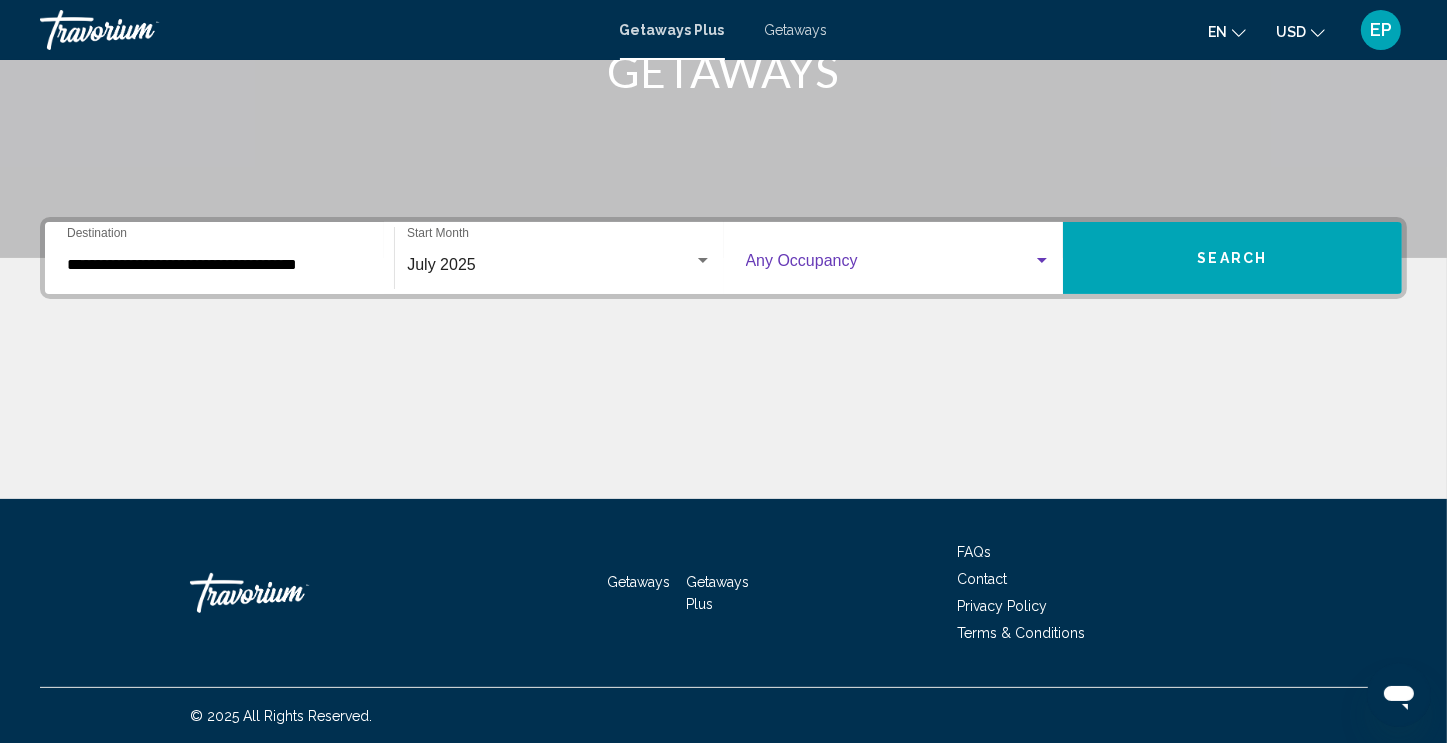 click at bounding box center [889, 265] 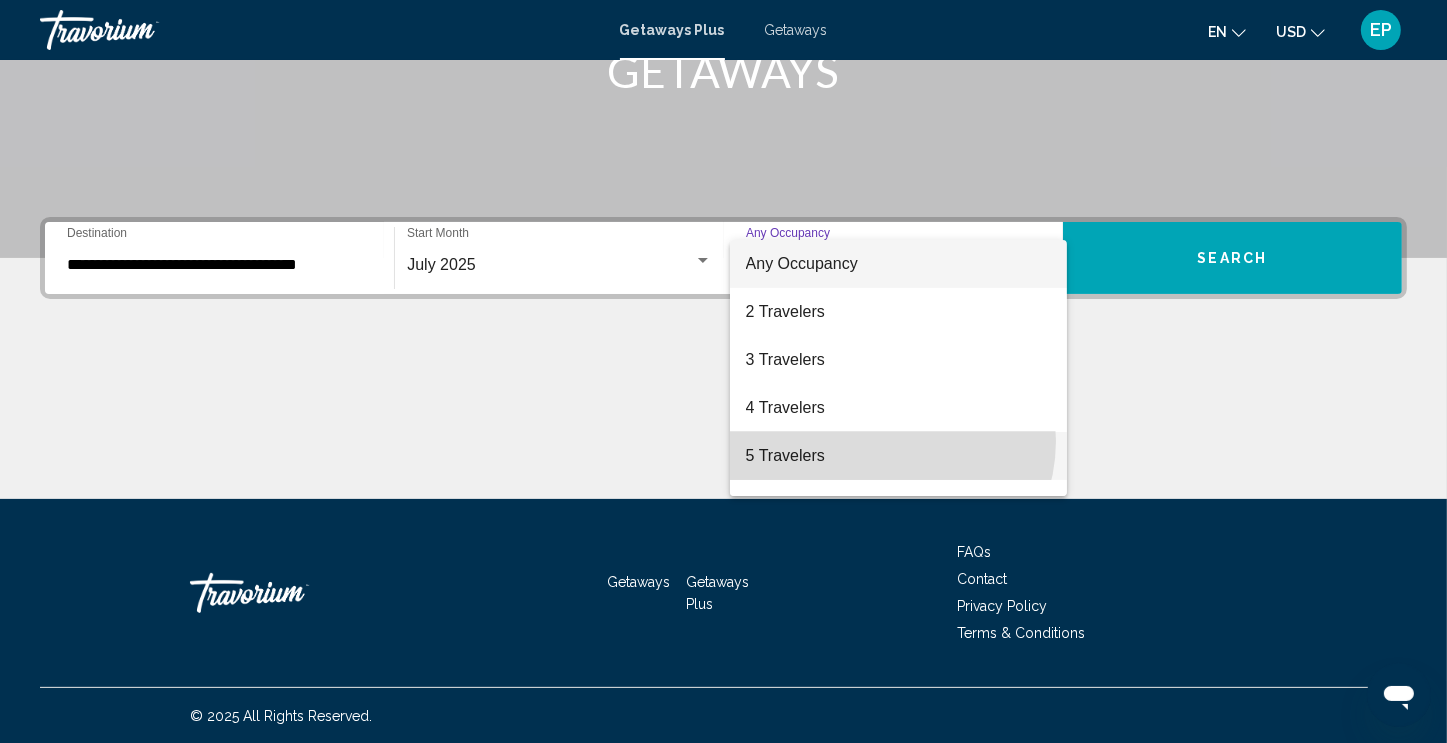 click on "5 Travelers" at bounding box center [898, 456] 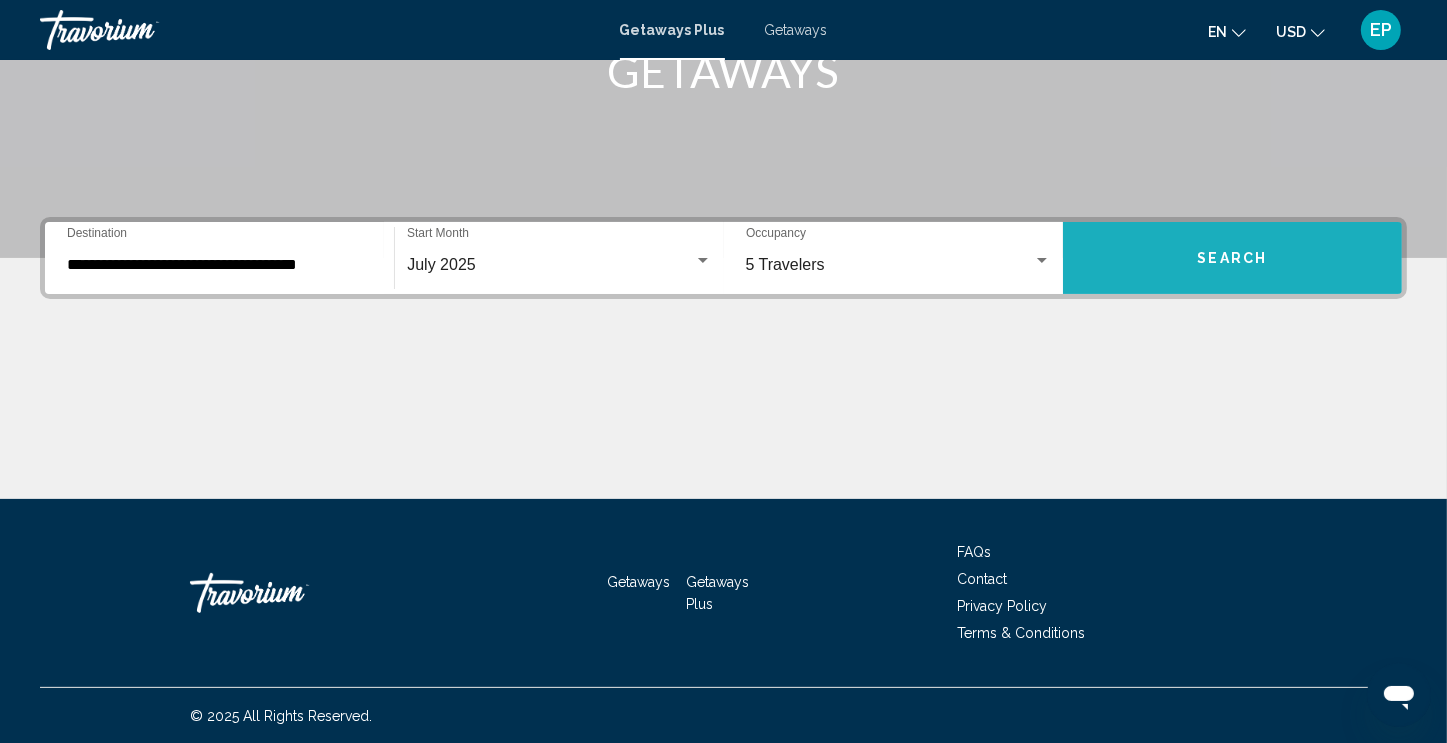 click on "Search" at bounding box center (1233, 259) 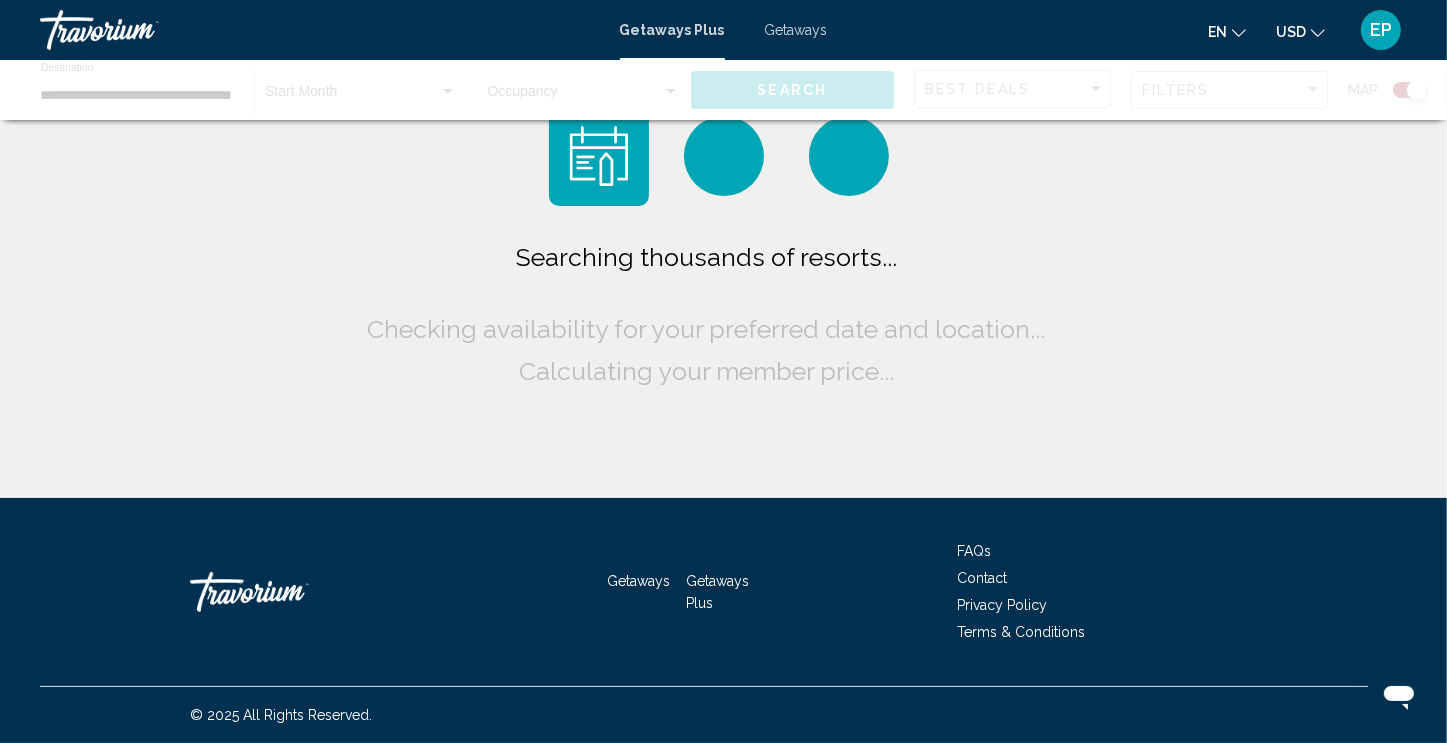 scroll, scrollTop: 0, scrollLeft: 0, axis: both 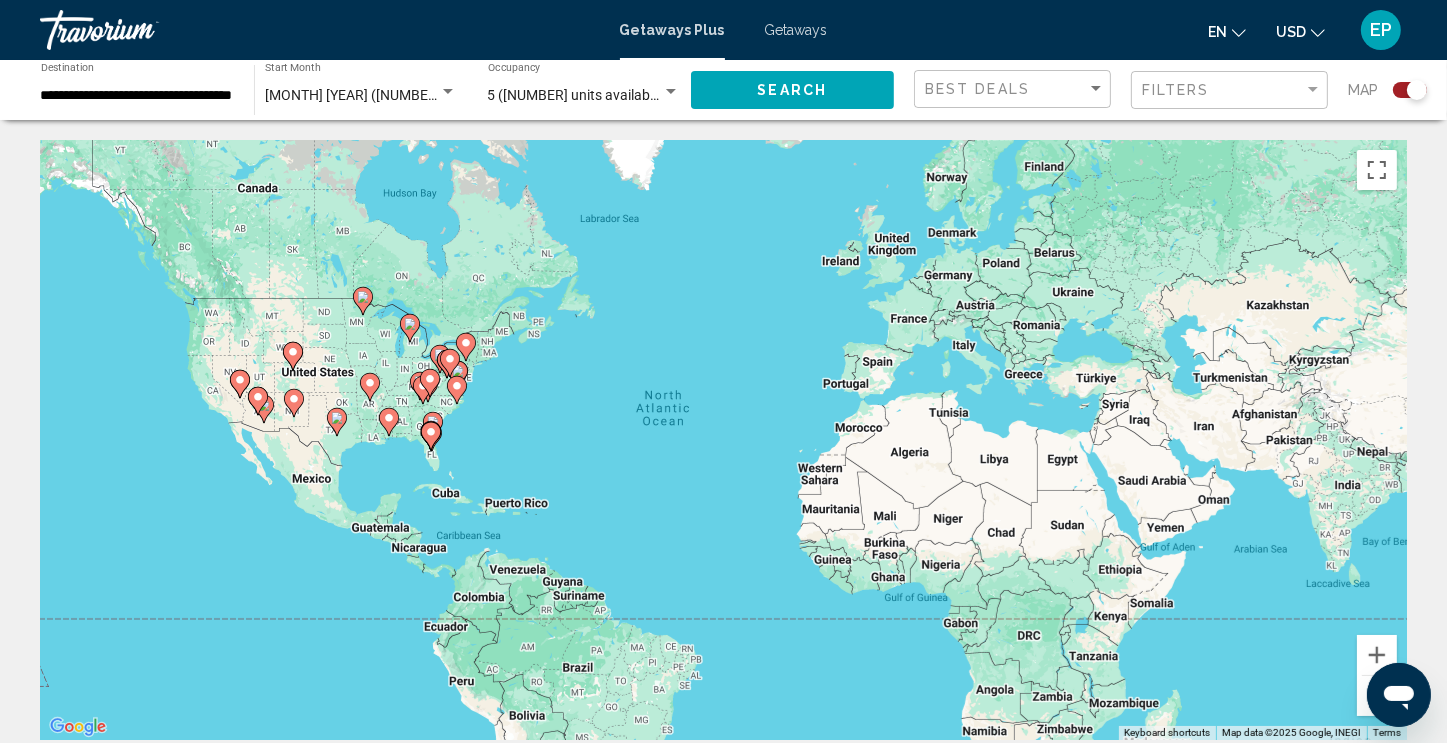 click 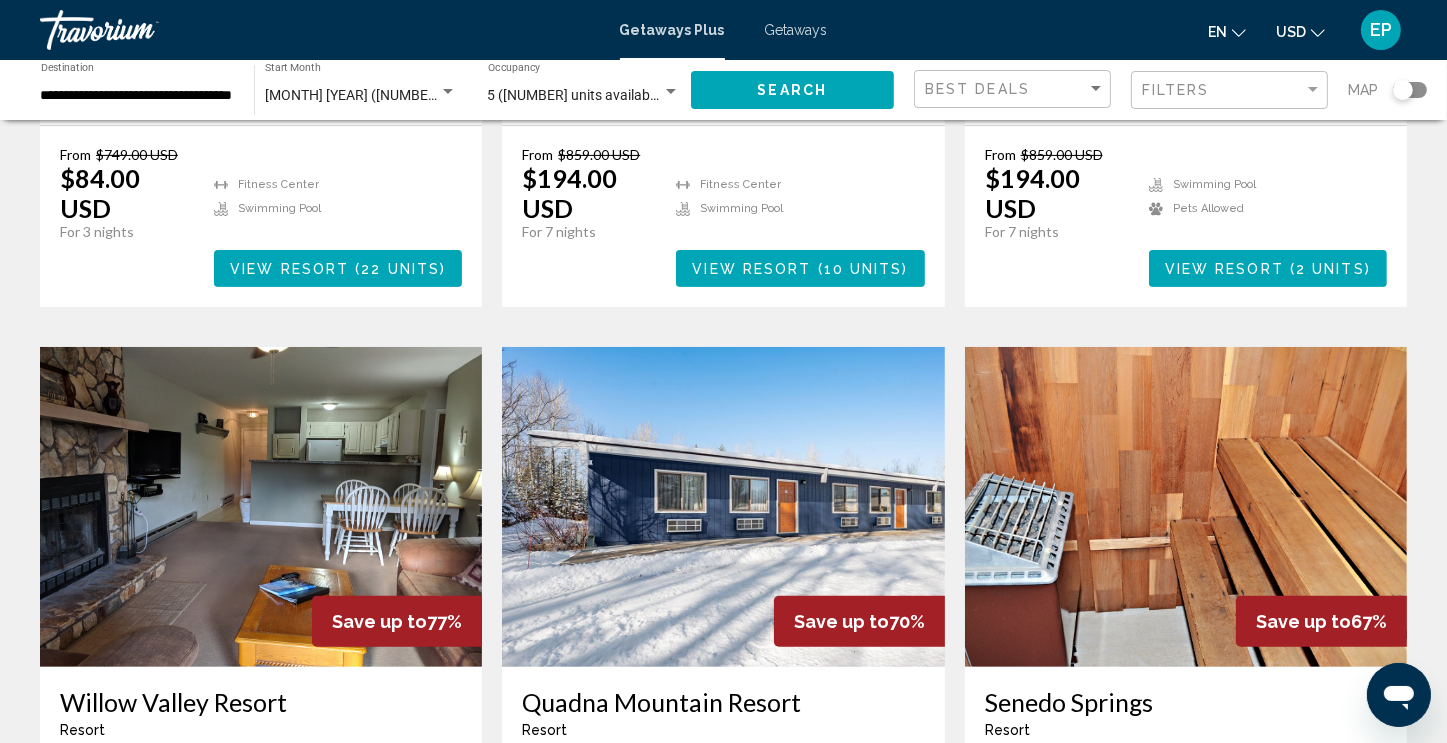 scroll, scrollTop: 604, scrollLeft: 0, axis: vertical 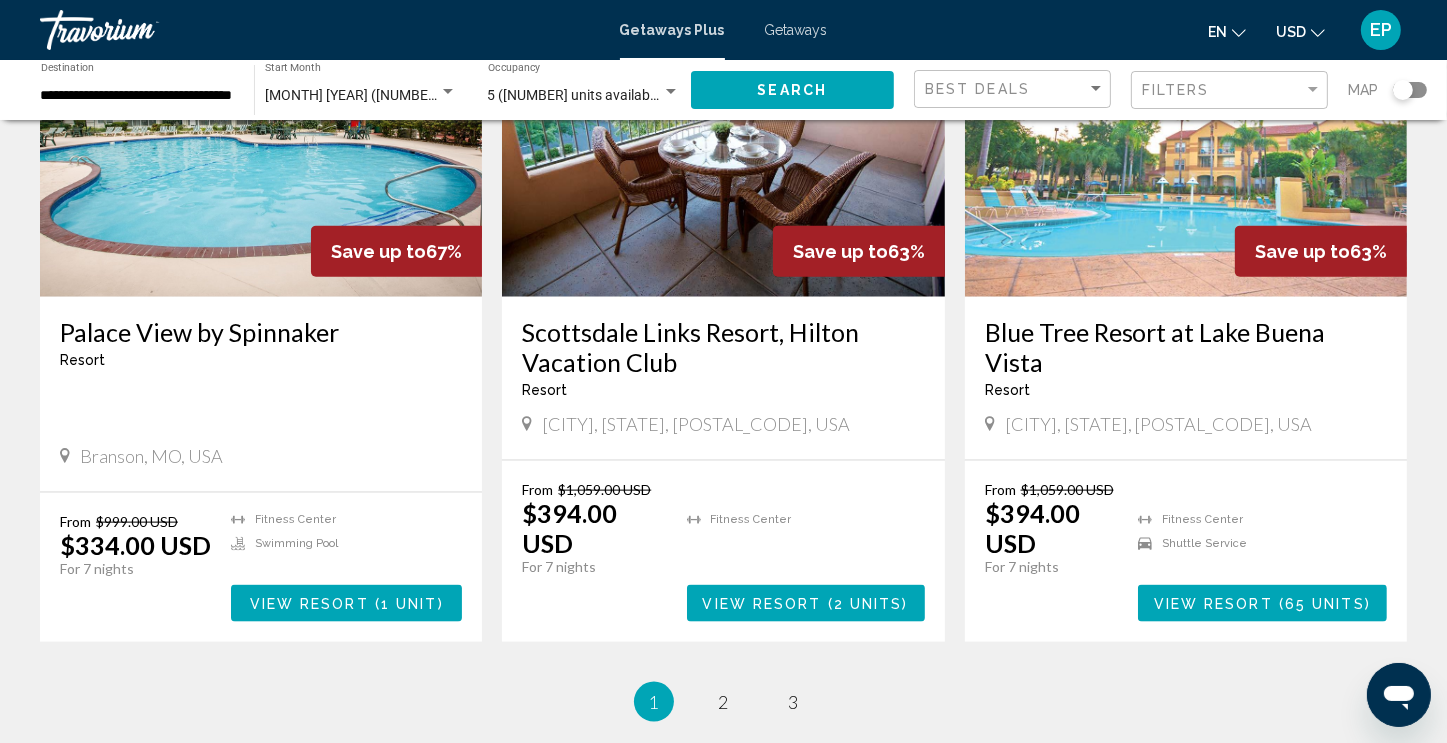 click on "Best Deals" 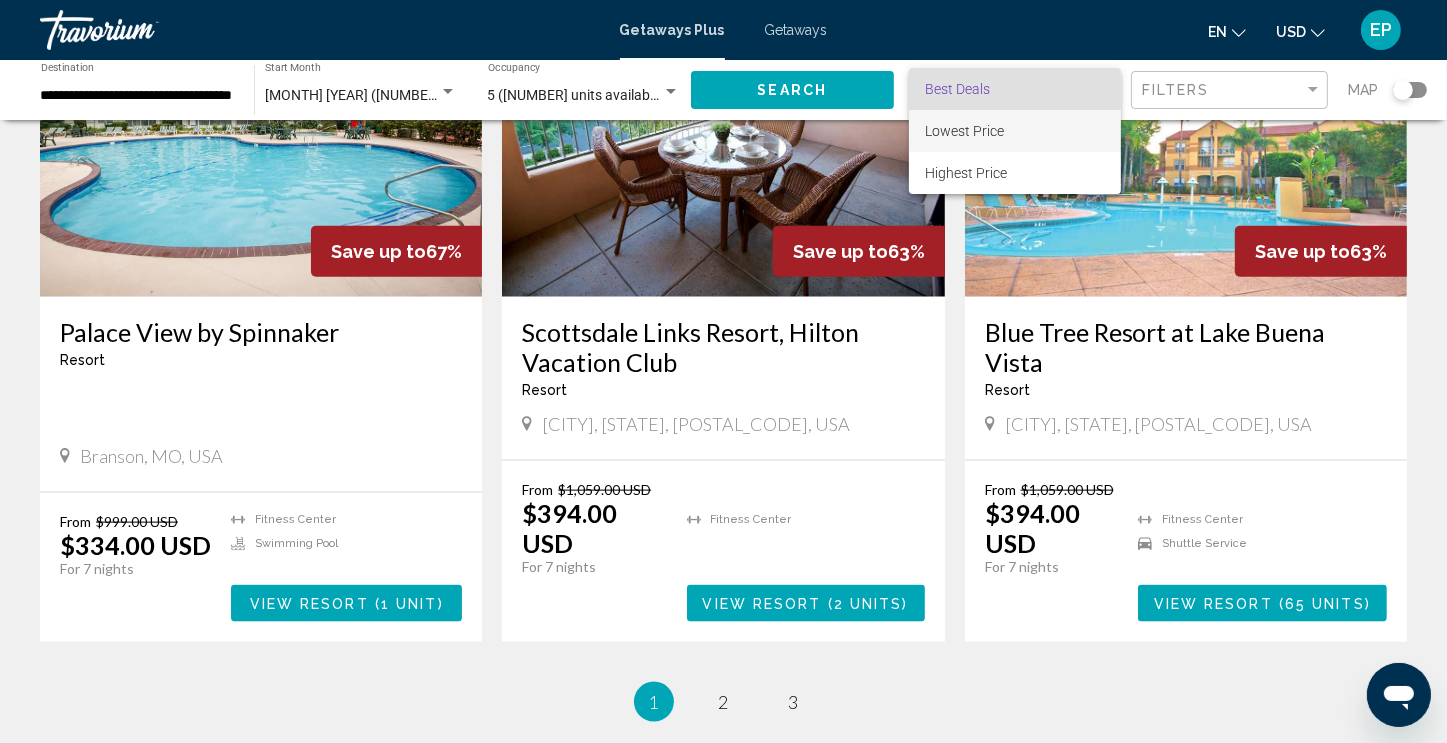 click on "Lowest Price" at bounding box center (1015, 131) 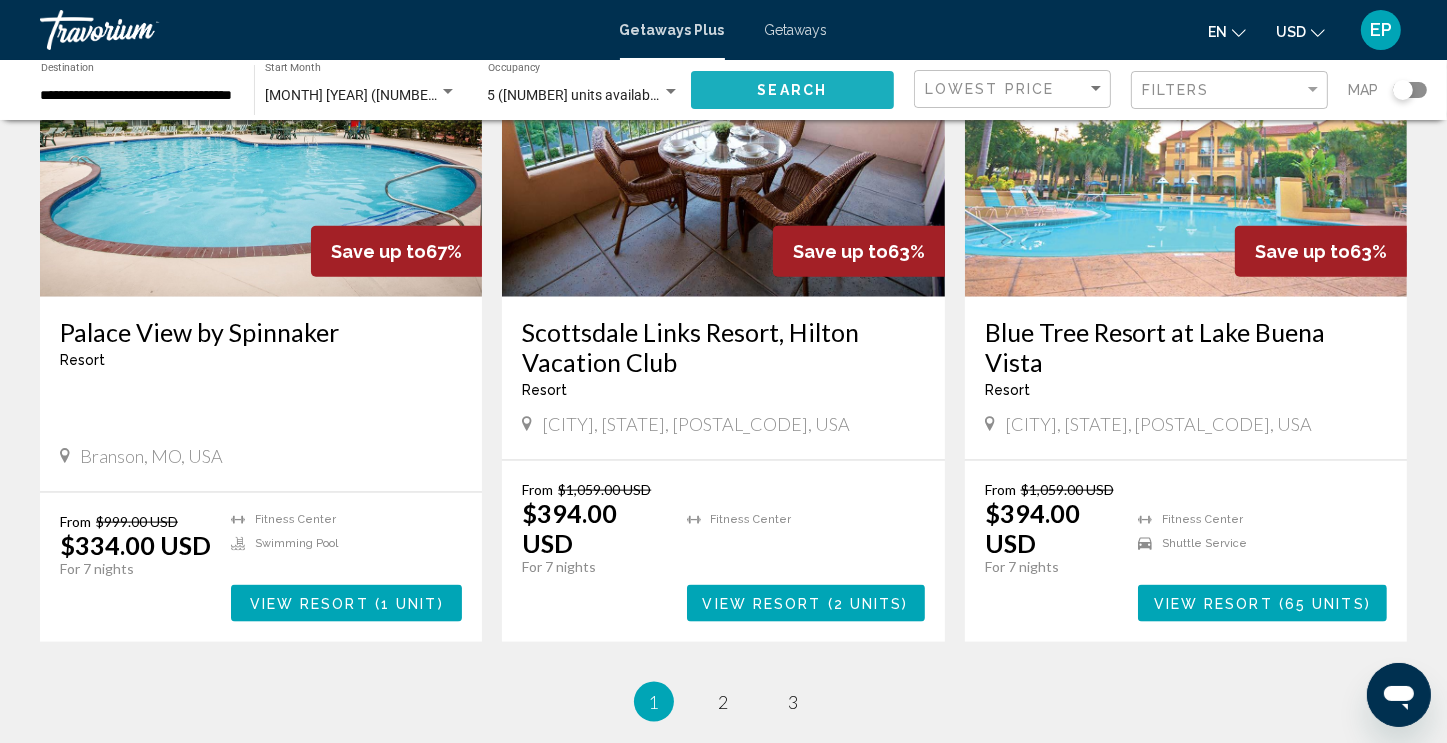 click on "Search" 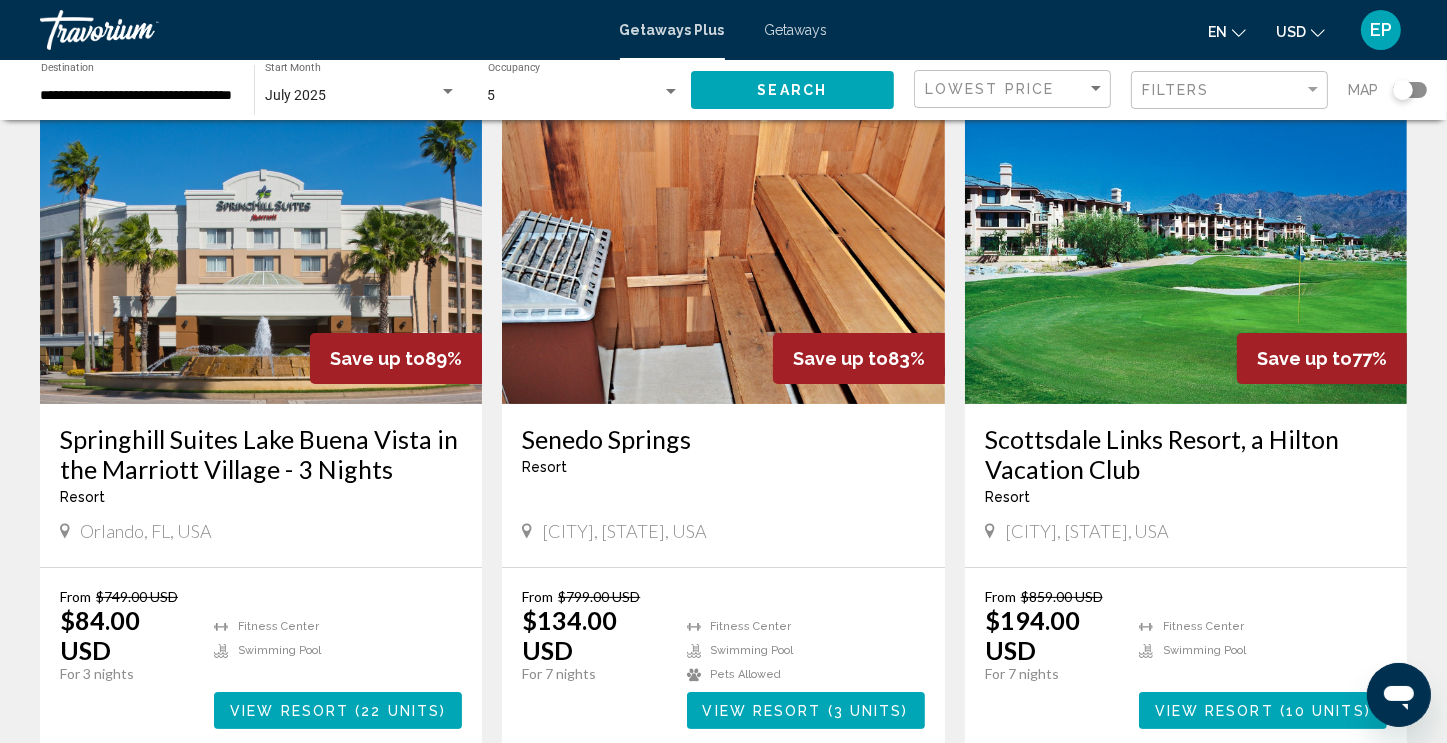 scroll, scrollTop: 127, scrollLeft: 0, axis: vertical 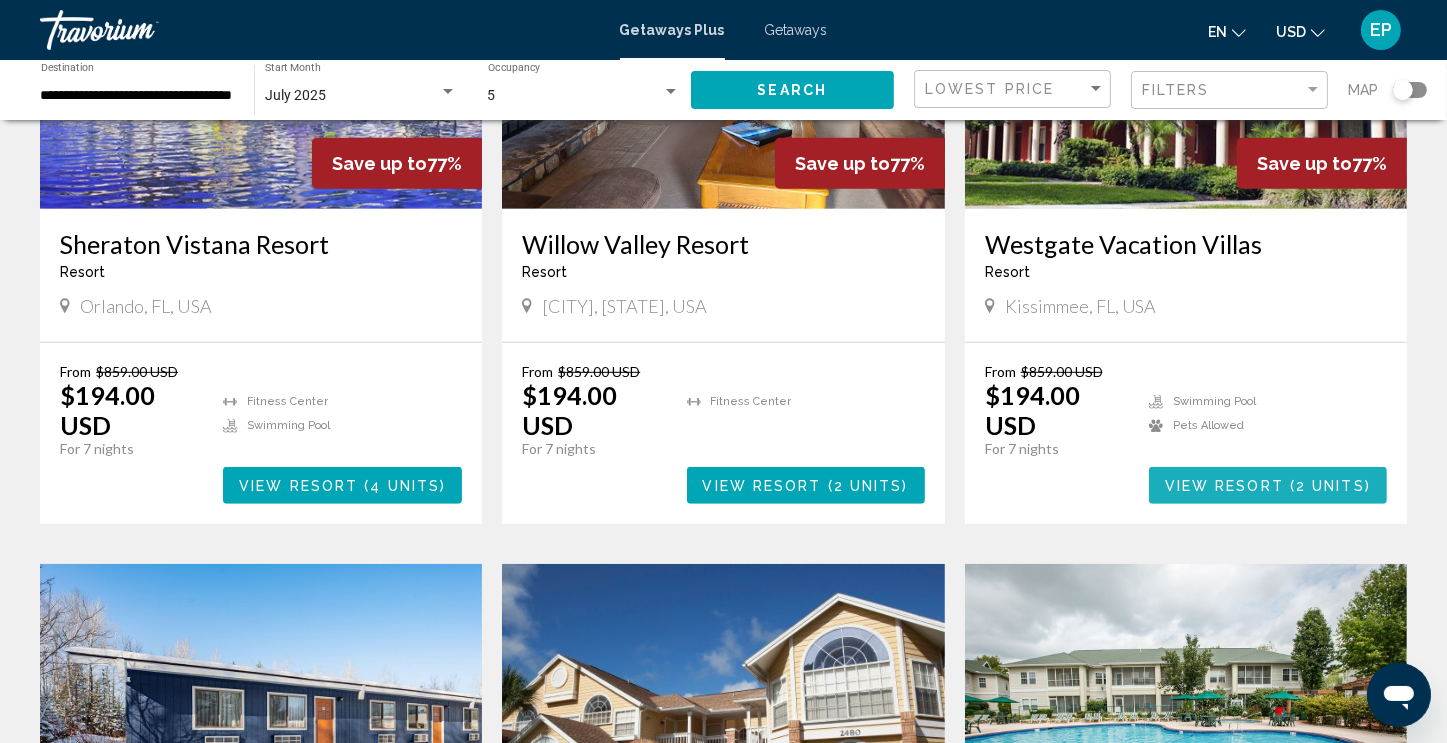 click at bounding box center (1287, 486) 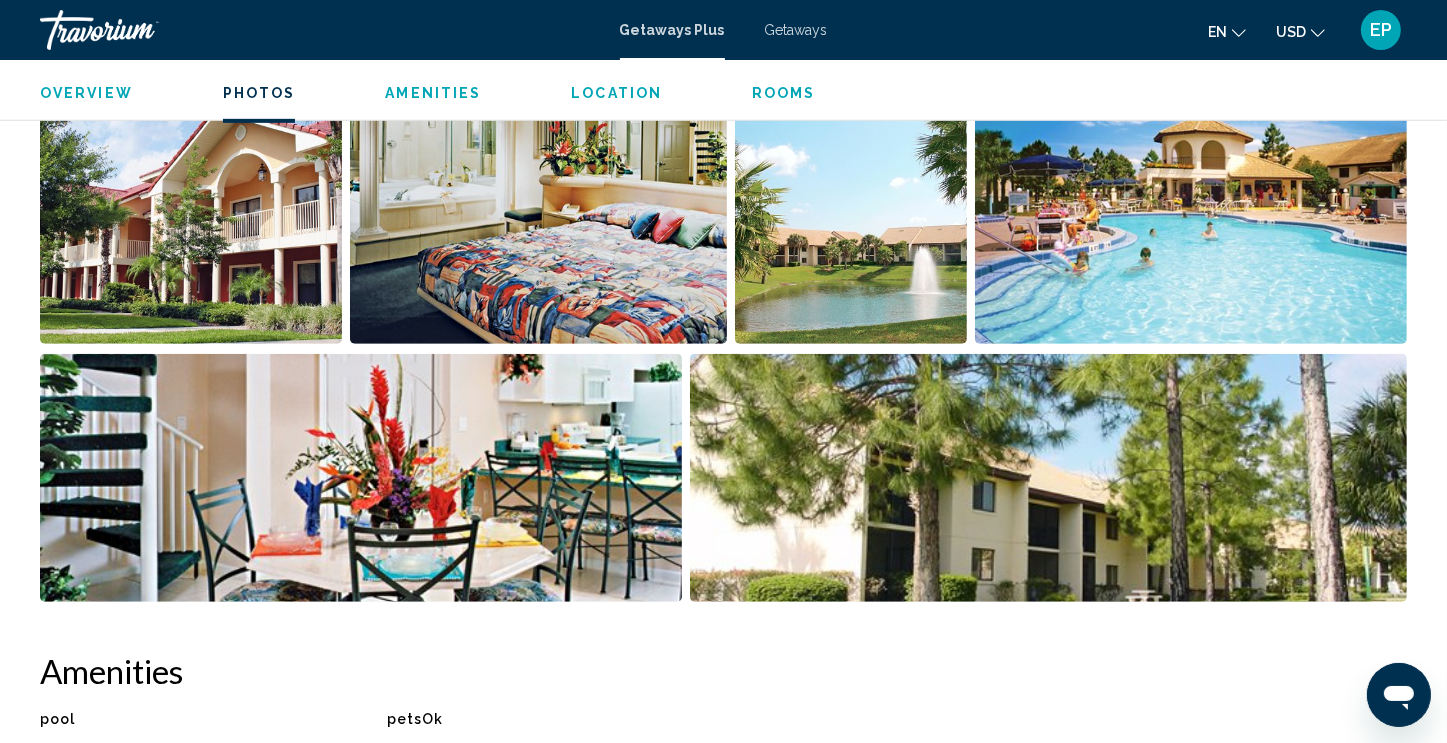 scroll, scrollTop: 976, scrollLeft: 0, axis: vertical 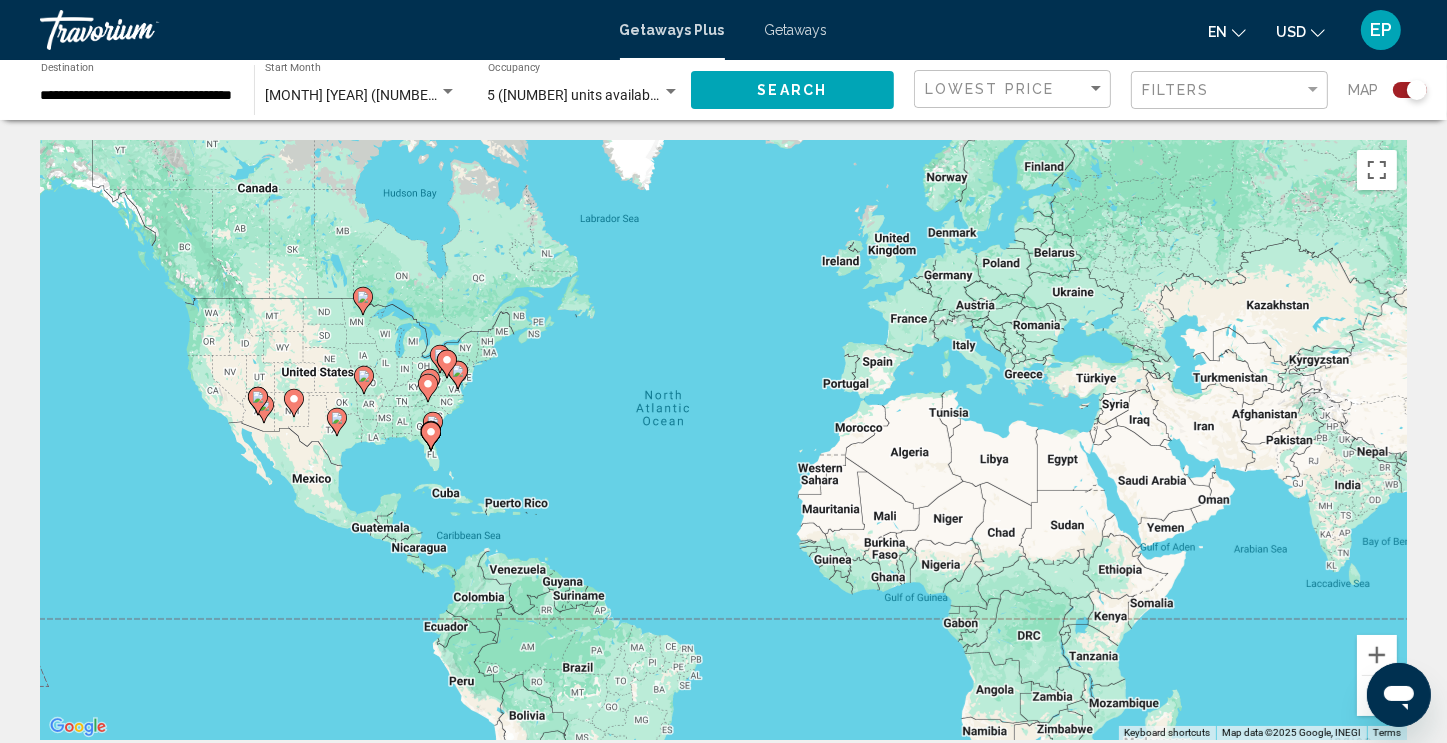 click at bounding box center [448, 92] 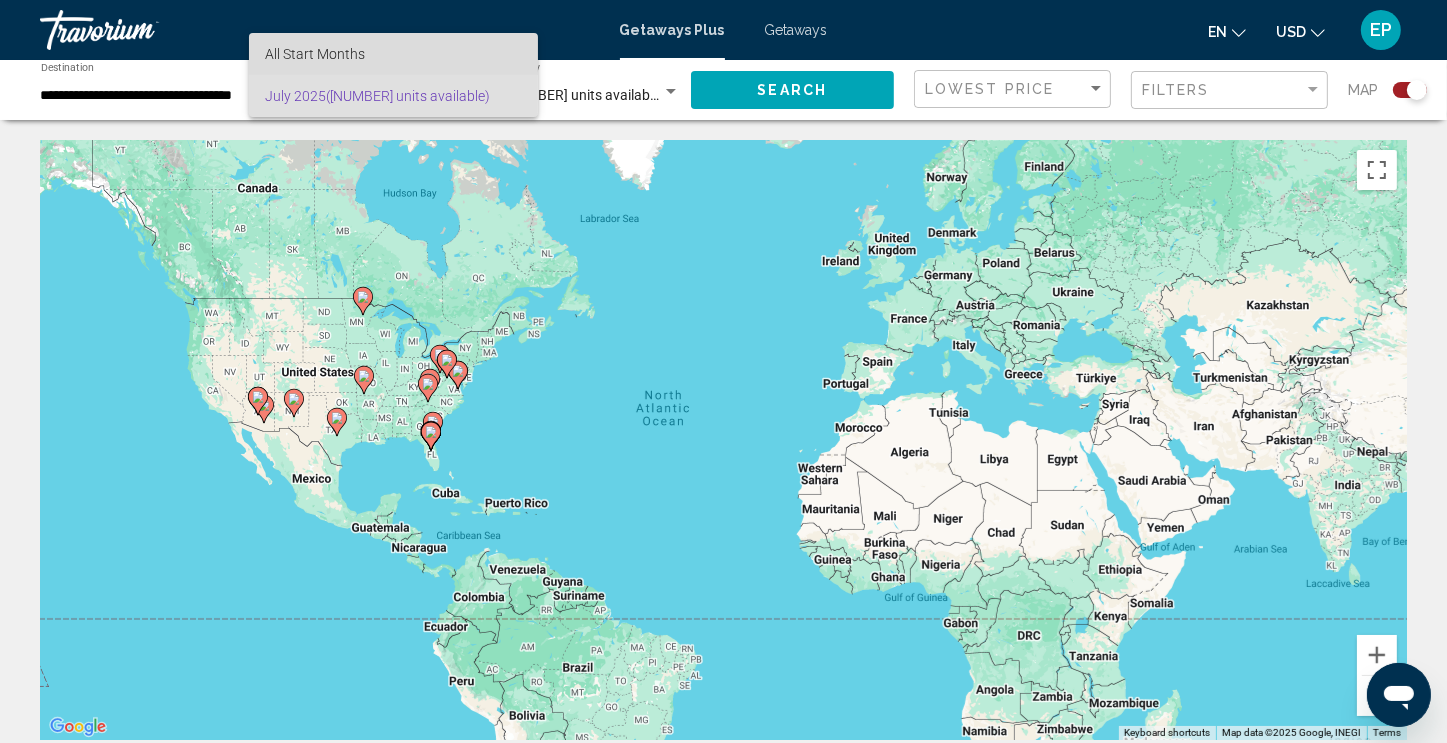 click on "All Start Months" at bounding box center [393, 54] 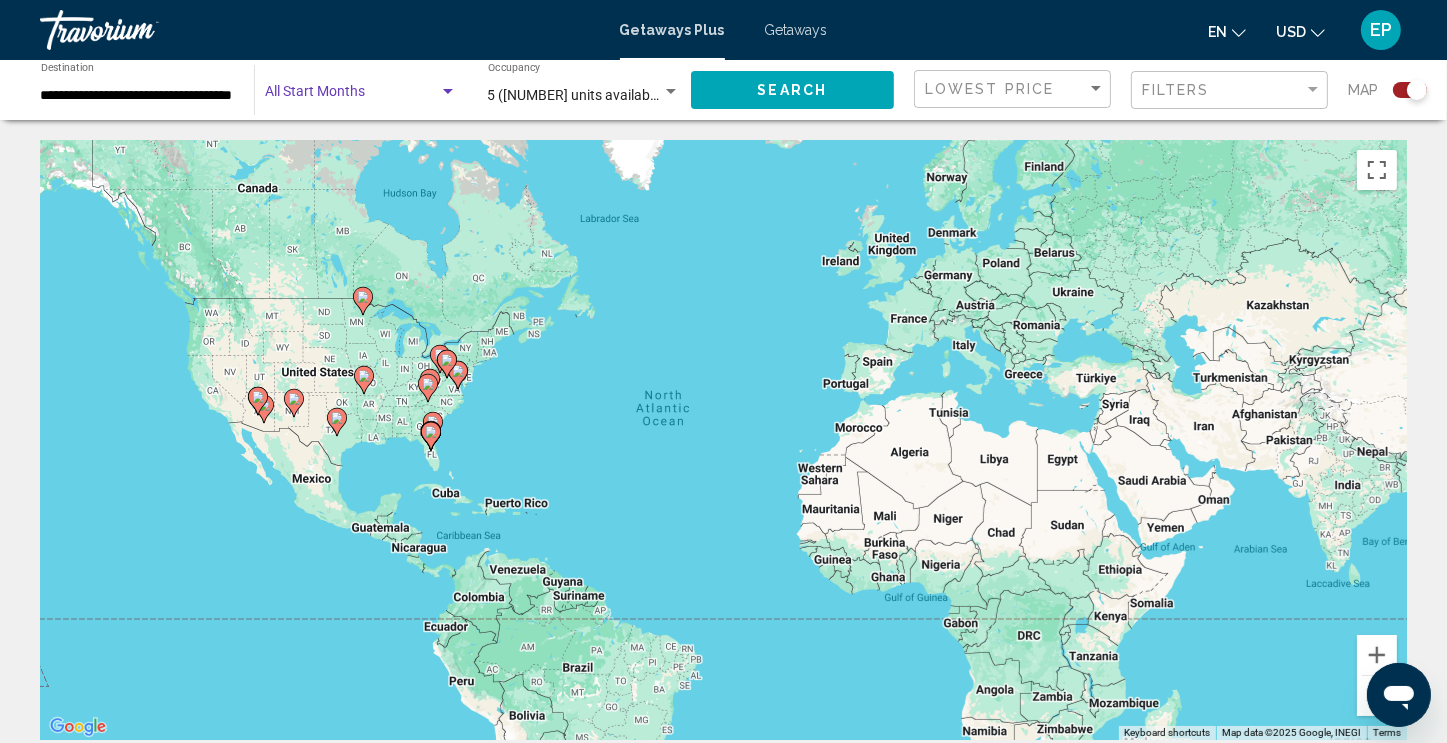 click at bounding box center [448, 91] 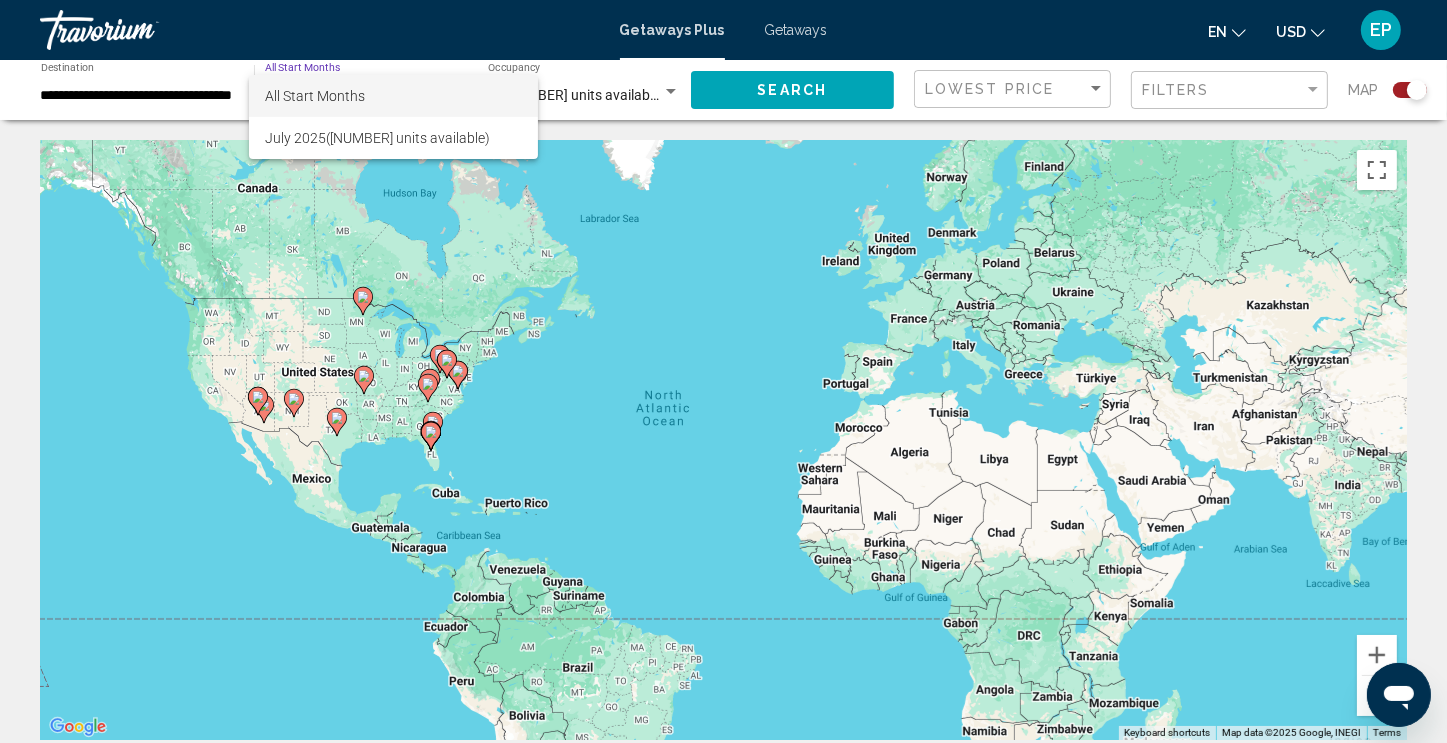 click at bounding box center (723, 371) 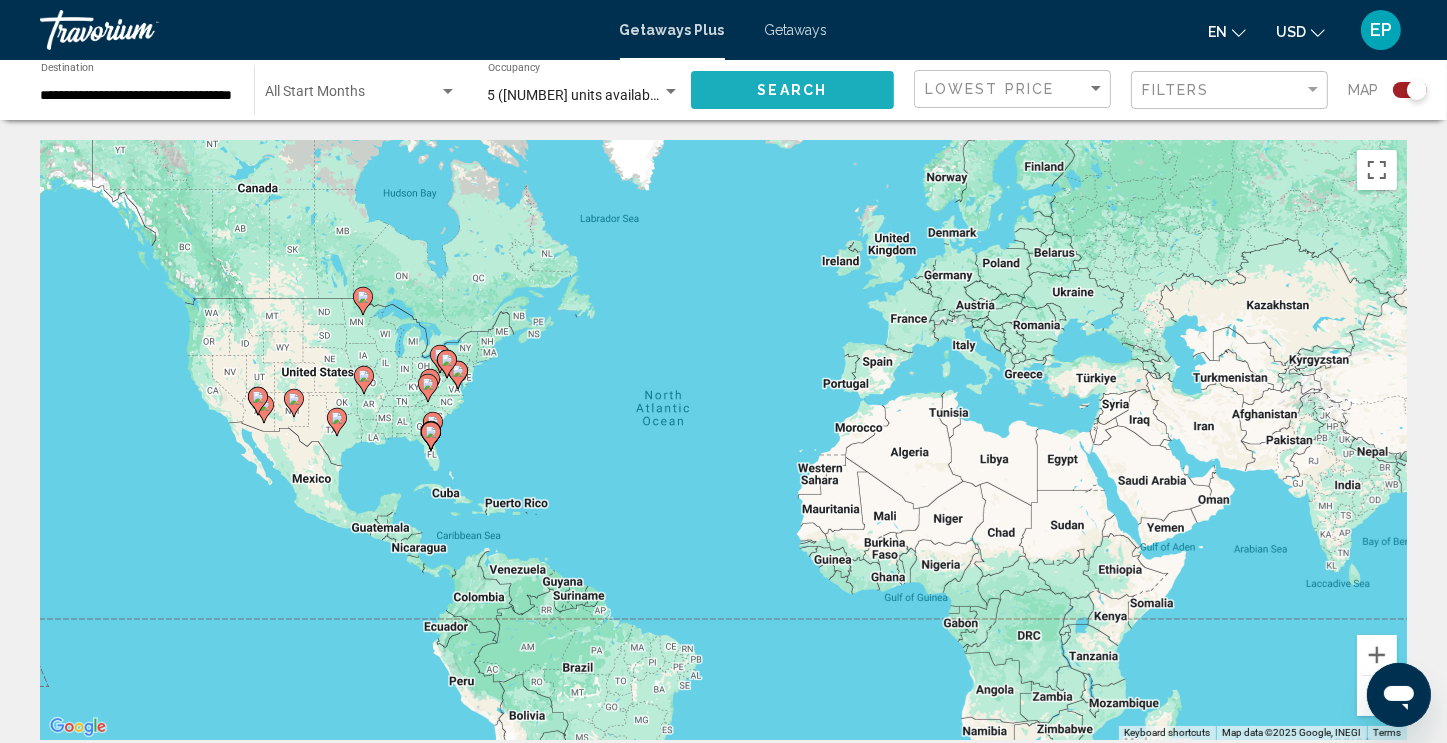 click on "Search" 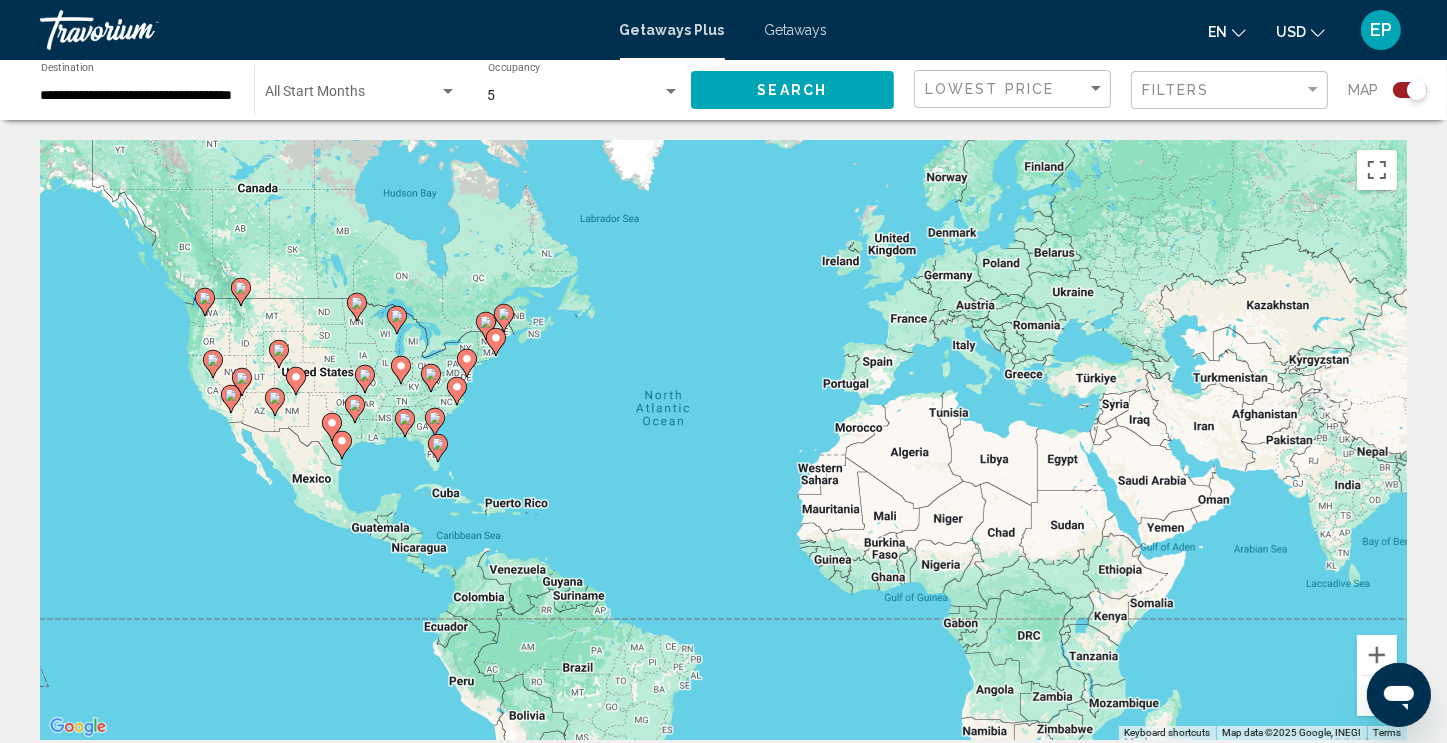 click 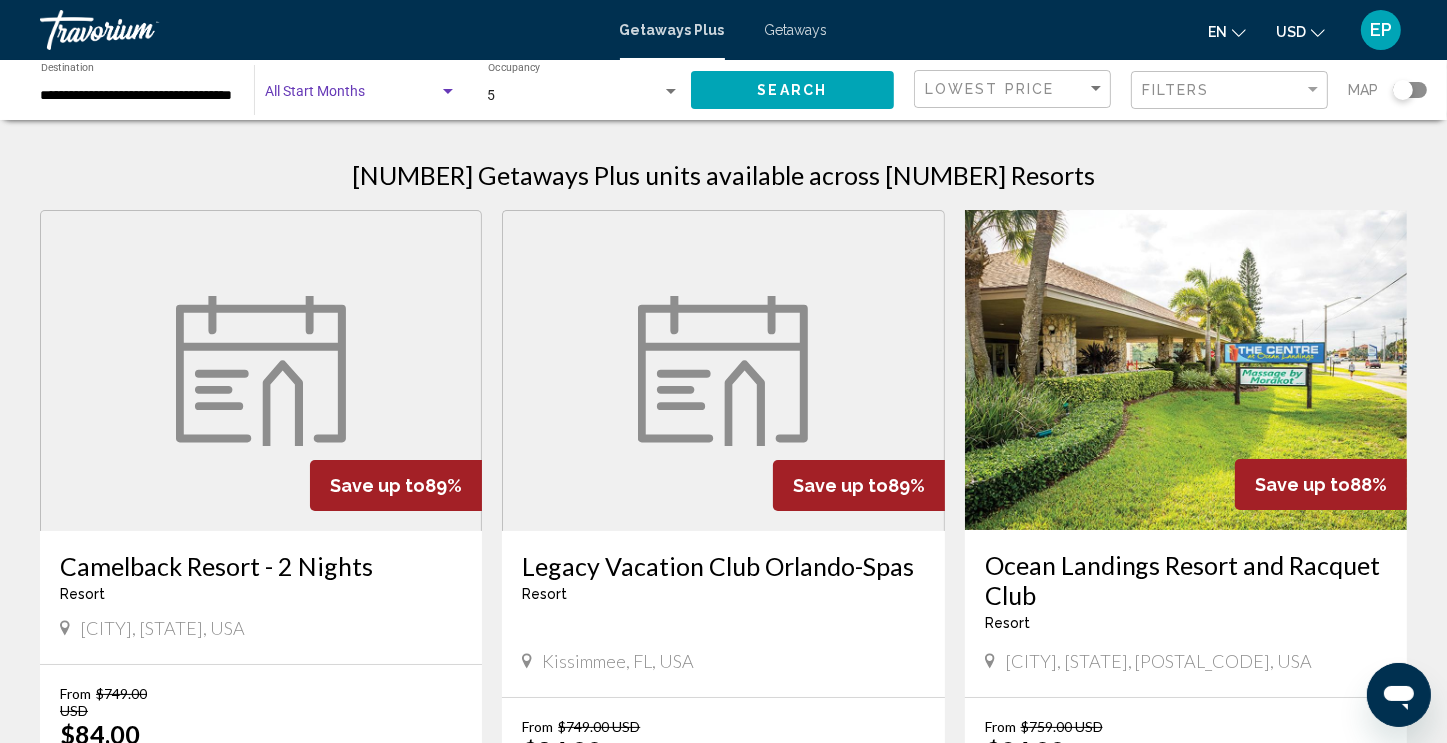 click at bounding box center [448, 91] 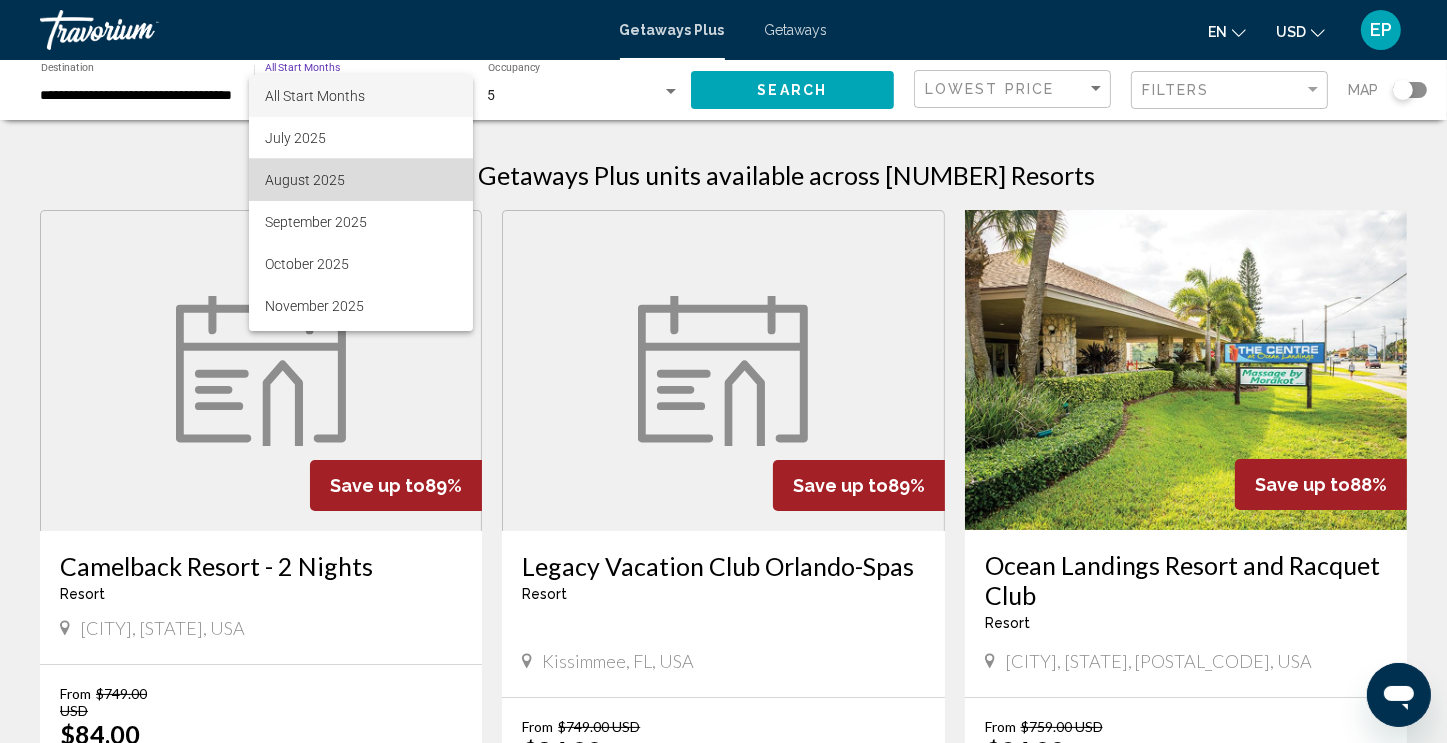 click on "August 2025" at bounding box center (361, 180) 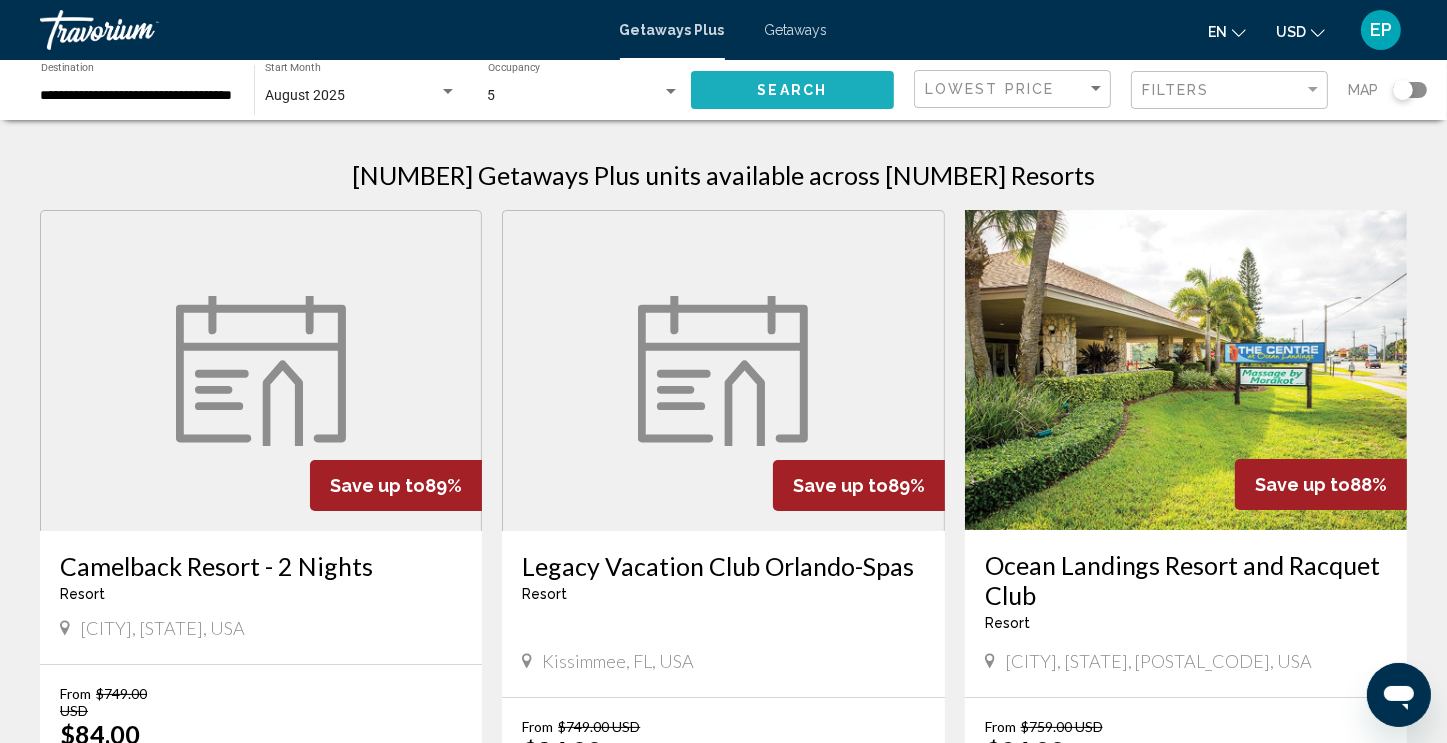 click on "Search" 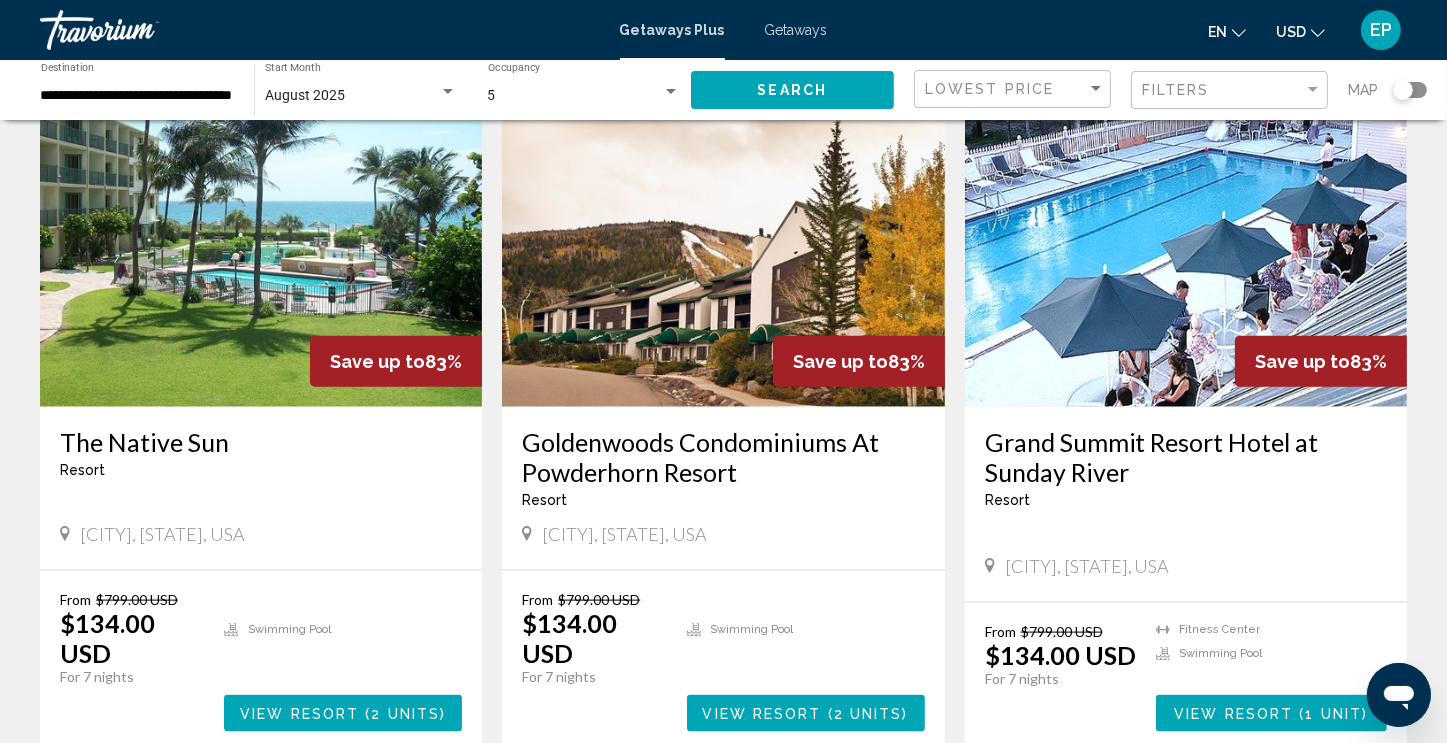scroll, scrollTop: 2228, scrollLeft: 0, axis: vertical 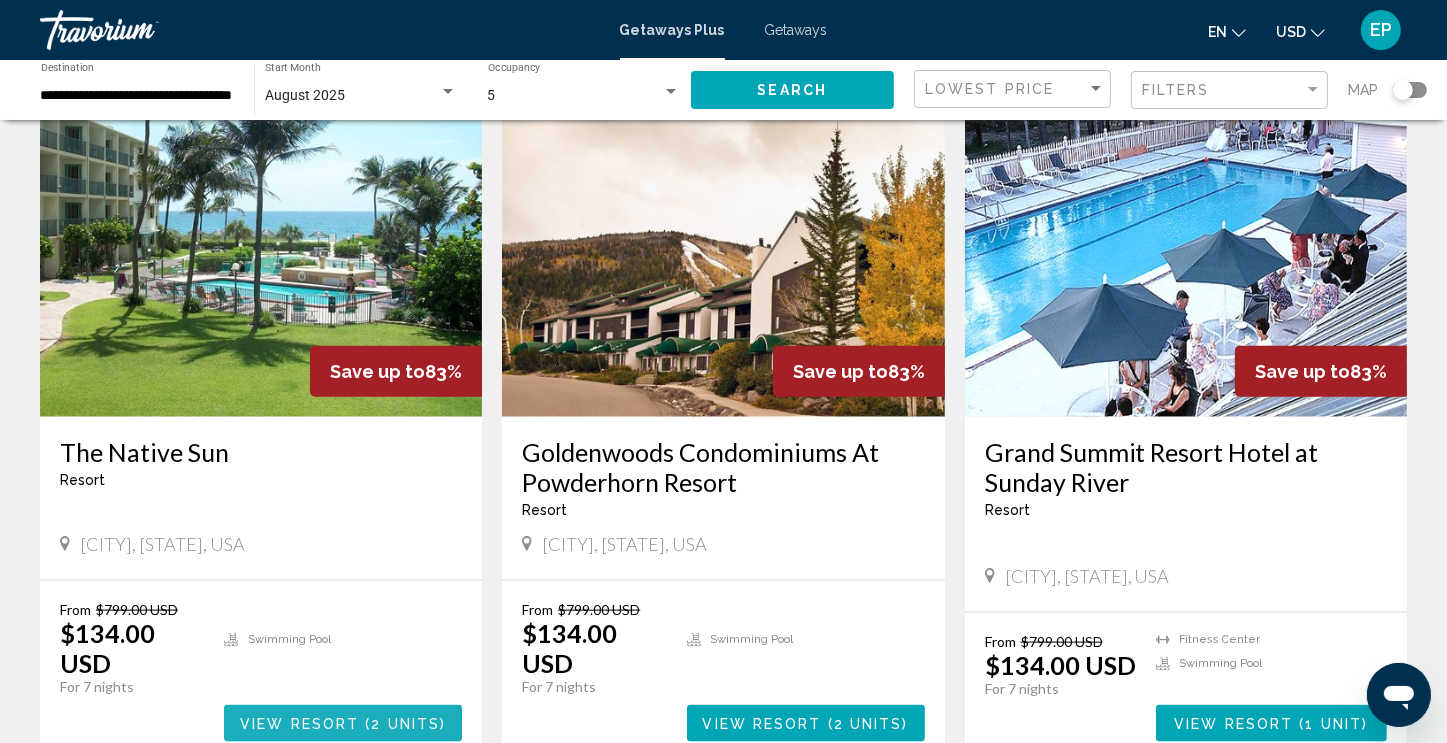 click on "View Resort" at bounding box center [299, 724] 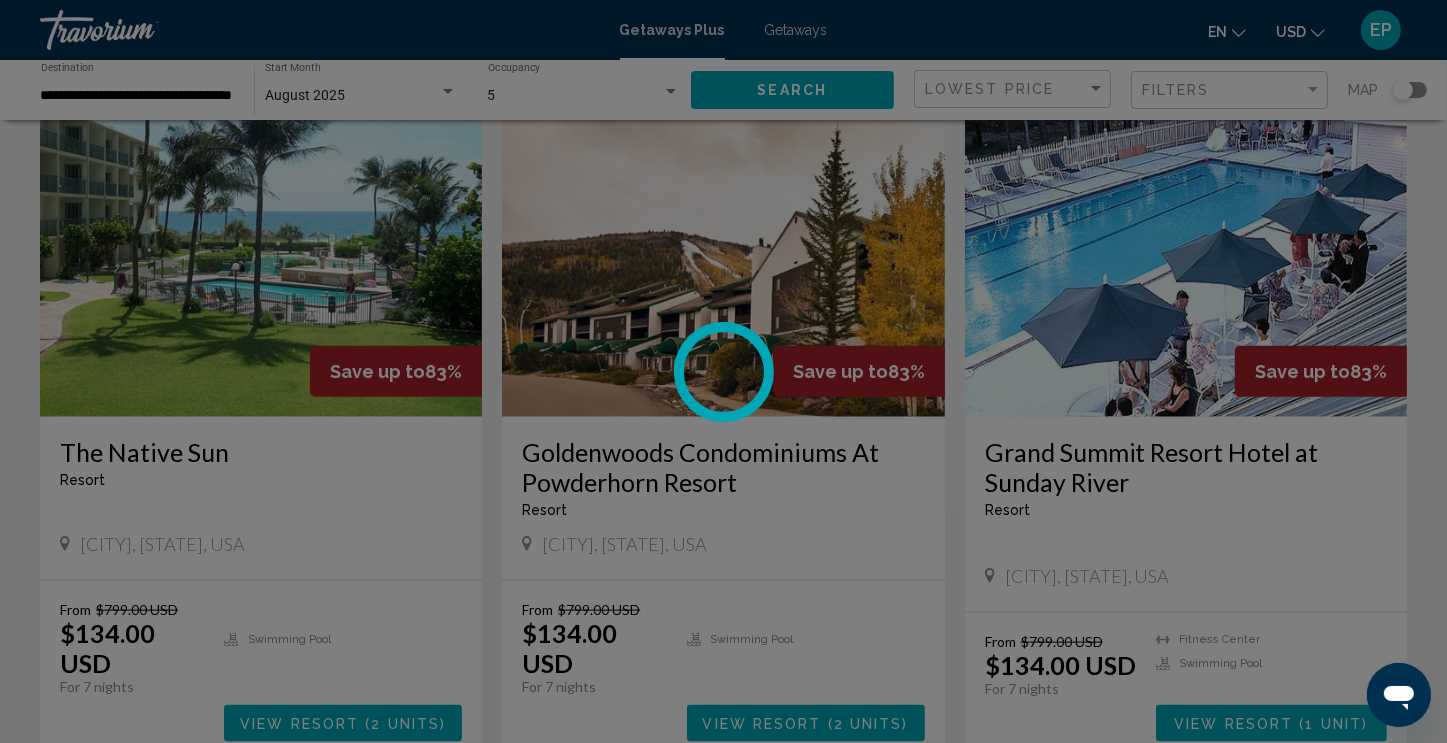 scroll, scrollTop: 0, scrollLeft: 0, axis: both 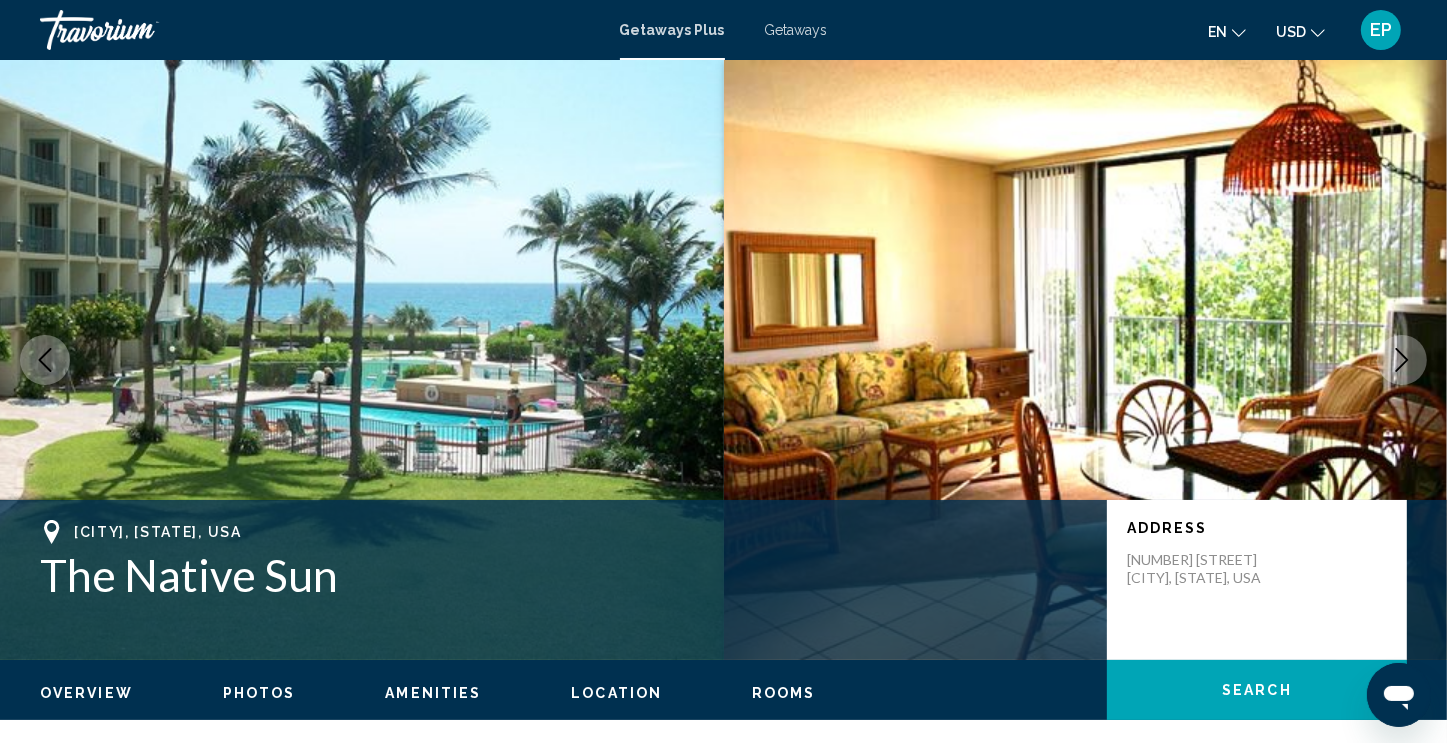 click 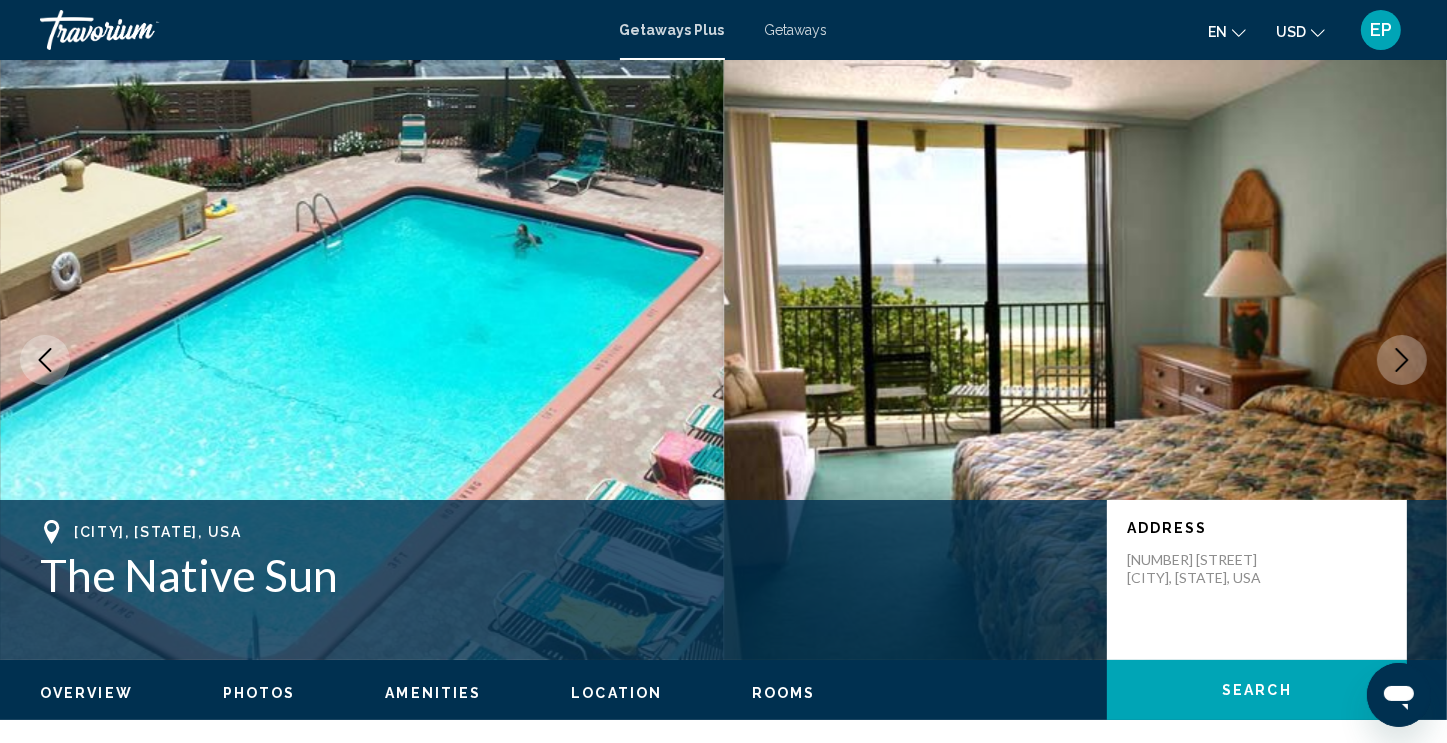 click 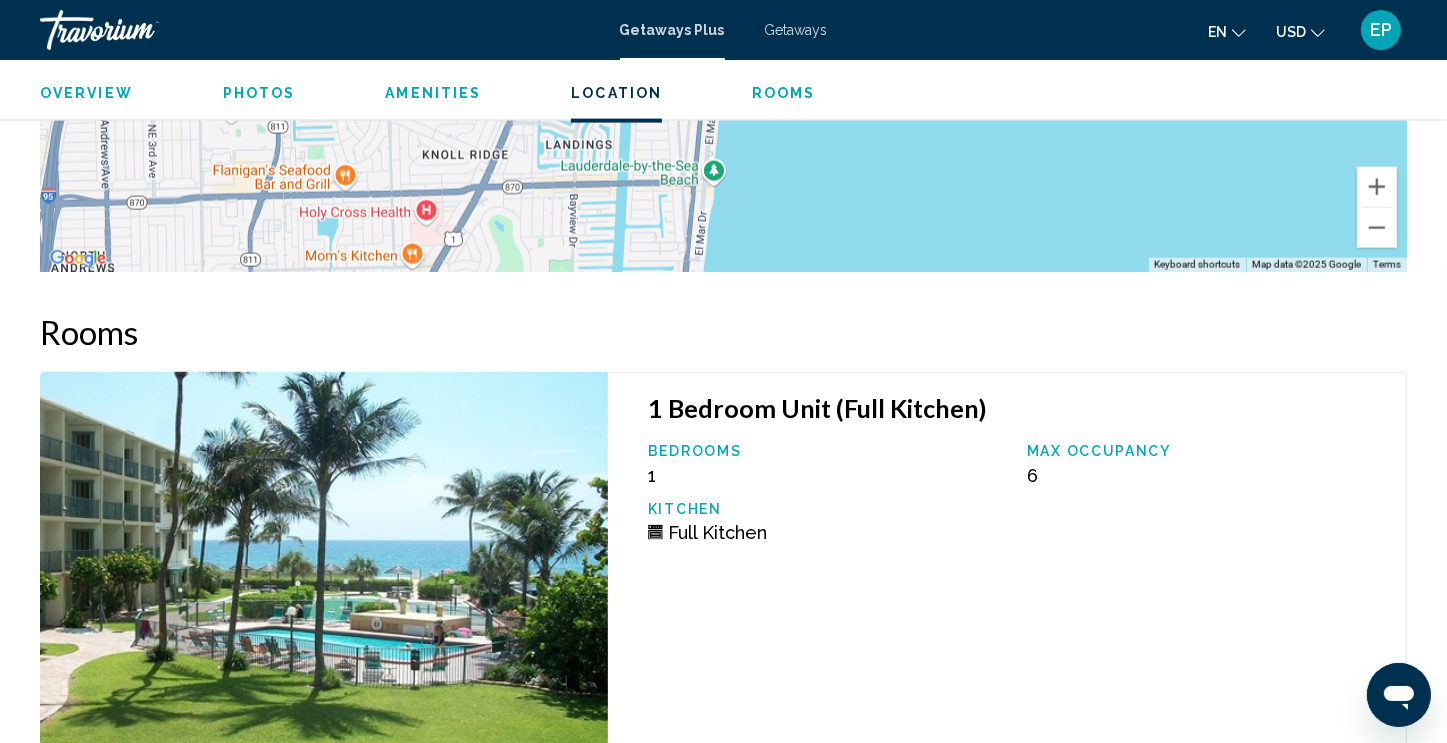 scroll, scrollTop: 2780, scrollLeft: 0, axis: vertical 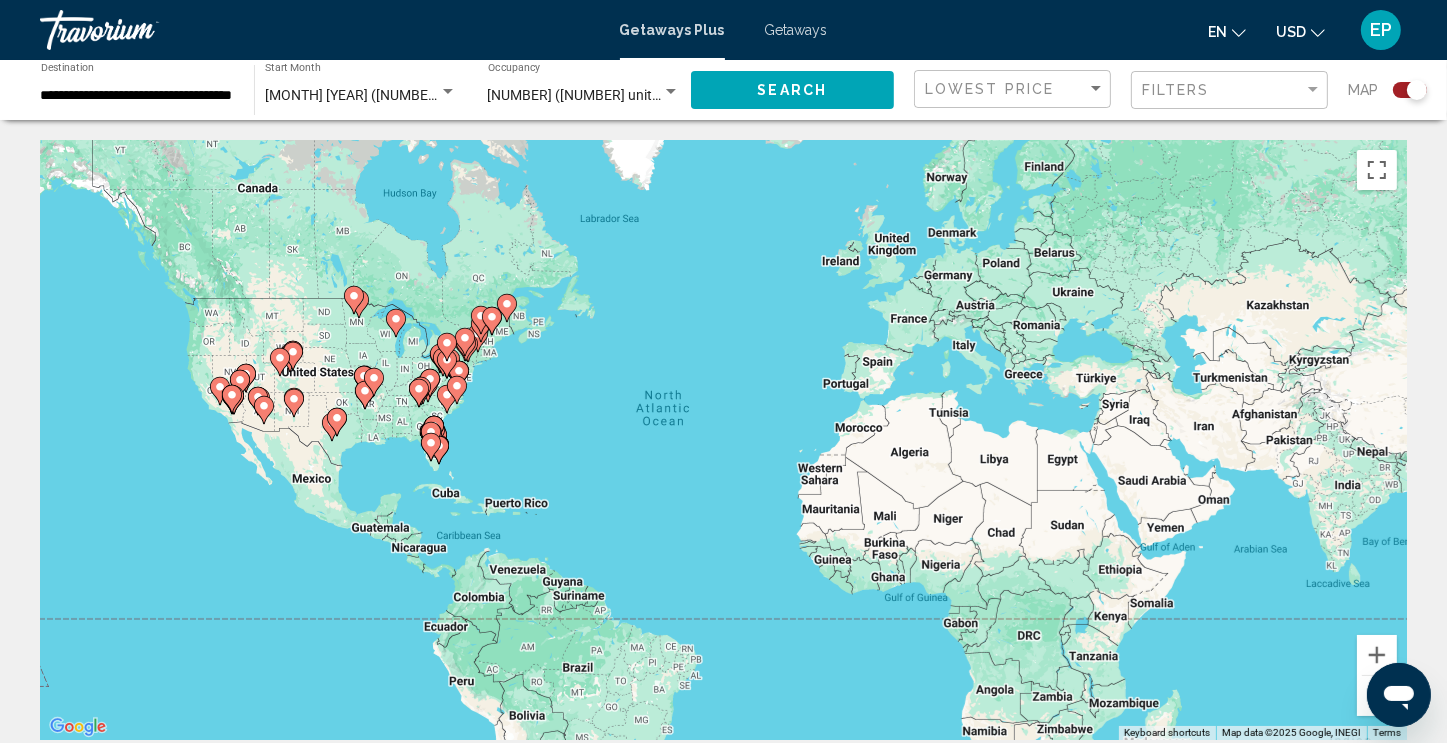 click 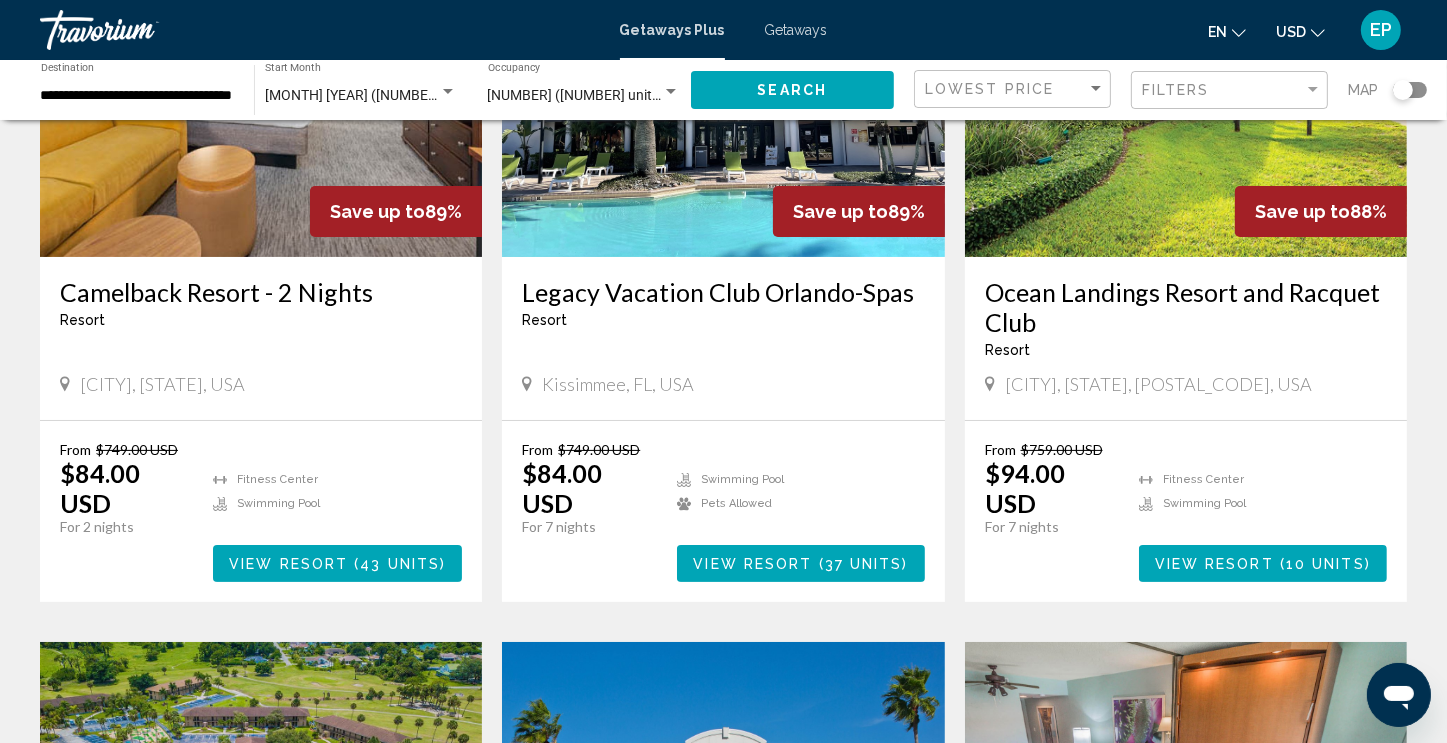 scroll, scrollTop: 275, scrollLeft: 0, axis: vertical 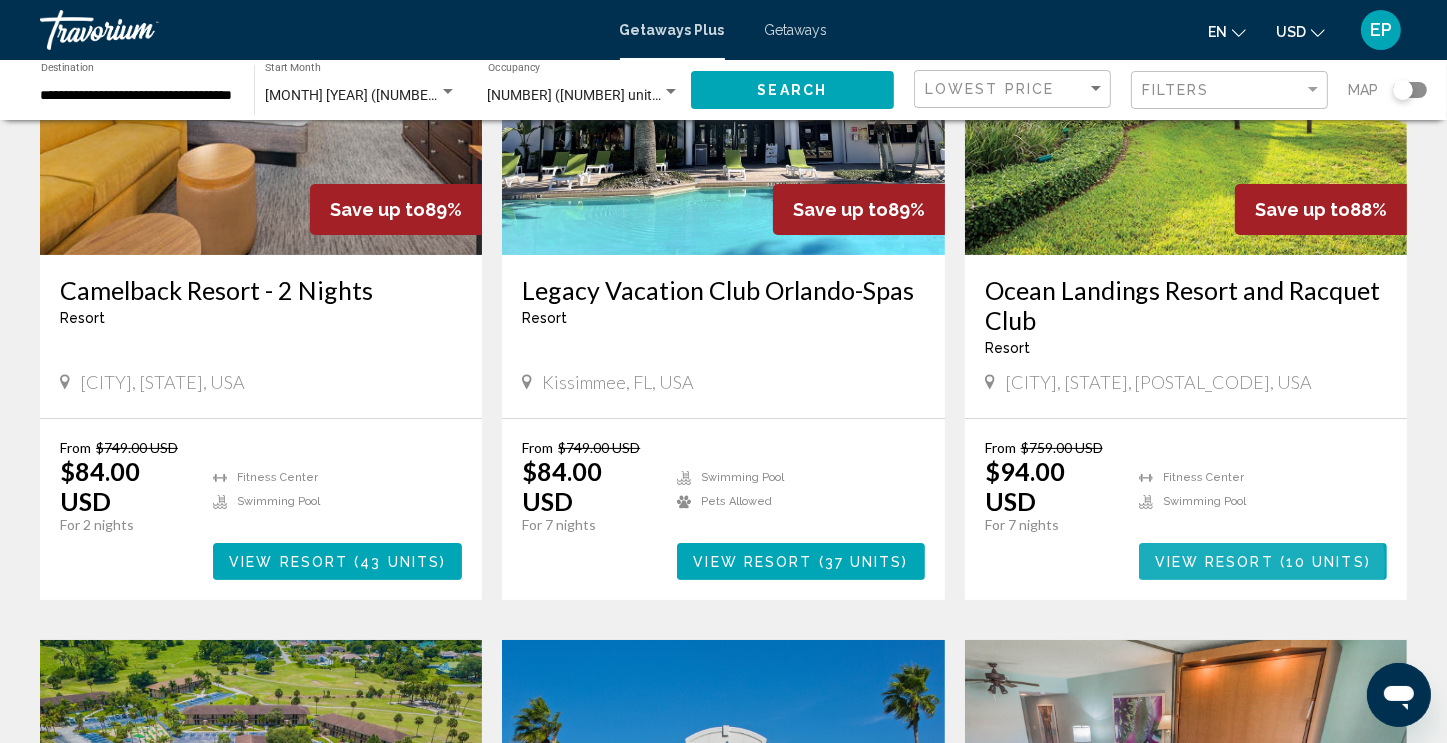 click on "View Resort" at bounding box center (1214, 562) 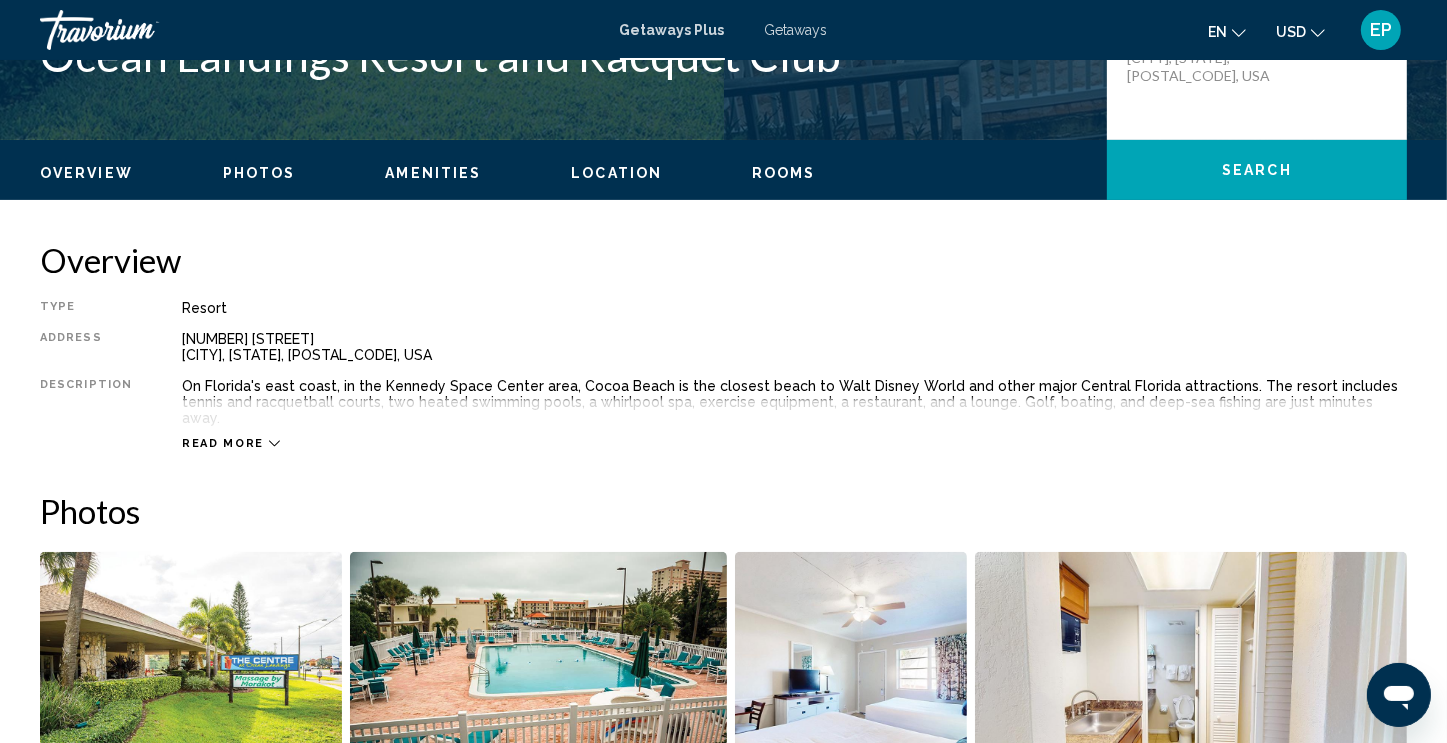 scroll, scrollTop: 538, scrollLeft: 0, axis: vertical 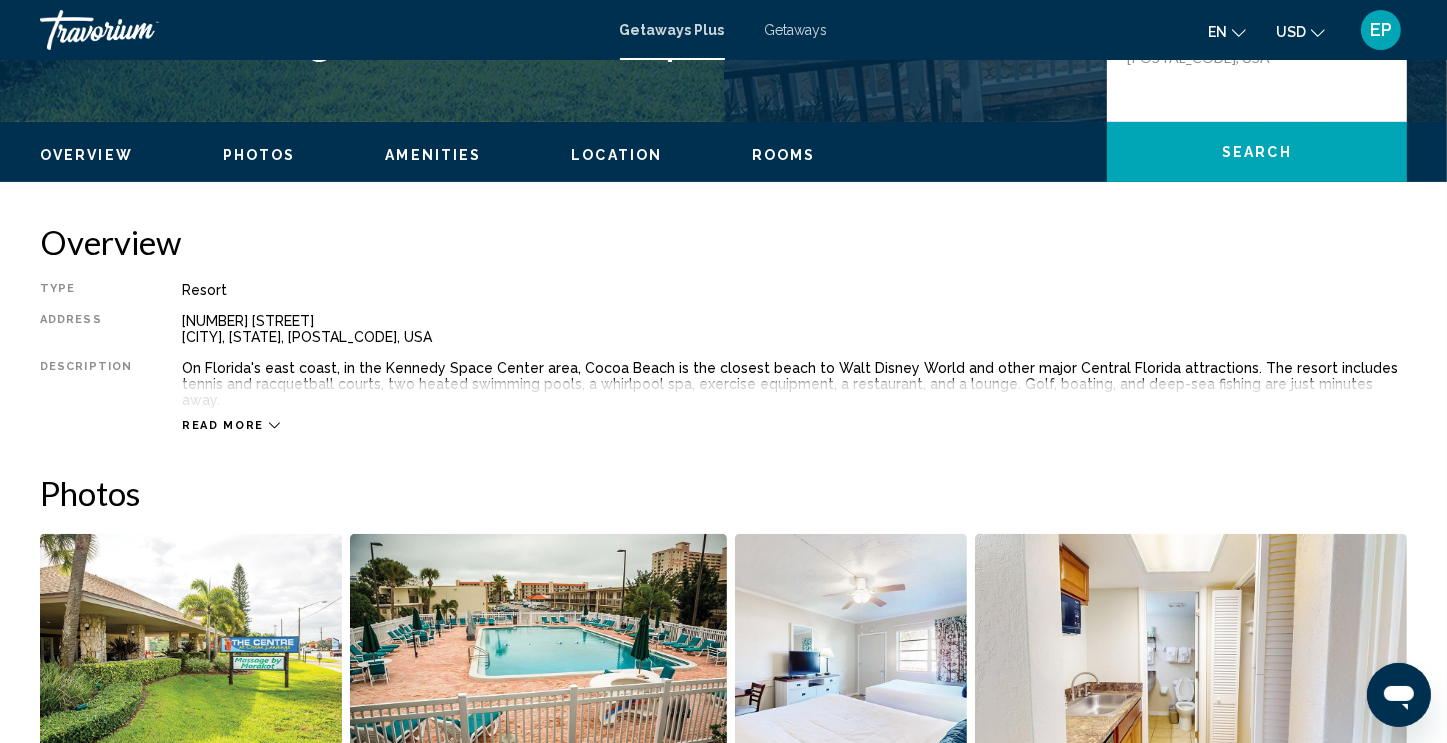 click on "Read more" at bounding box center [223, 425] 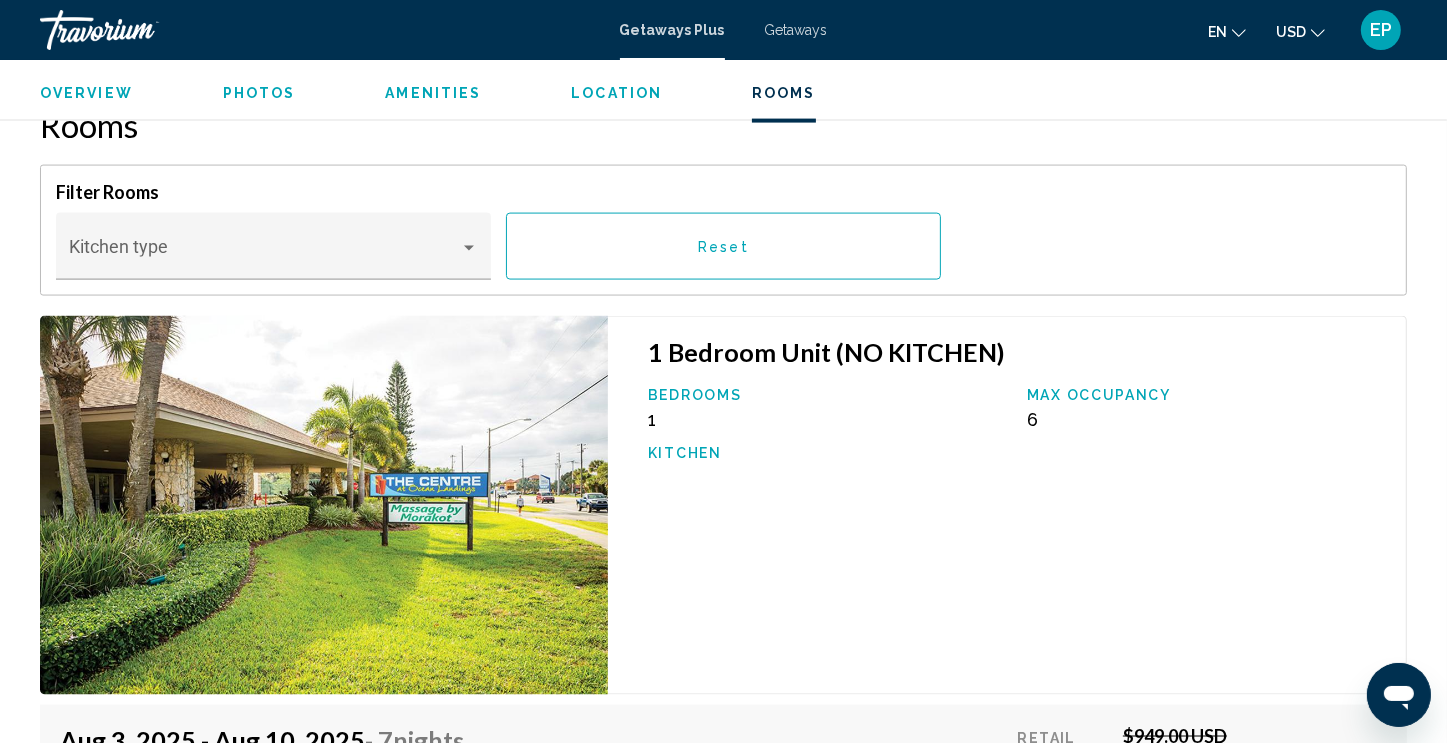 scroll, scrollTop: 2836, scrollLeft: 0, axis: vertical 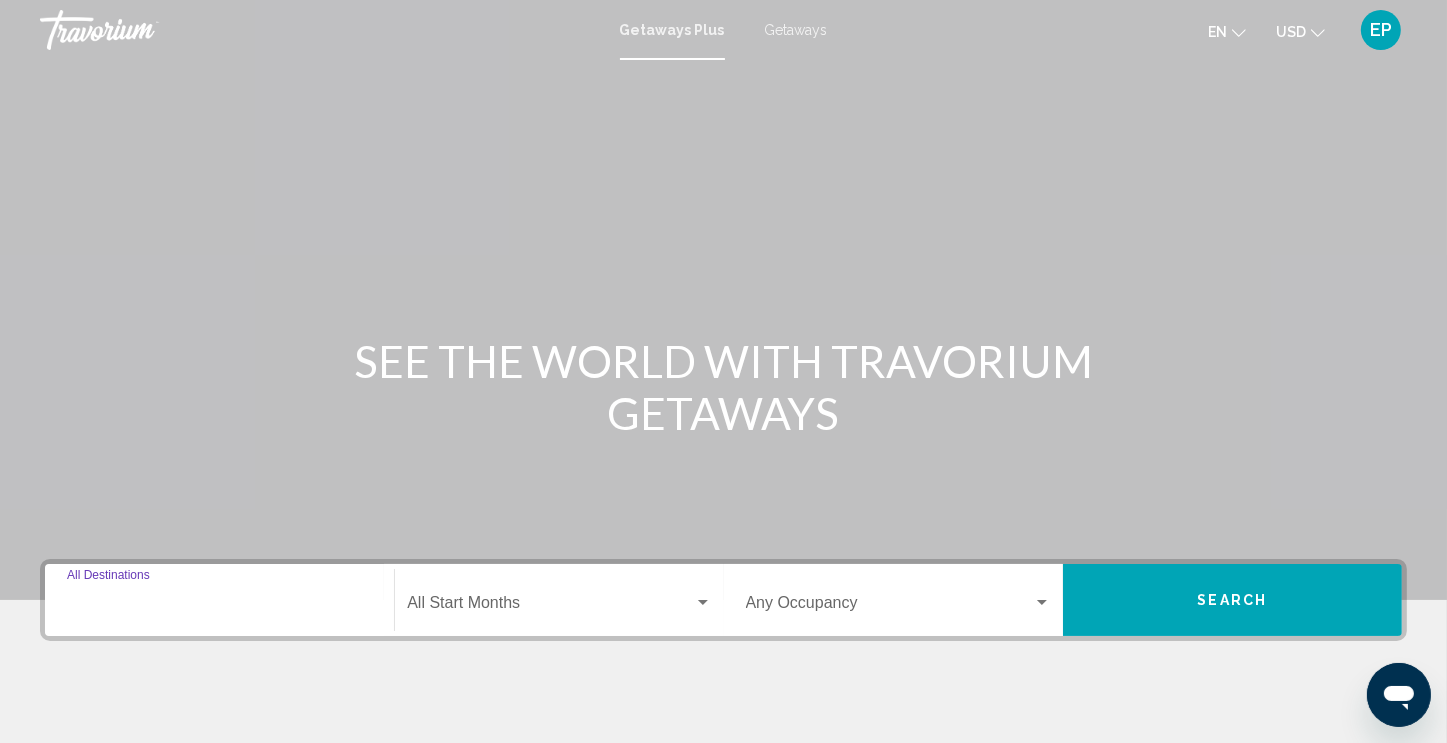 click on "Destination All Destinations" at bounding box center [219, 607] 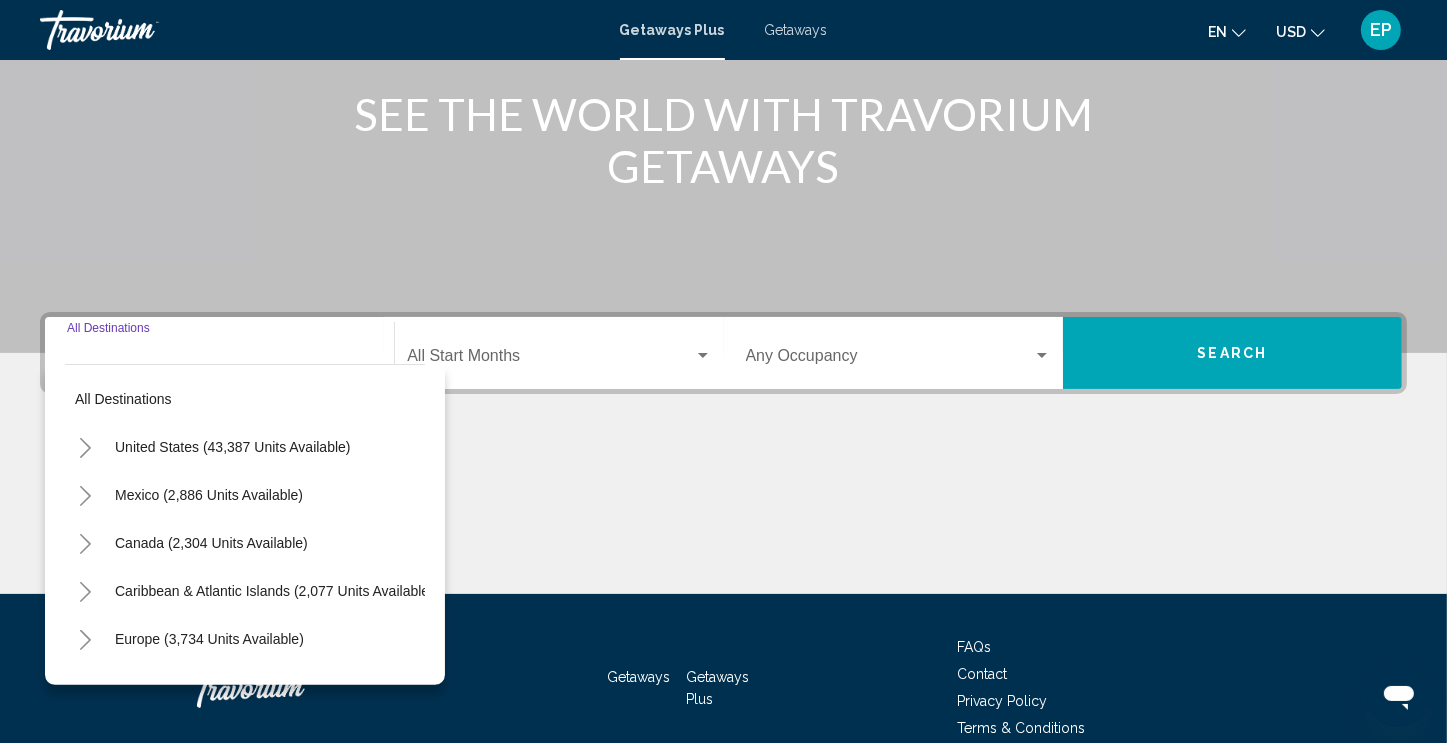 scroll, scrollTop: 342, scrollLeft: 0, axis: vertical 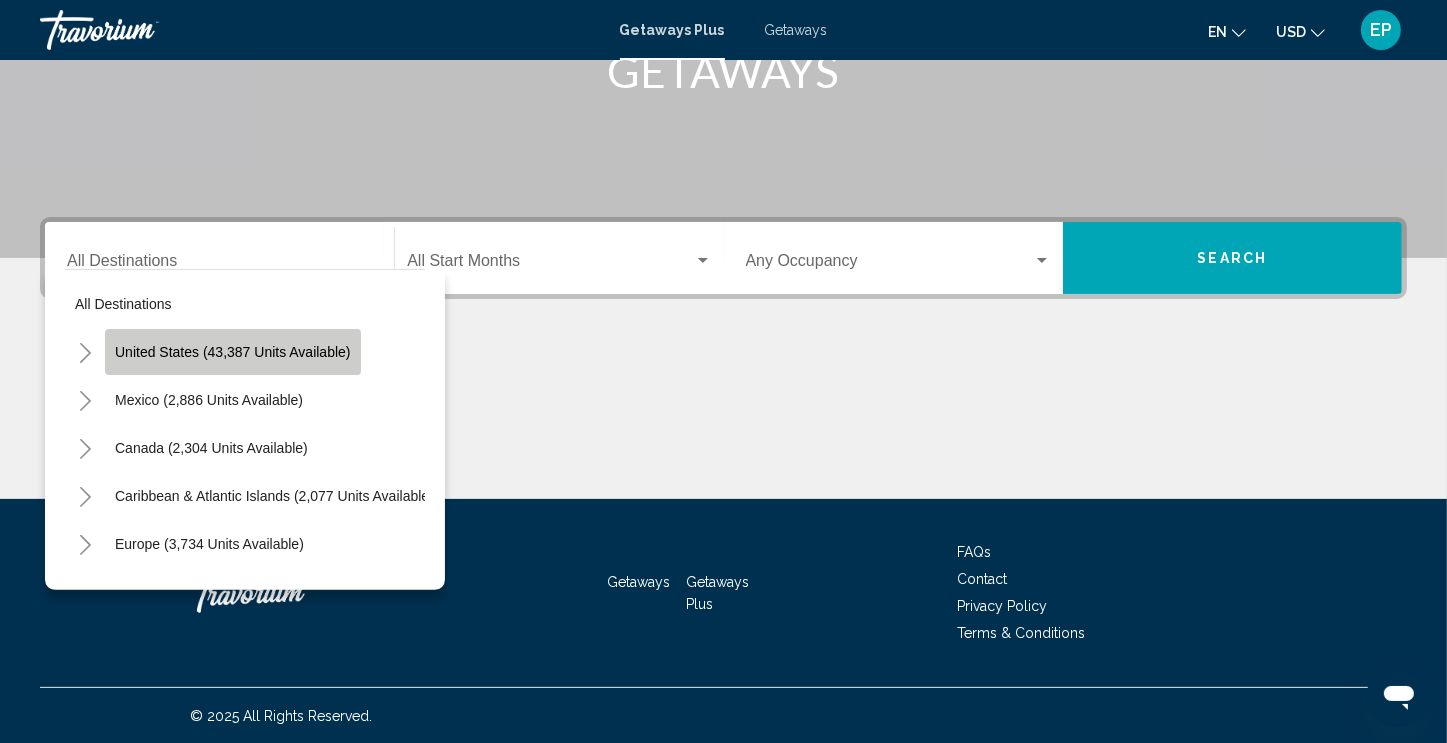 click on "United States (43,387 units available)" 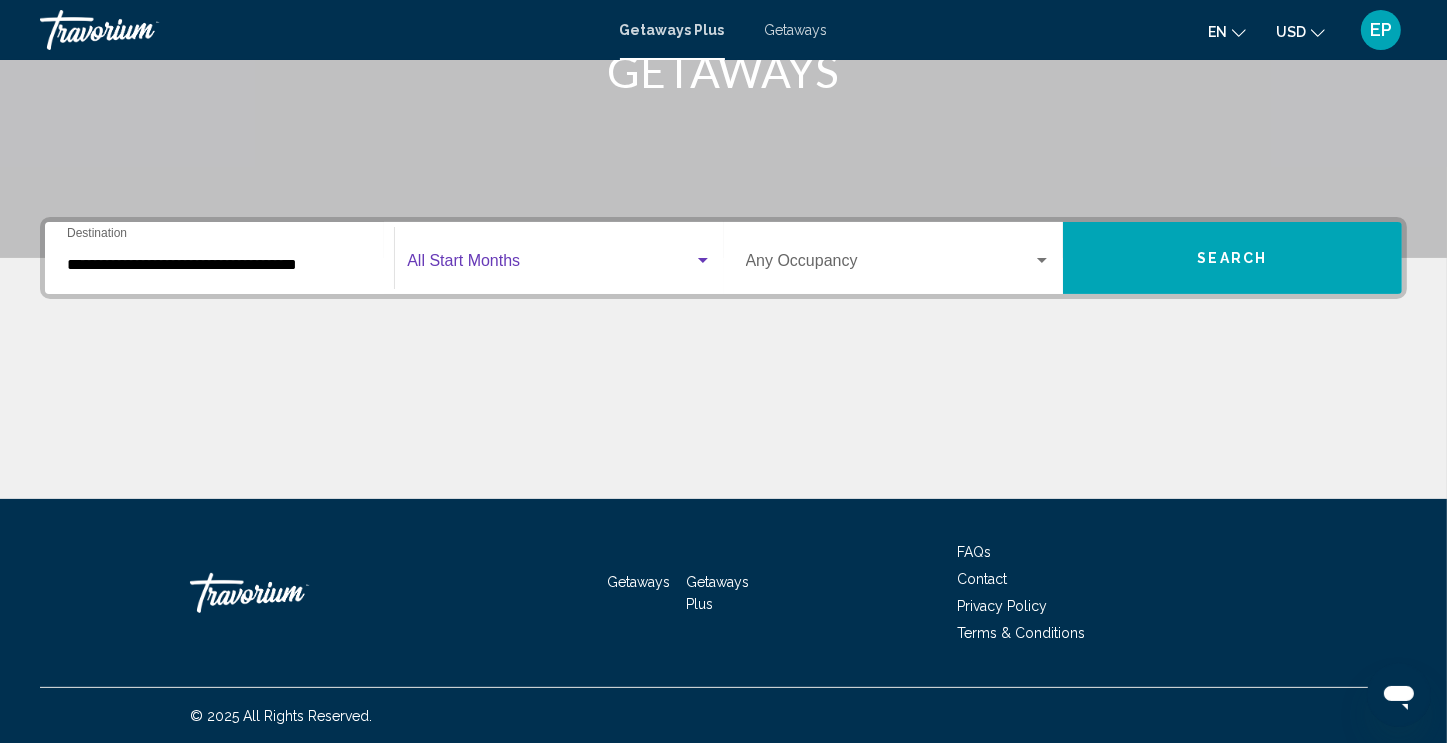 click at bounding box center (703, 261) 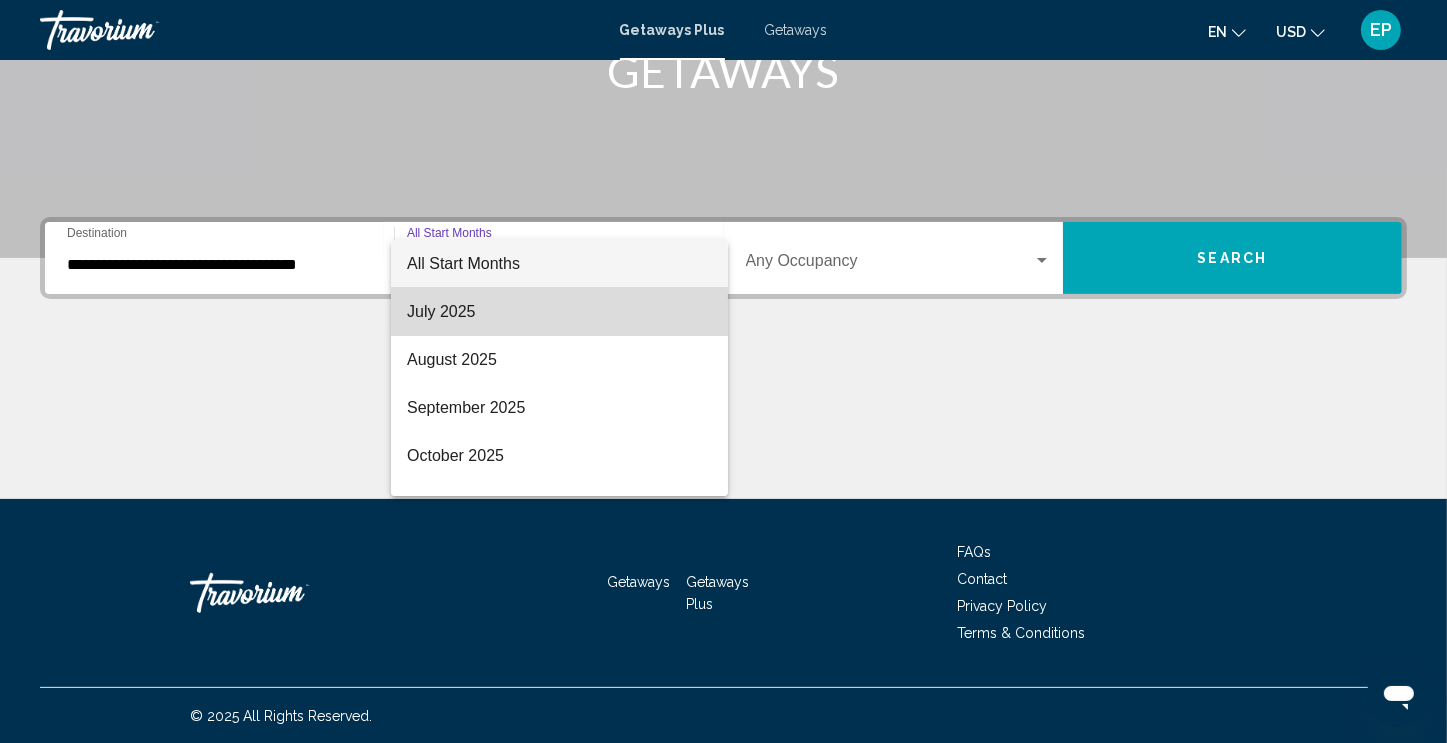 click on "July 2025" at bounding box center (559, 312) 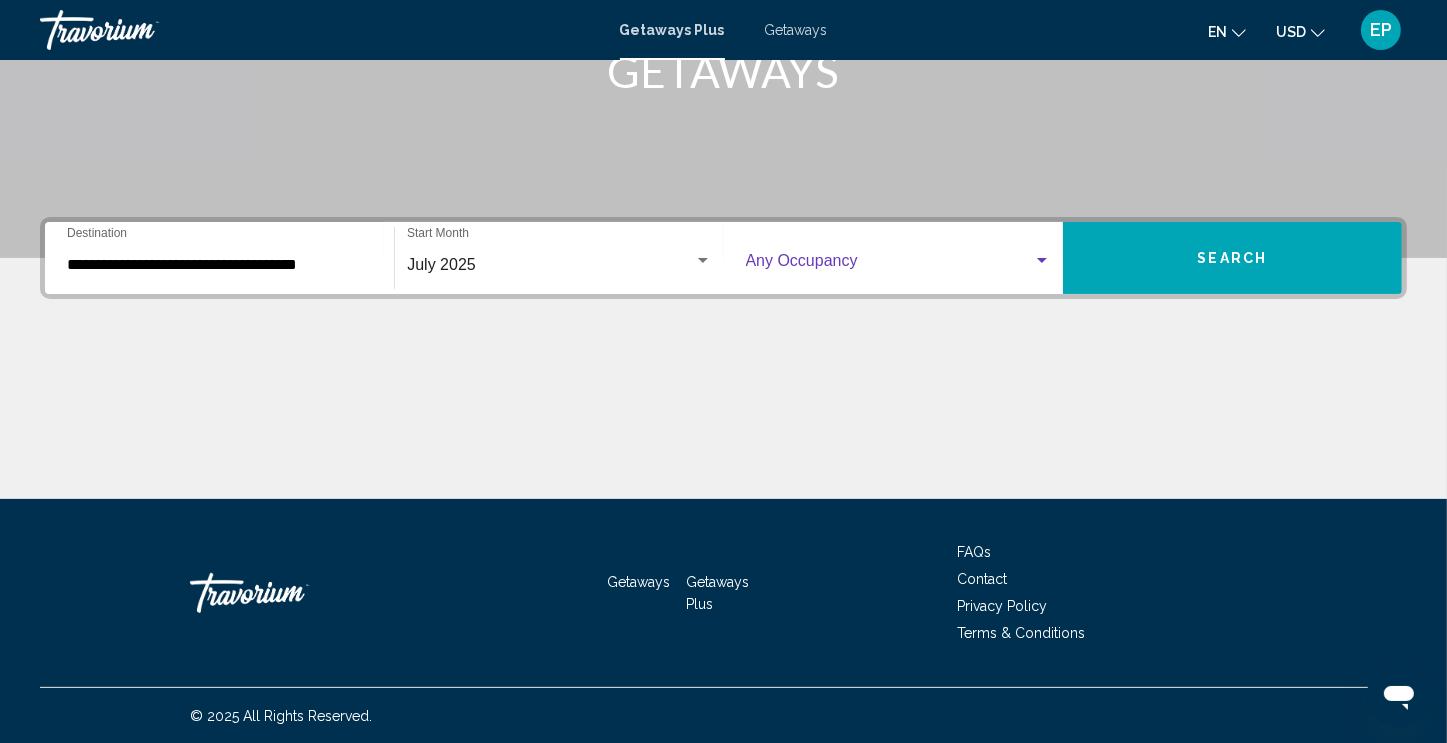 click at bounding box center (1042, 261) 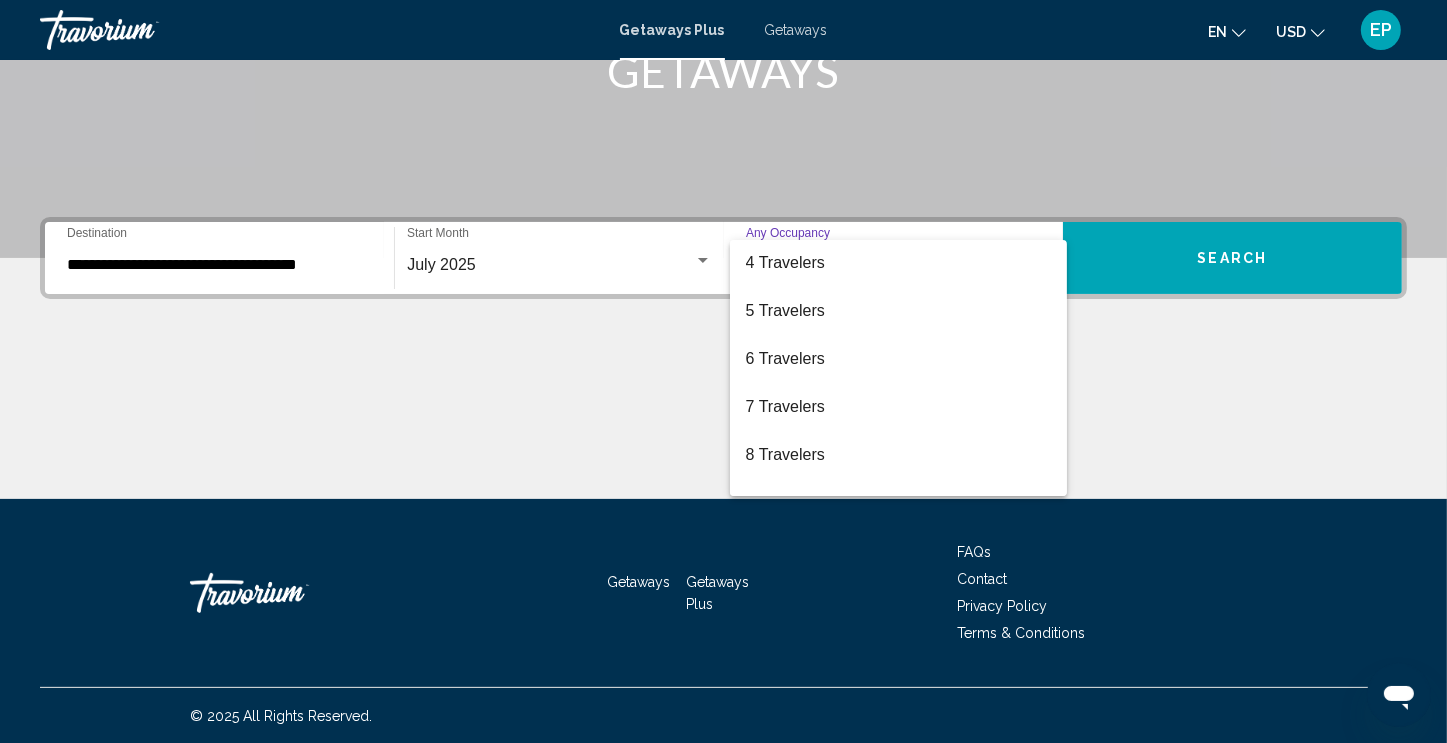 scroll, scrollTop: 147, scrollLeft: 0, axis: vertical 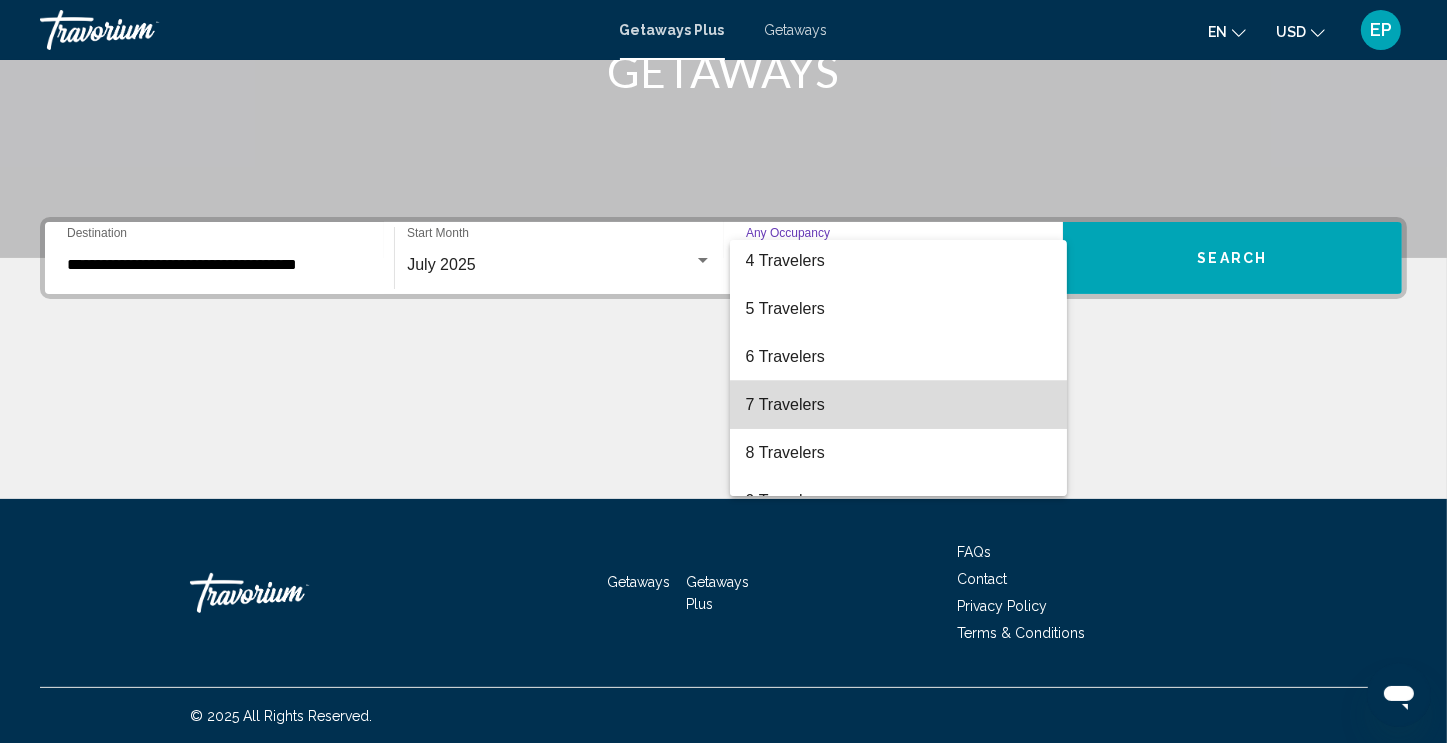 click on "7 Travelers" at bounding box center [898, 405] 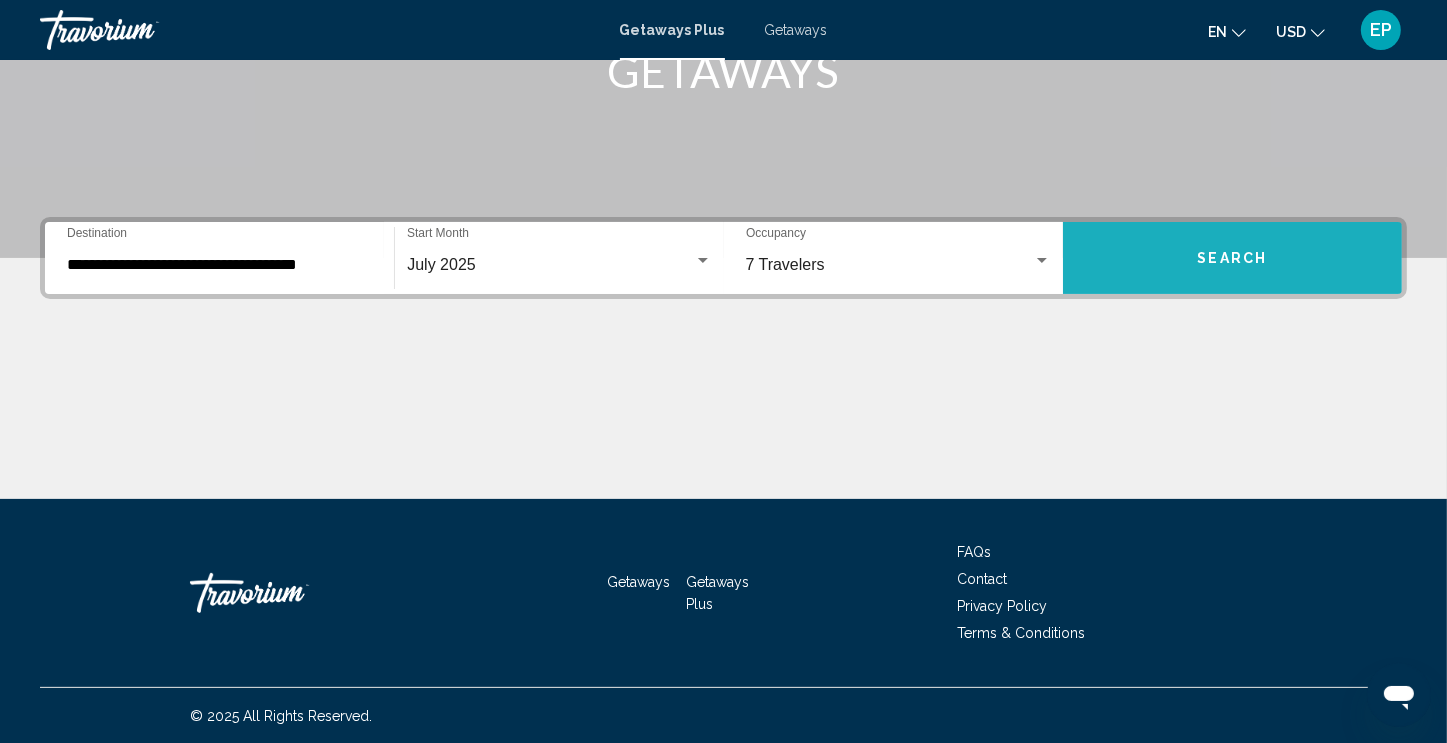 click on "Search" at bounding box center [1232, 258] 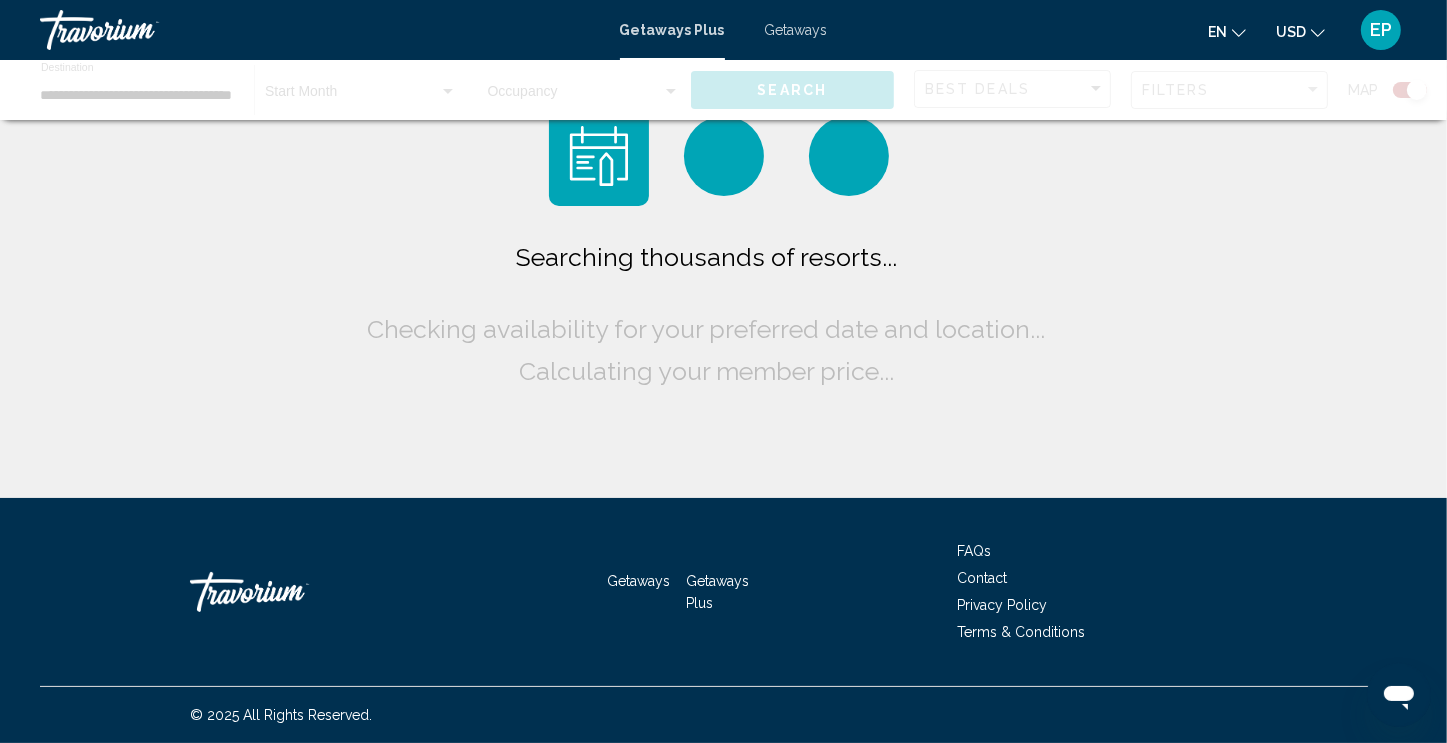 scroll, scrollTop: 0, scrollLeft: 0, axis: both 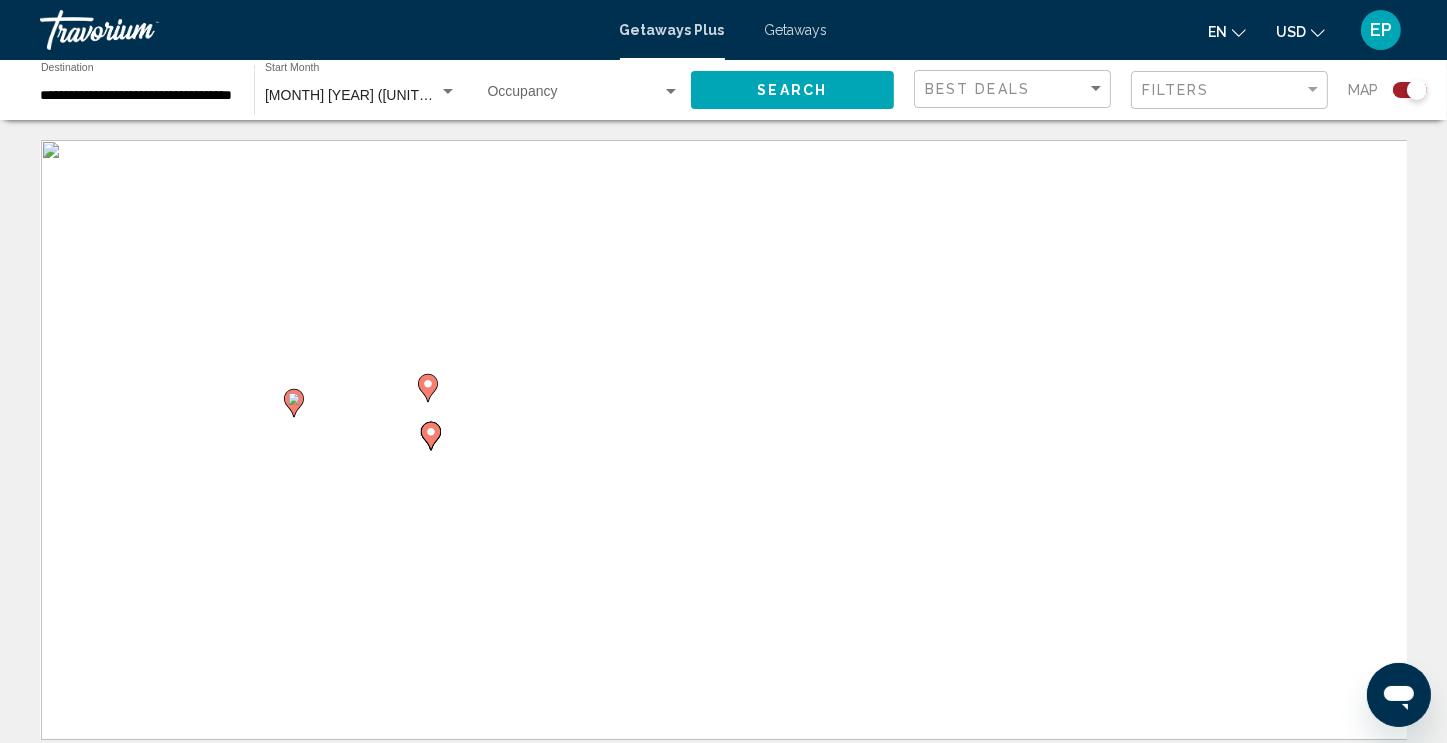 click 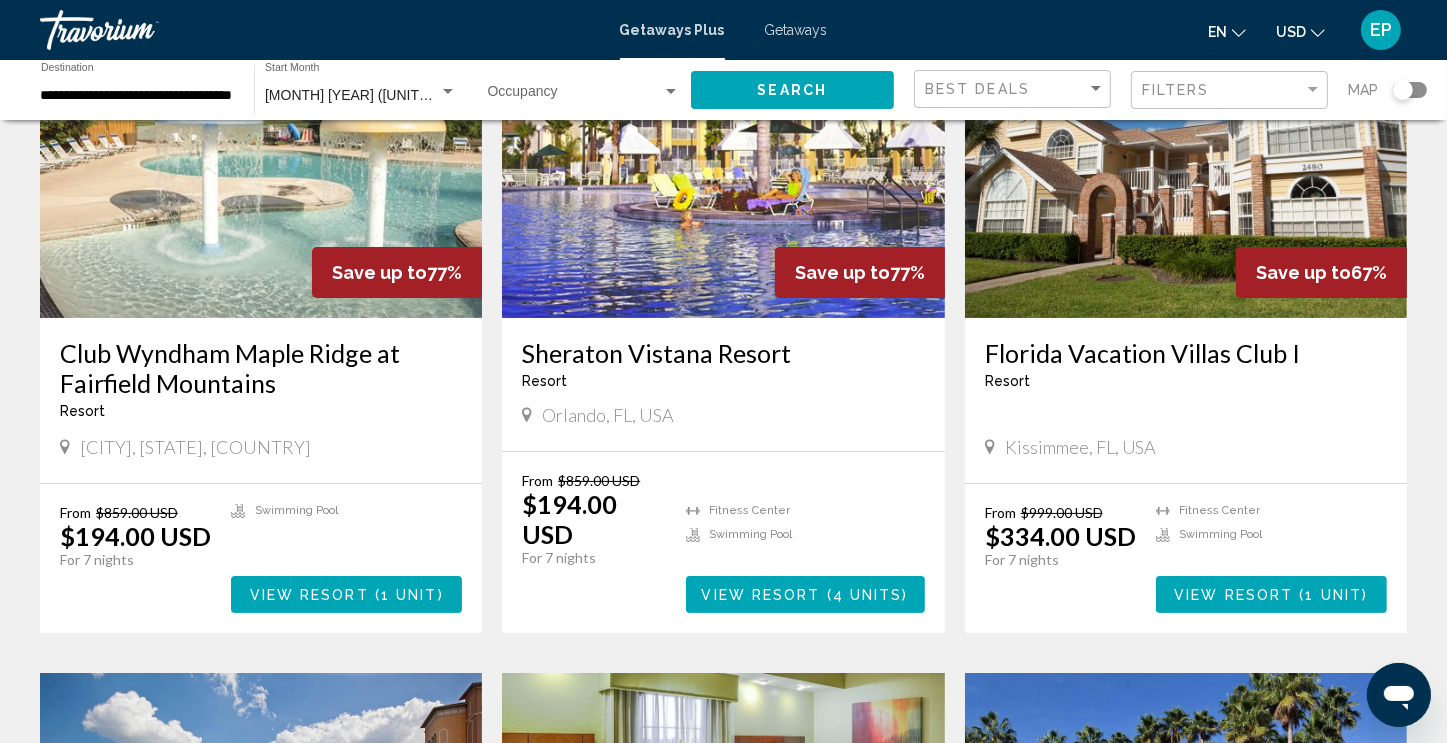 scroll, scrollTop: 216, scrollLeft: 0, axis: vertical 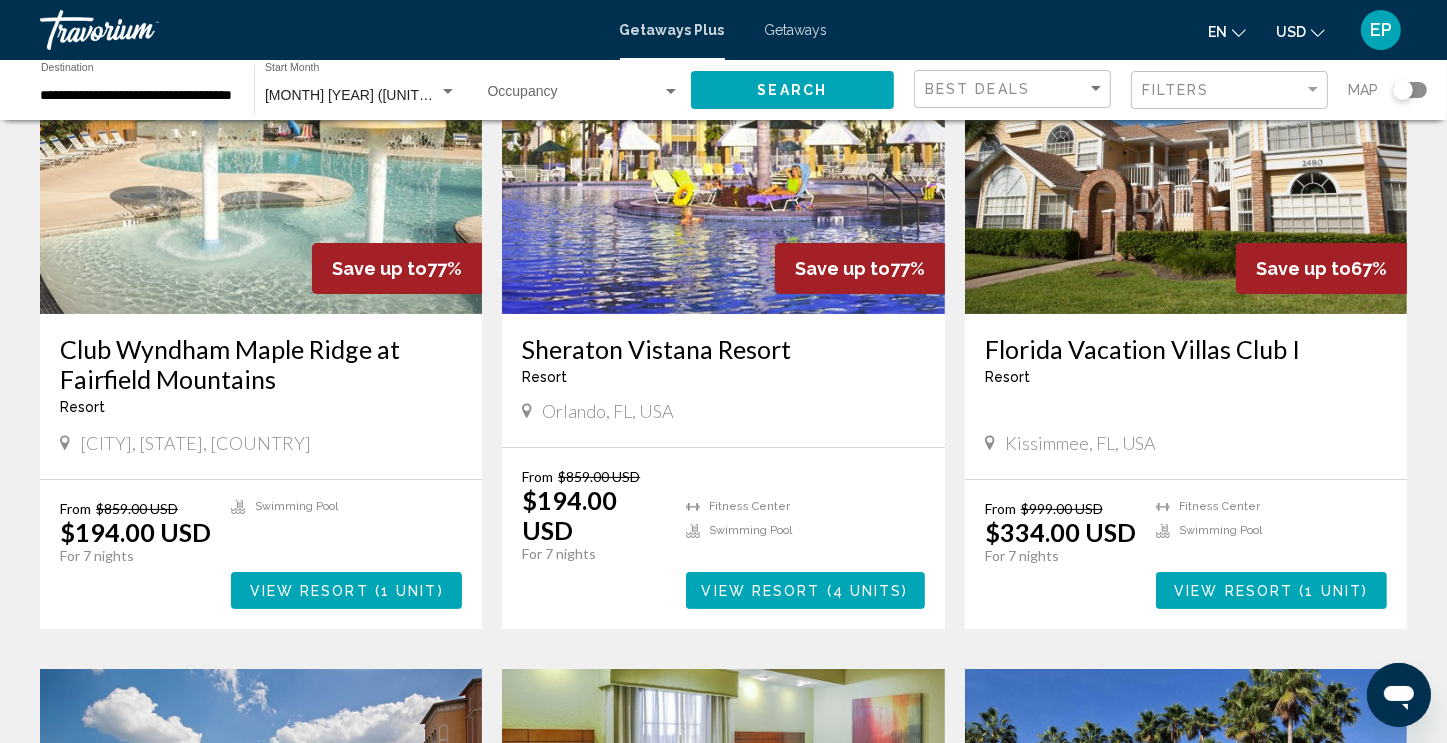click on "View Resort    ( 4 units )" at bounding box center (805, 590) 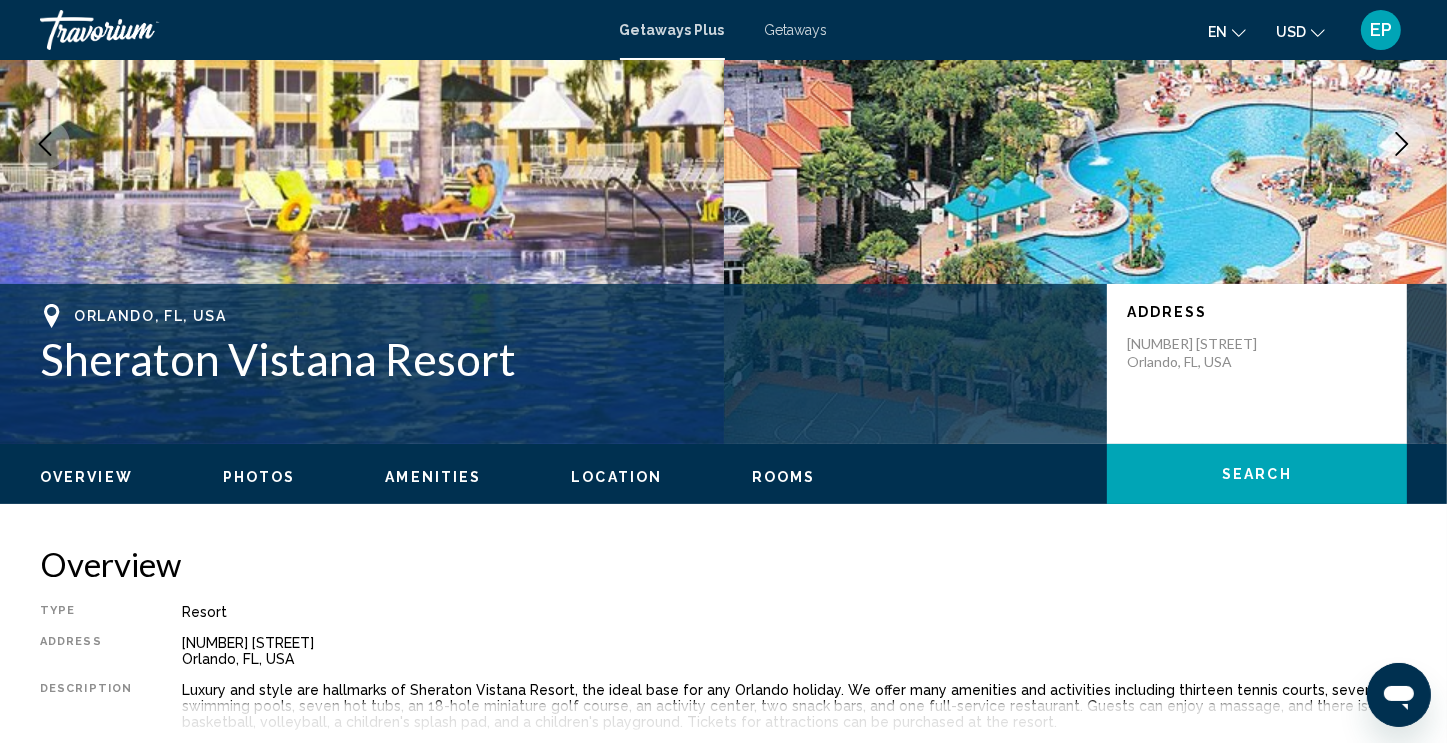 scroll, scrollTop: 0, scrollLeft: 0, axis: both 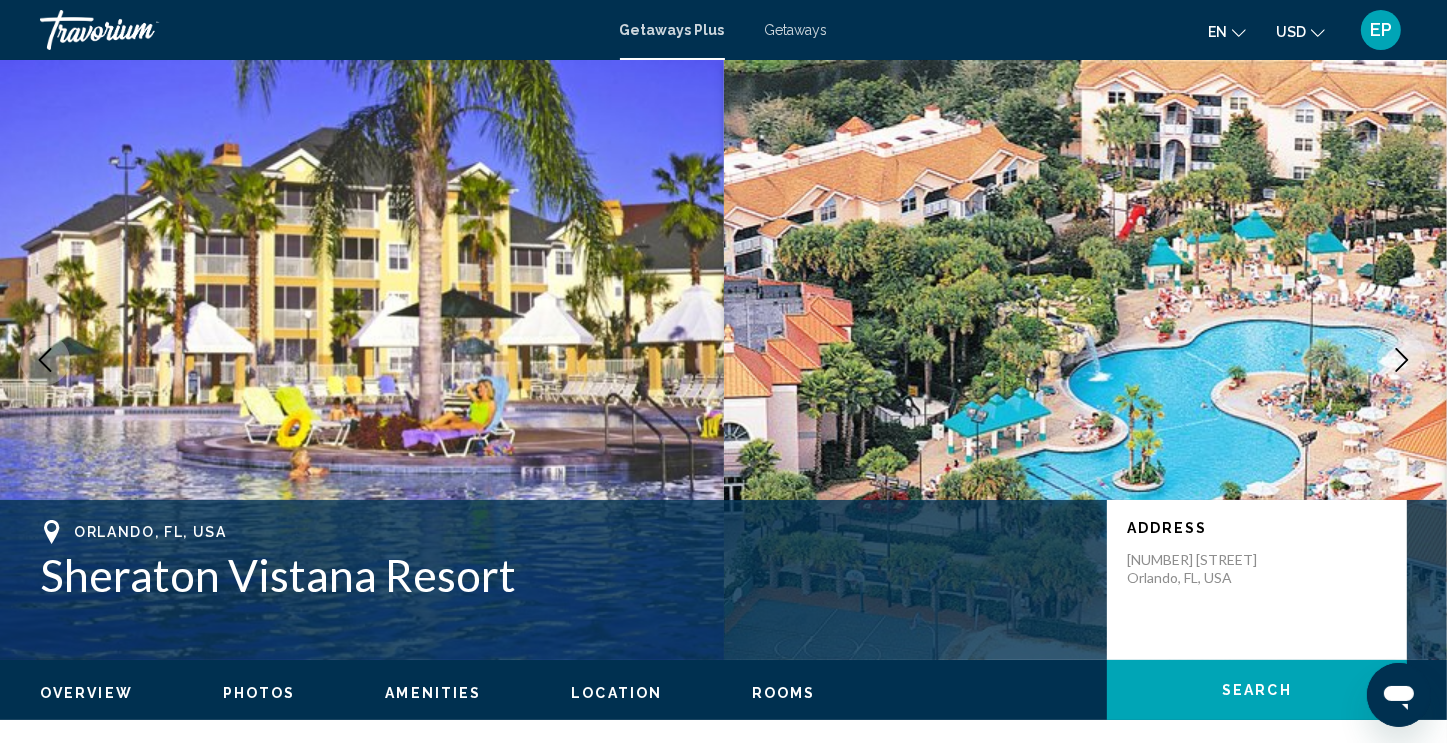 click on "Orlando, FL, USA Sheraton Vistana Resort Address 8800 Vistana Centre Drive Orlando, FL, USA" at bounding box center (723, 580) 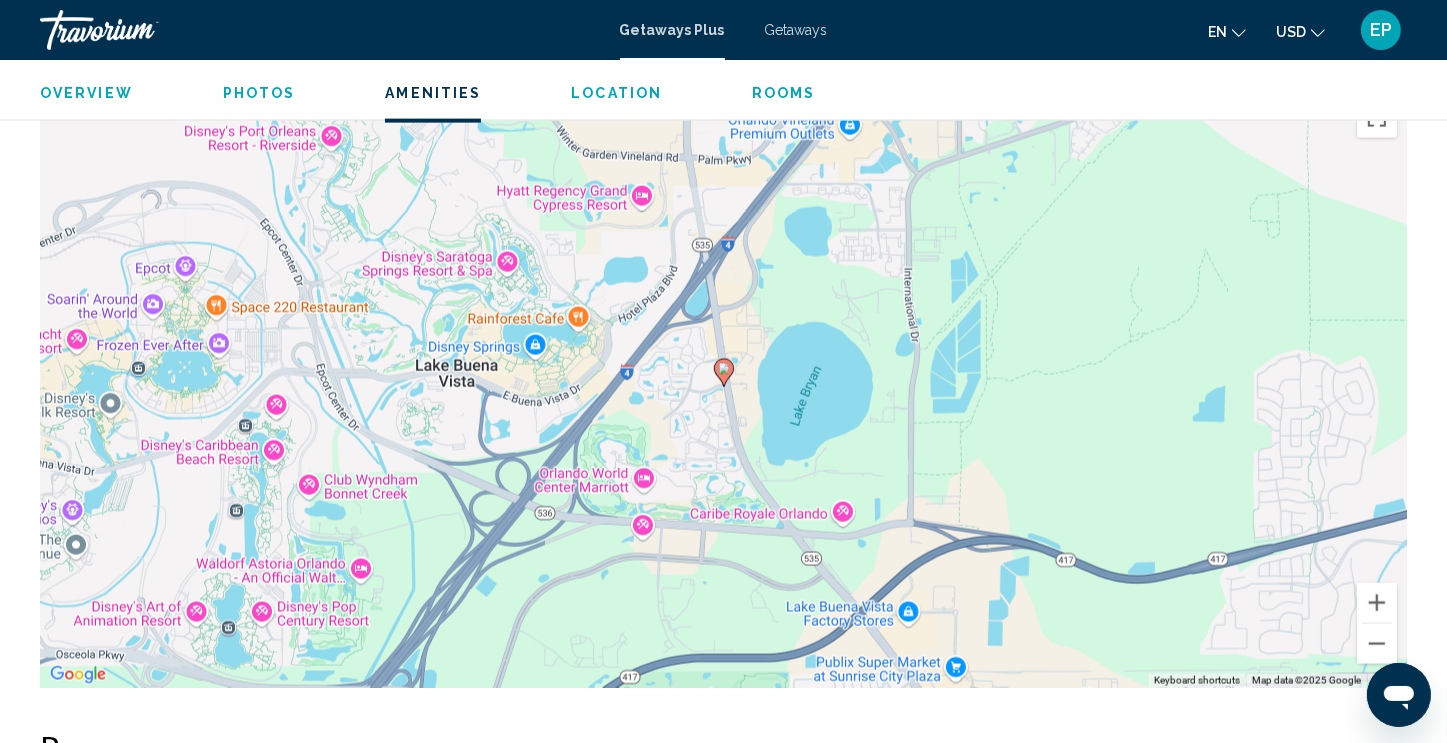 scroll, scrollTop: 1965, scrollLeft: 0, axis: vertical 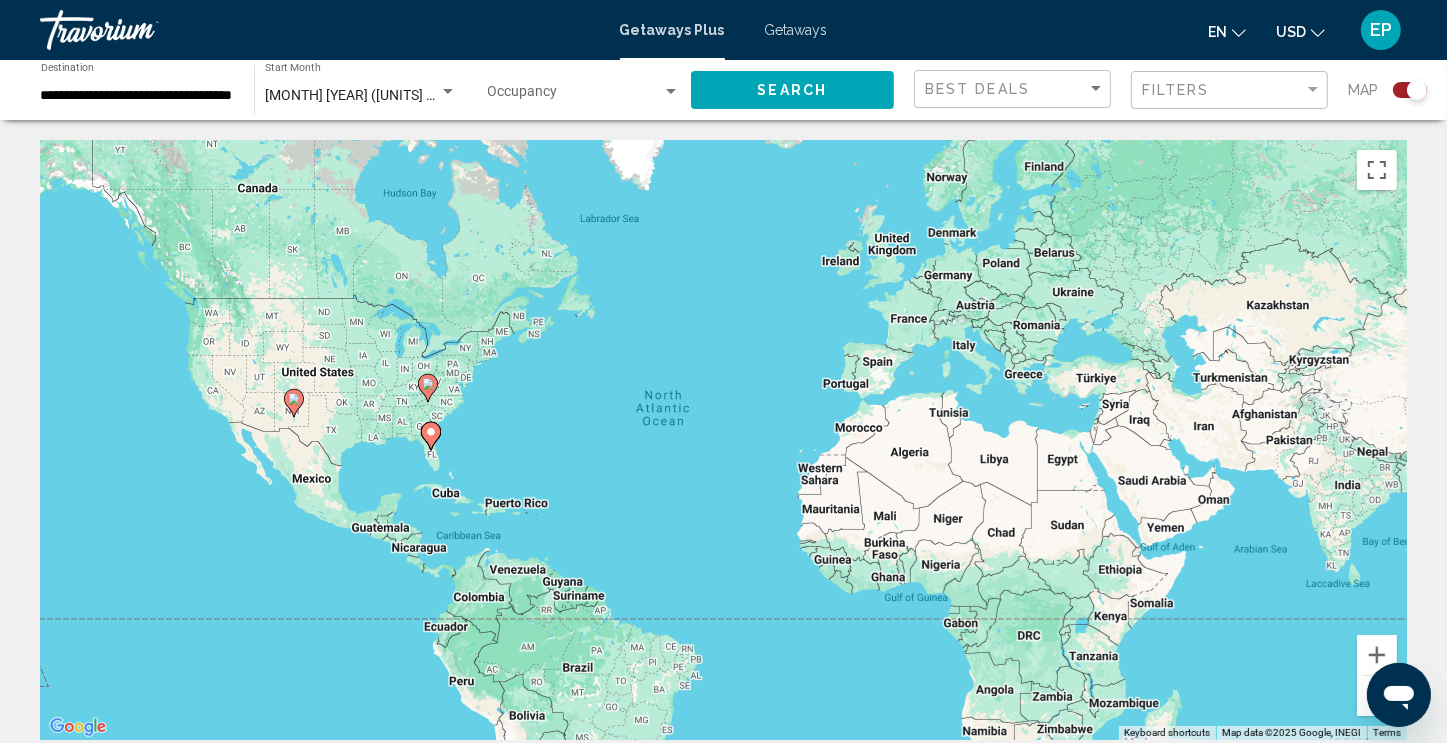 click 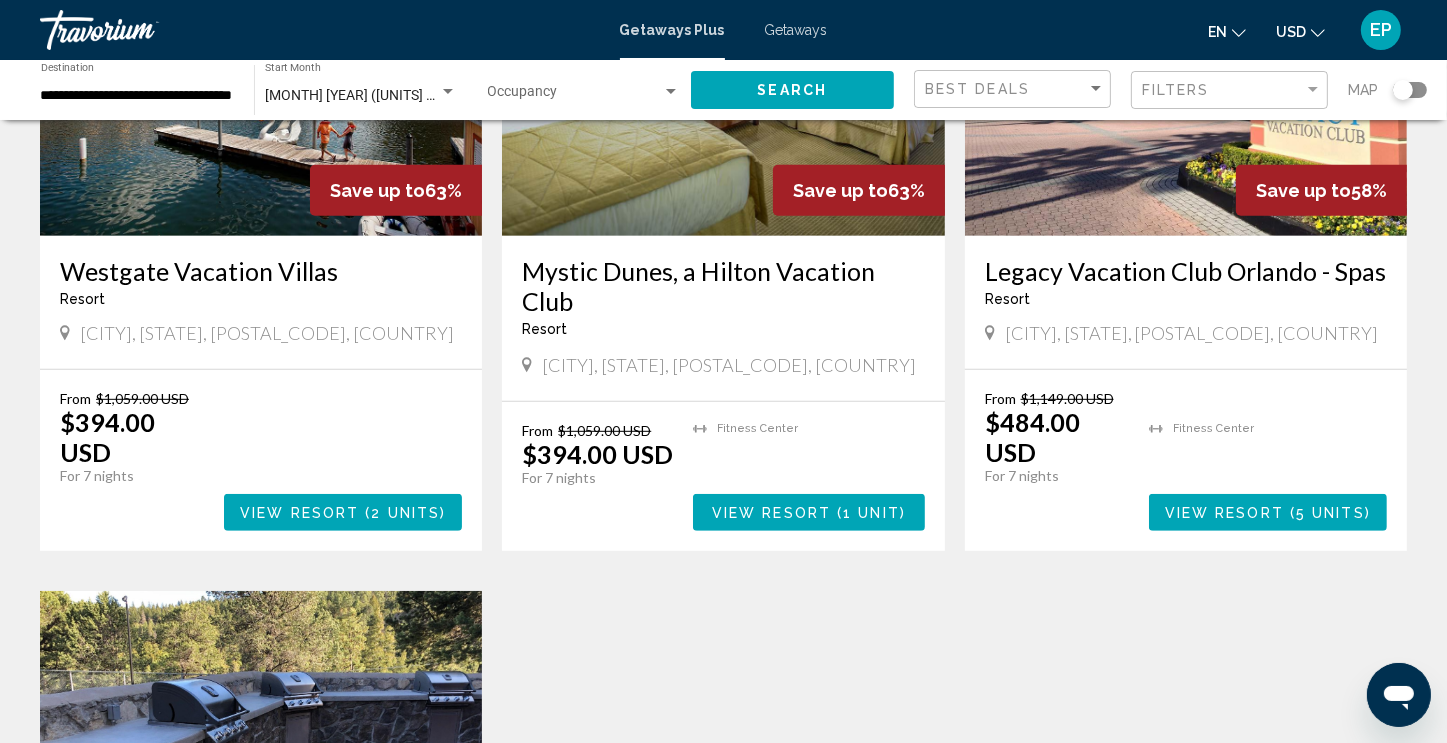 scroll, scrollTop: 966, scrollLeft: 0, axis: vertical 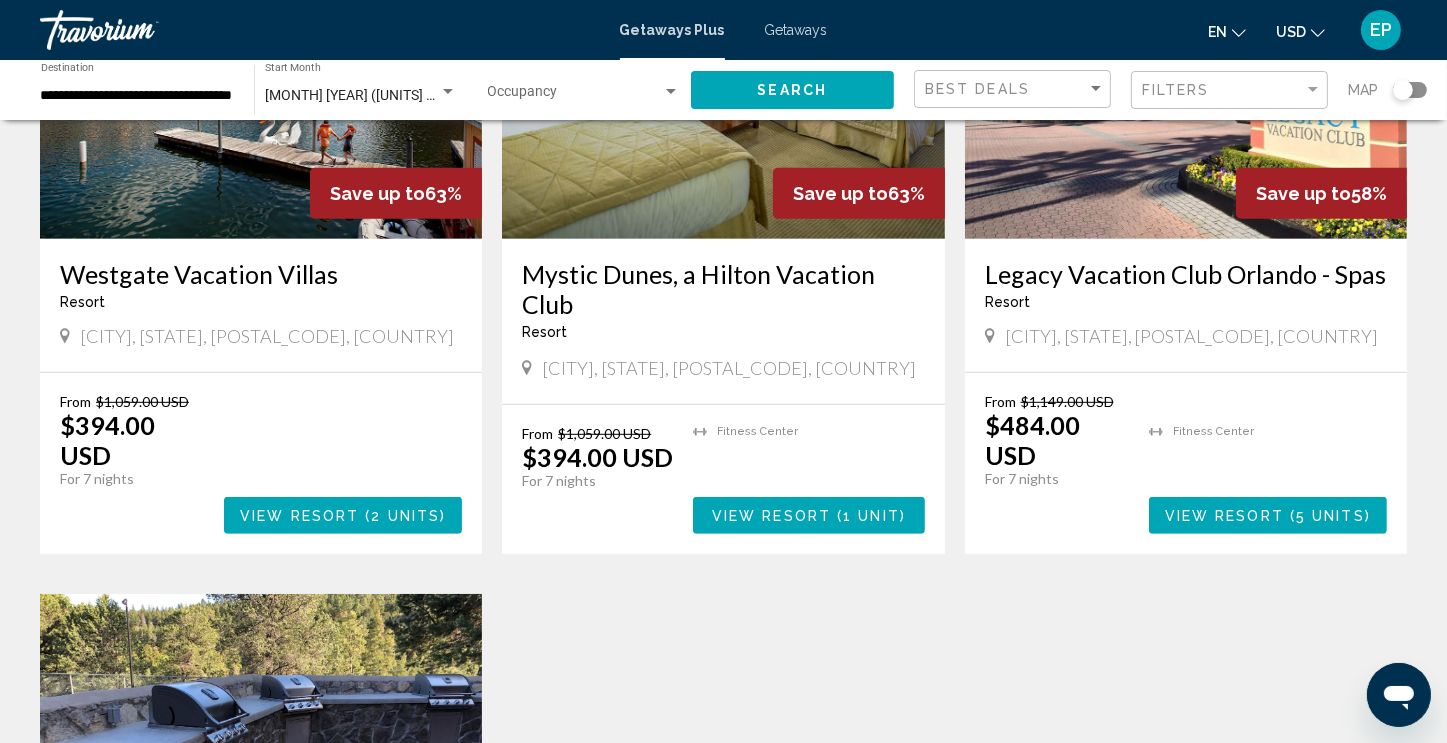 click on "1 unit" at bounding box center [871, 516] 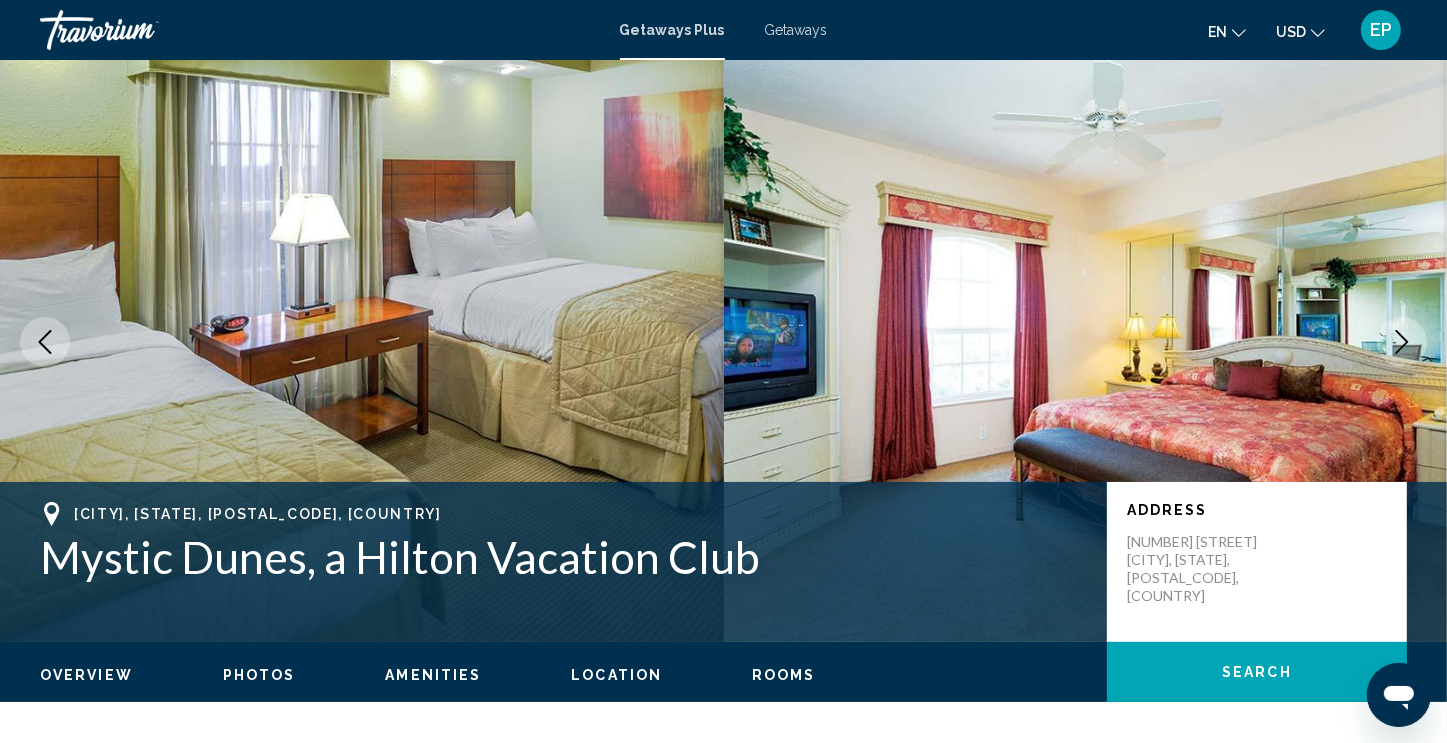 scroll, scrollTop: 0, scrollLeft: 0, axis: both 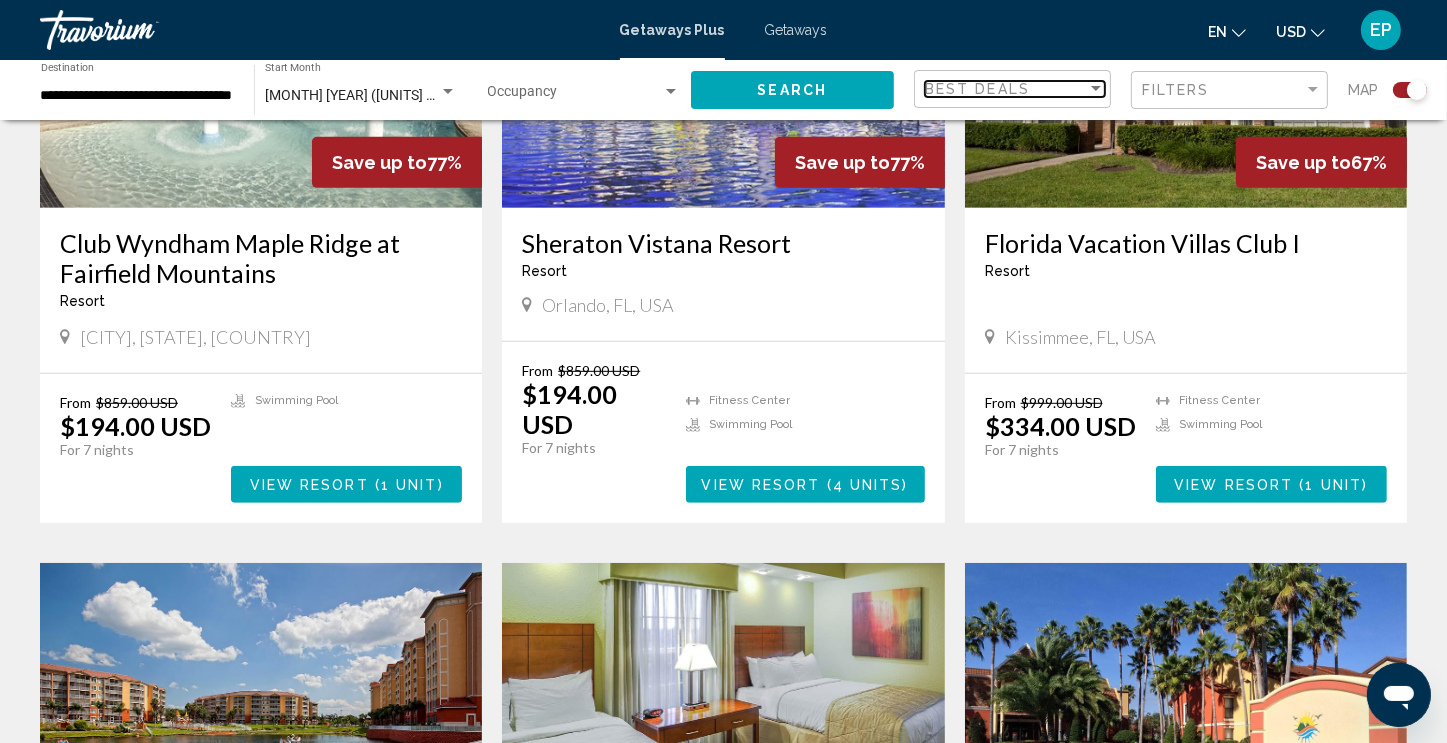 click on "Best Deals" at bounding box center (977, 89) 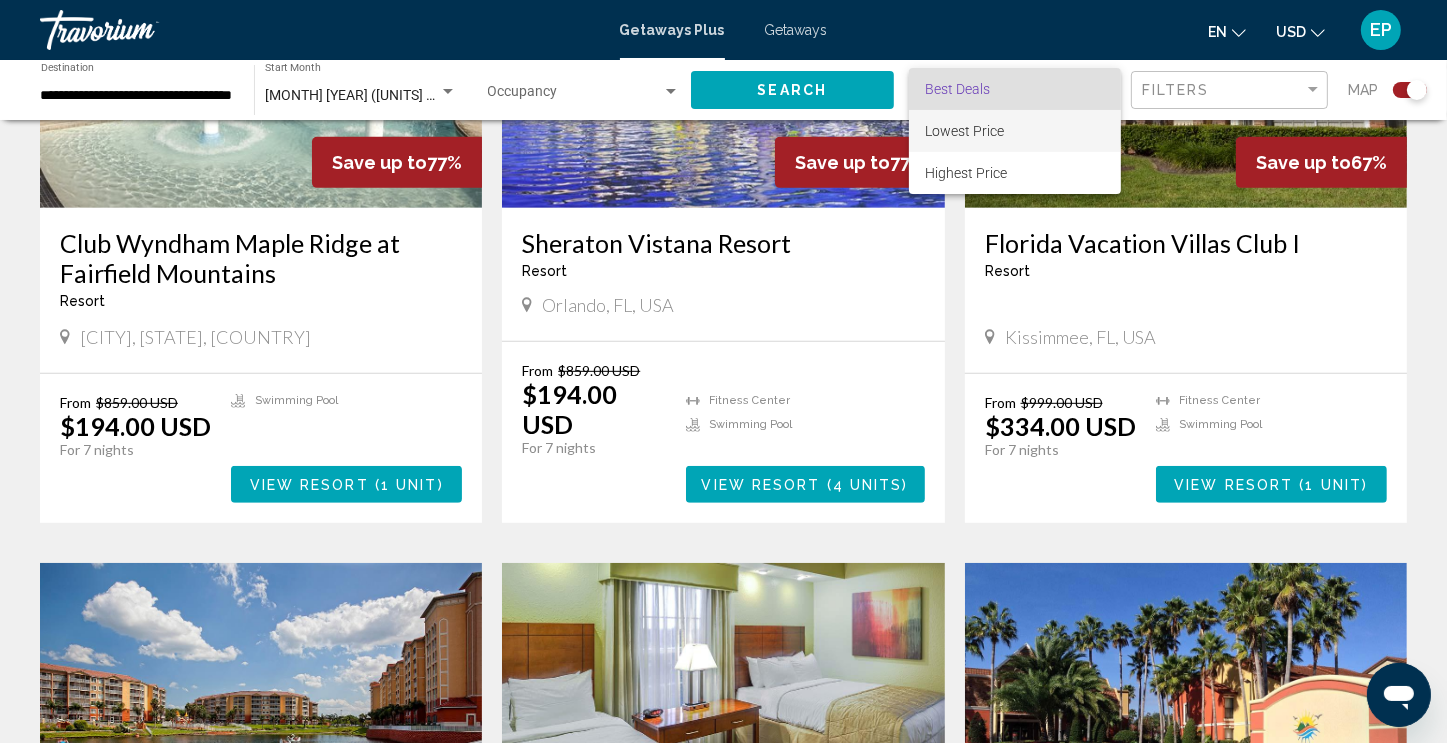 click on "Lowest Price" at bounding box center [1015, 131] 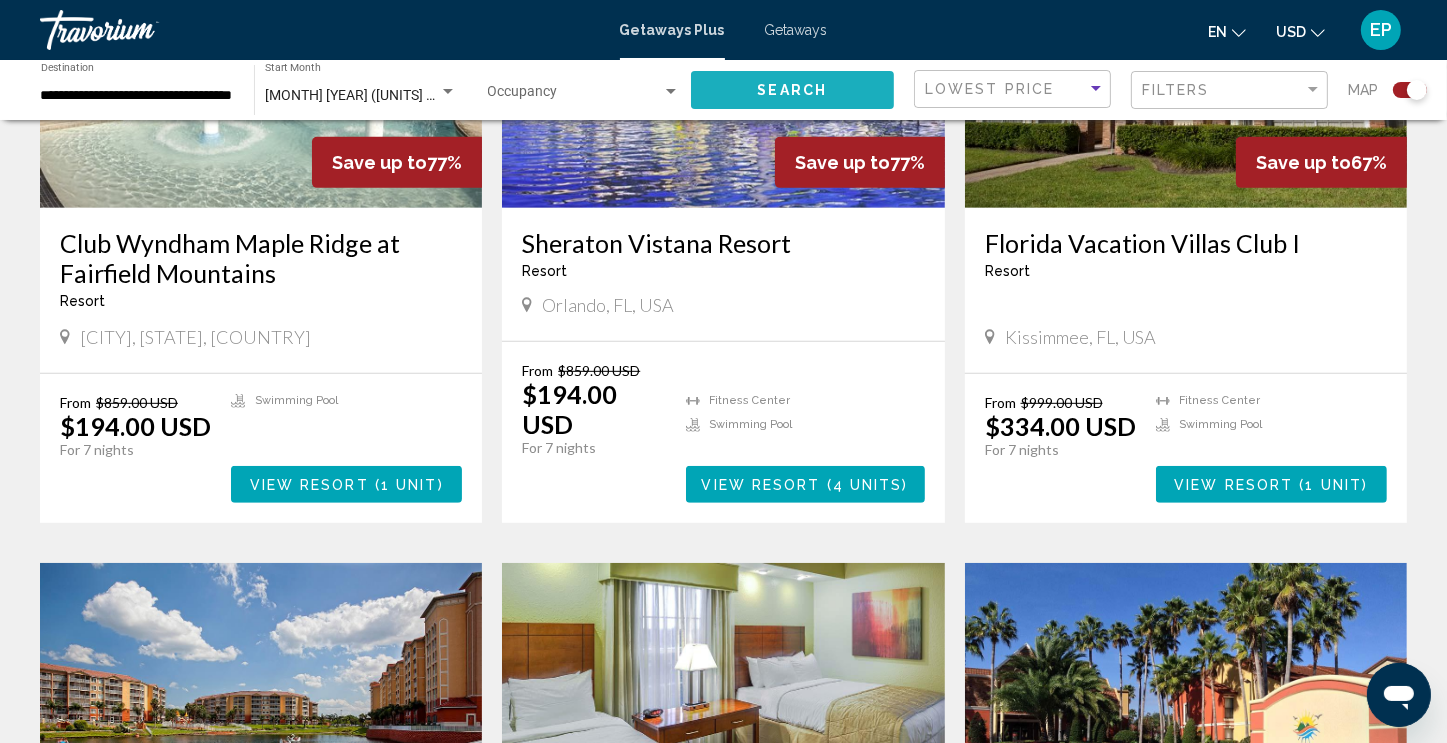 click on "Search" 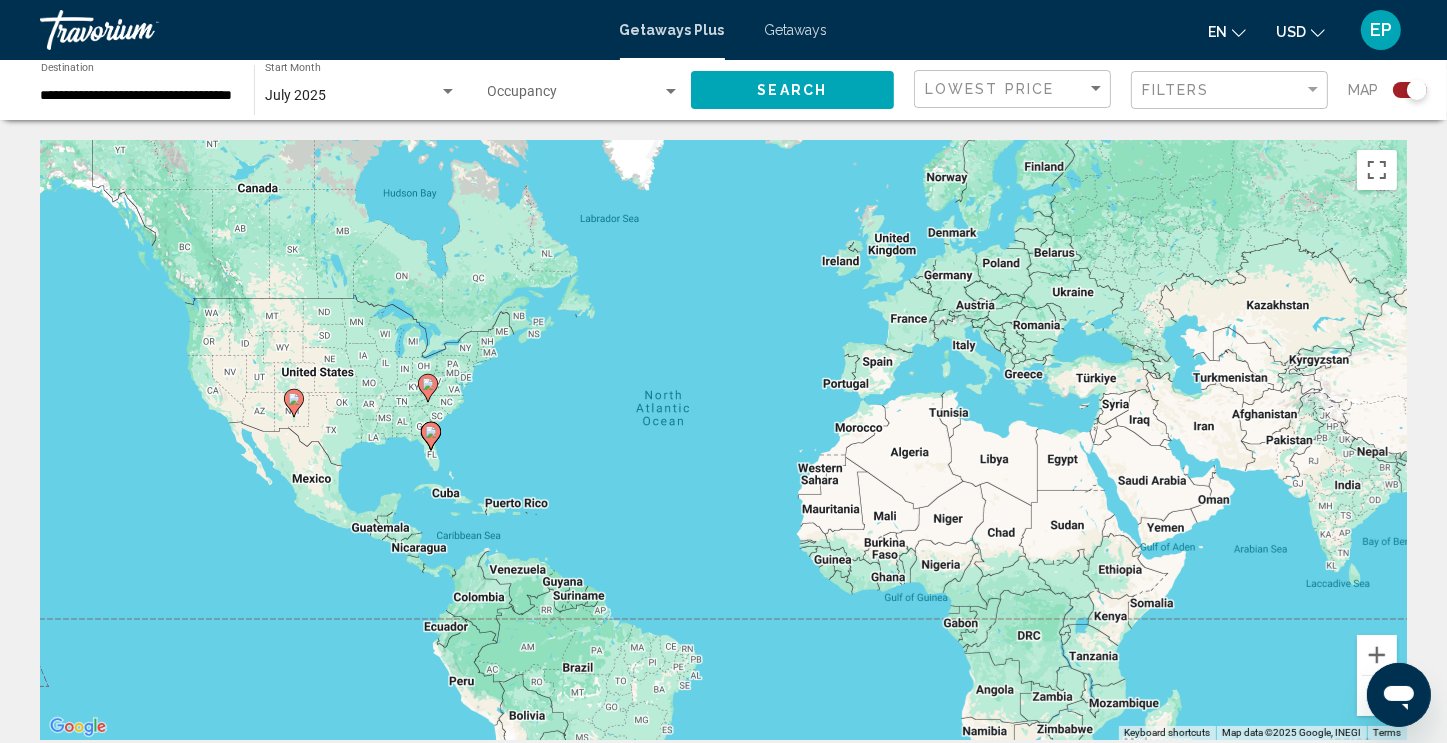 click 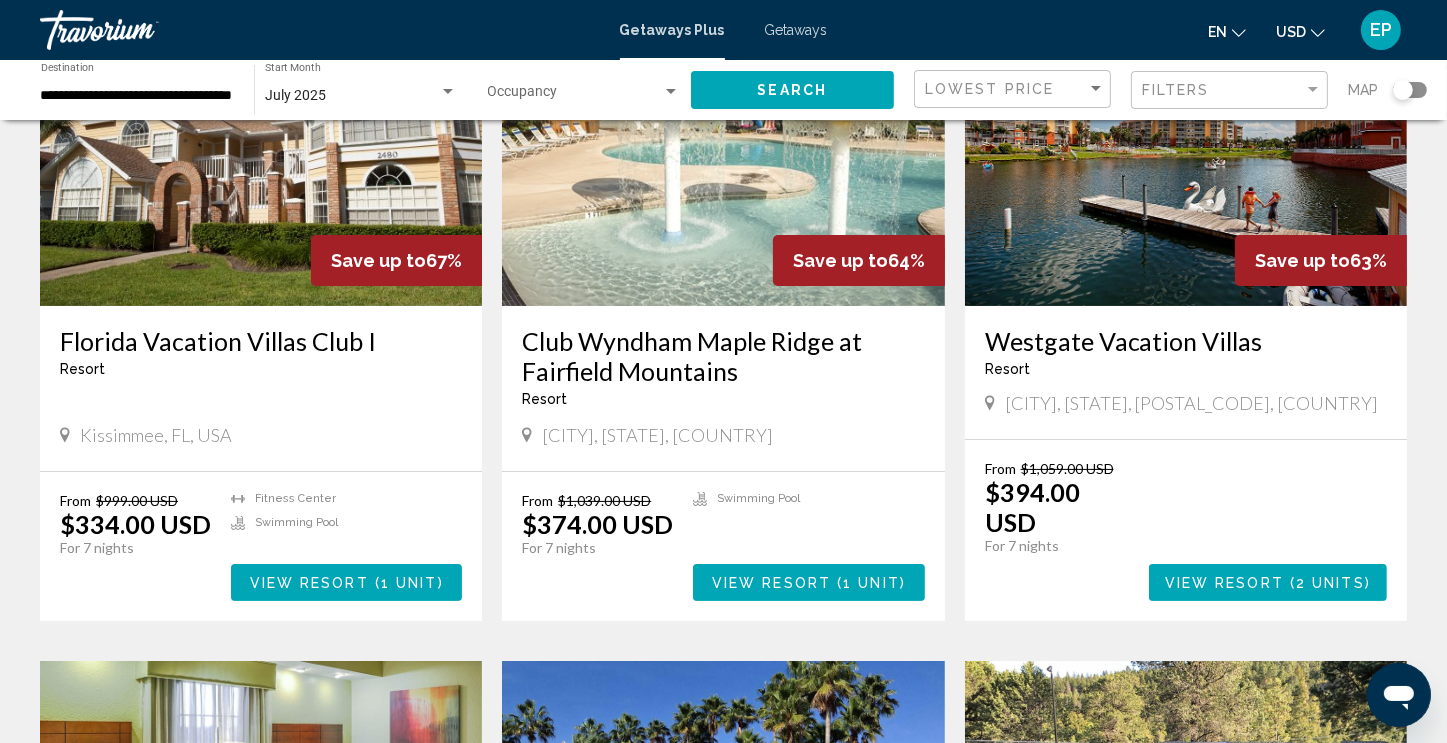 scroll, scrollTop: 221, scrollLeft: 0, axis: vertical 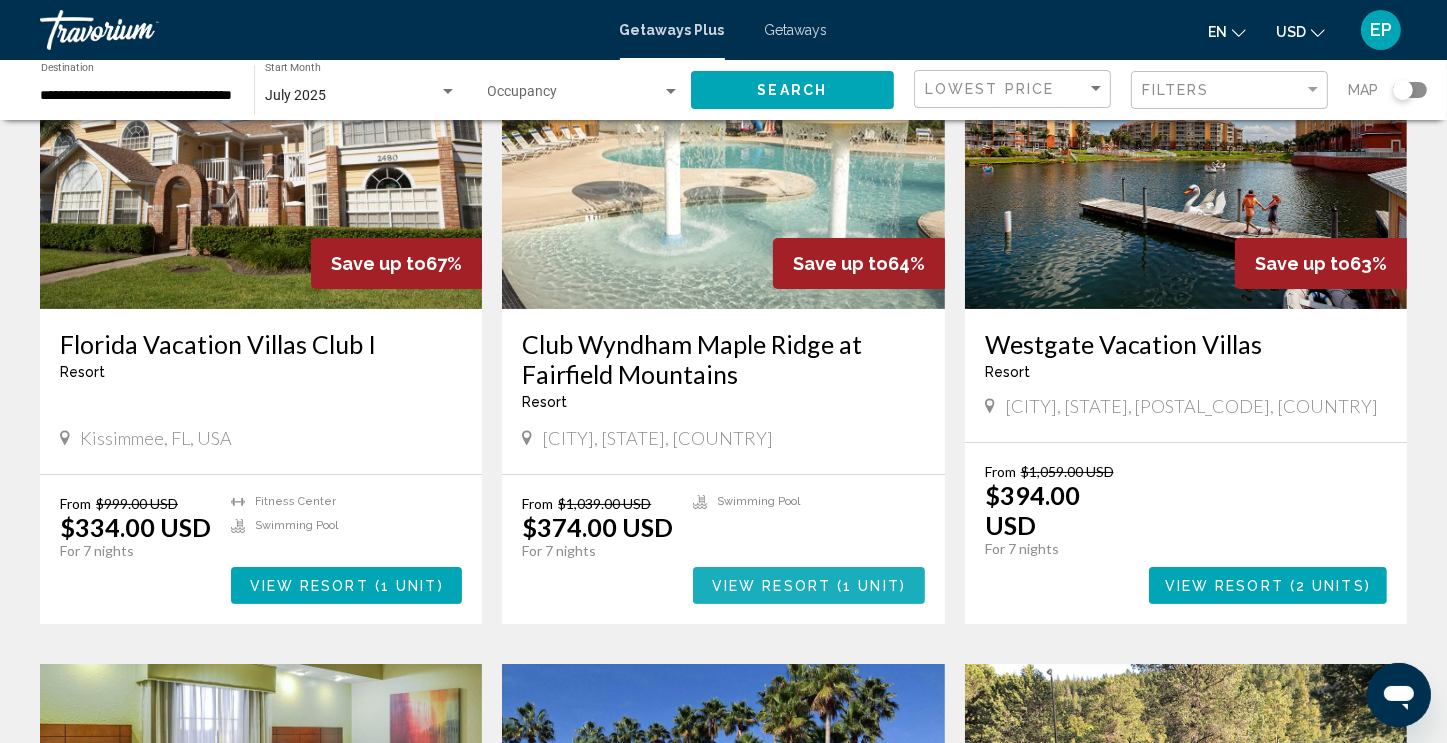 click on "View Resort" at bounding box center [771, 586] 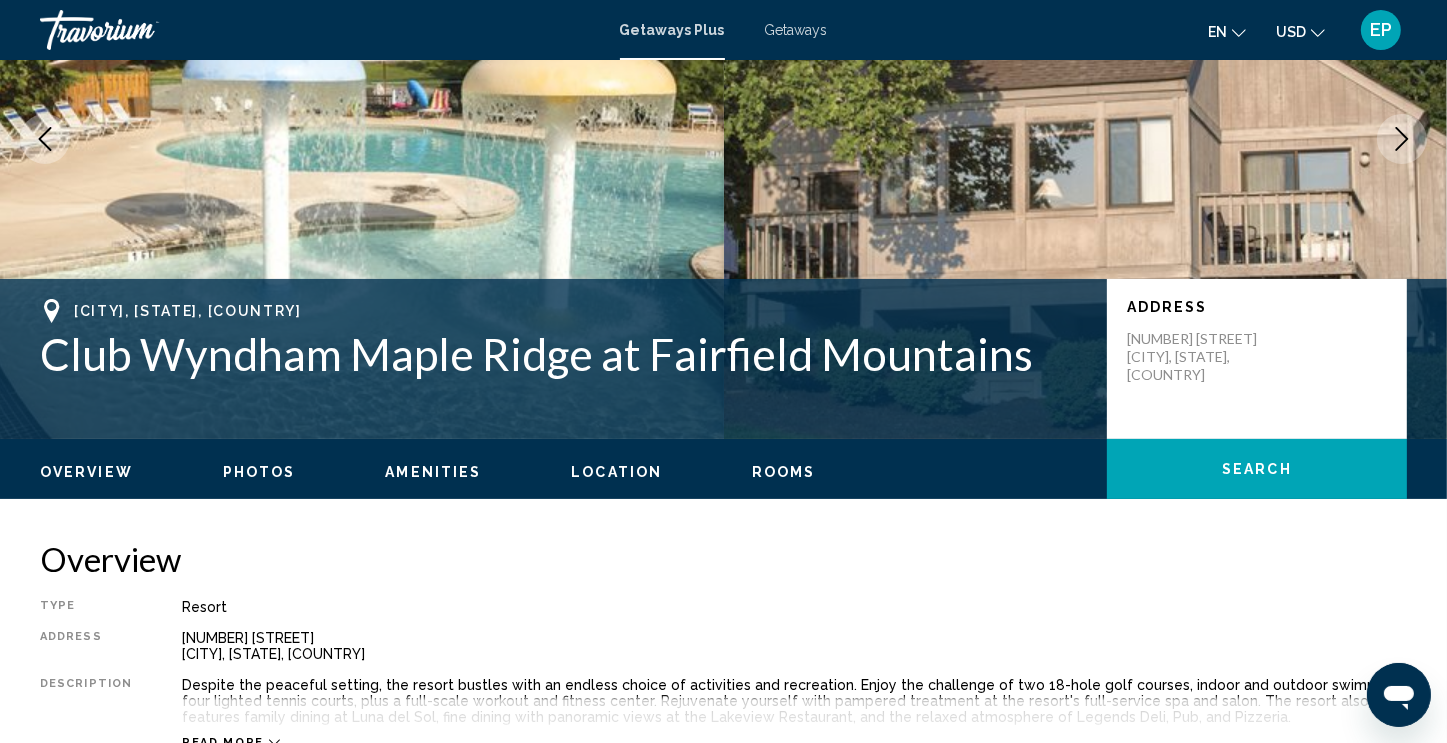 scroll, scrollTop: 0, scrollLeft: 0, axis: both 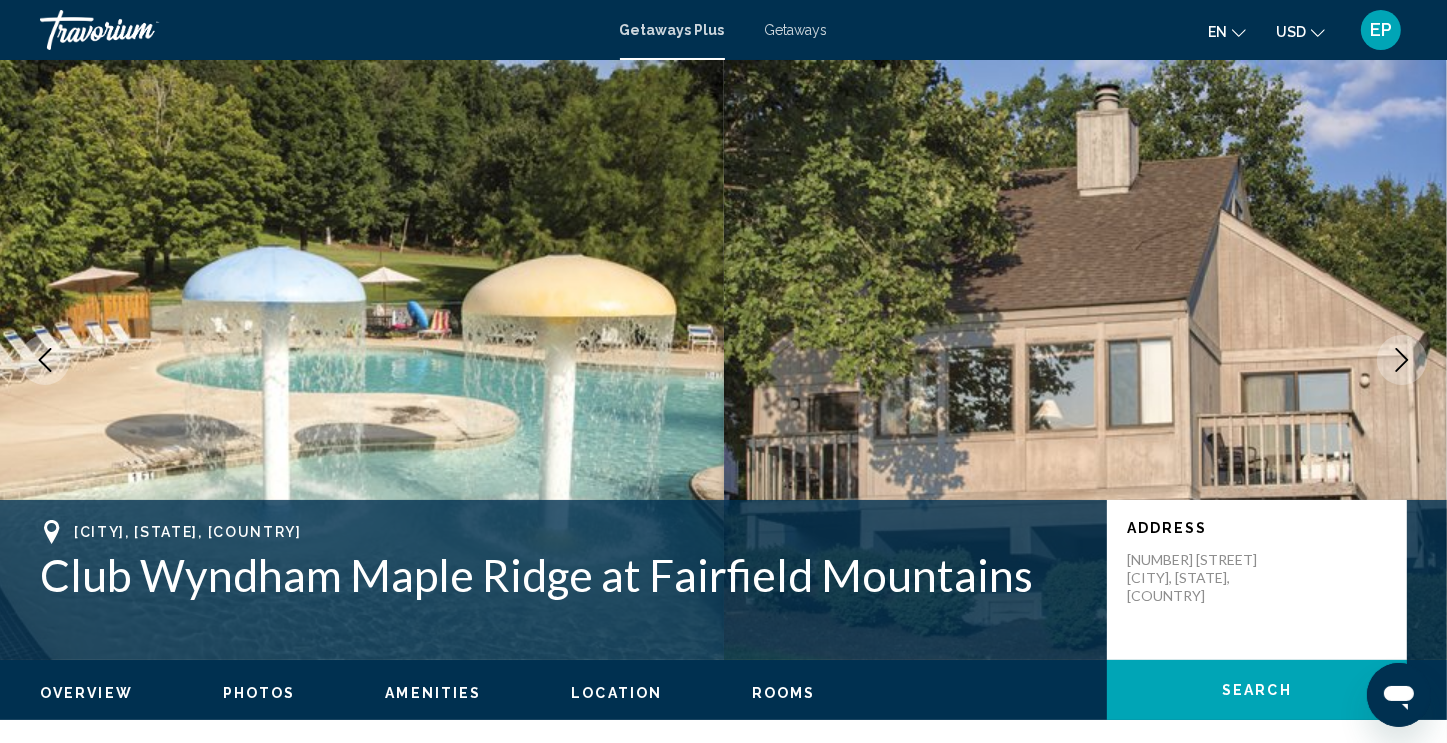 click 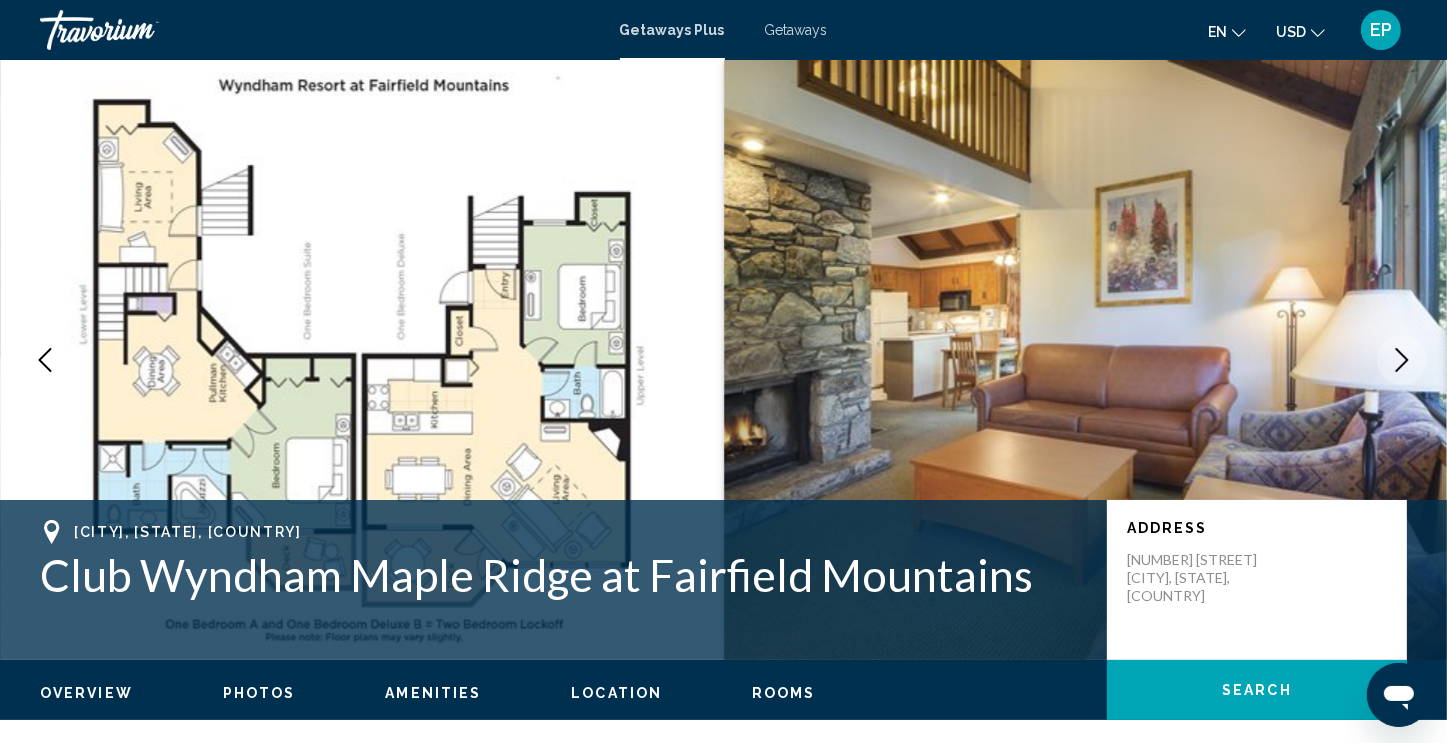 click 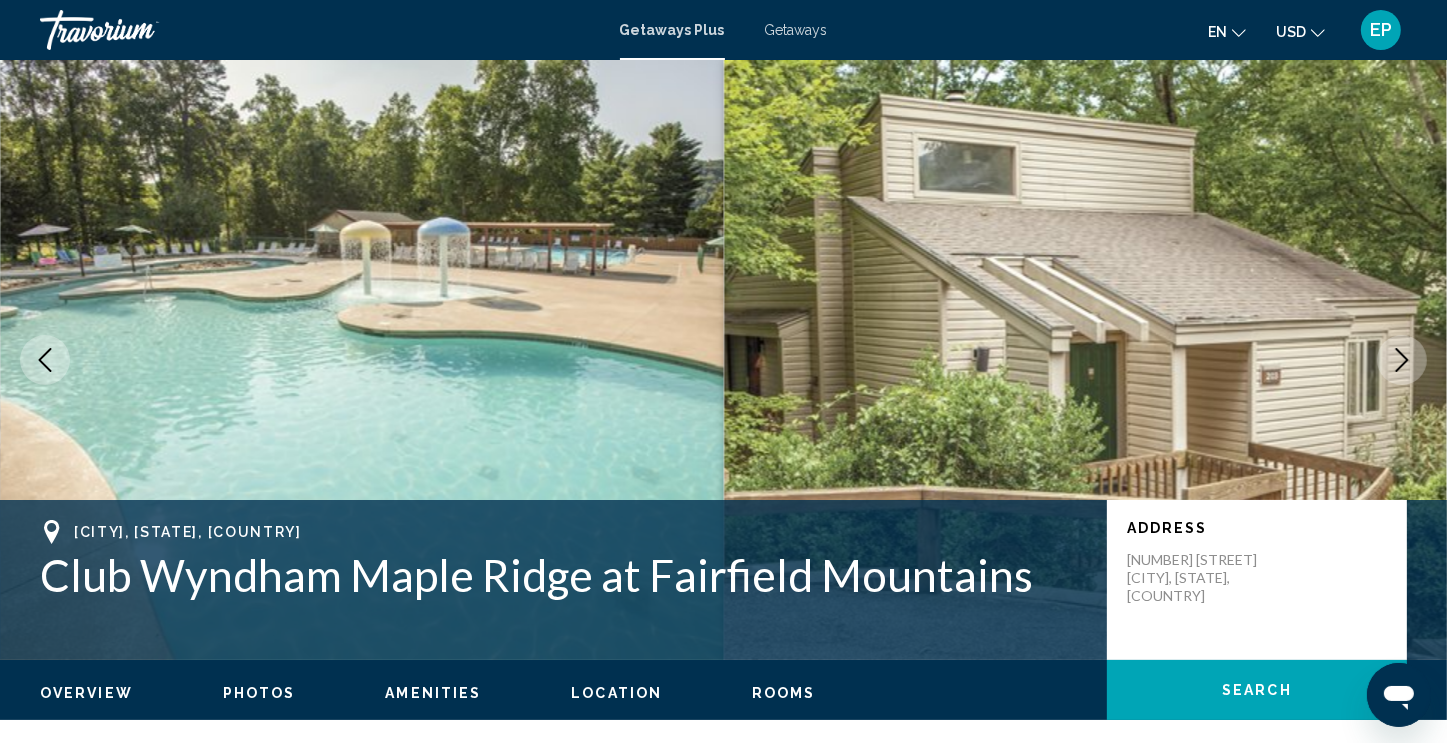 click 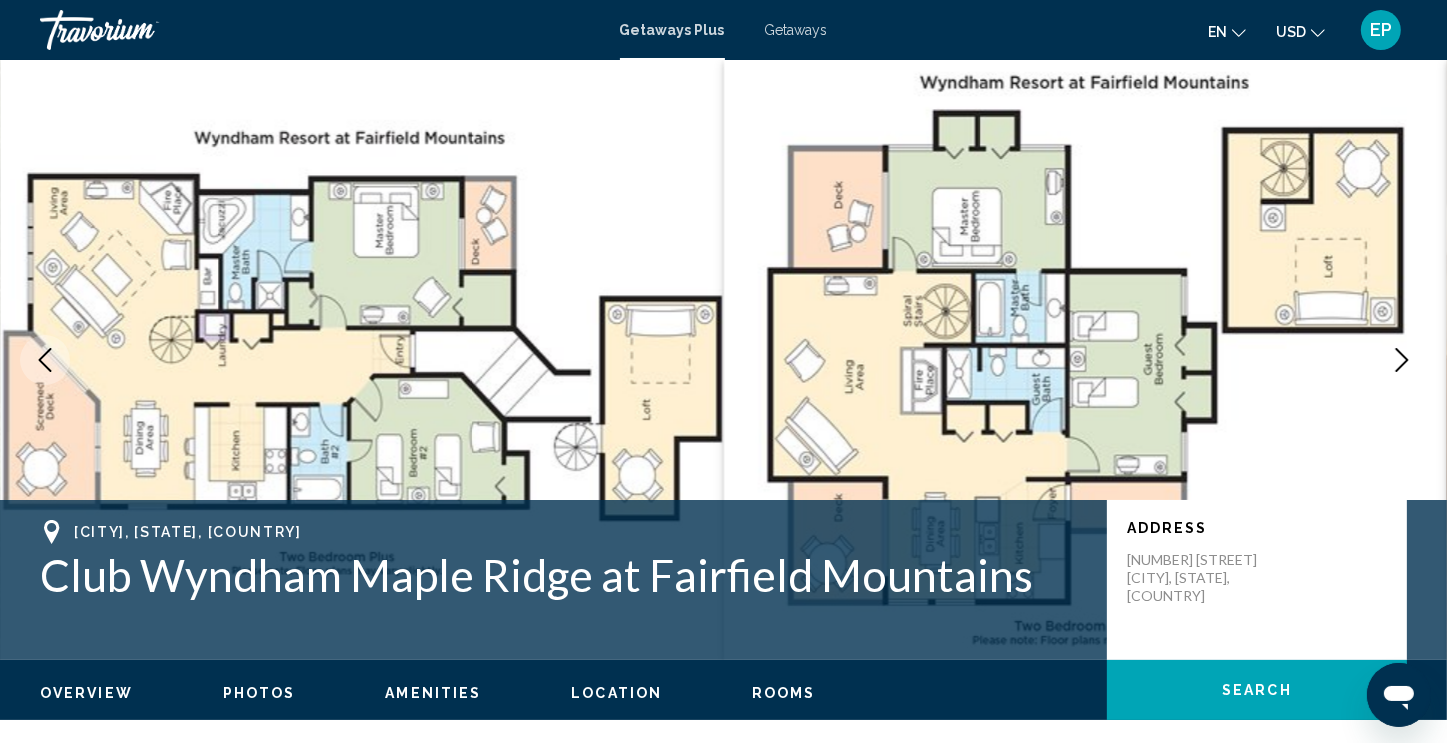 click at bounding box center (1402, 360) 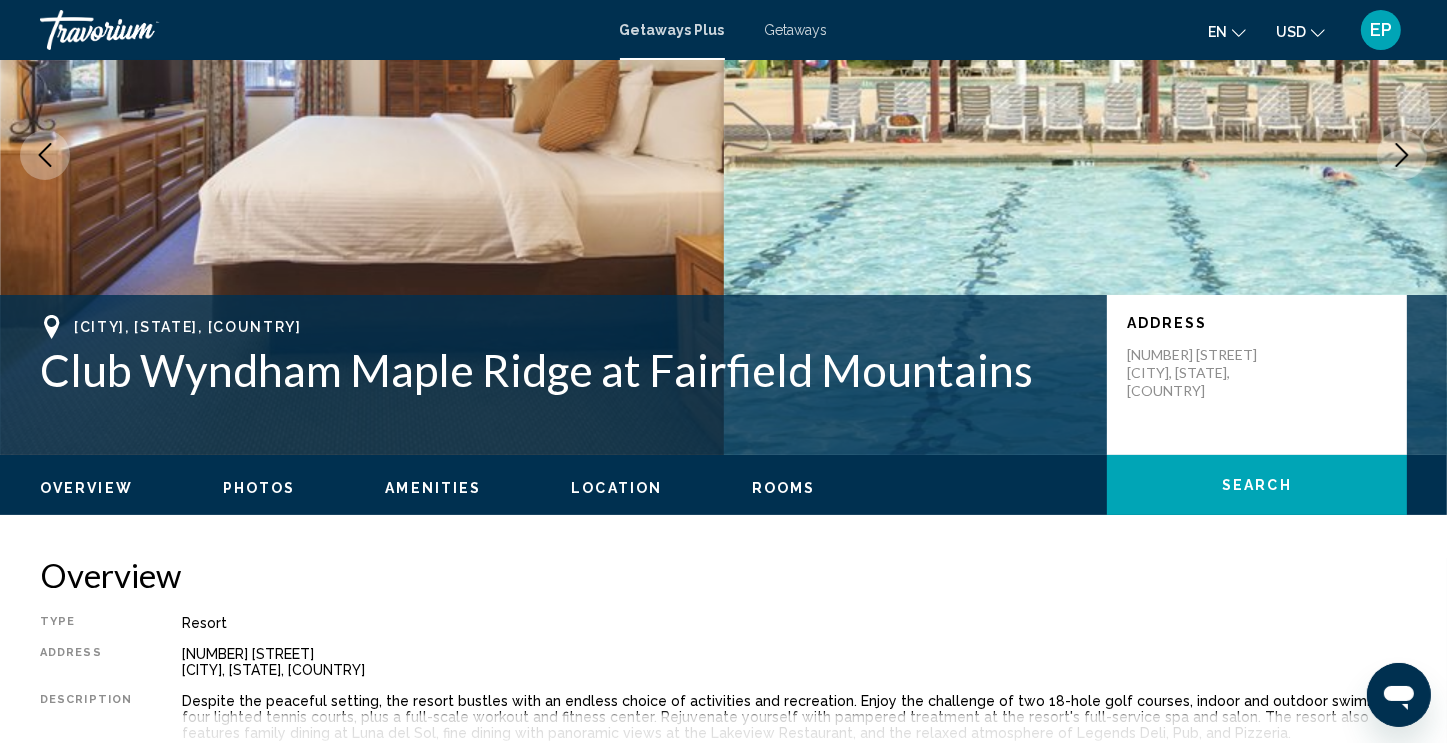 scroll, scrollTop: 207, scrollLeft: 0, axis: vertical 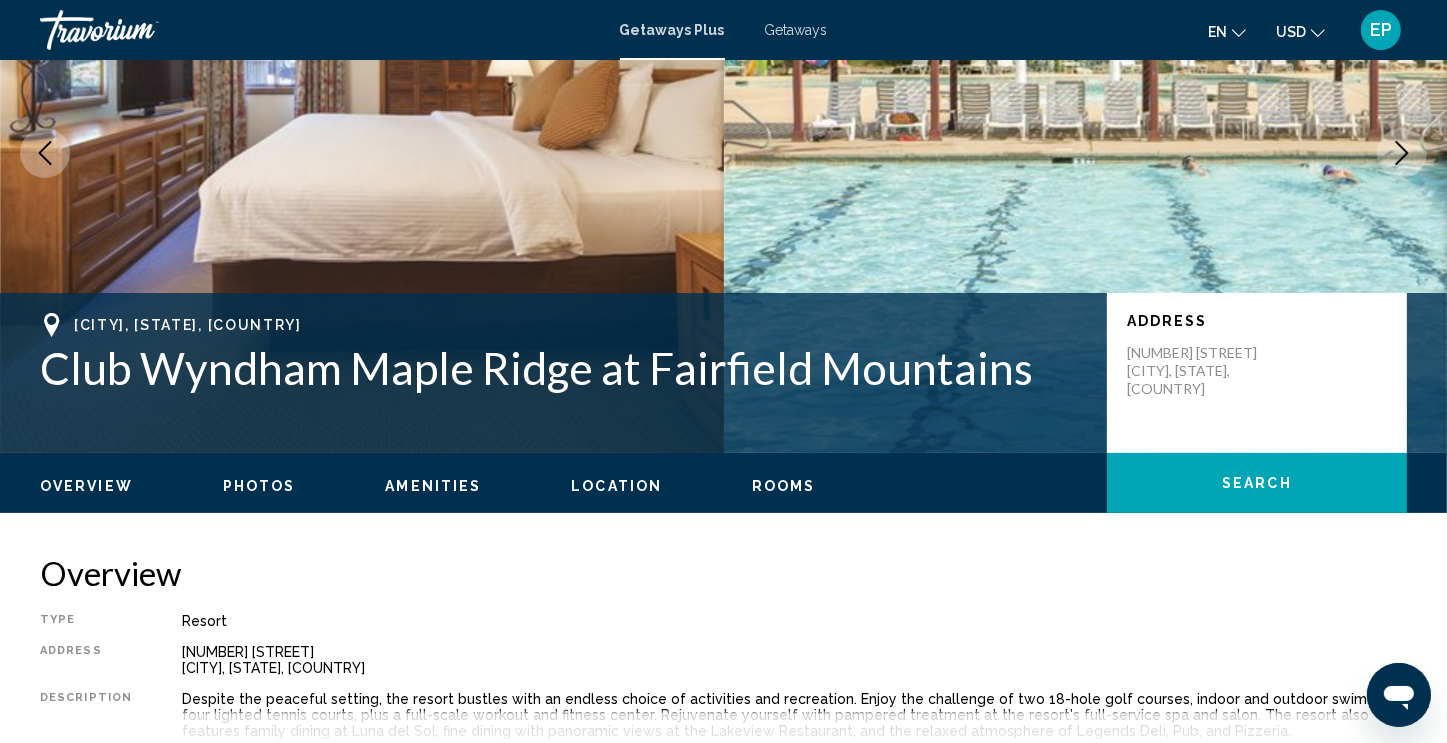 click at bounding box center [1402, 153] 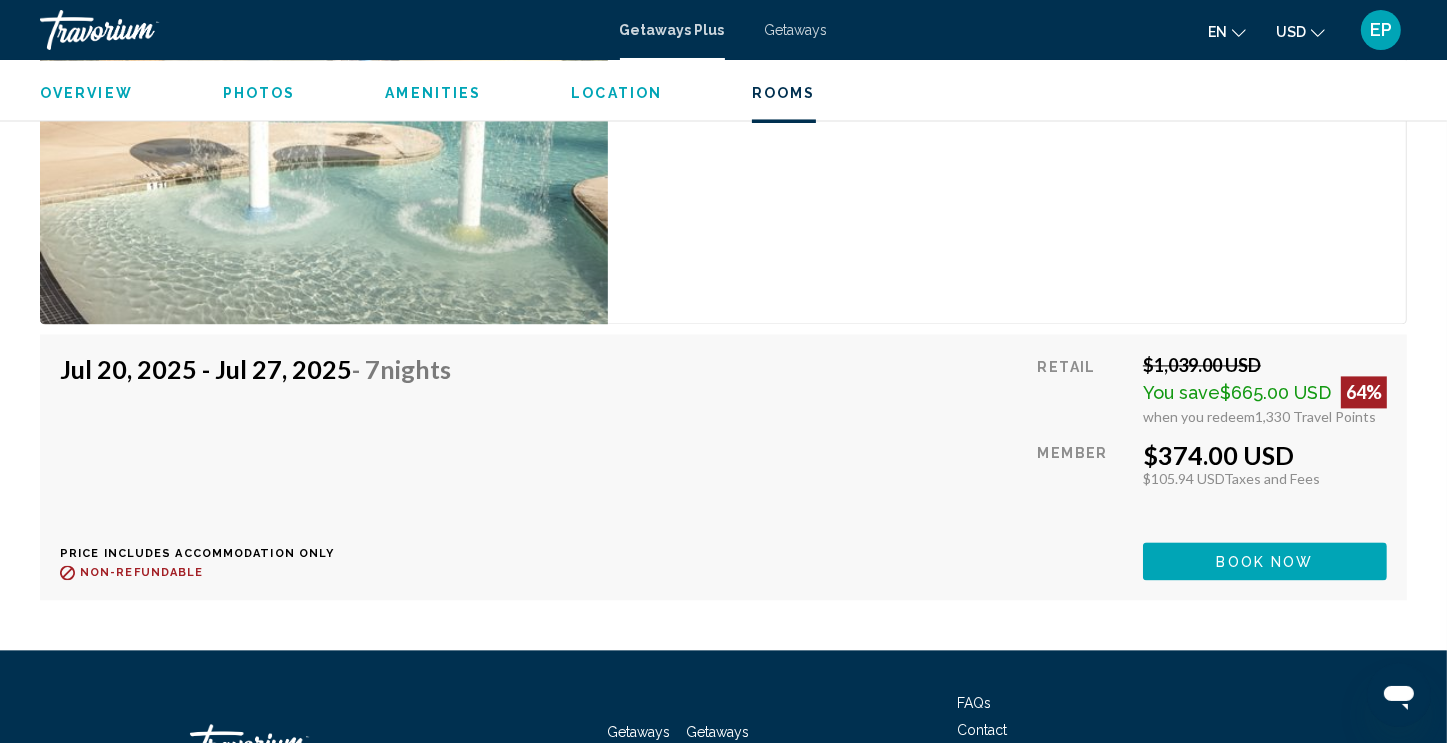 scroll, scrollTop: 4093, scrollLeft: 0, axis: vertical 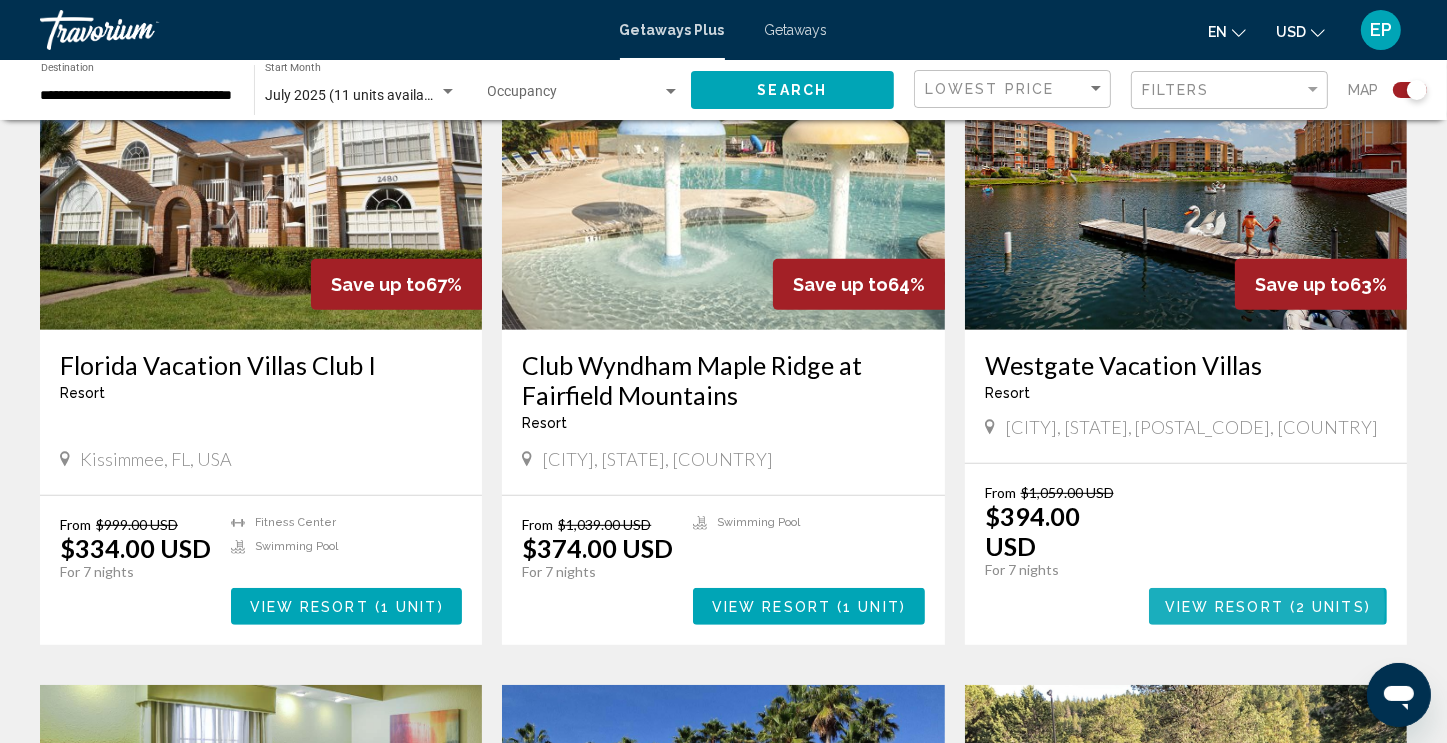 click on "View Resort" at bounding box center [1224, 607] 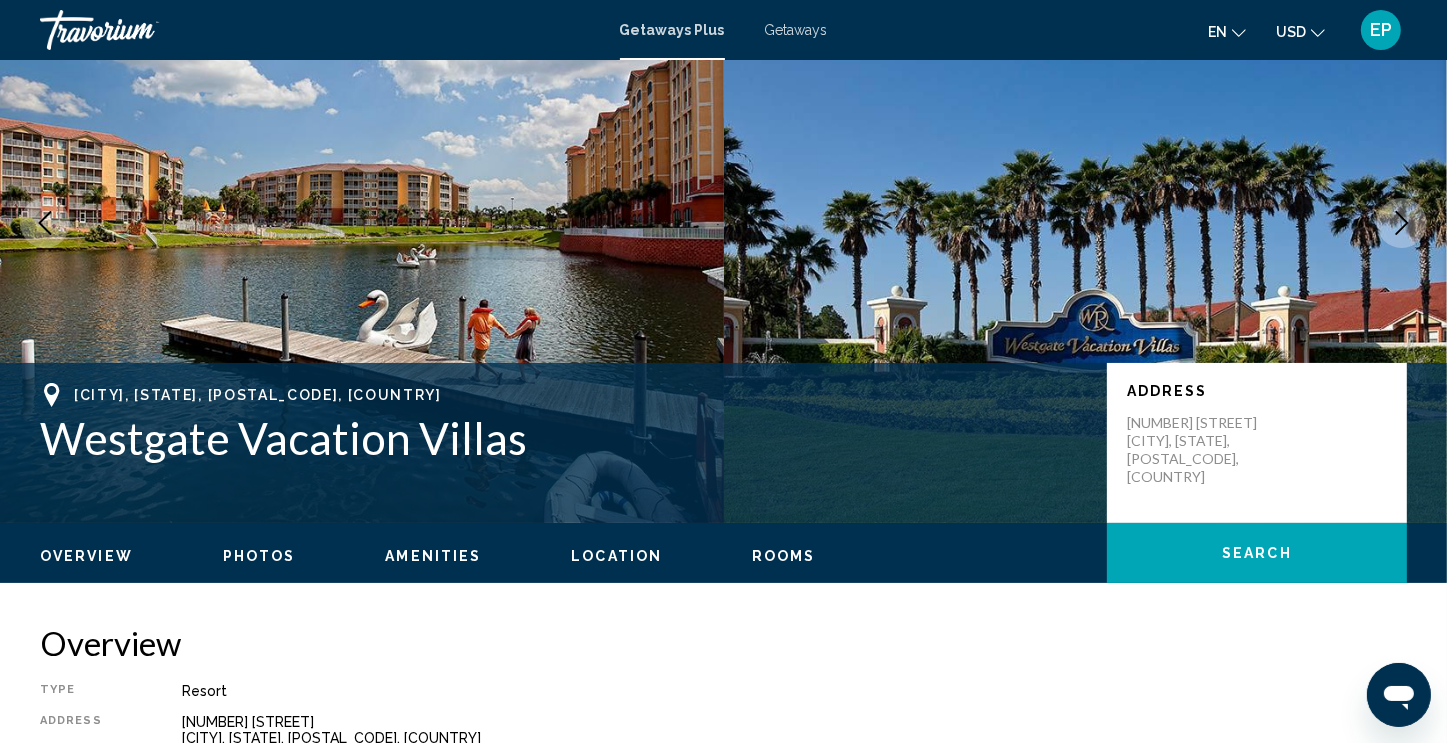 scroll, scrollTop: 0, scrollLeft: 0, axis: both 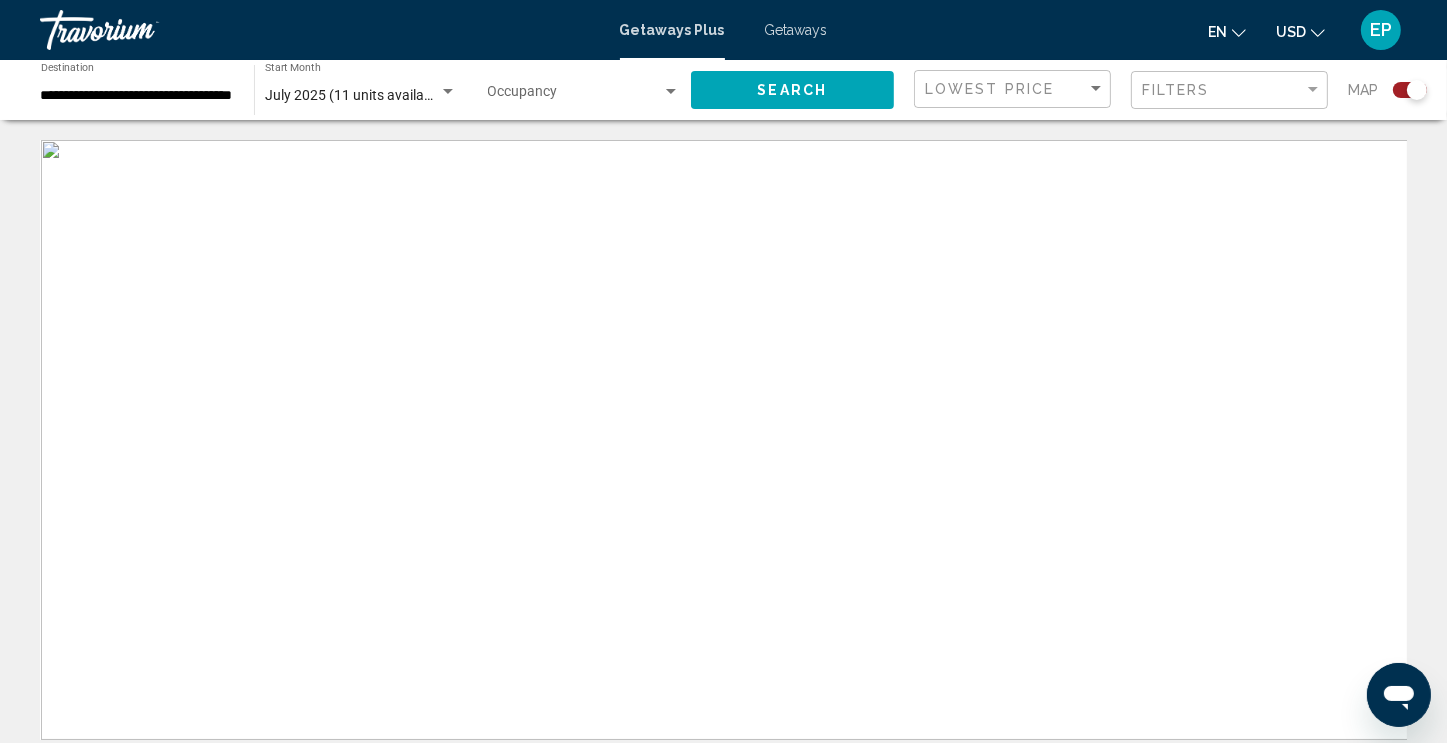 click 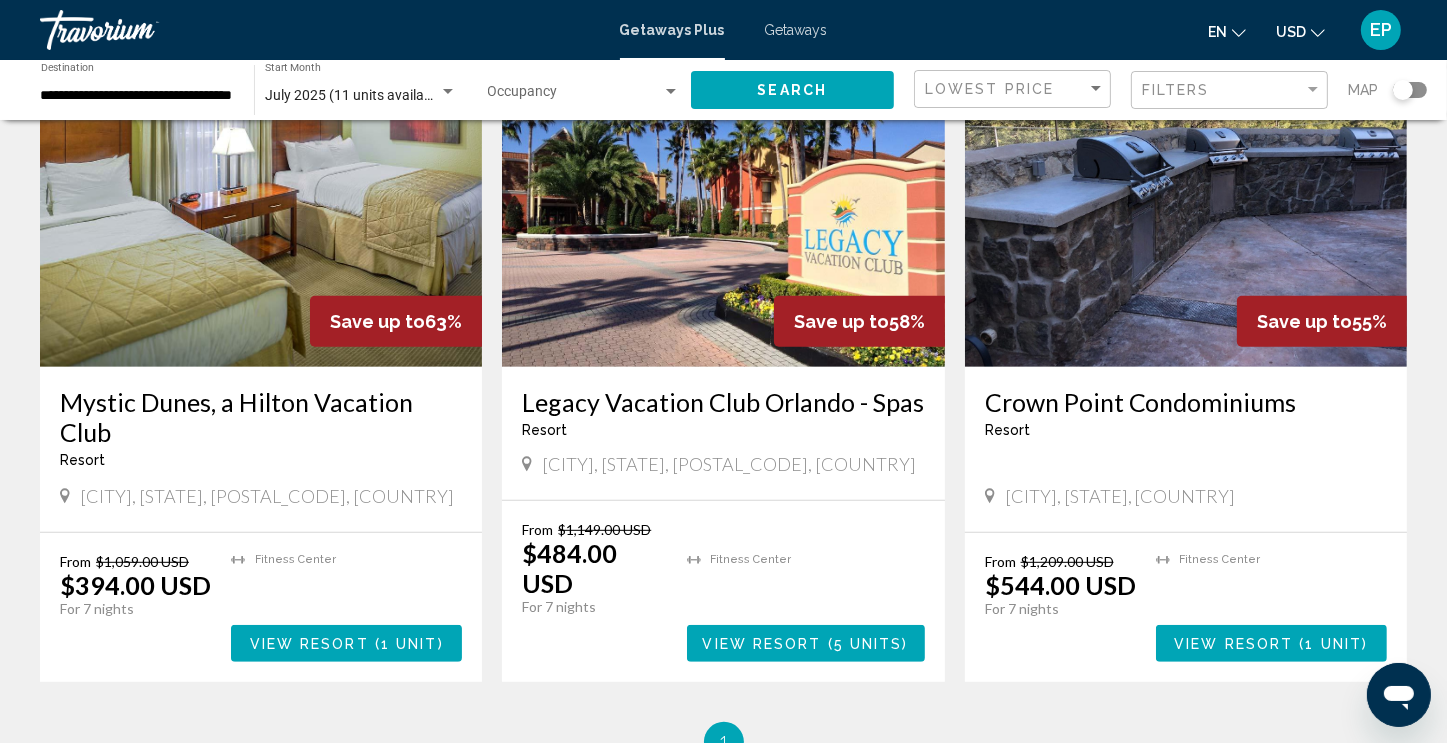 scroll, scrollTop: 840, scrollLeft: 0, axis: vertical 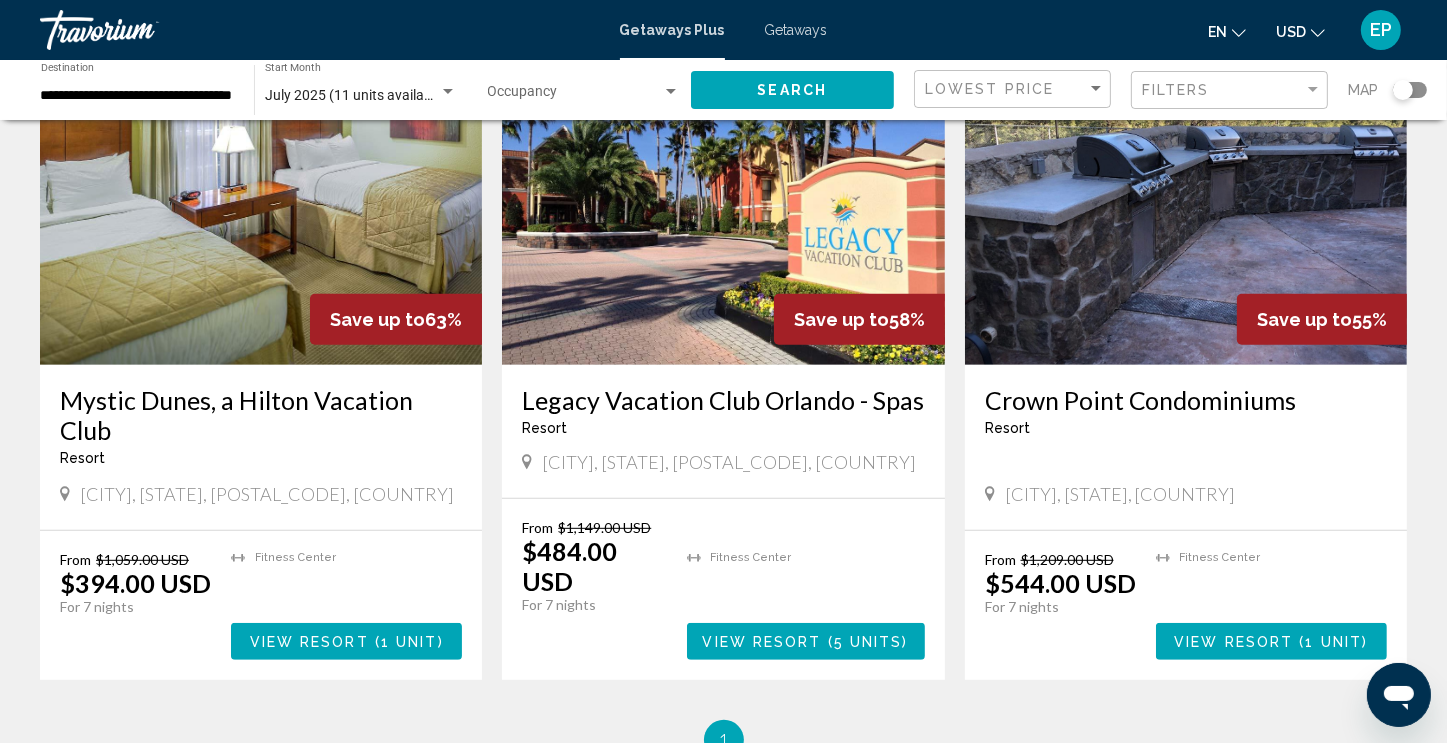 click on "July 2025 (11 units available) Start Month All Start Months" 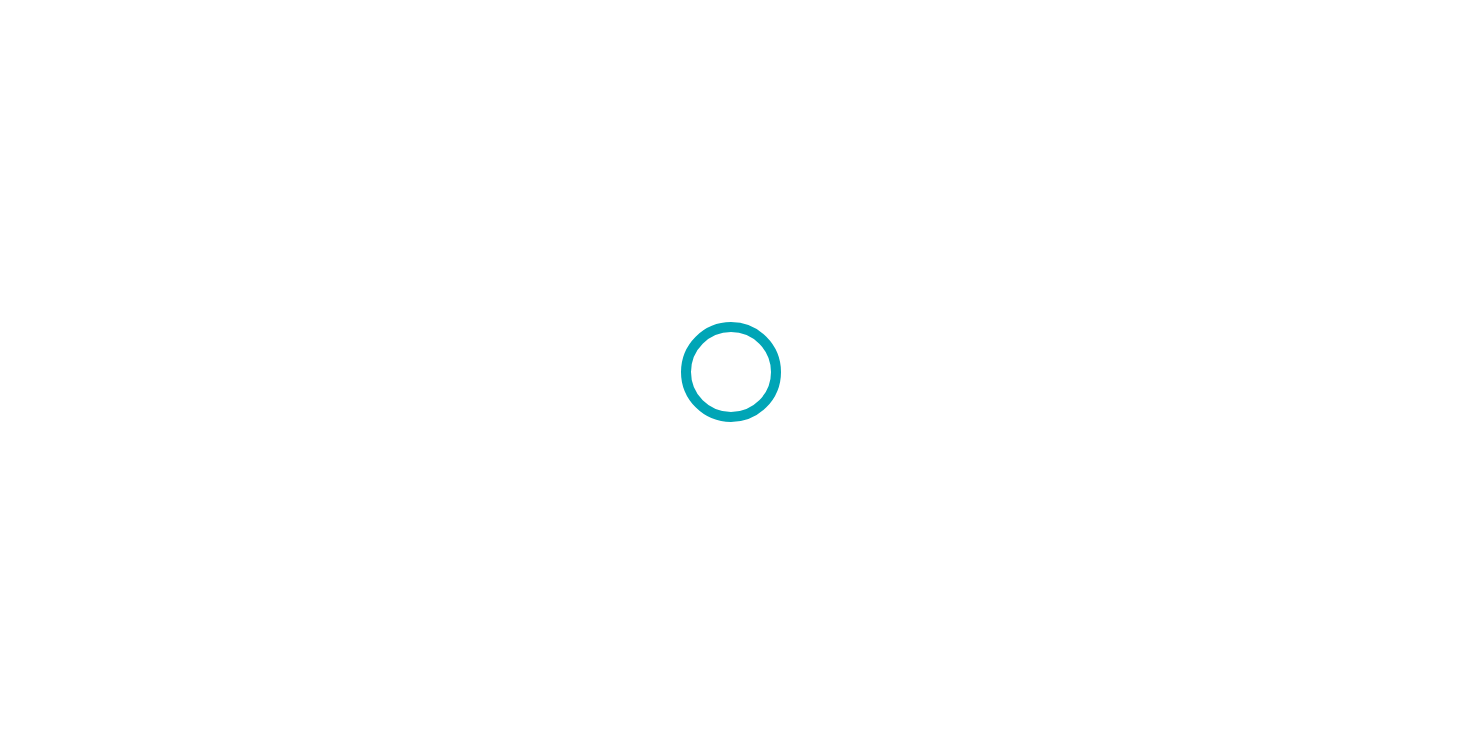 scroll, scrollTop: 0, scrollLeft: 0, axis: both 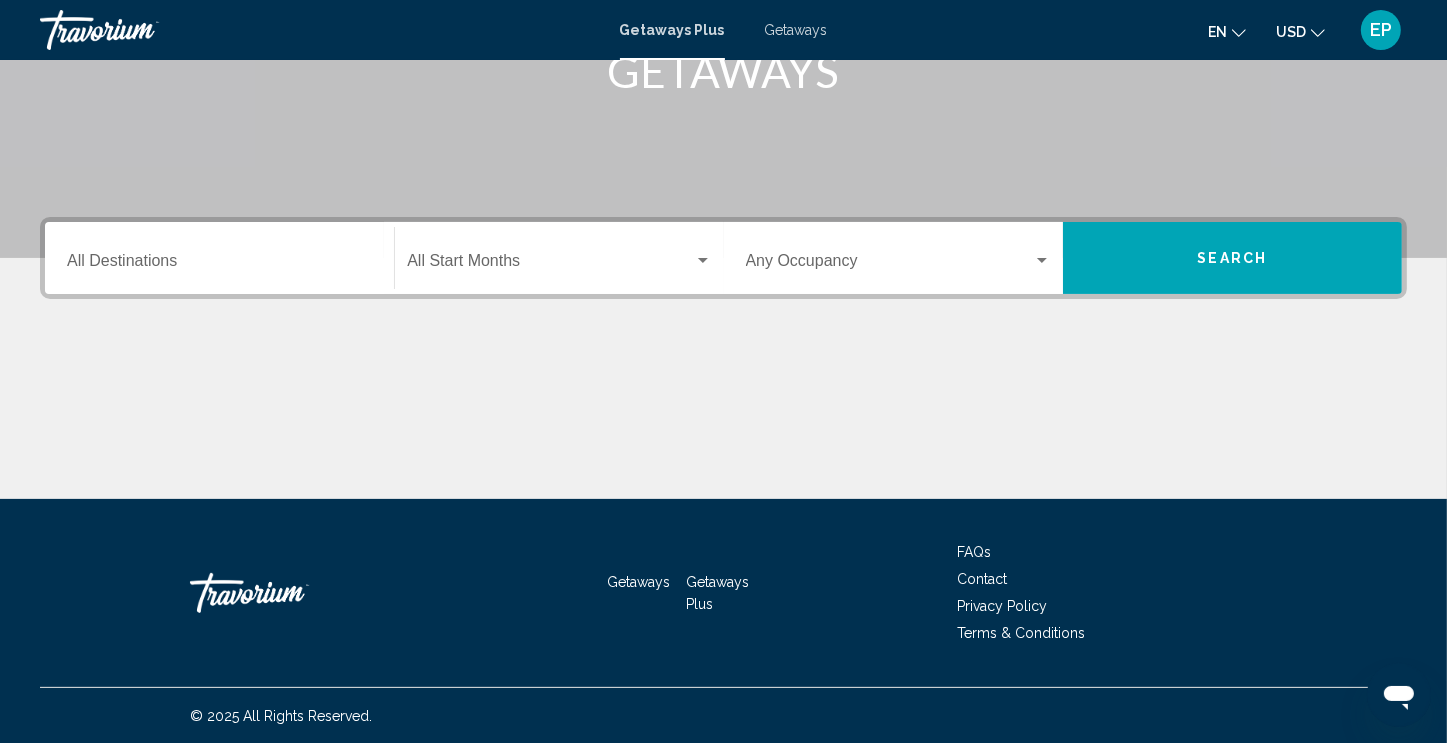 click on "Destination All Destinations" at bounding box center (219, 265) 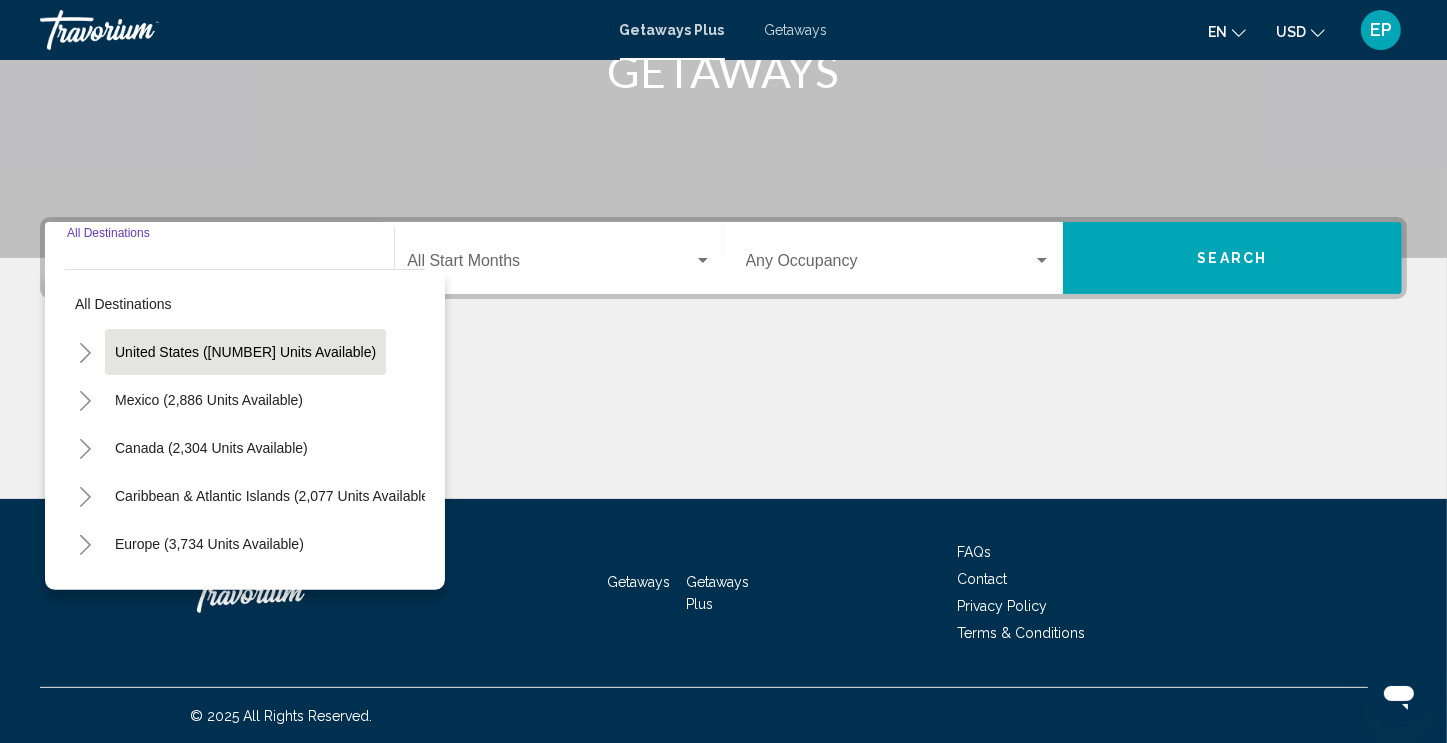 click on "United States (43,387 units available)" at bounding box center (209, 400) 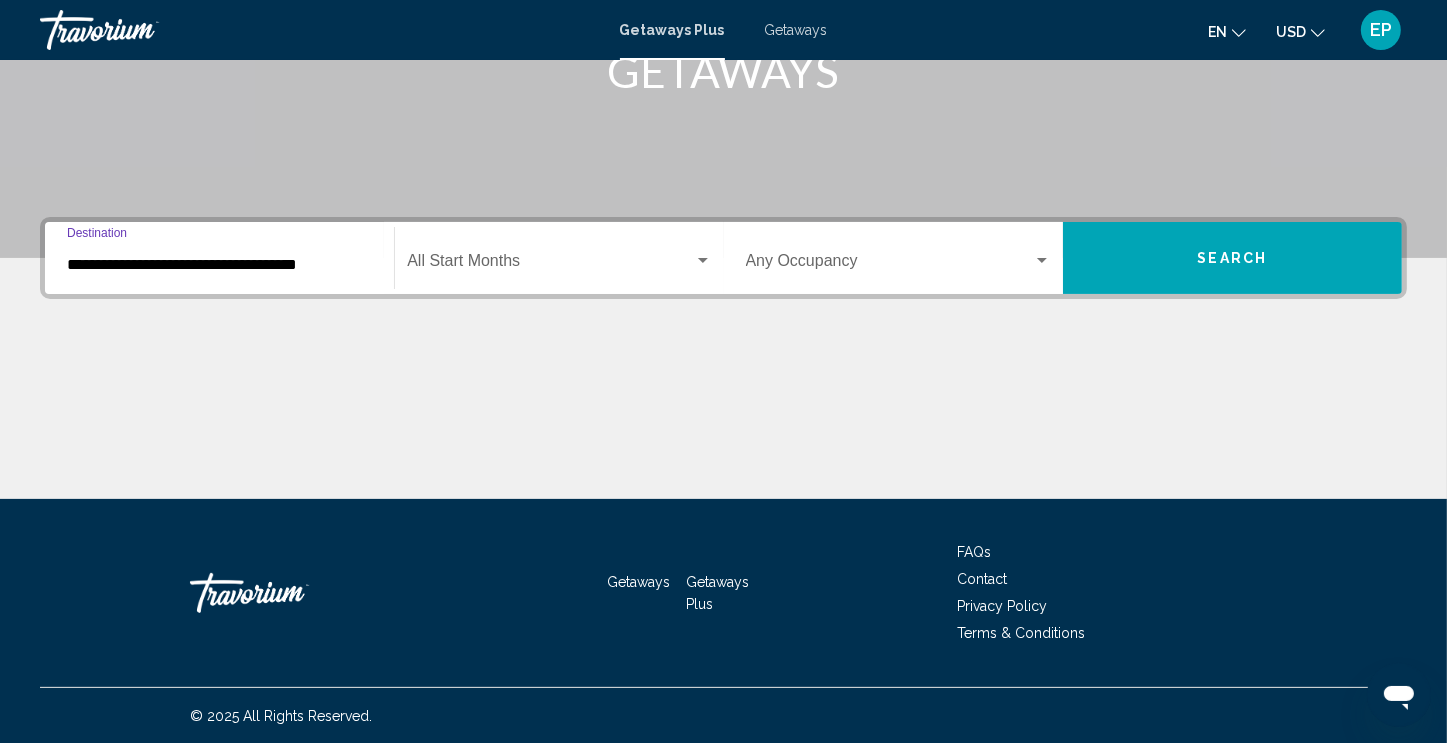 click at bounding box center (550, 265) 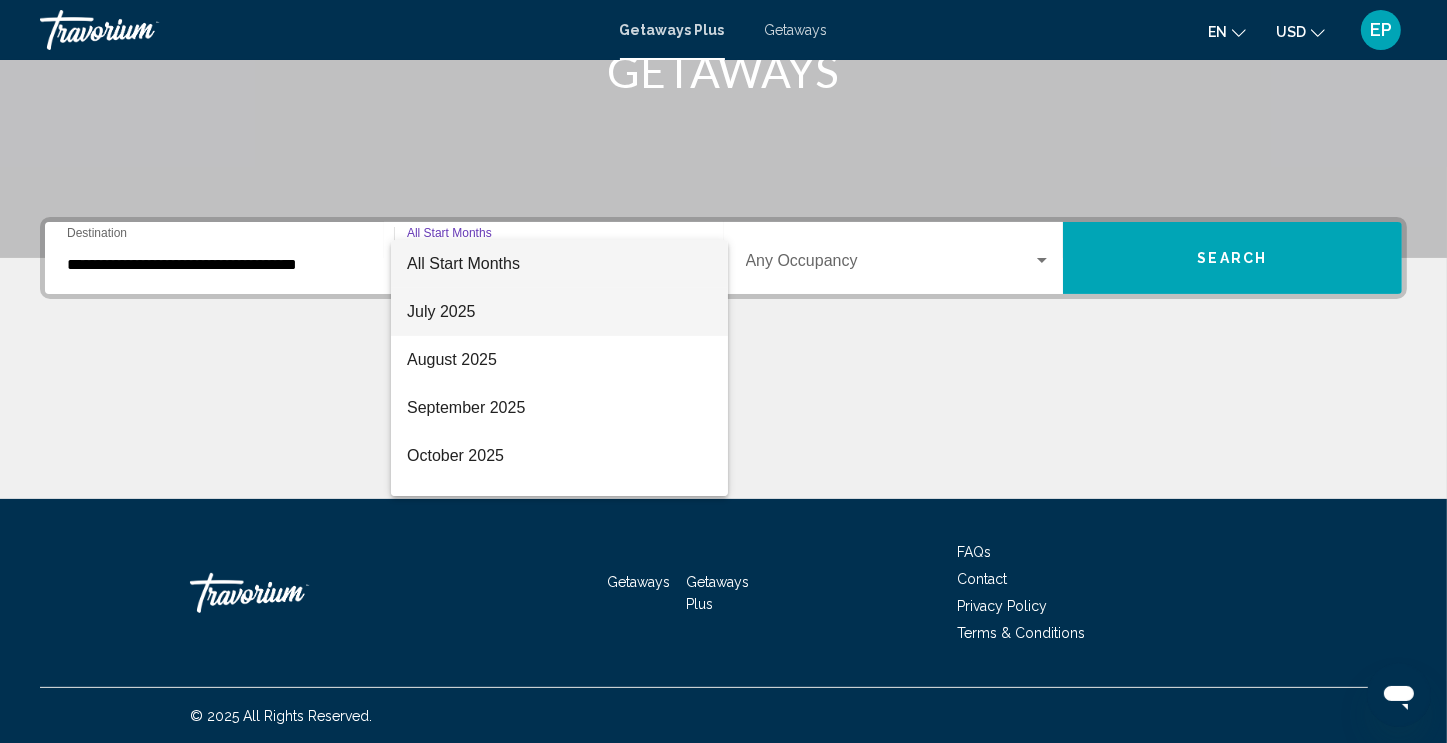 click on "July 2025" at bounding box center (559, 312) 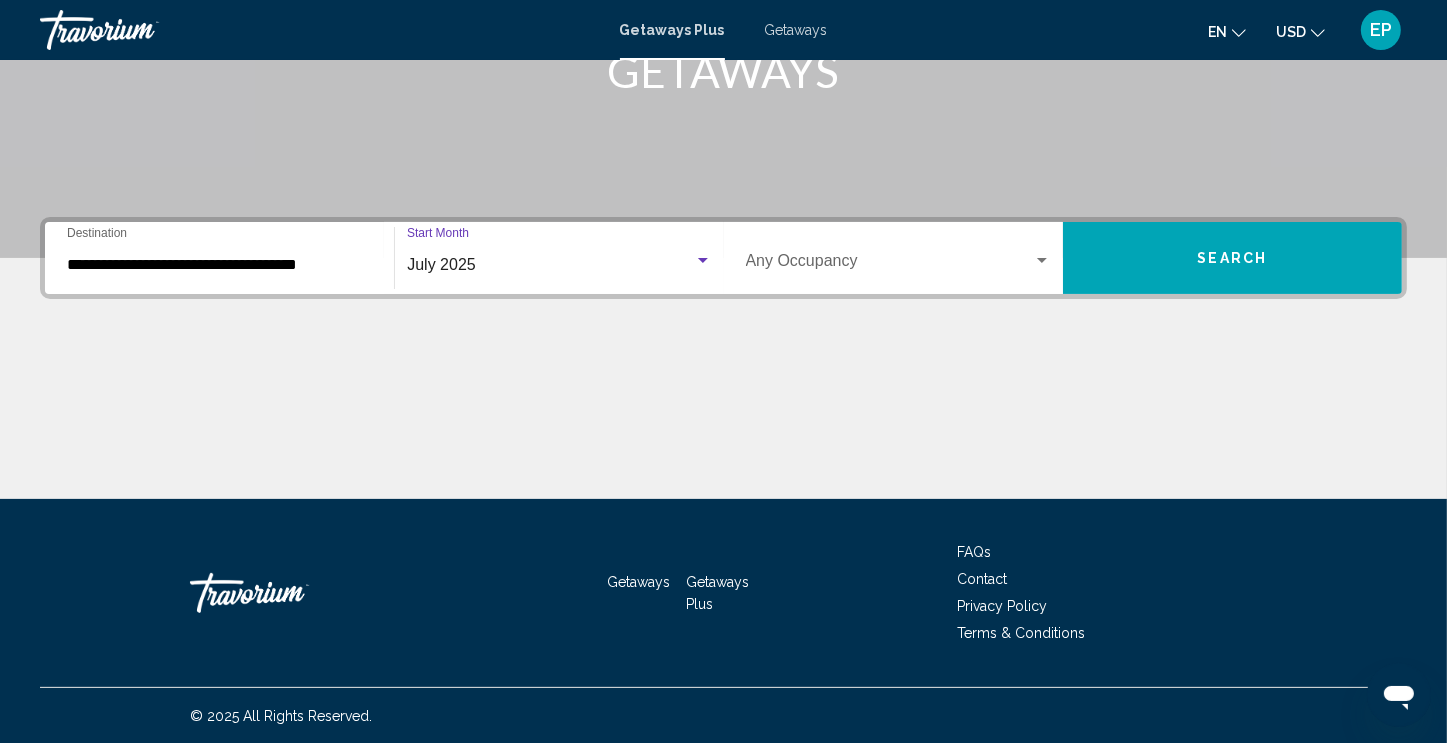 click at bounding box center [1042, 261] 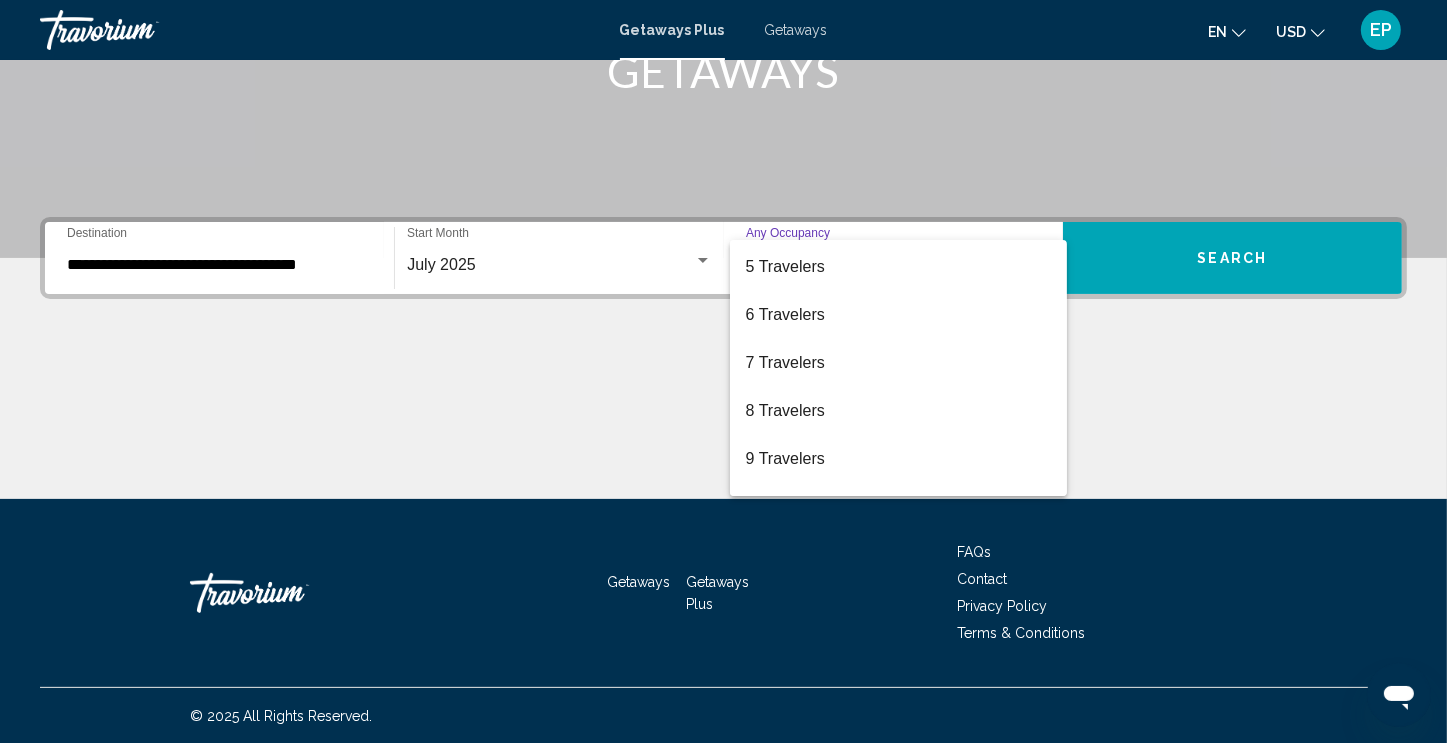 scroll, scrollTop: 204, scrollLeft: 0, axis: vertical 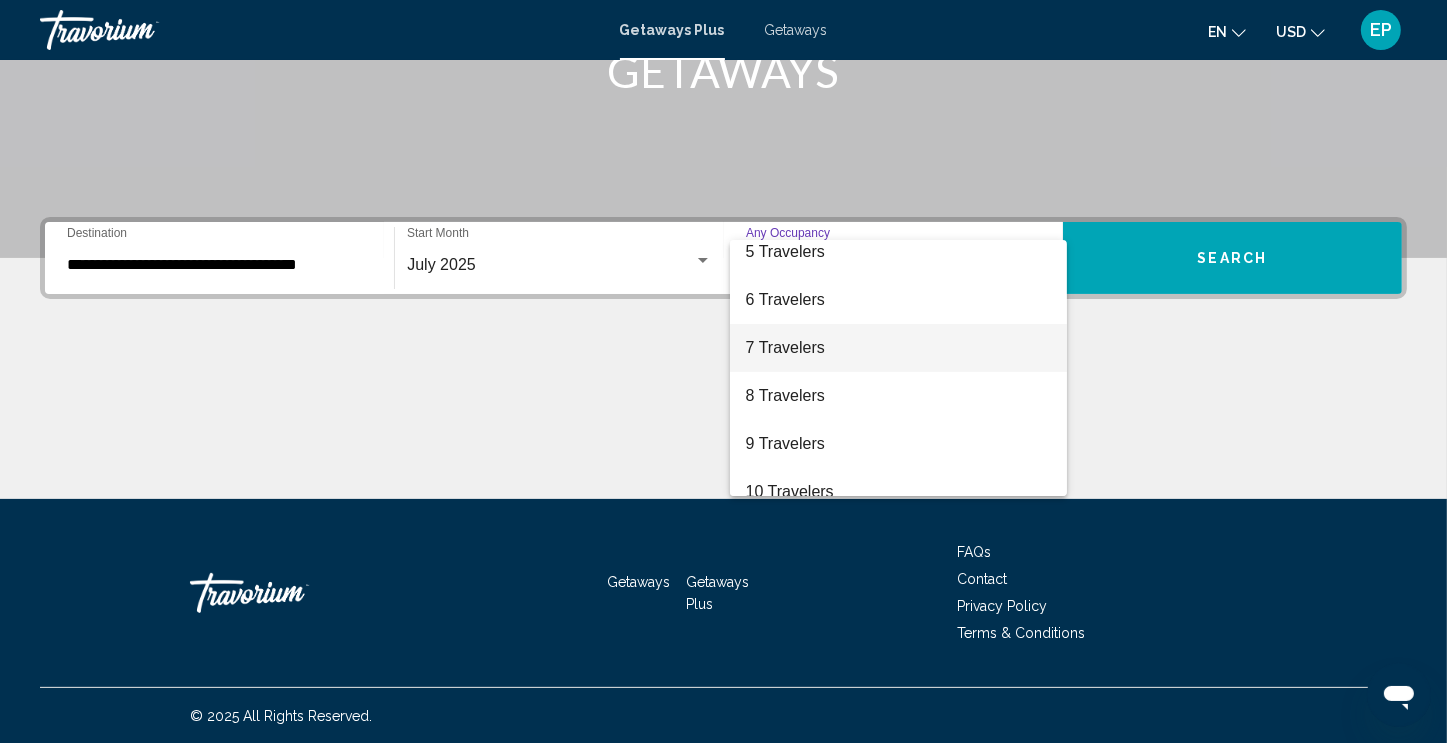 click on "7 Travelers" at bounding box center (898, 348) 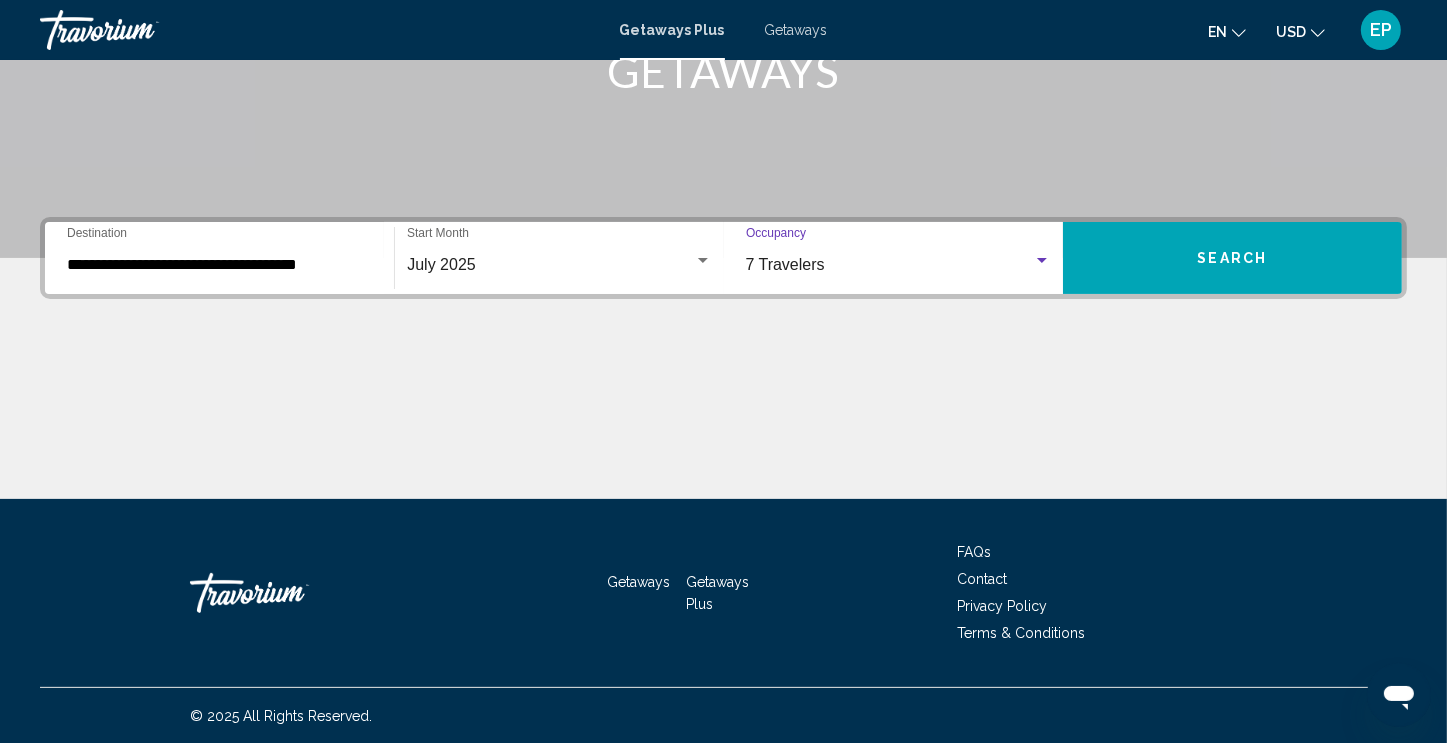 click on "Getaways" at bounding box center (796, 30) 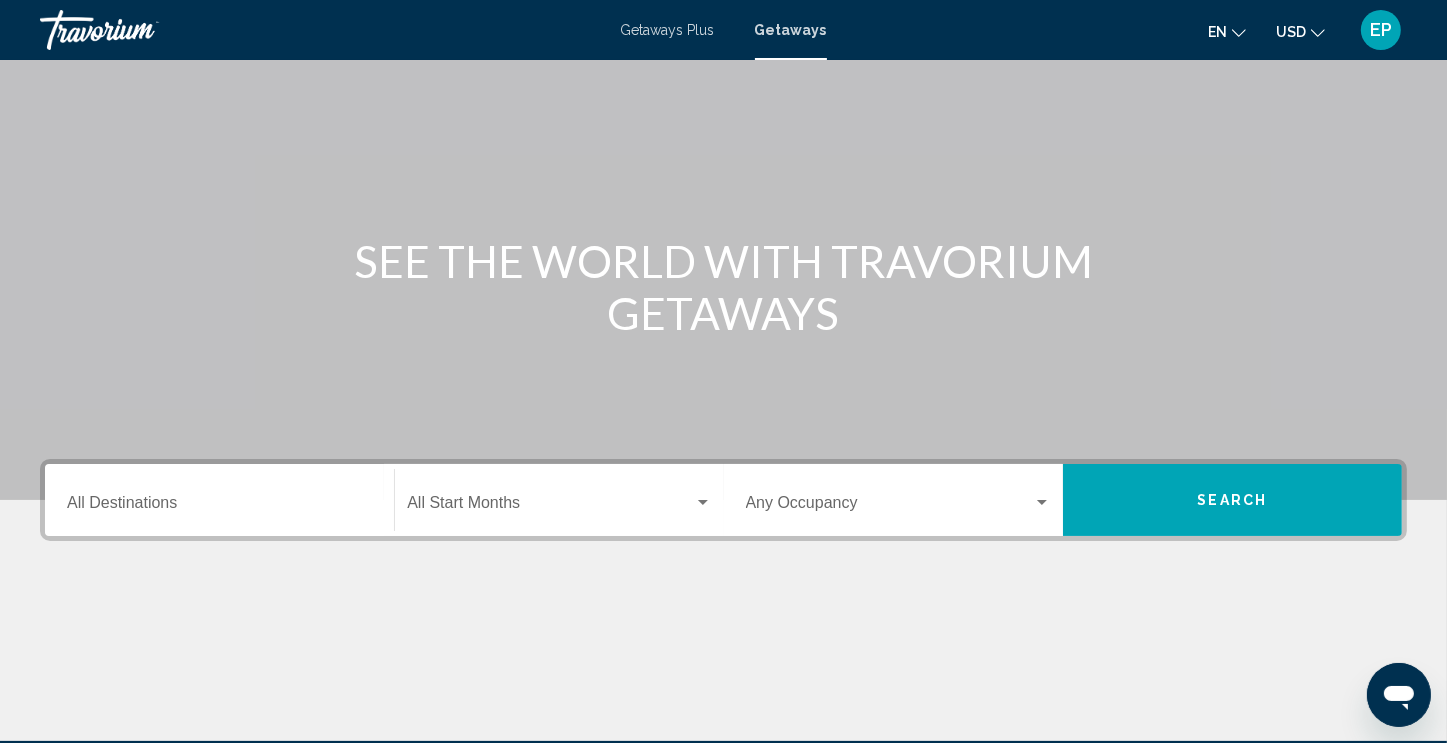 scroll, scrollTop: 342, scrollLeft: 0, axis: vertical 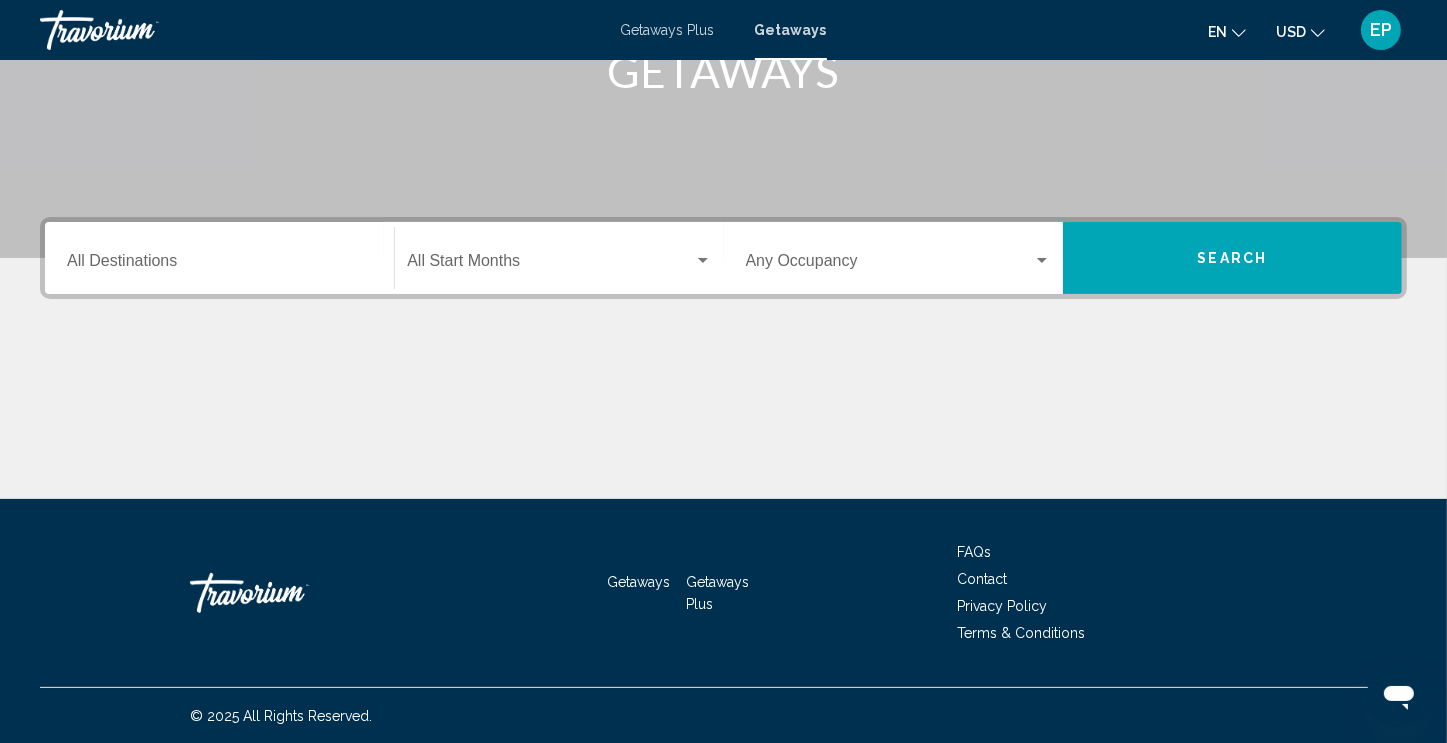 click on "Destination All Destinations" at bounding box center (219, 265) 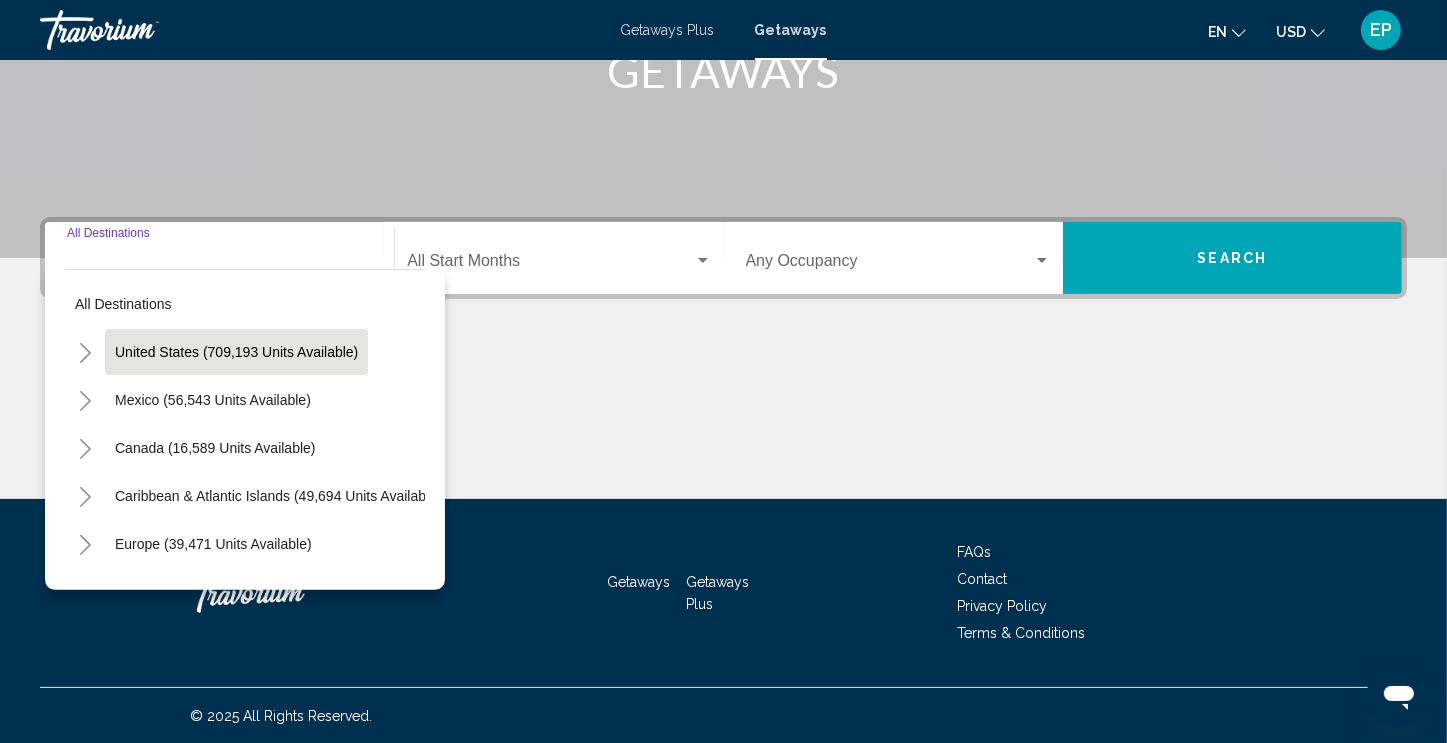 click on "United States (709,193 units available)" at bounding box center (213, 400) 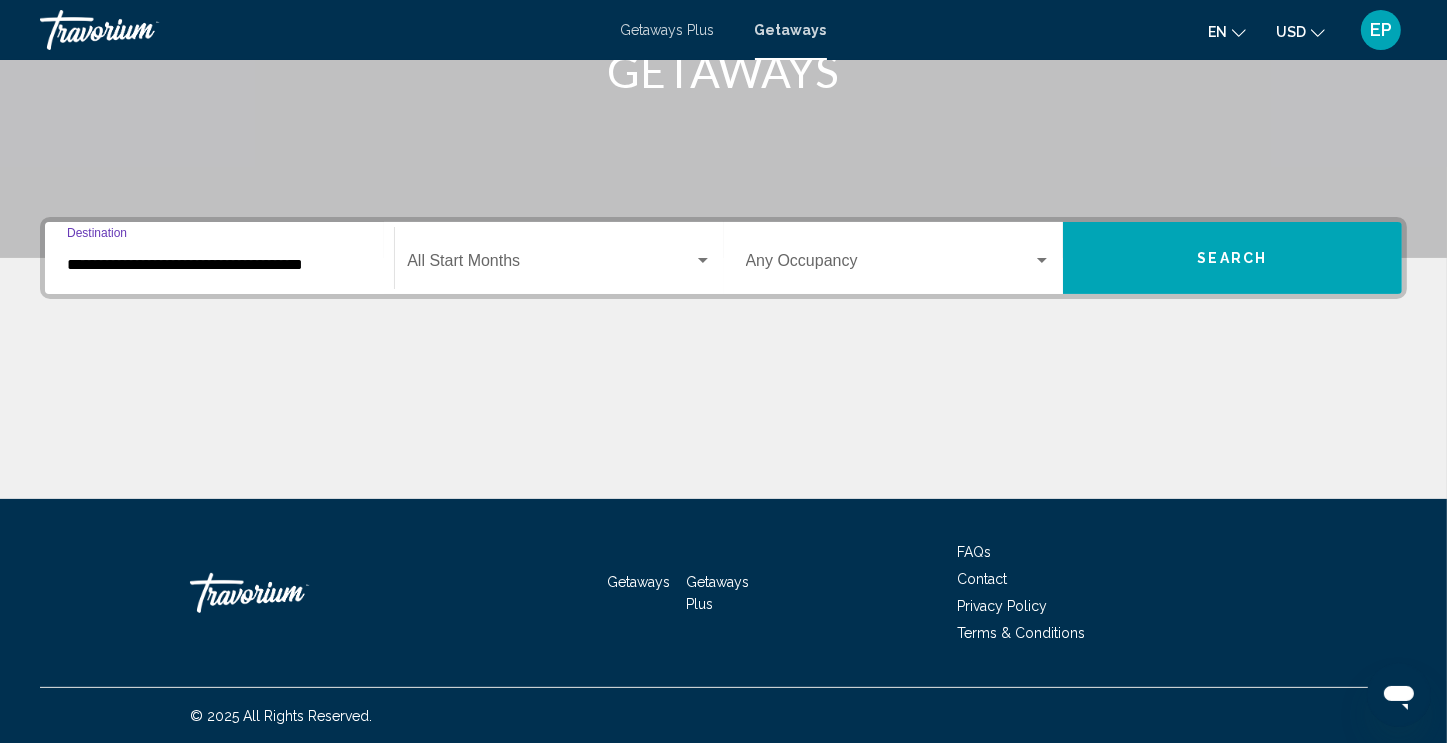 click at bounding box center (550, 265) 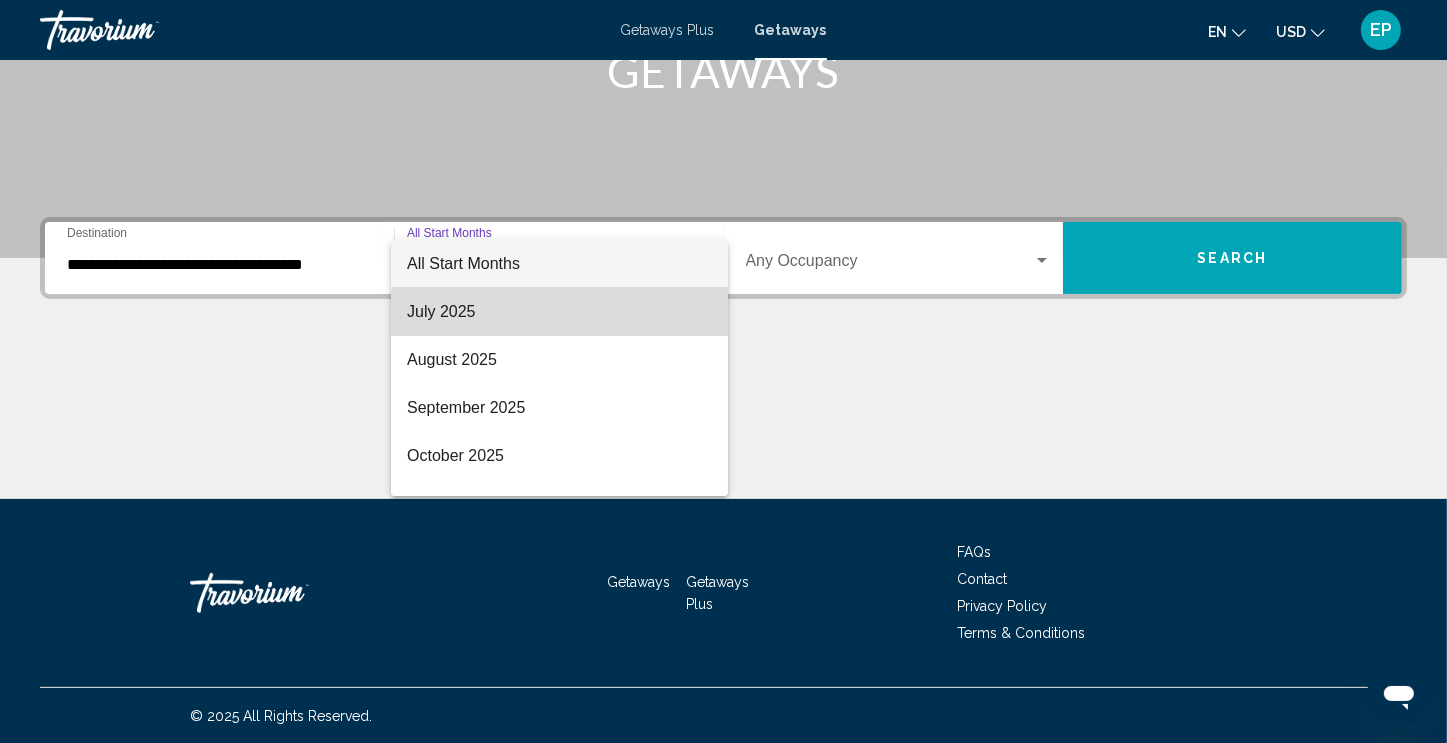 click on "July 2025" at bounding box center [559, 312] 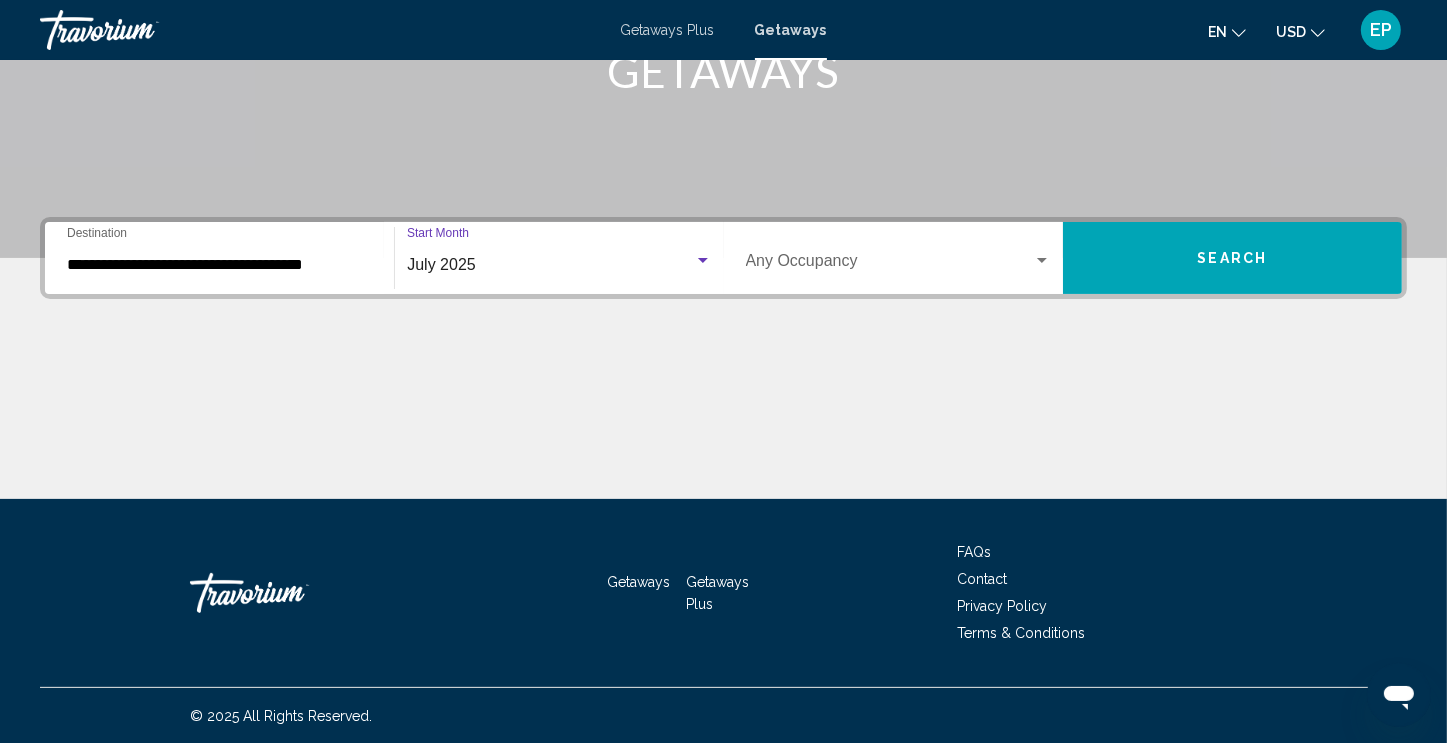 click at bounding box center [889, 265] 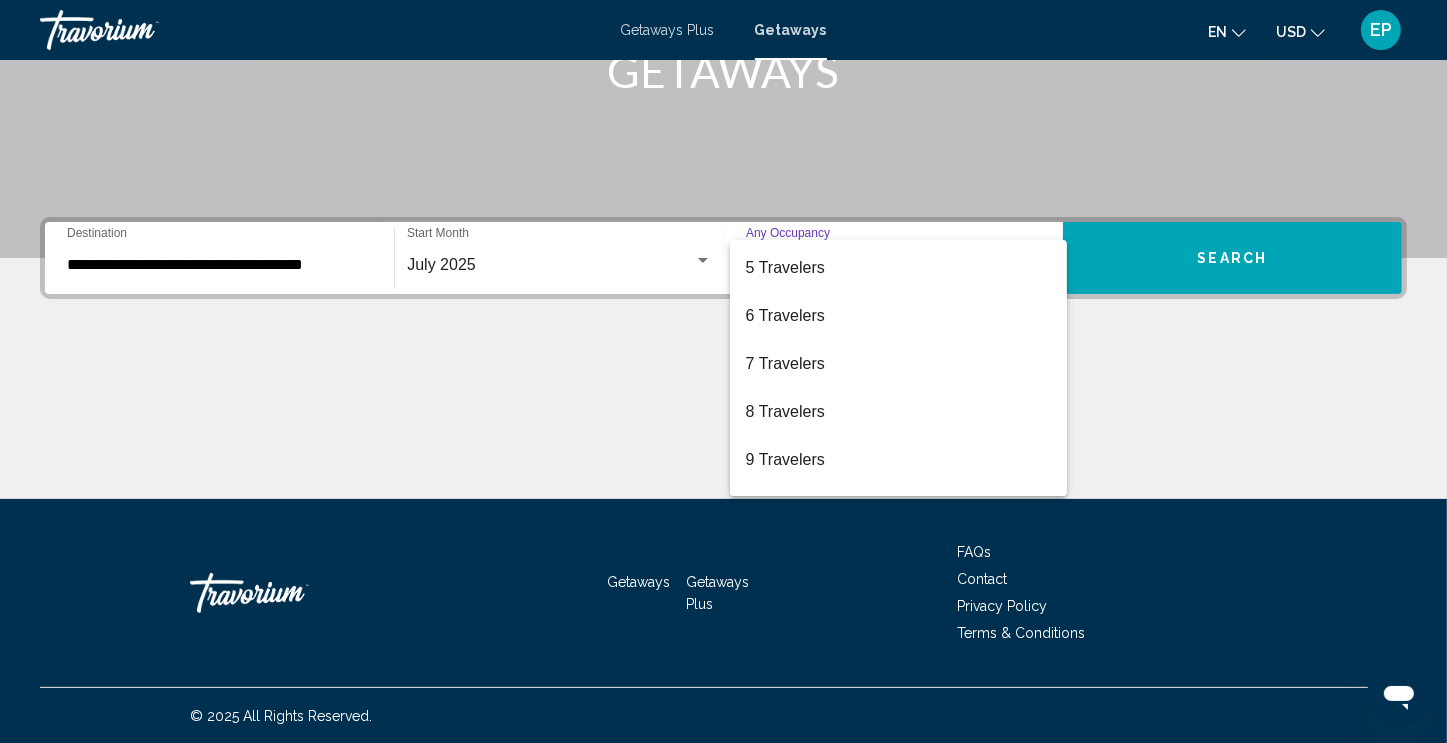 scroll, scrollTop: 195, scrollLeft: 0, axis: vertical 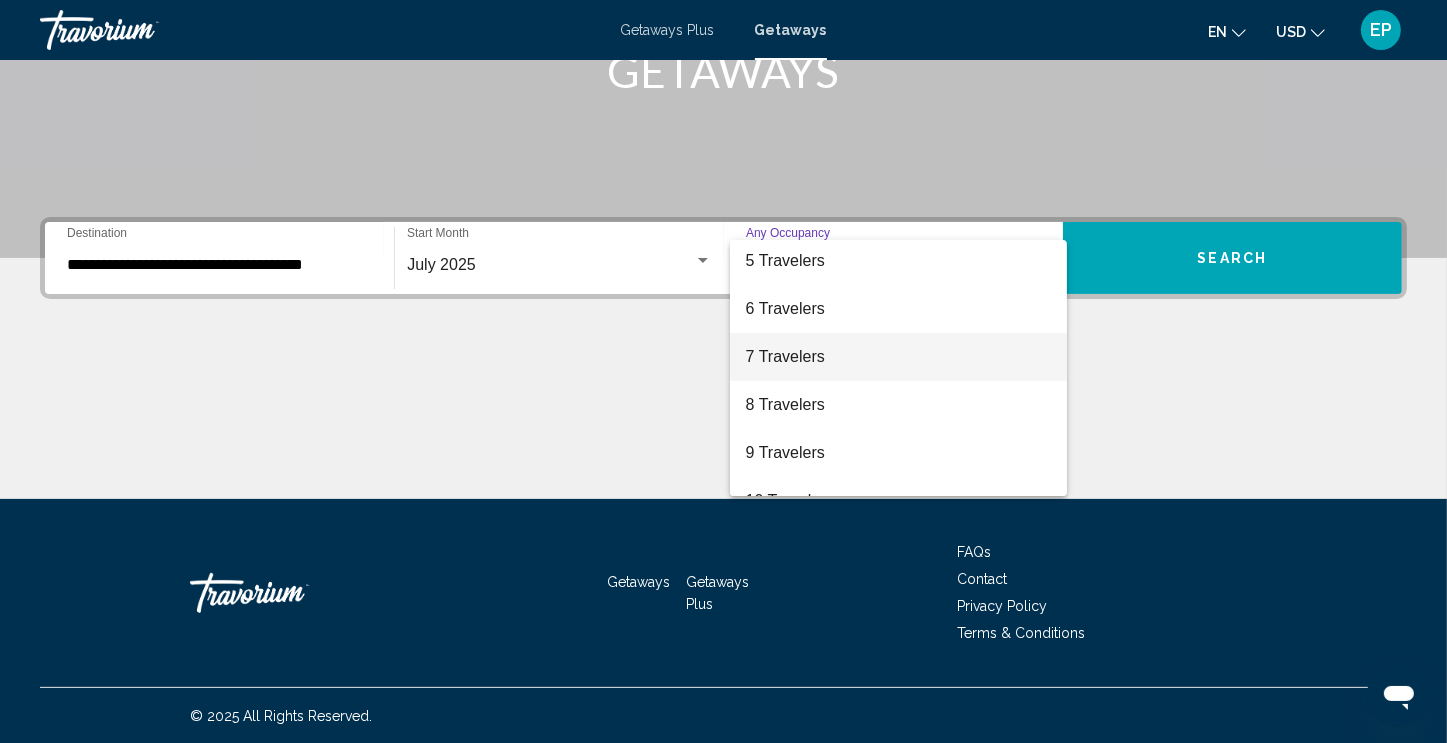 click on "7 Travelers" at bounding box center [898, 357] 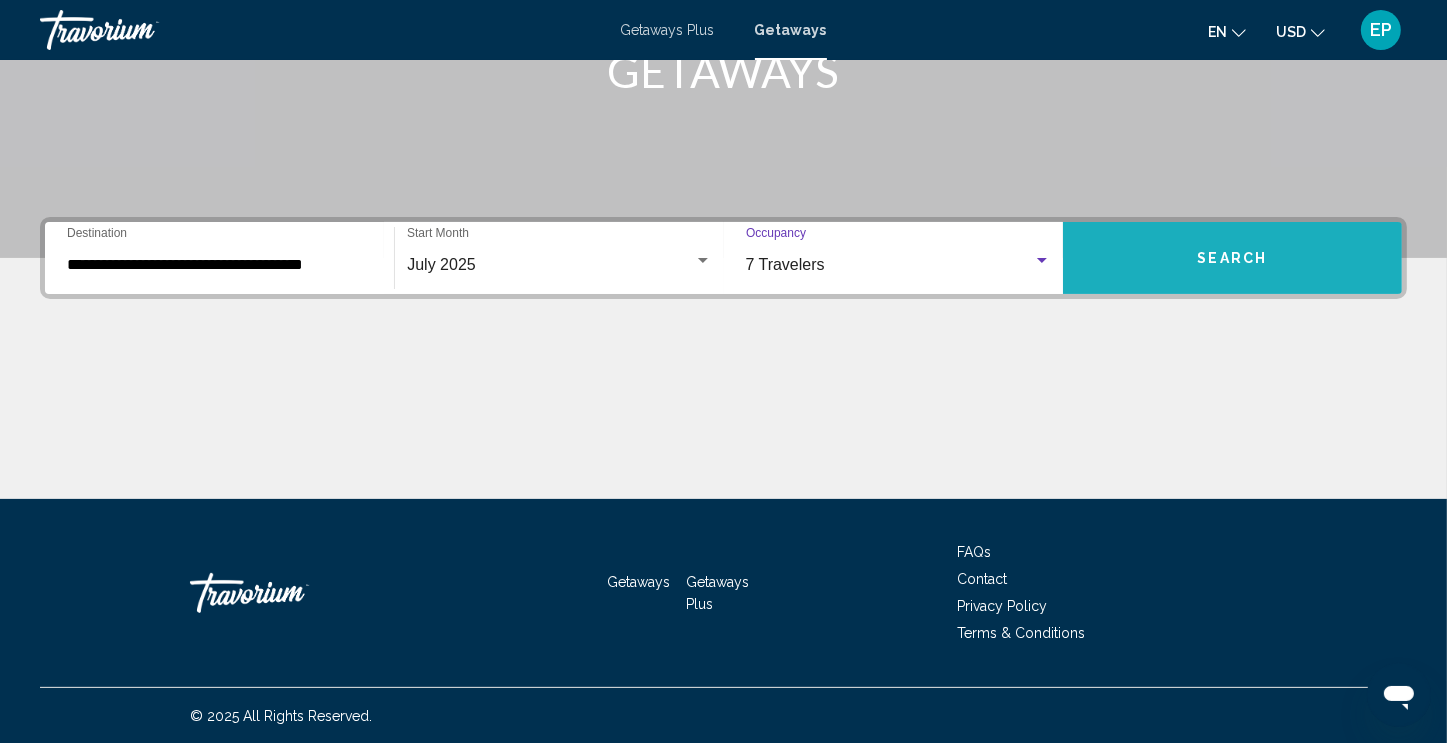 click on "Search" at bounding box center [1233, 259] 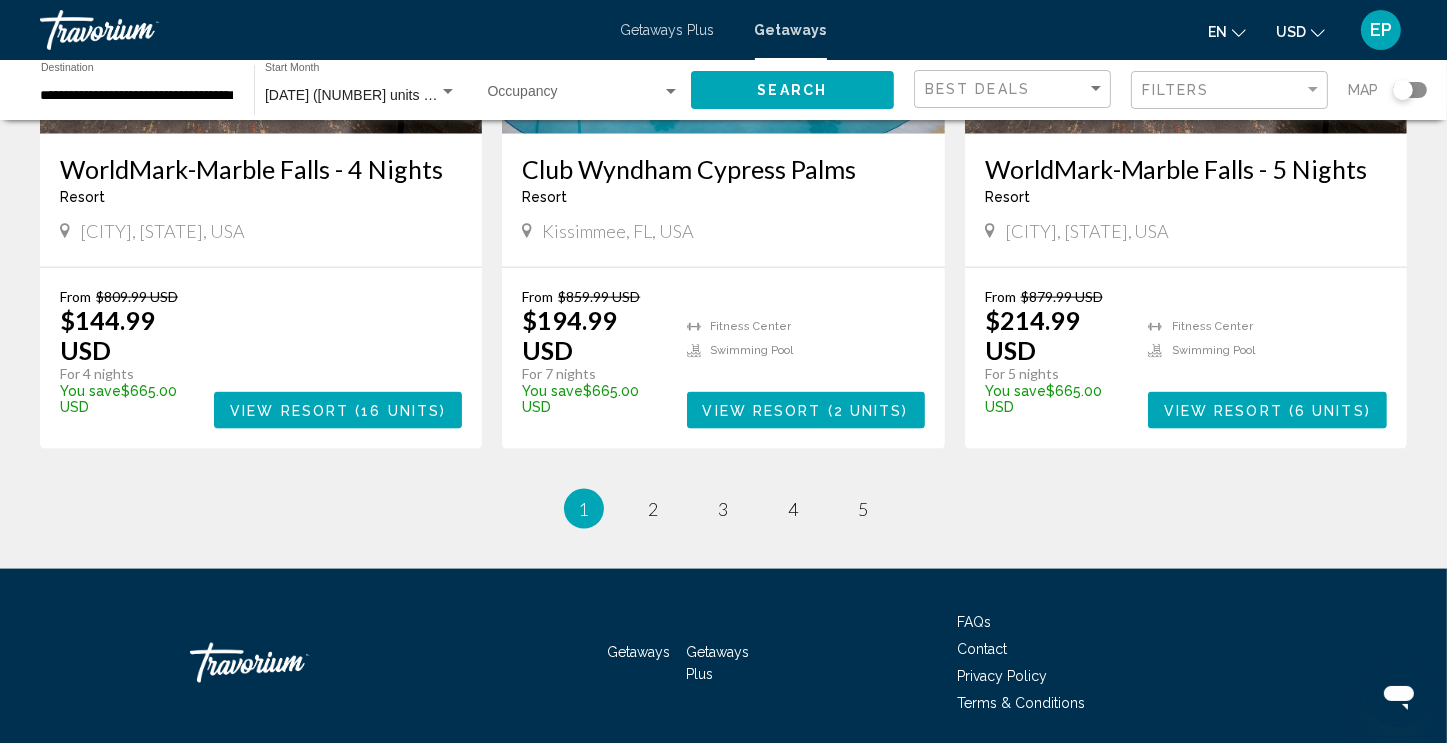 scroll, scrollTop: 2428, scrollLeft: 0, axis: vertical 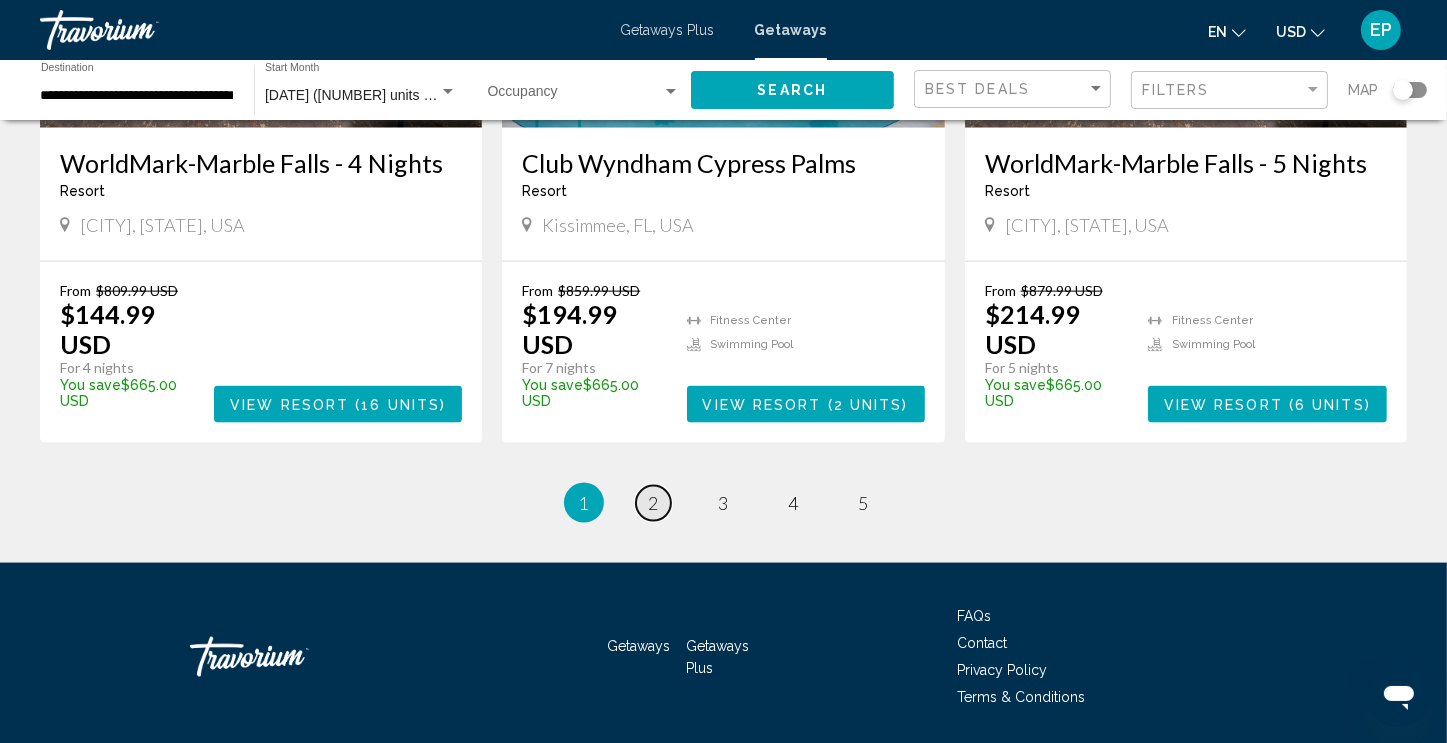 click on "2" at bounding box center [654, 503] 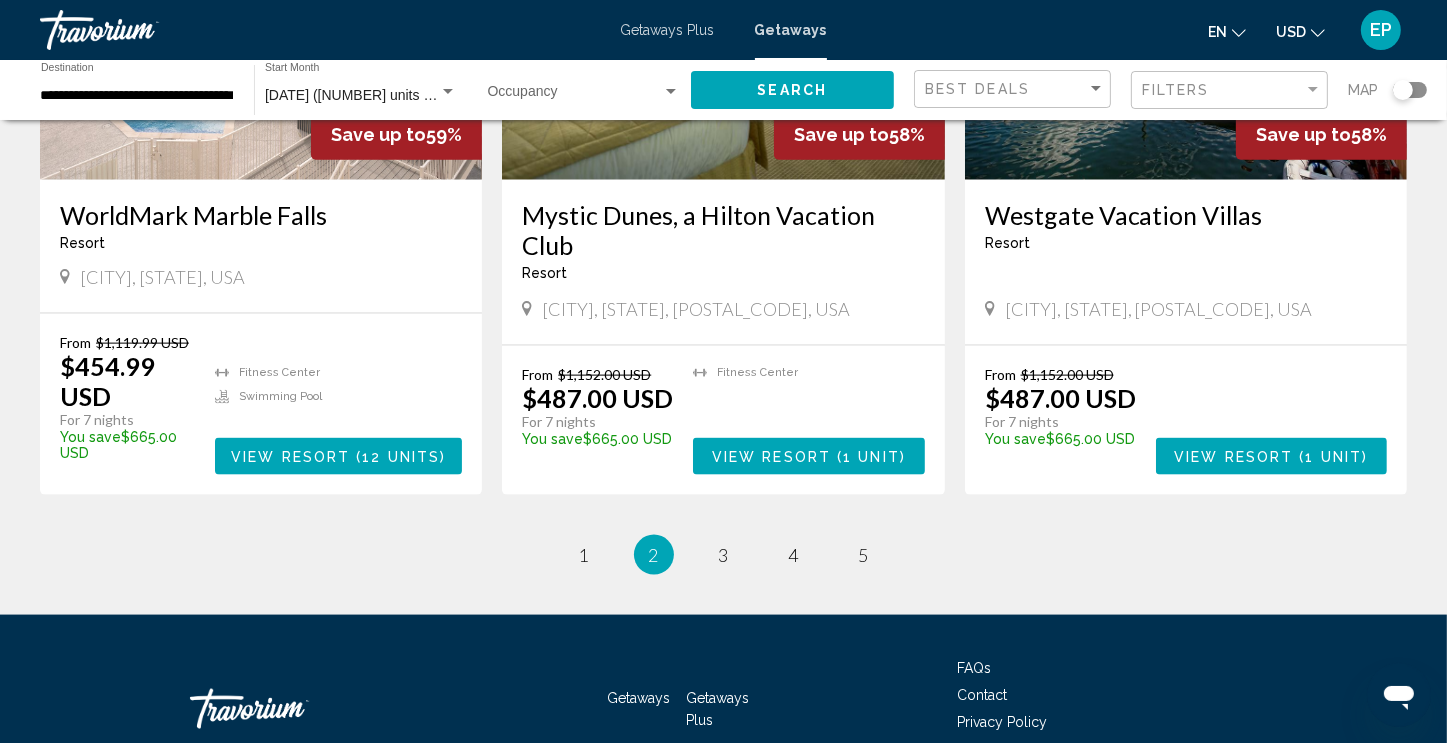 scroll, scrollTop: 2468, scrollLeft: 0, axis: vertical 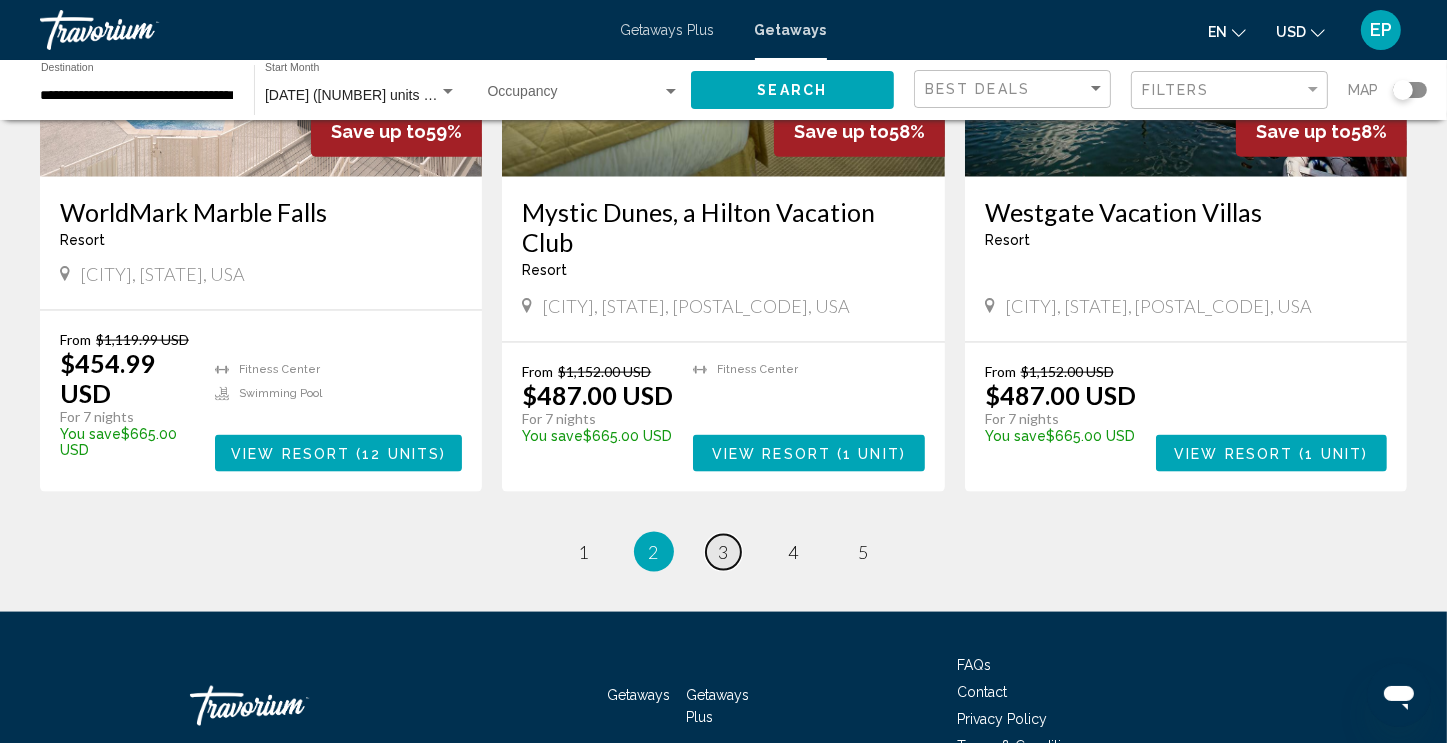 click on "3" at bounding box center [724, 552] 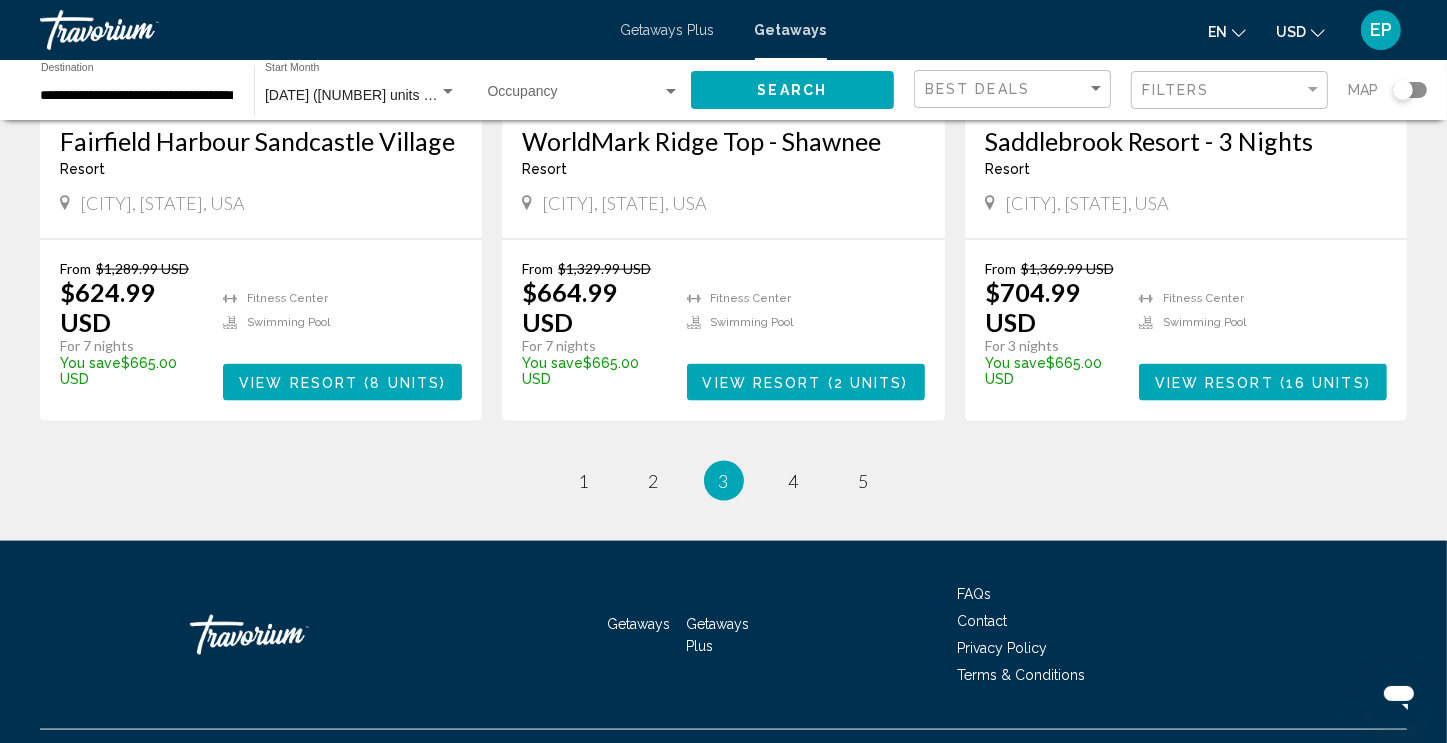 scroll, scrollTop: 2518, scrollLeft: 0, axis: vertical 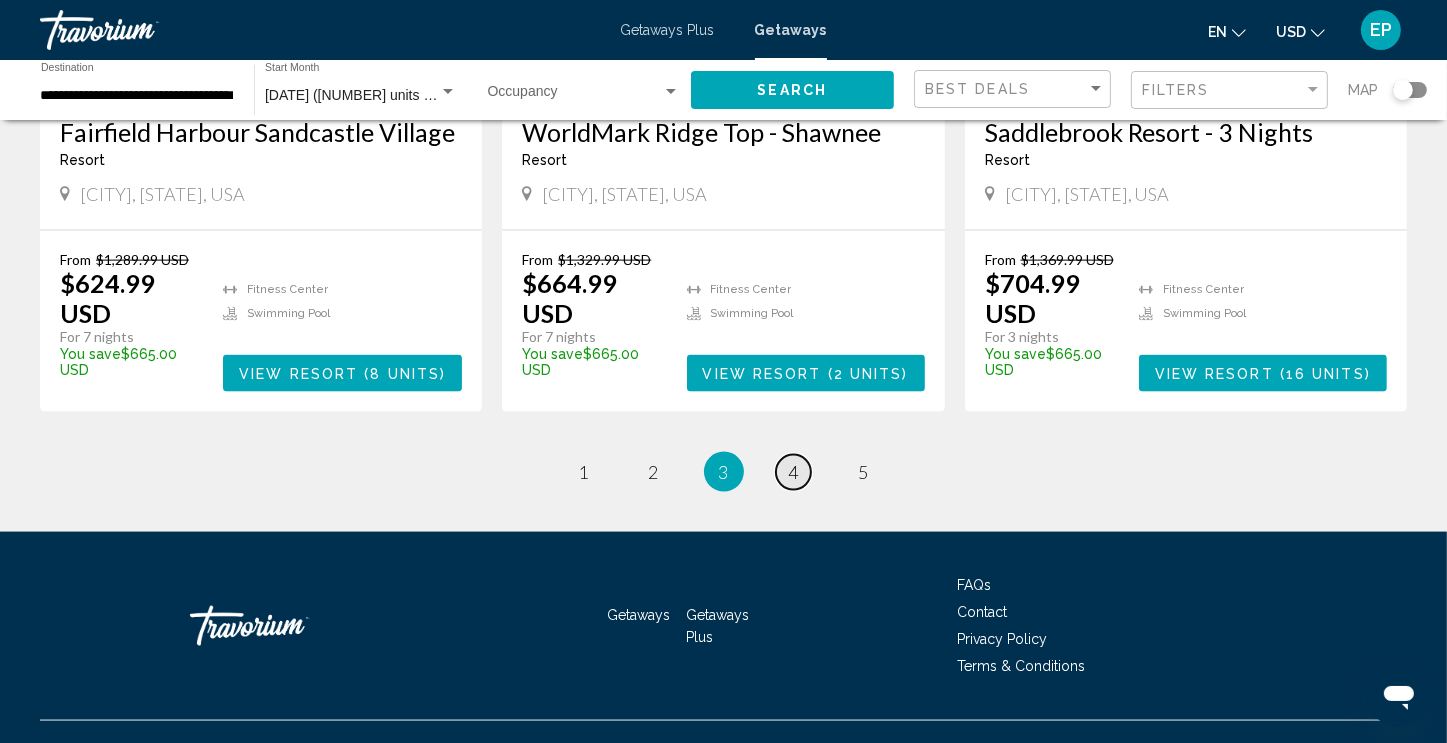 click on "4" at bounding box center [794, 472] 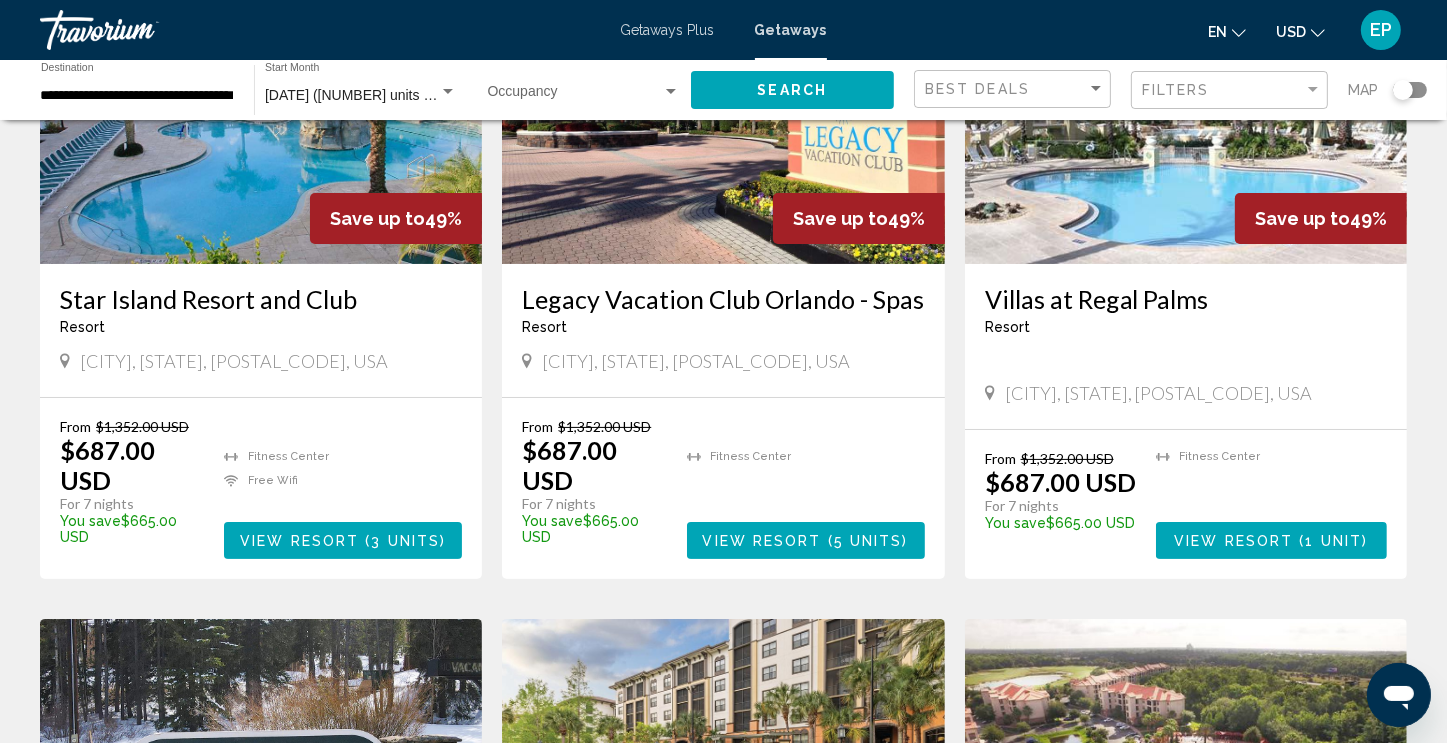scroll, scrollTop: 264, scrollLeft: 0, axis: vertical 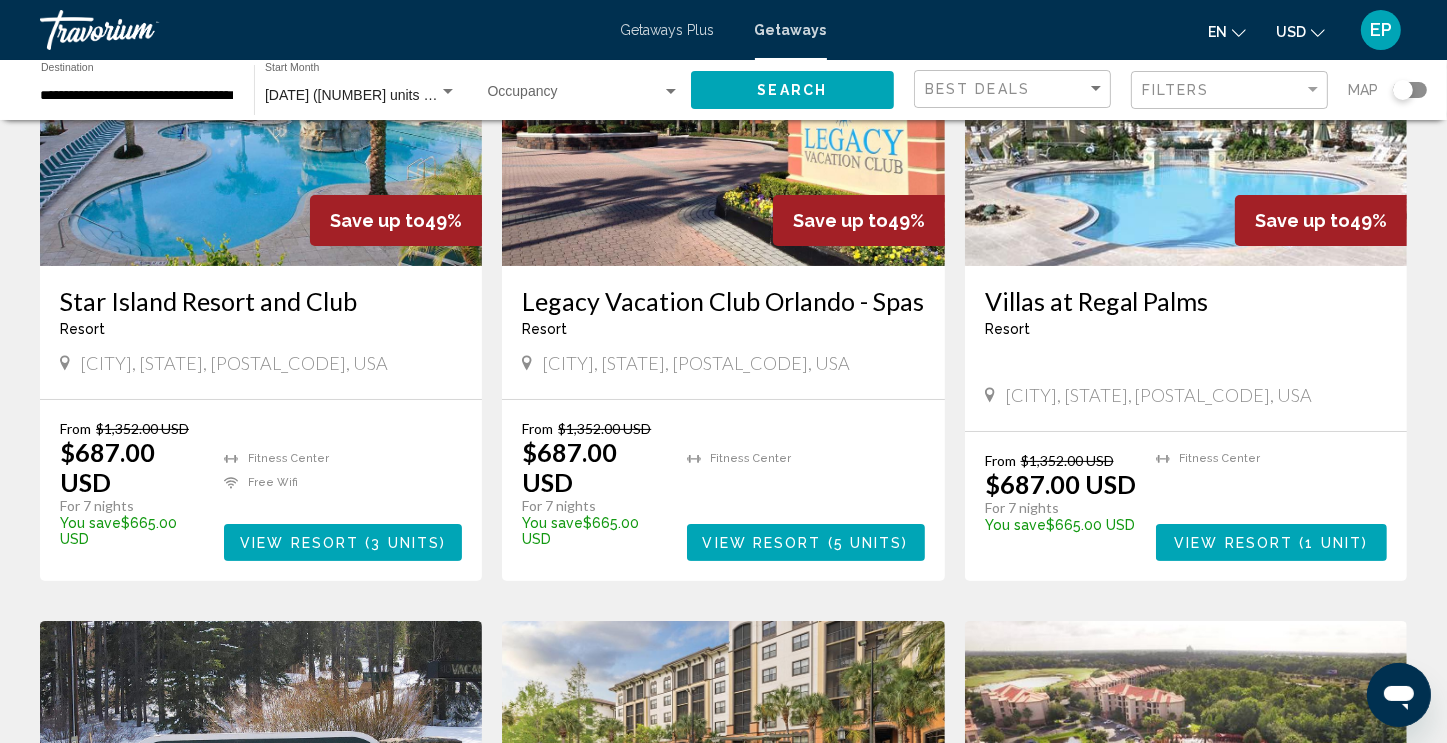 click at bounding box center [448, 92] 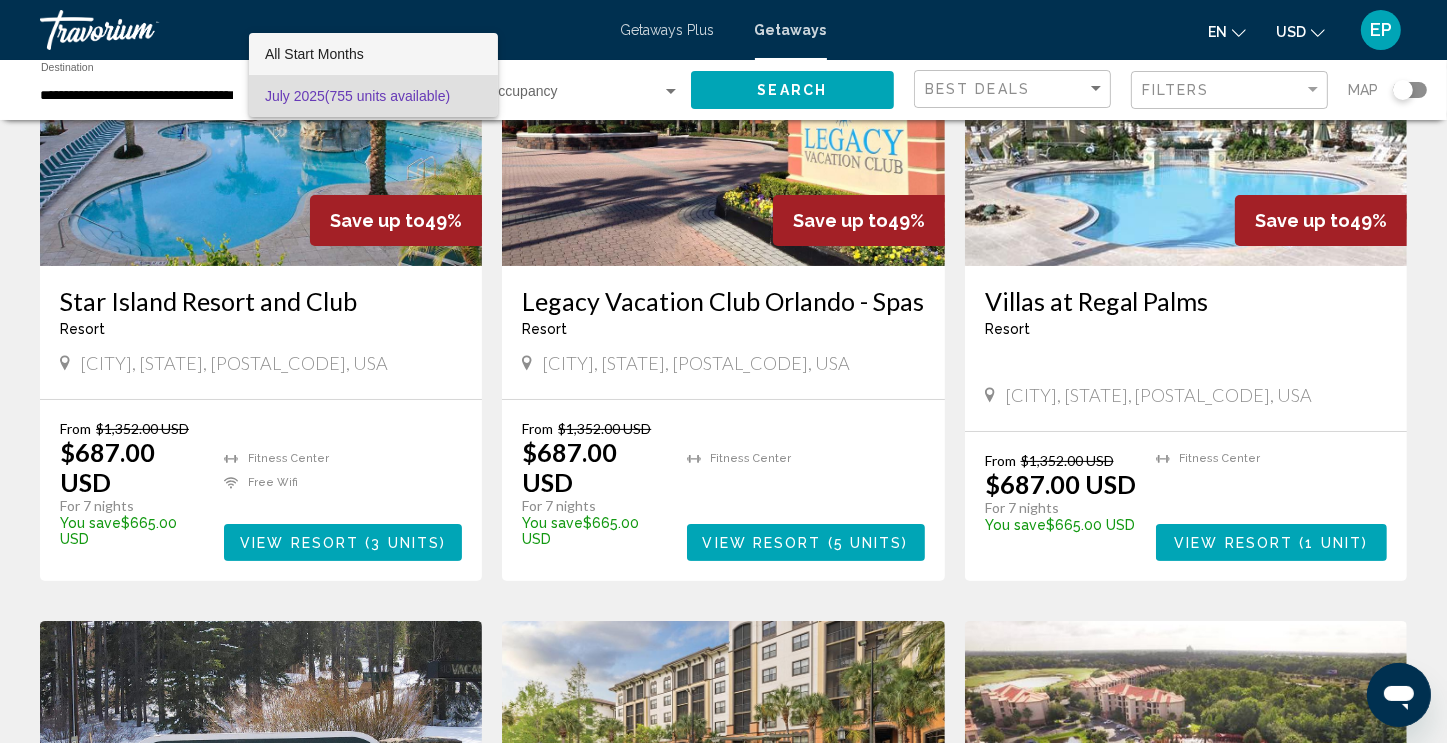 click on "All Start Months" at bounding box center [314, 54] 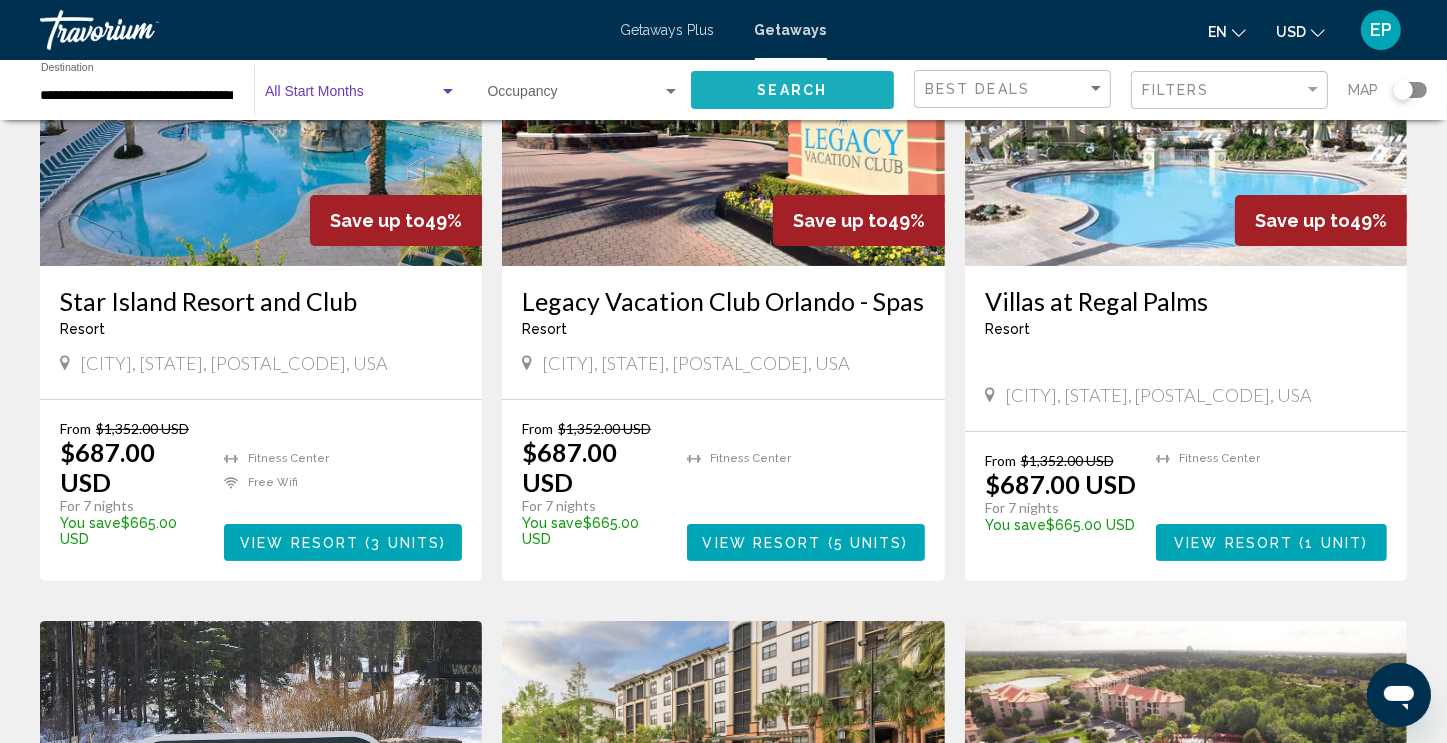 click on "Search" 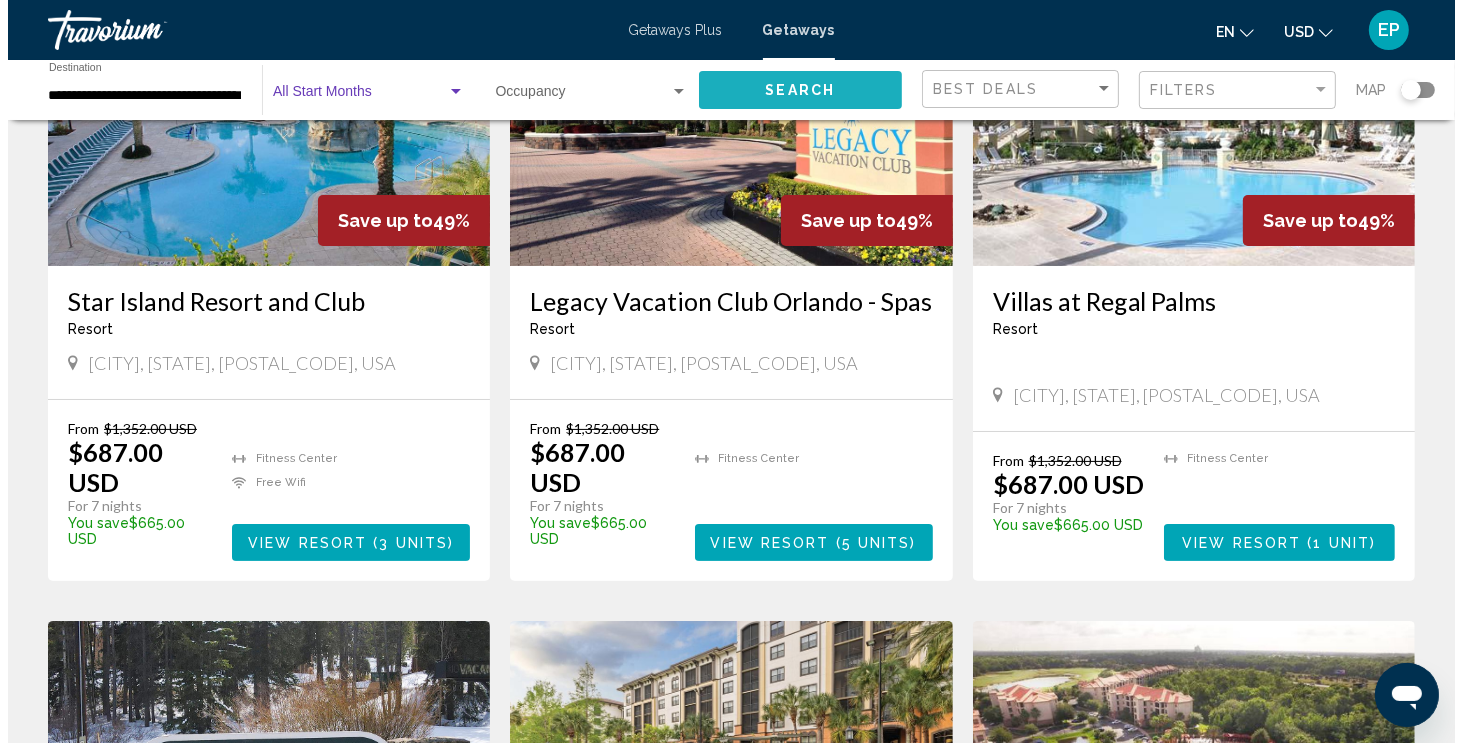 scroll, scrollTop: 0, scrollLeft: 0, axis: both 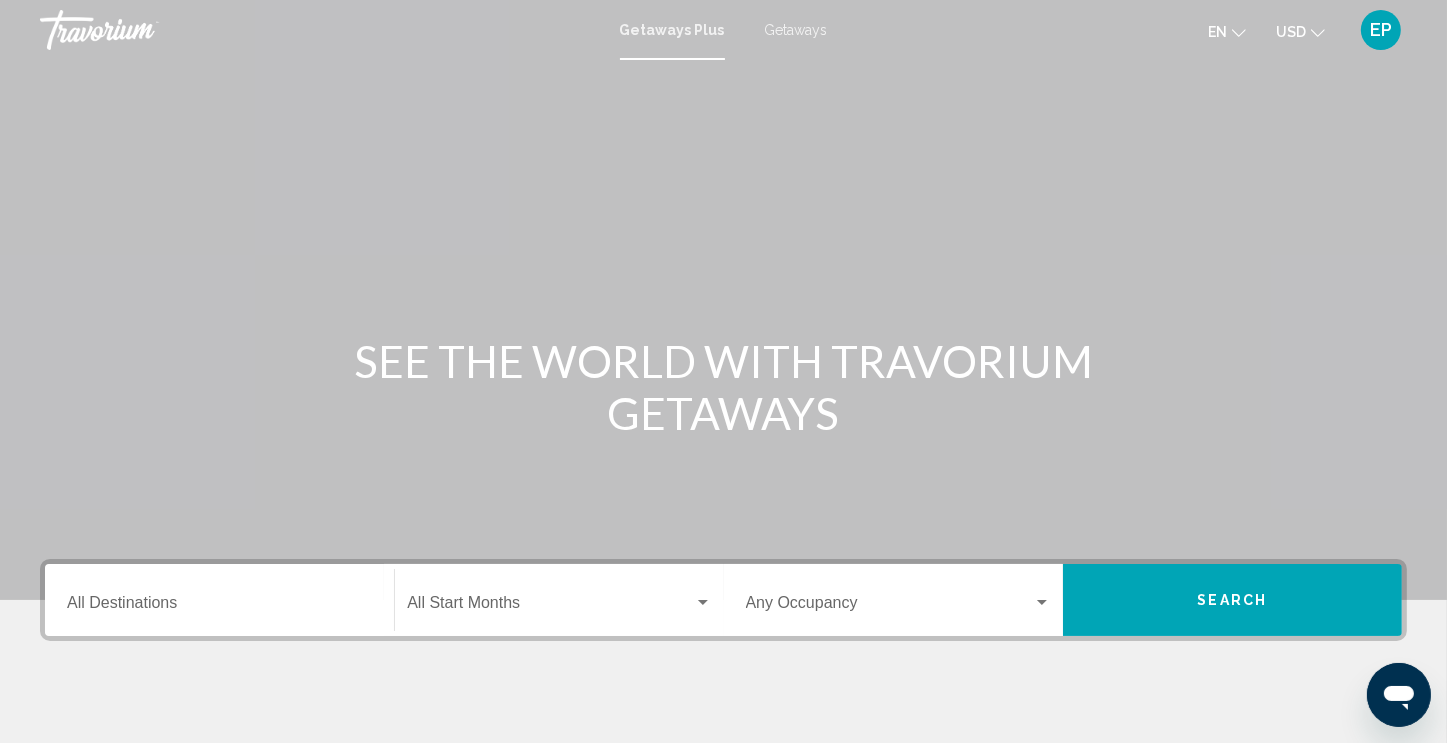 click on "Getaways" at bounding box center (796, 30) 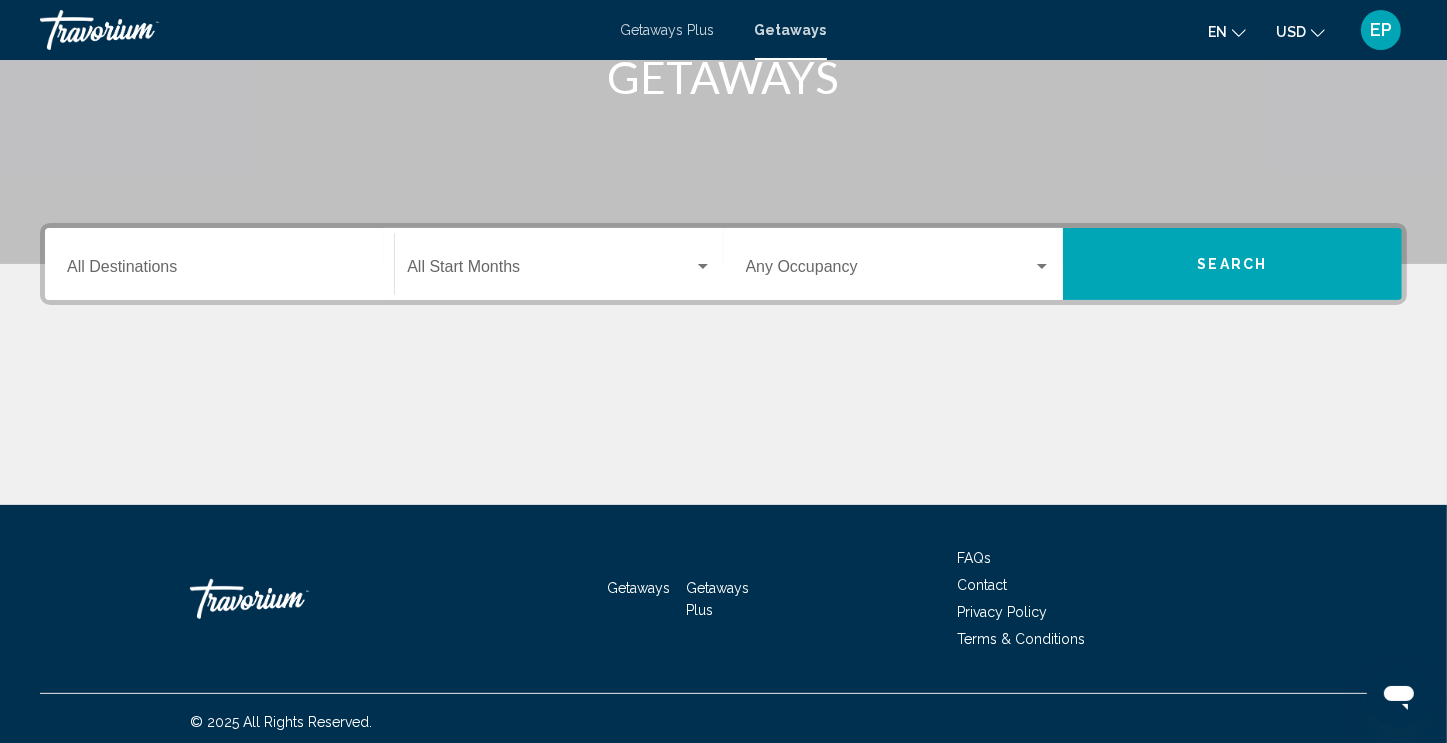 scroll, scrollTop: 336, scrollLeft: 0, axis: vertical 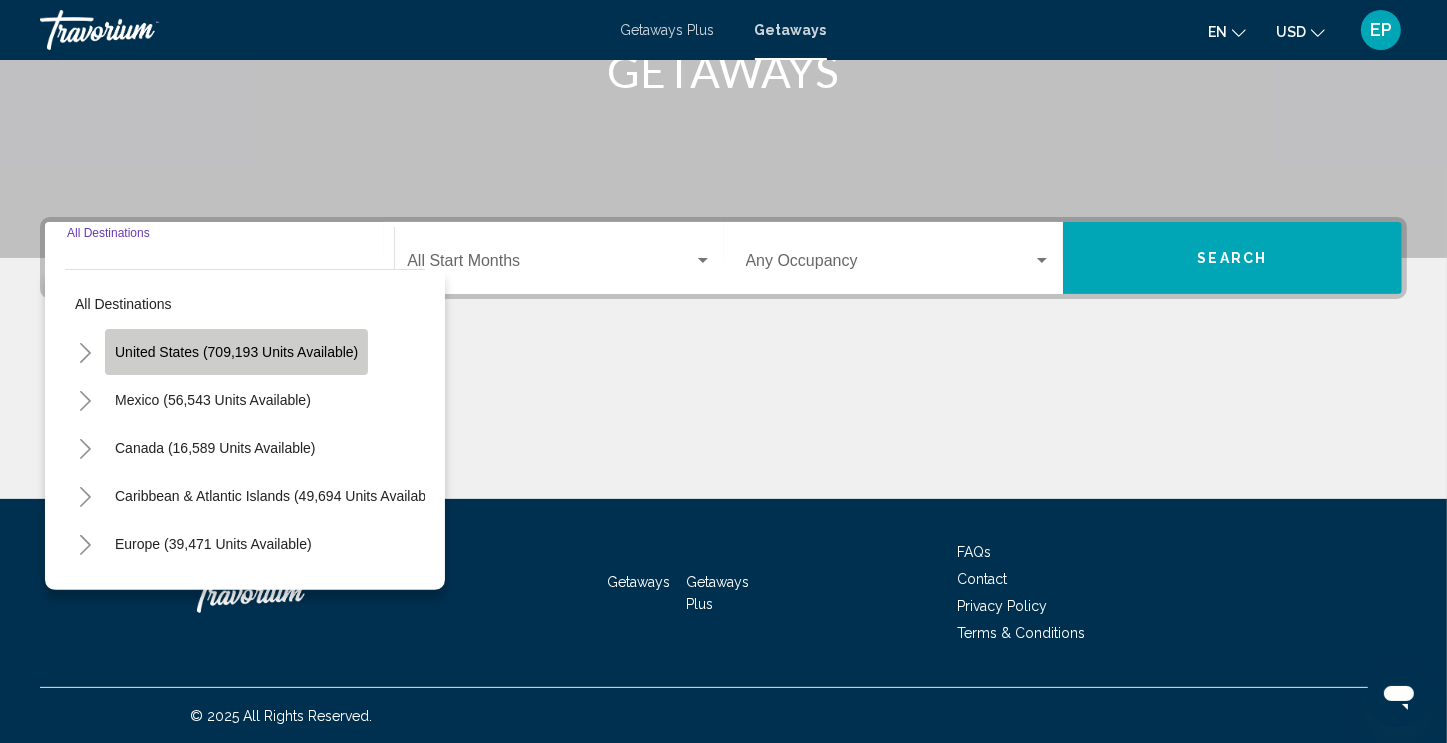 click on "United States (709,193 units available)" at bounding box center (213, 400) 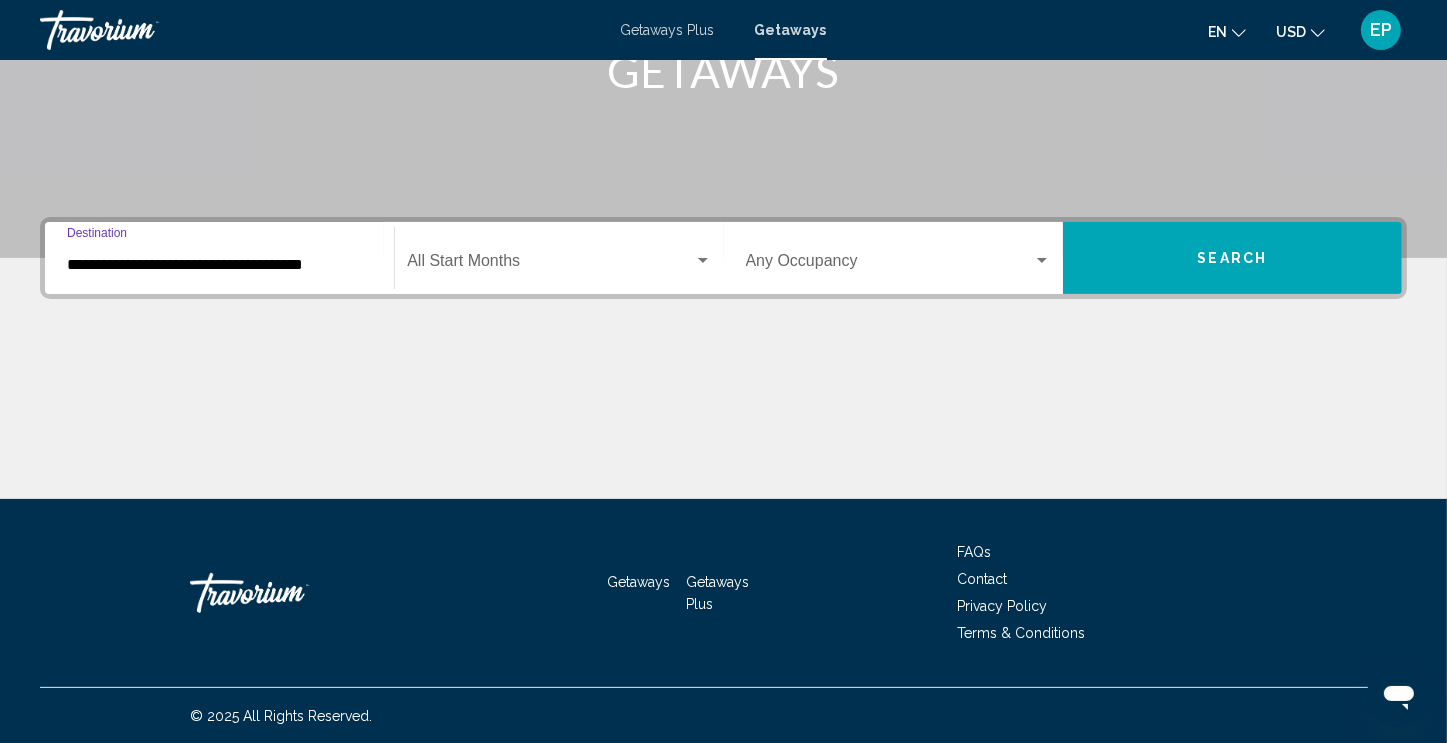 click at bounding box center [550, 265] 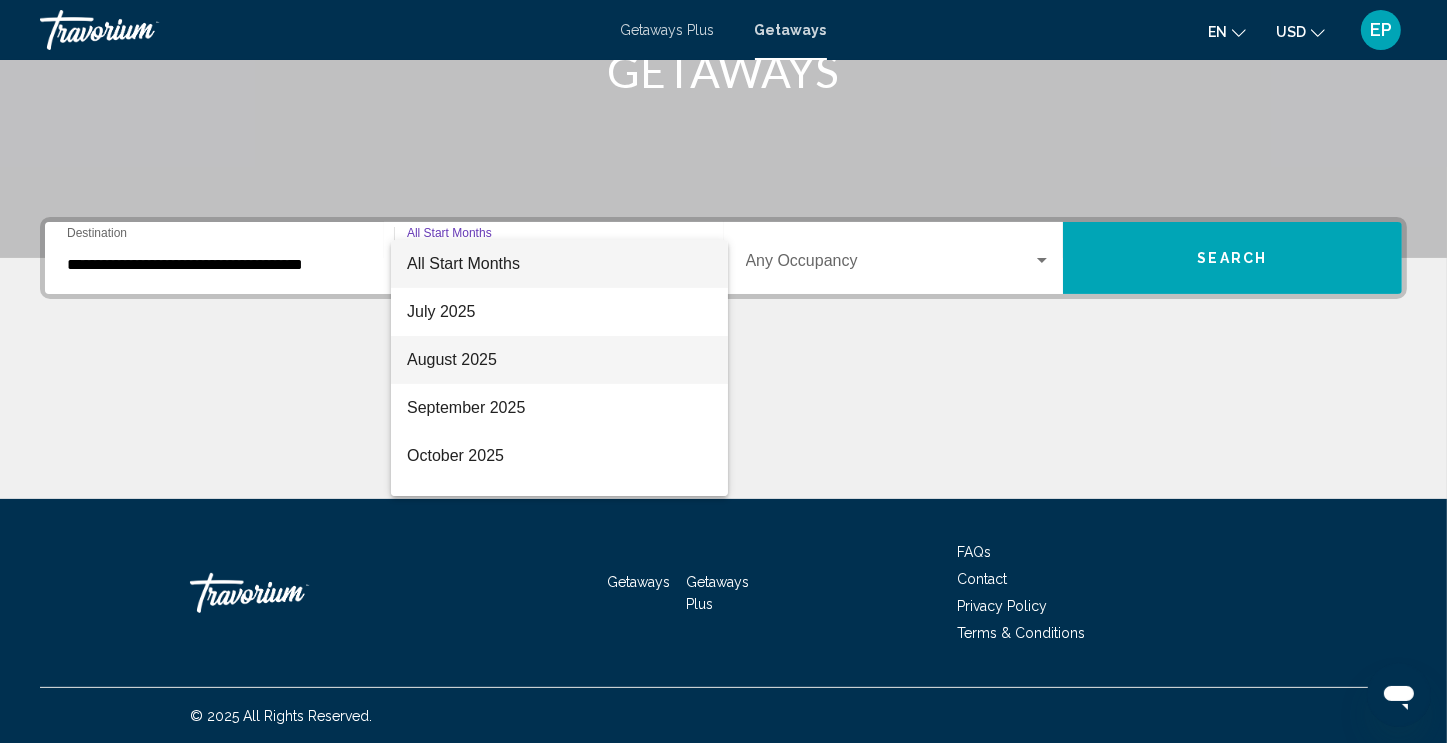 click on "August 2025" at bounding box center [559, 360] 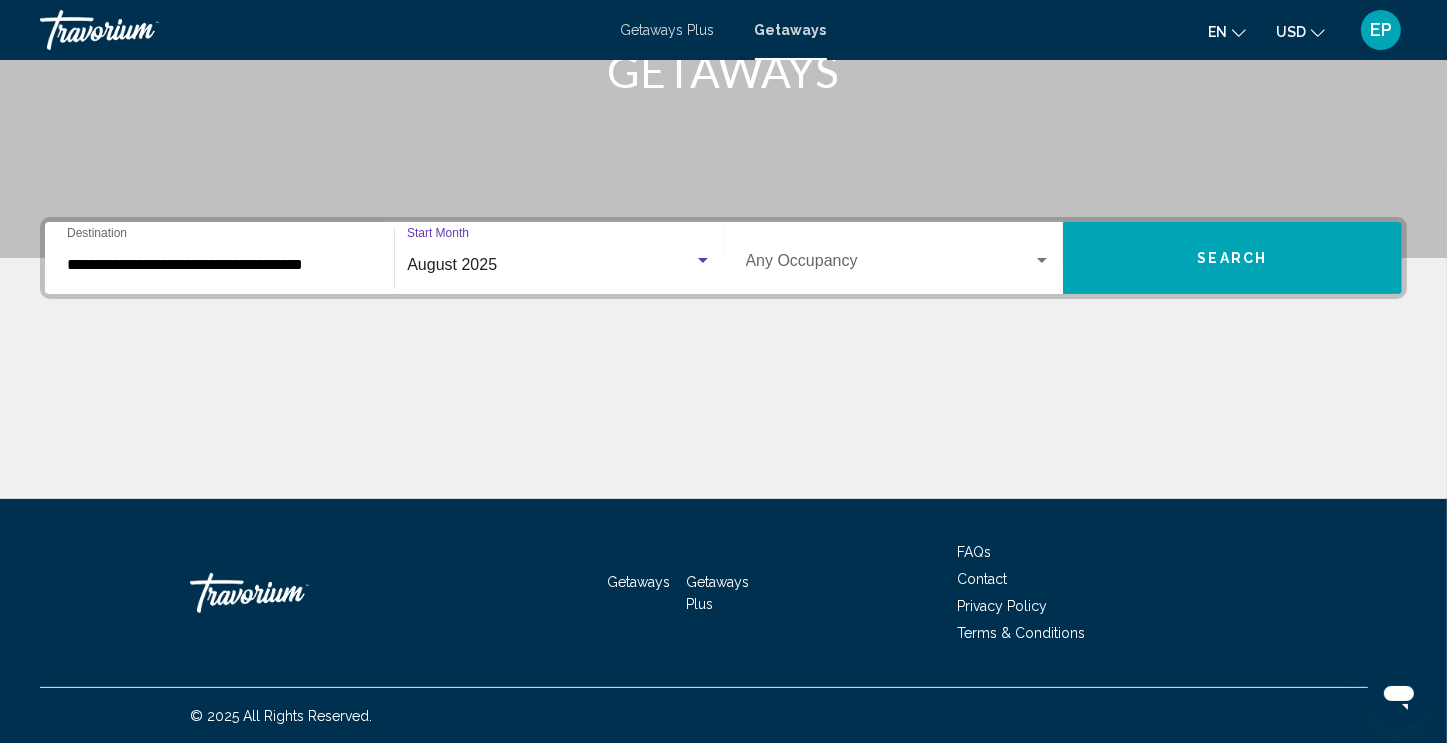 click at bounding box center [889, 265] 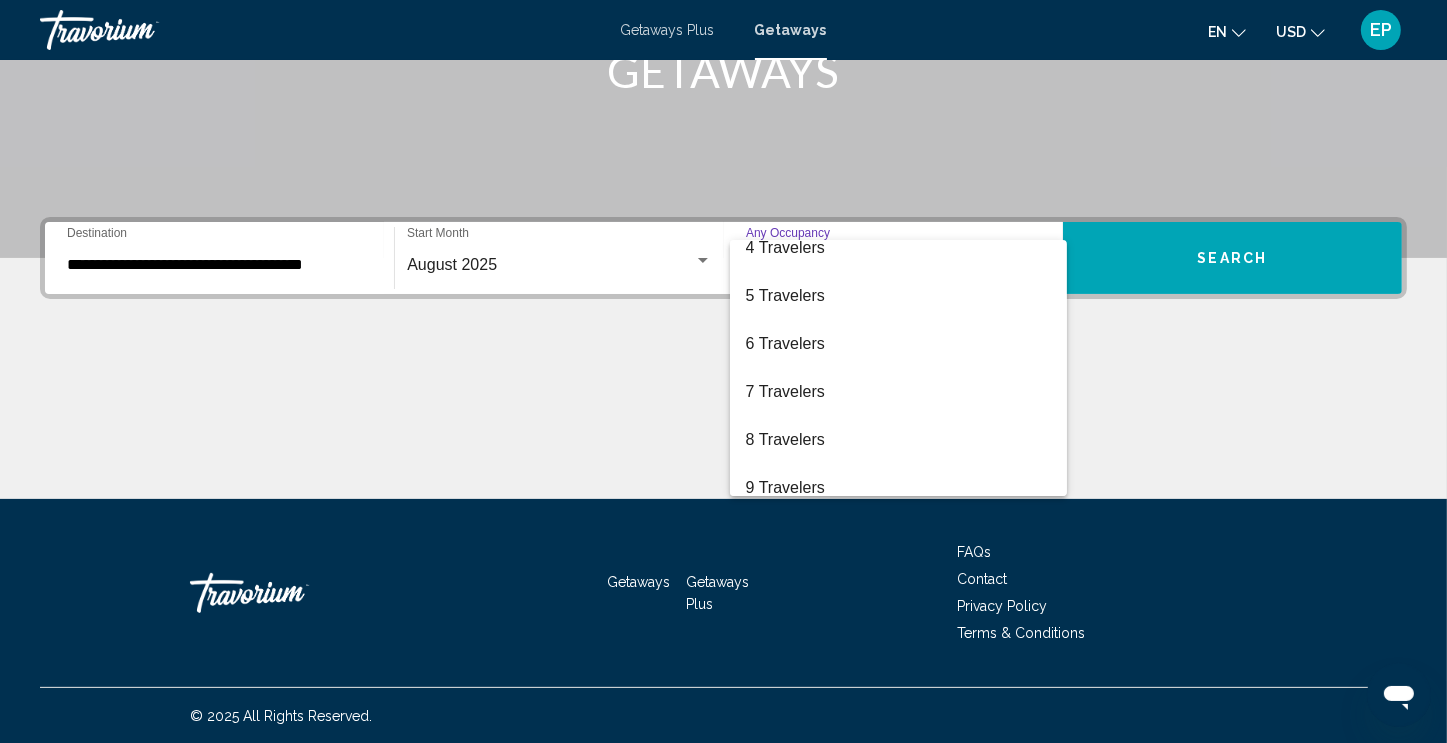 scroll, scrollTop: 164, scrollLeft: 0, axis: vertical 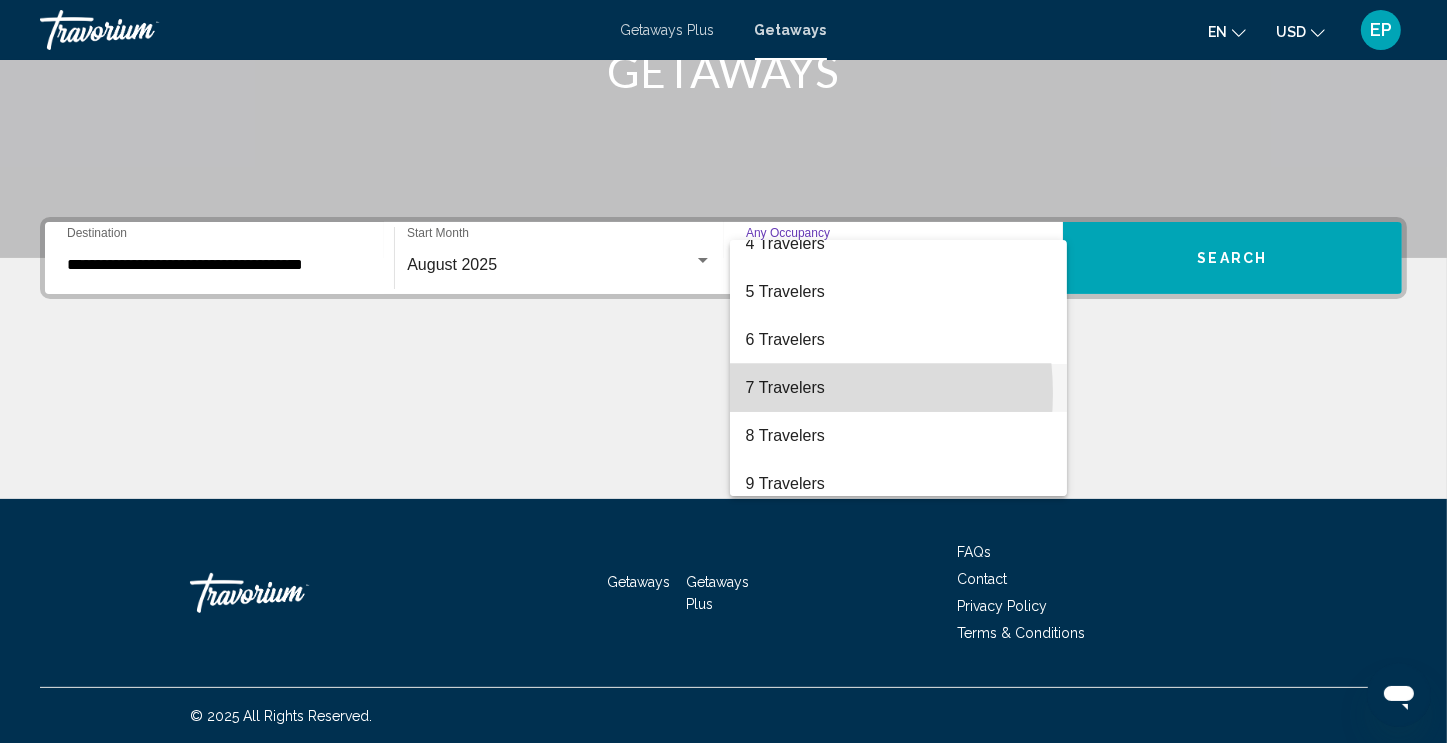 click on "7 Travelers" at bounding box center [898, 388] 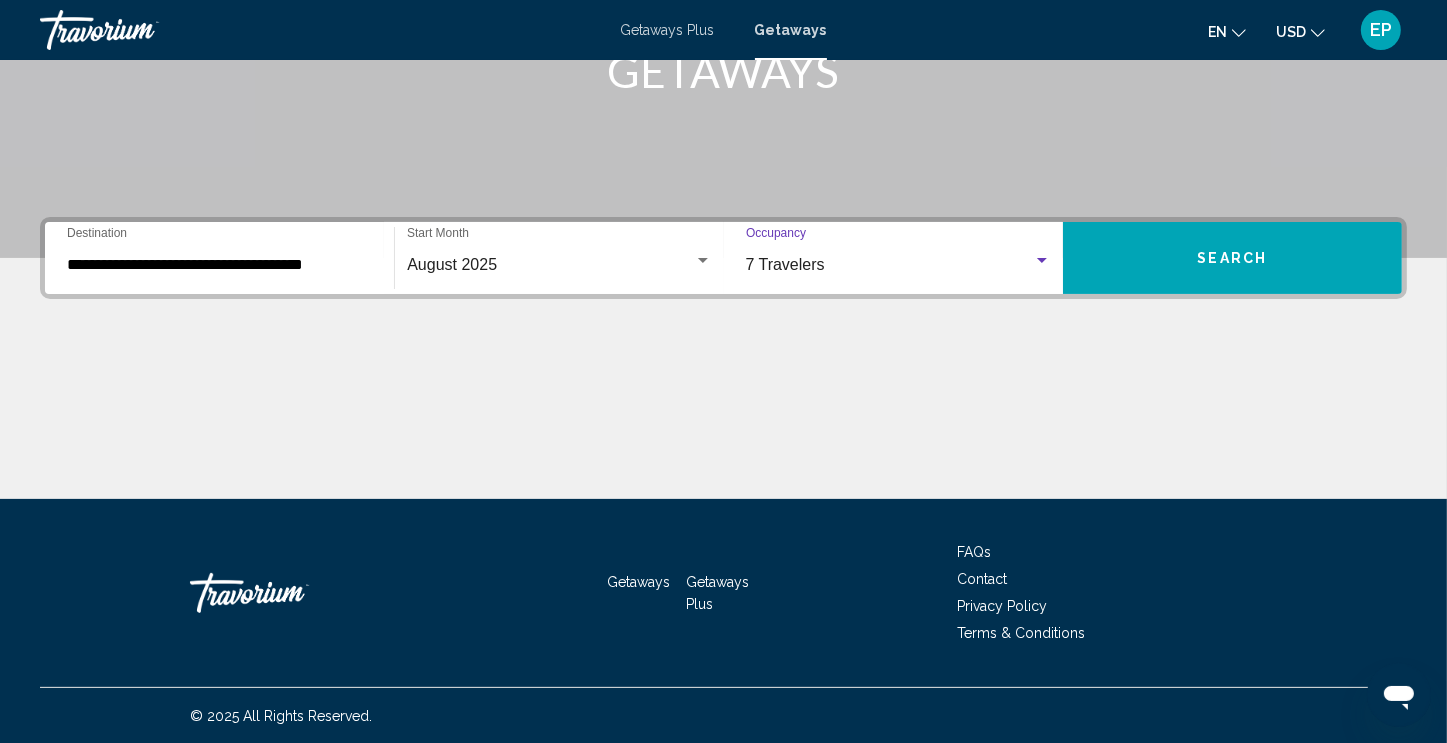 click on "Search" at bounding box center [1233, 259] 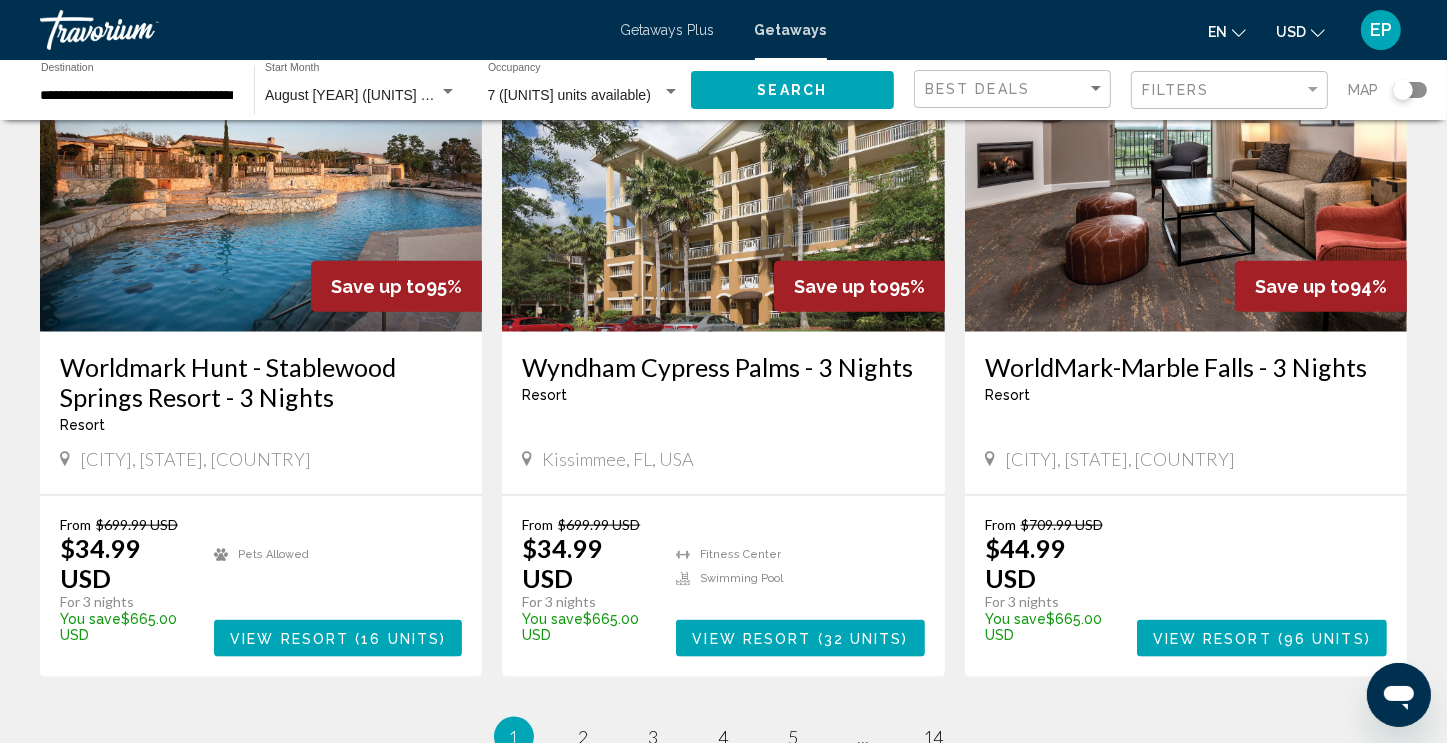 scroll, scrollTop: 2243, scrollLeft: 0, axis: vertical 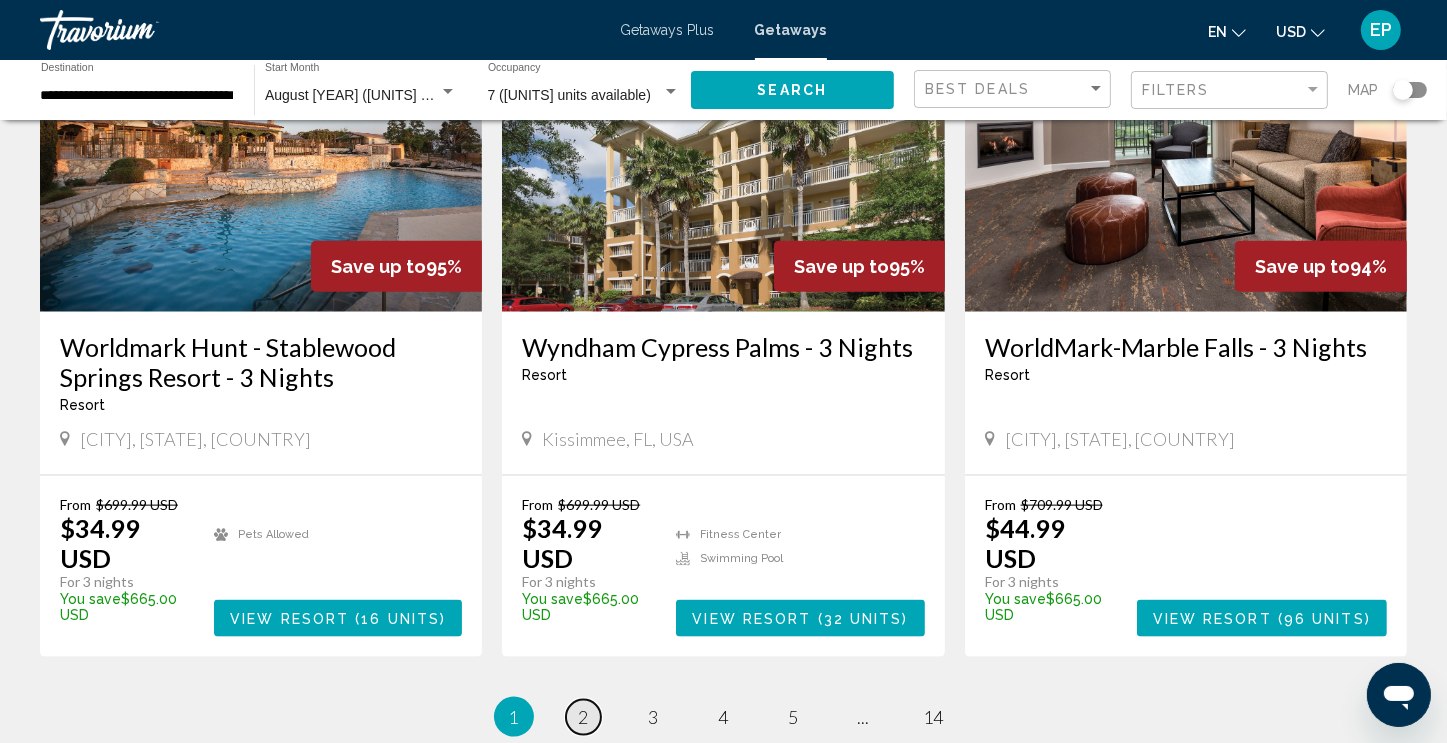 click on "2" at bounding box center (584, 717) 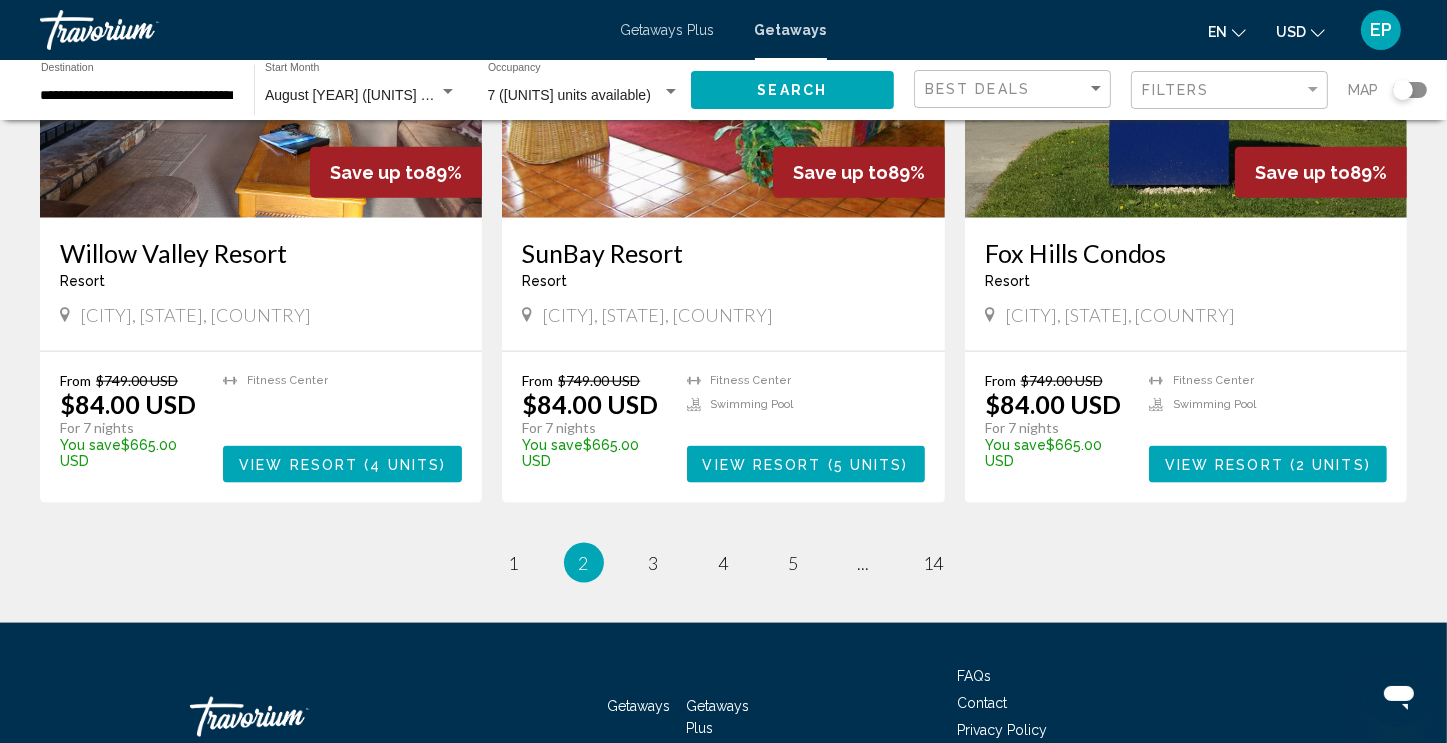 scroll, scrollTop: 2338, scrollLeft: 0, axis: vertical 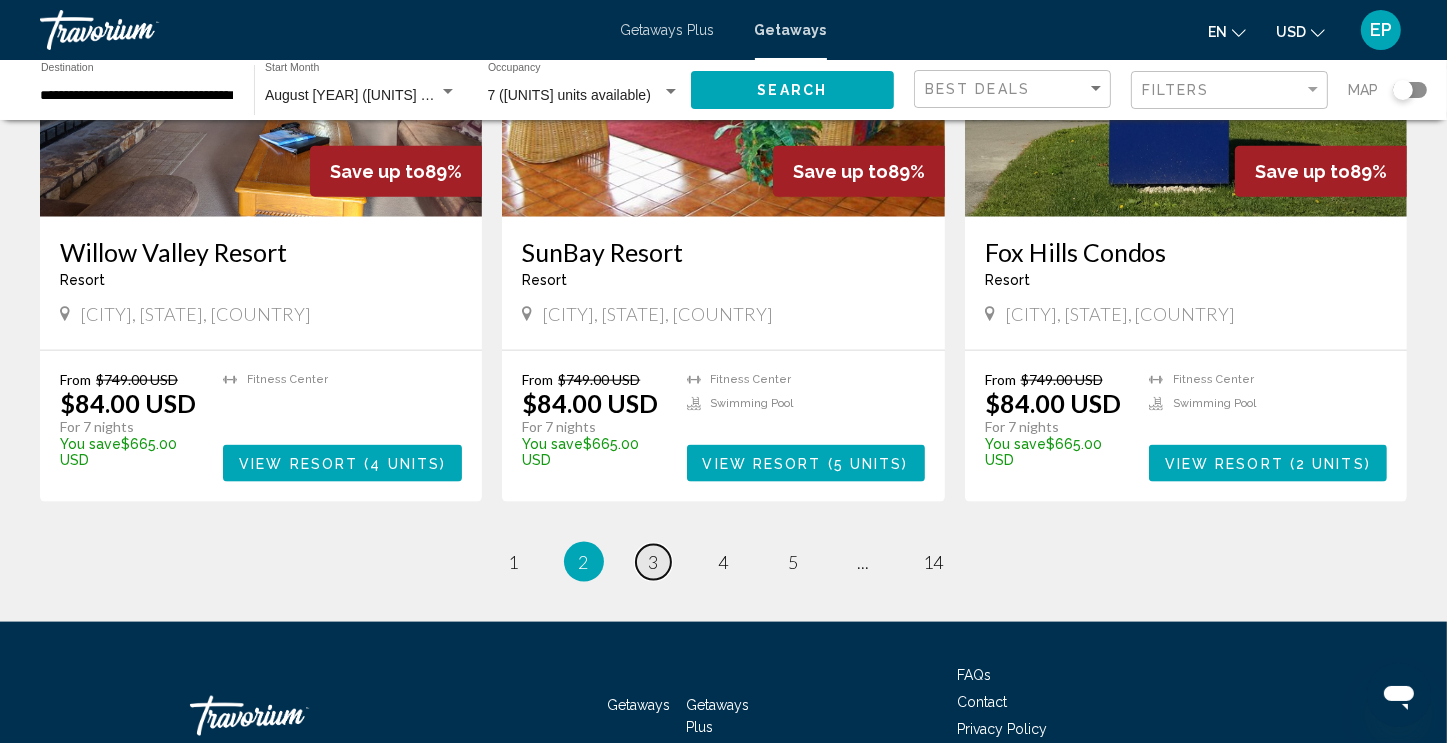 click on "3" at bounding box center [654, 562] 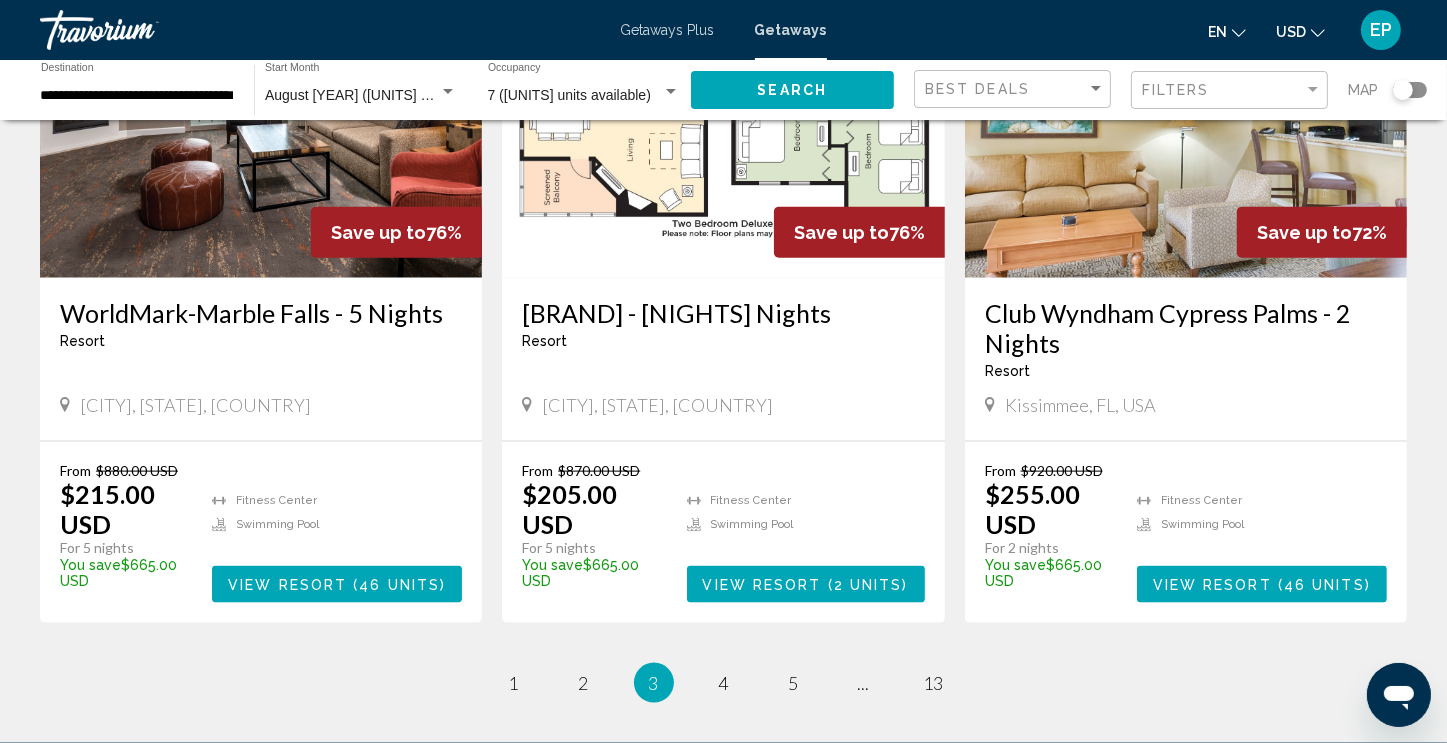 scroll, scrollTop: 2344, scrollLeft: 0, axis: vertical 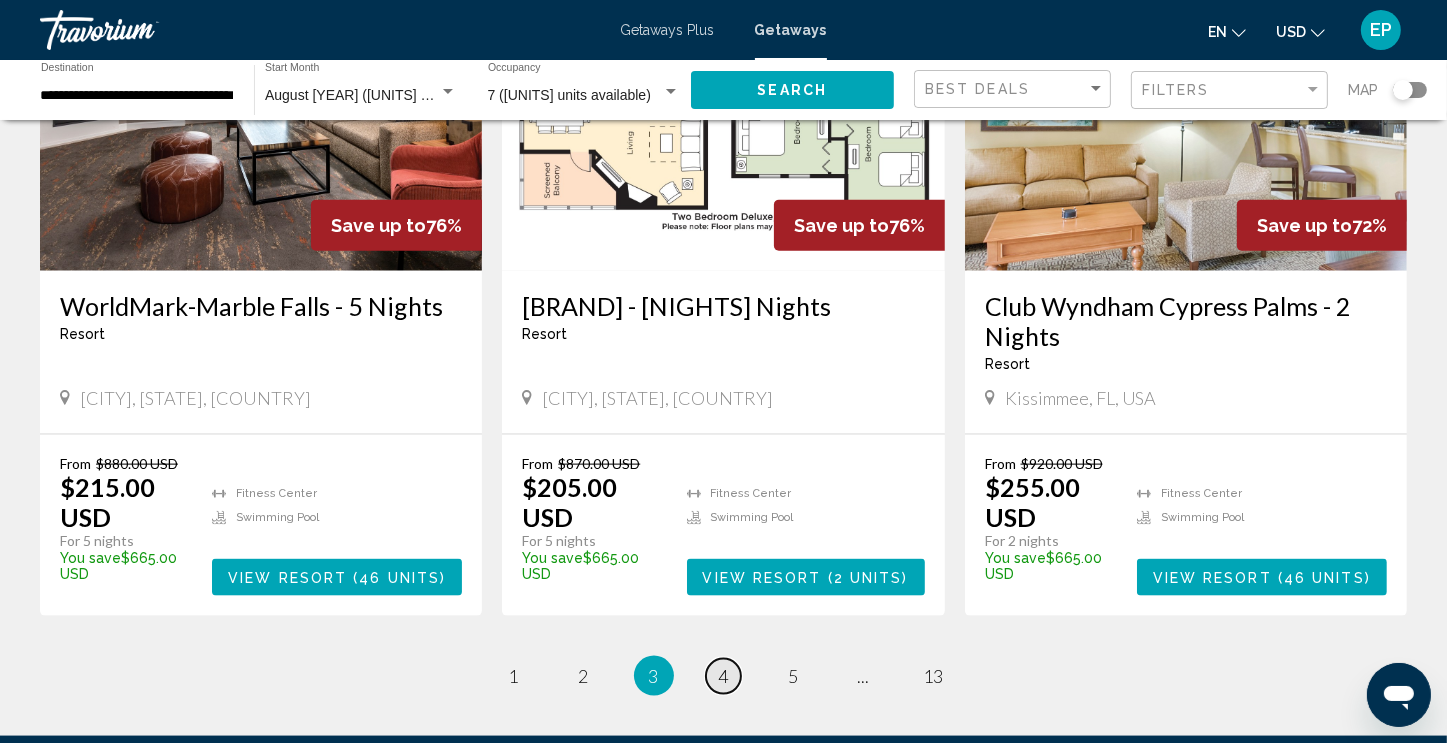 click on "4" at bounding box center [724, 676] 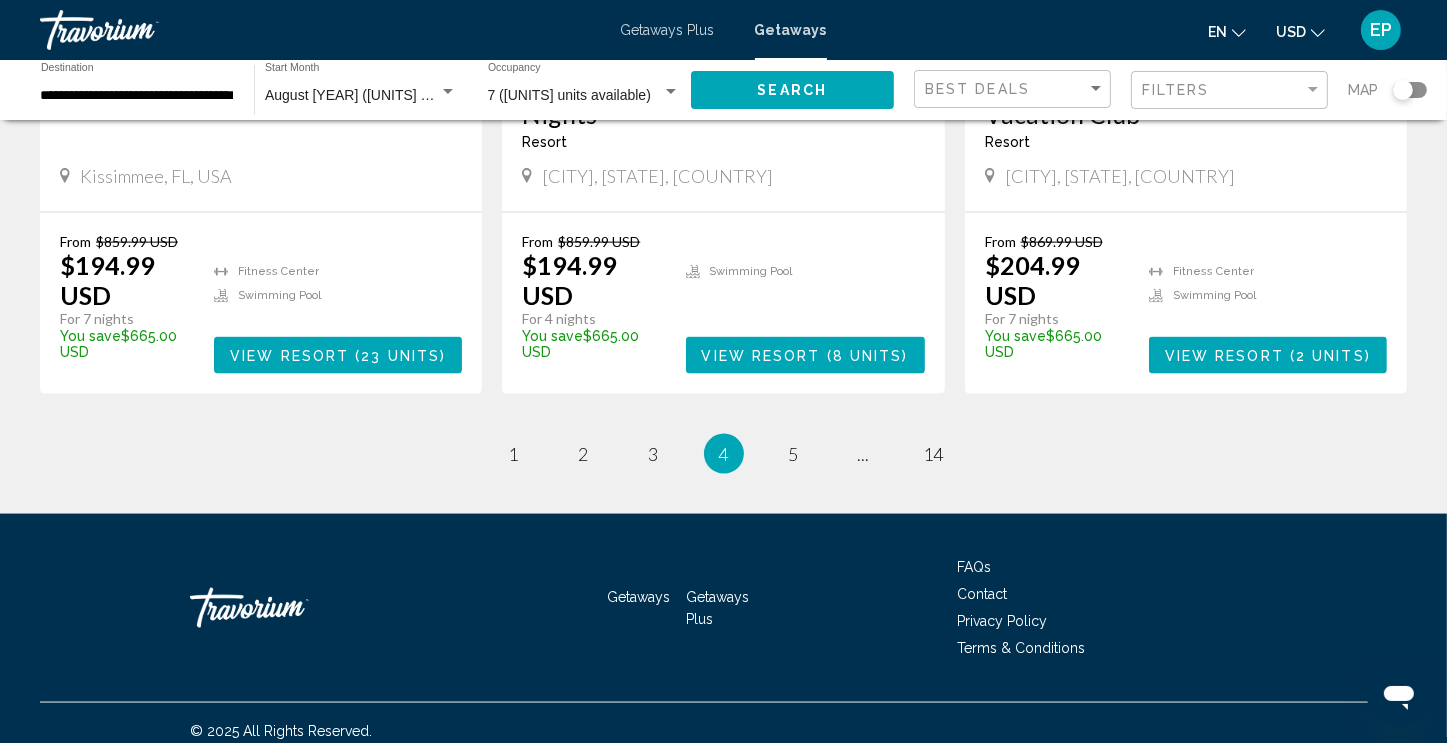 scroll, scrollTop: 2580, scrollLeft: 0, axis: vertical 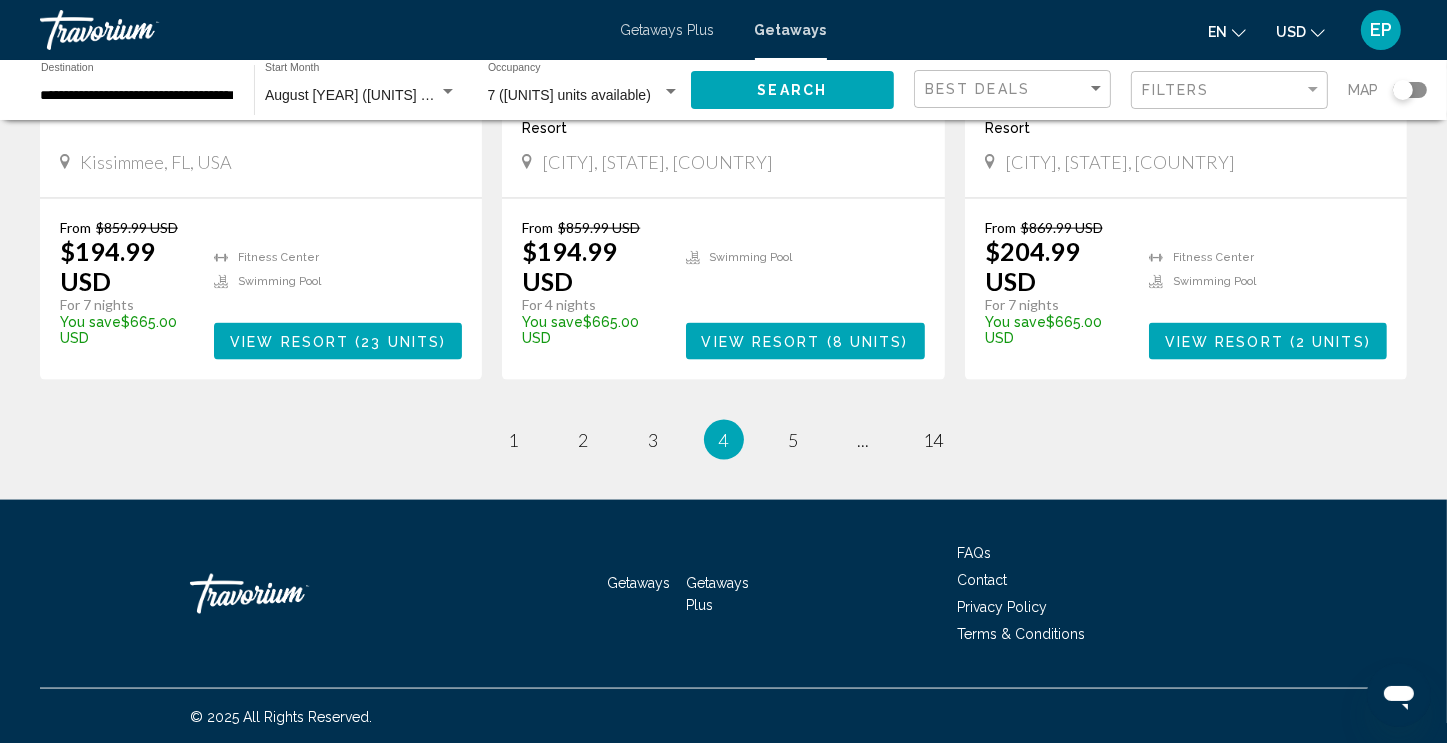 click on "page  5" at bounding box center [794, 440] 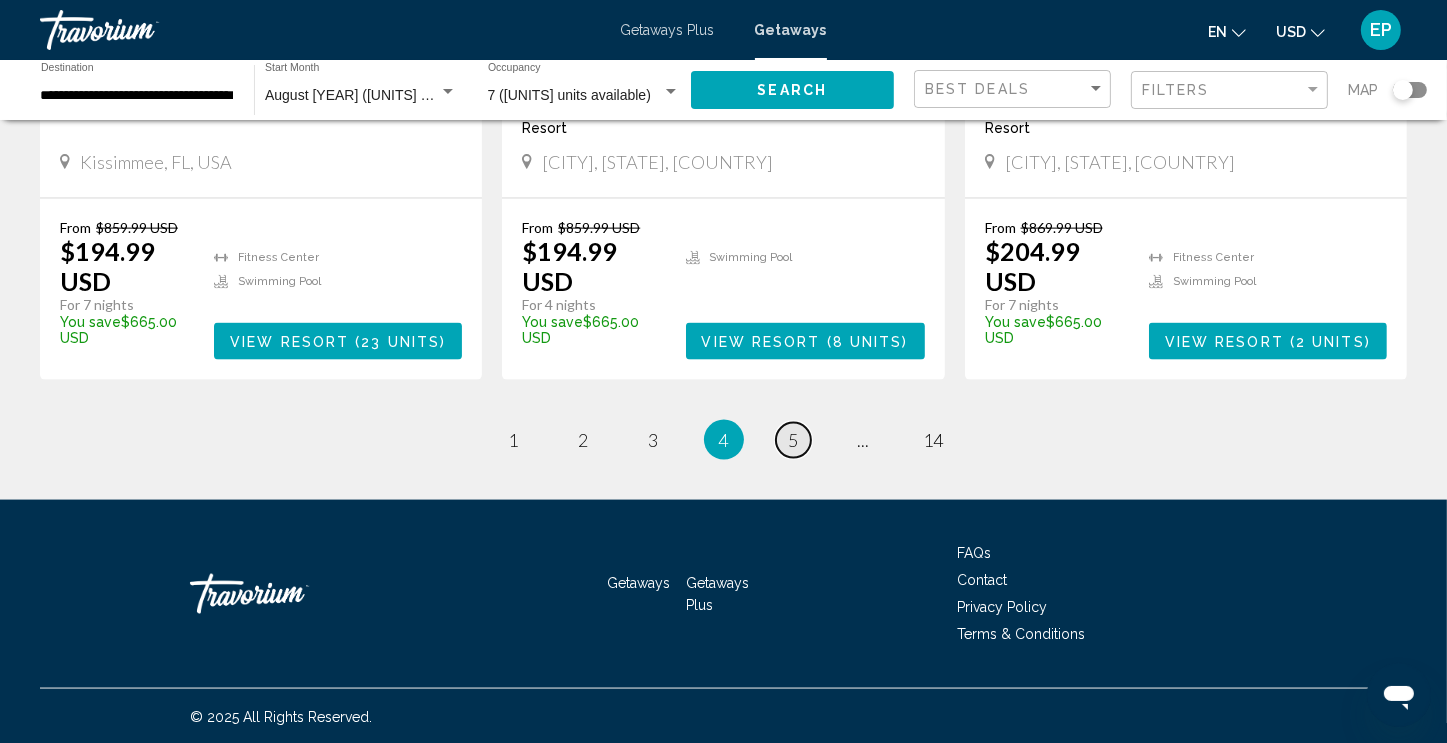click on "5" at bounding box center (794, 440) 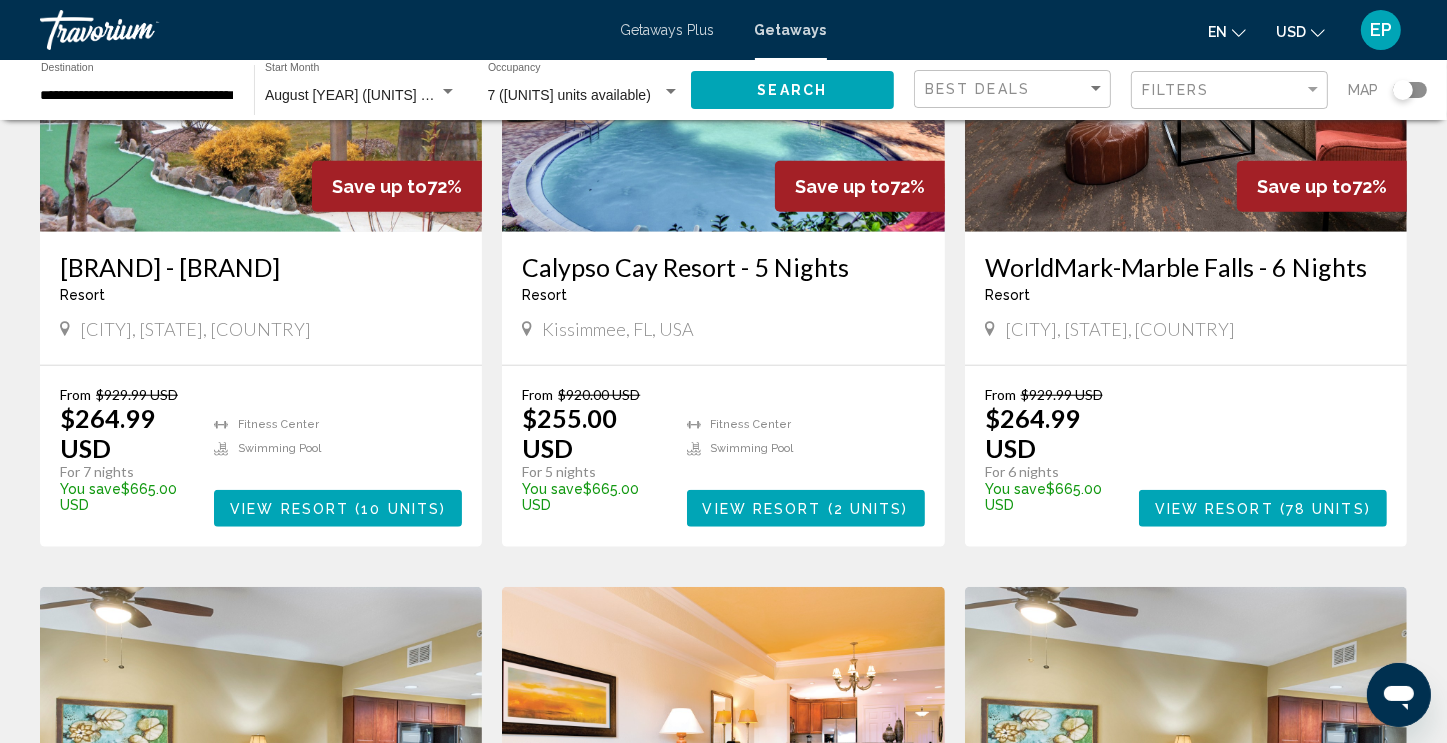 scroll, scrollTop: 1680, scrollLeft: 0, axis: vertical 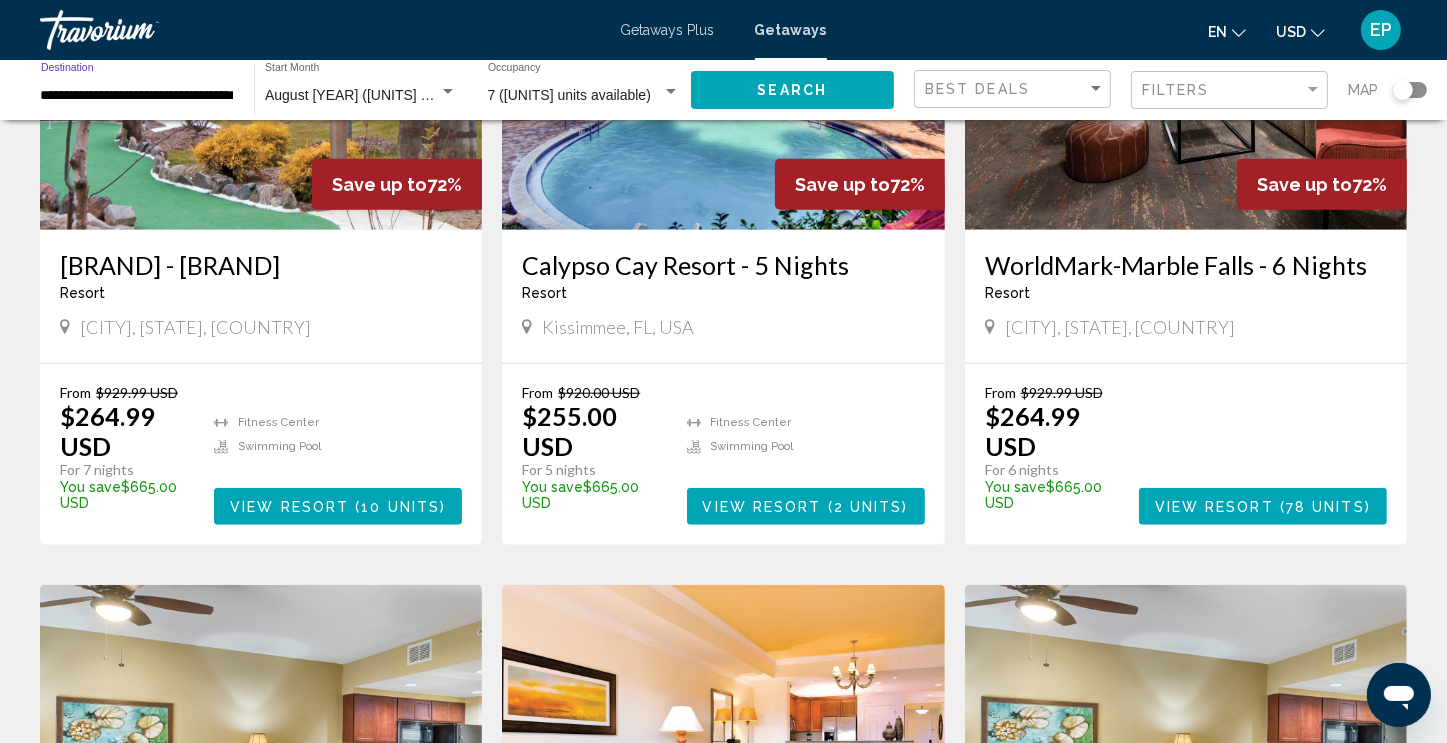 click on "**********" at bounding box center (137, 96) 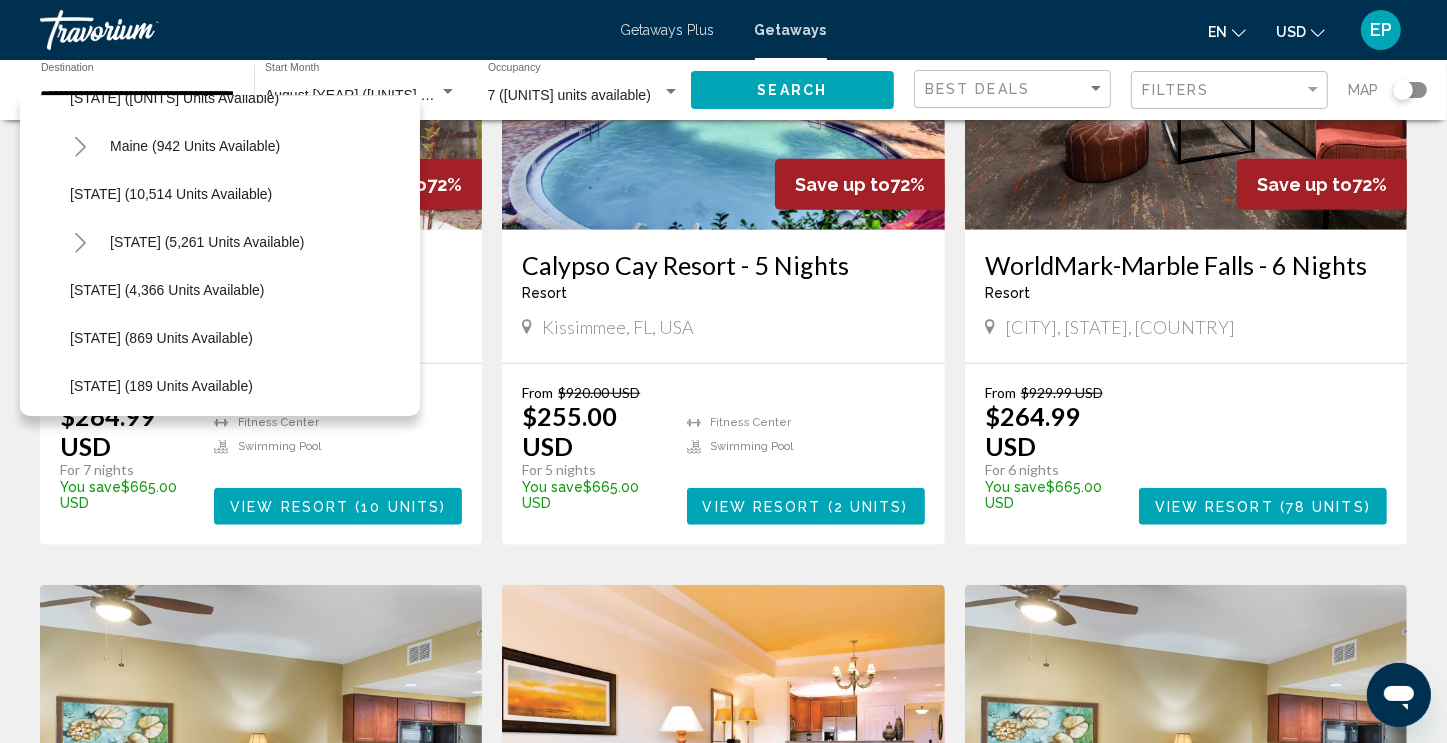 scroll, scrollTop: 910, scrollLeft: 0, axis: vertical 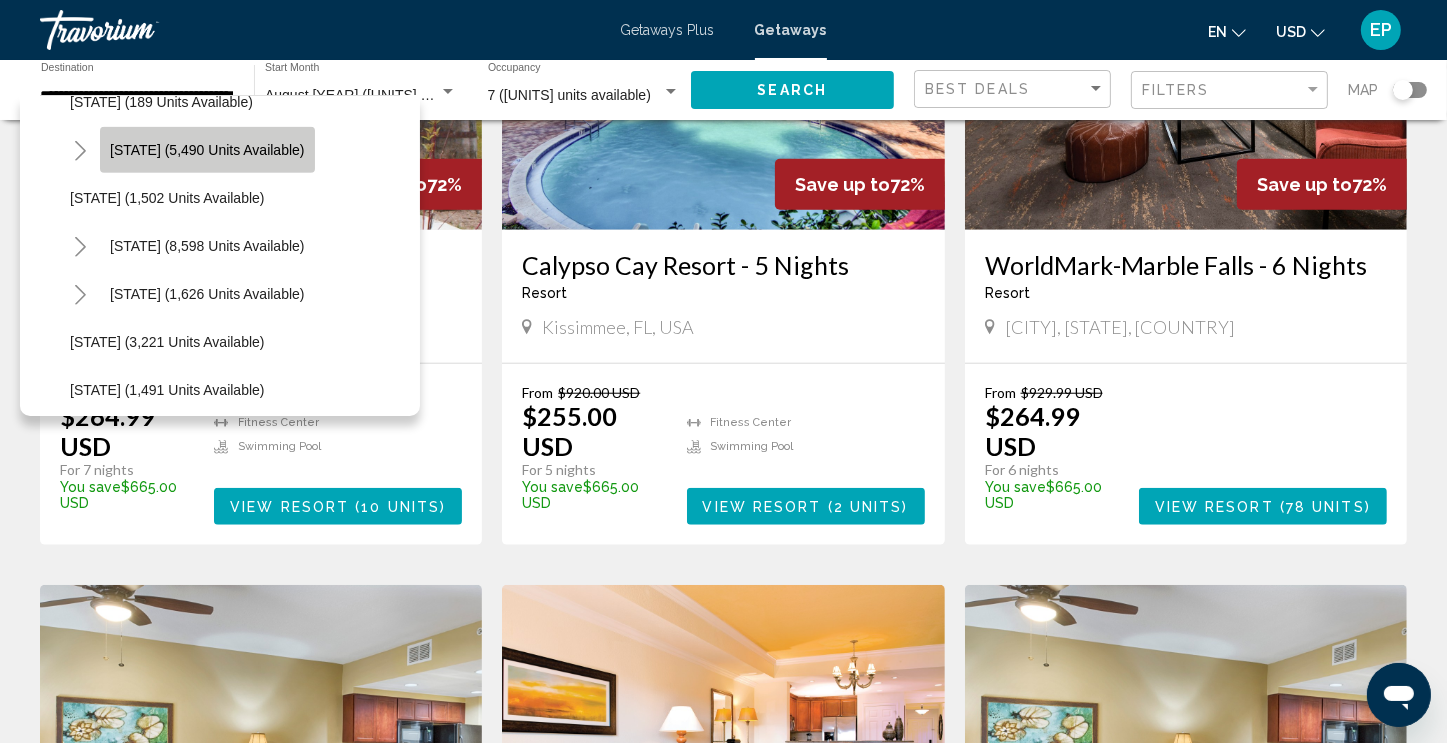click on "Missouri (5,490 units available)" 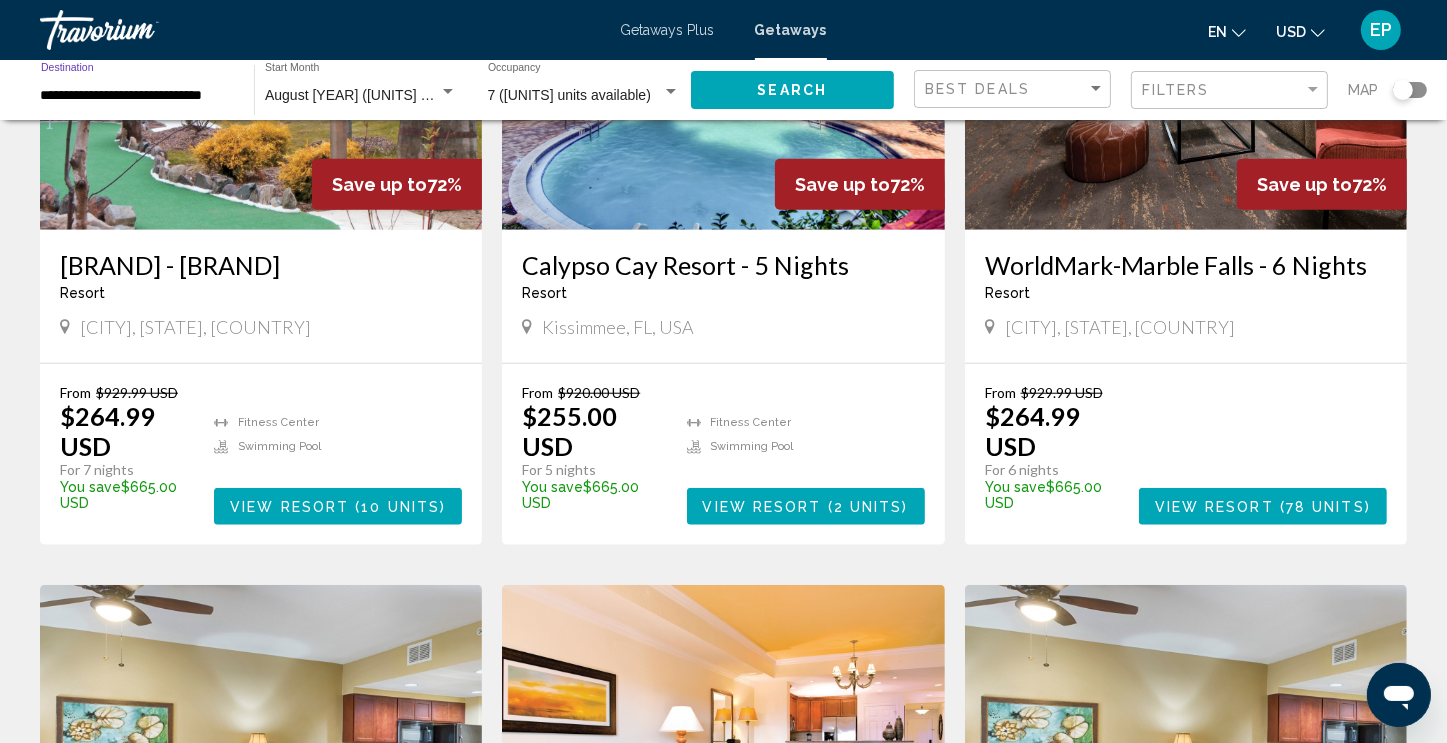click on "Search" 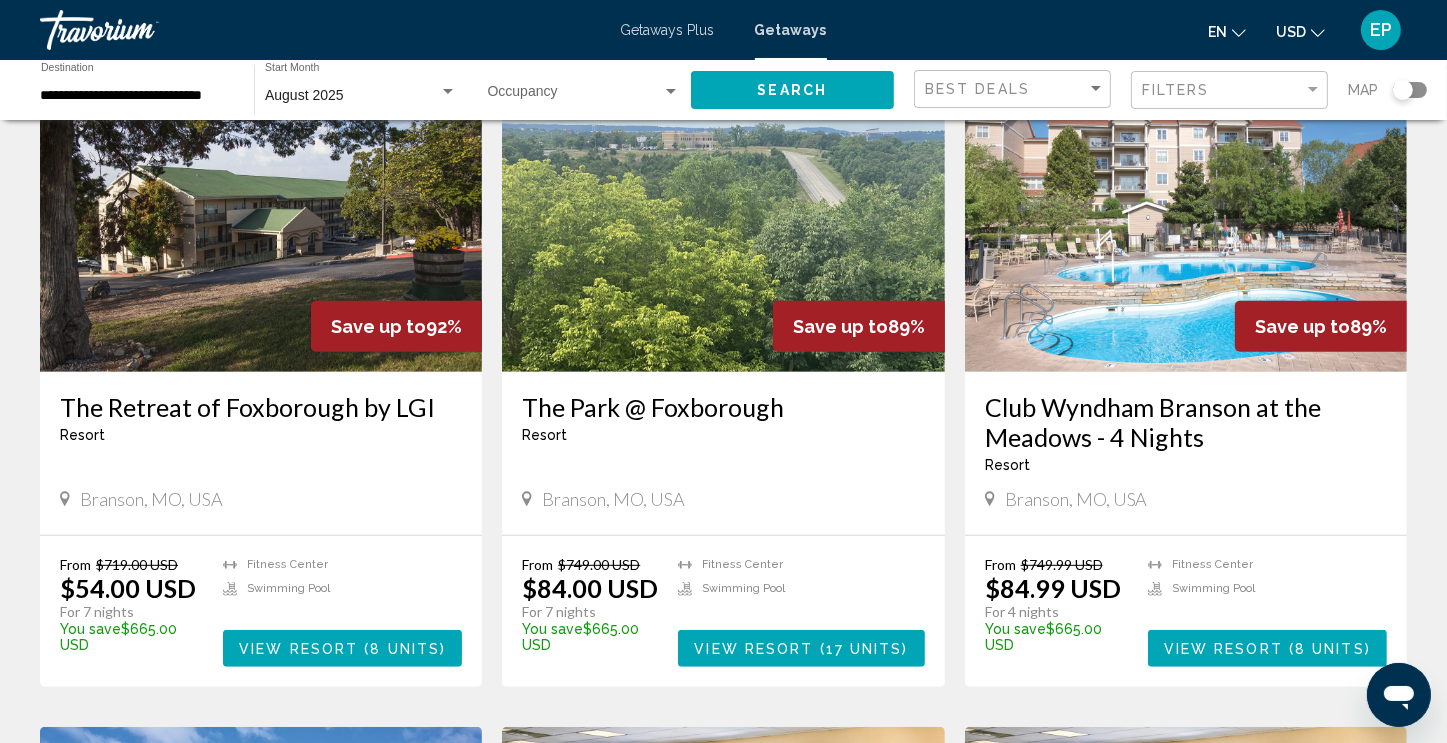 scroll, scrollTop: 864, scrollLeft: 0, axis: vertical 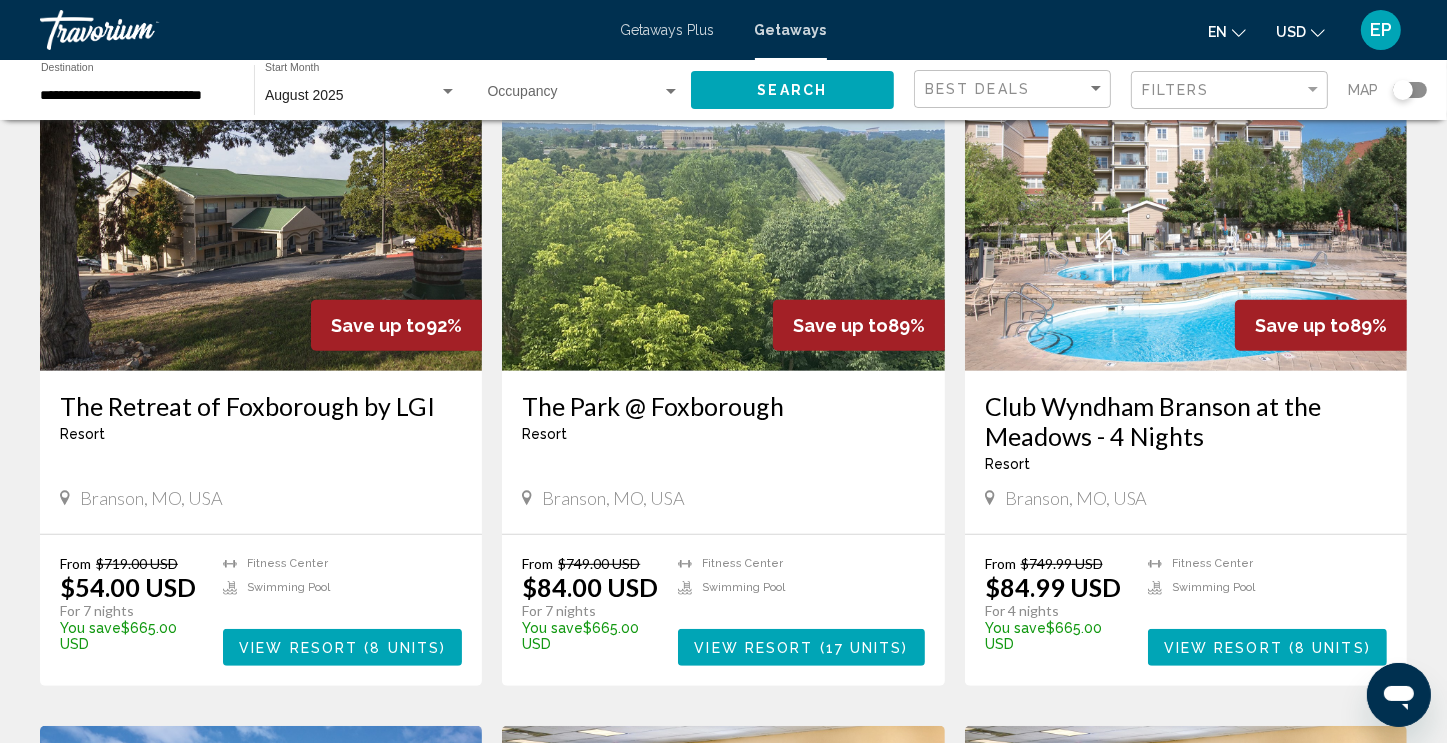 click at bounding box center (575, 96) 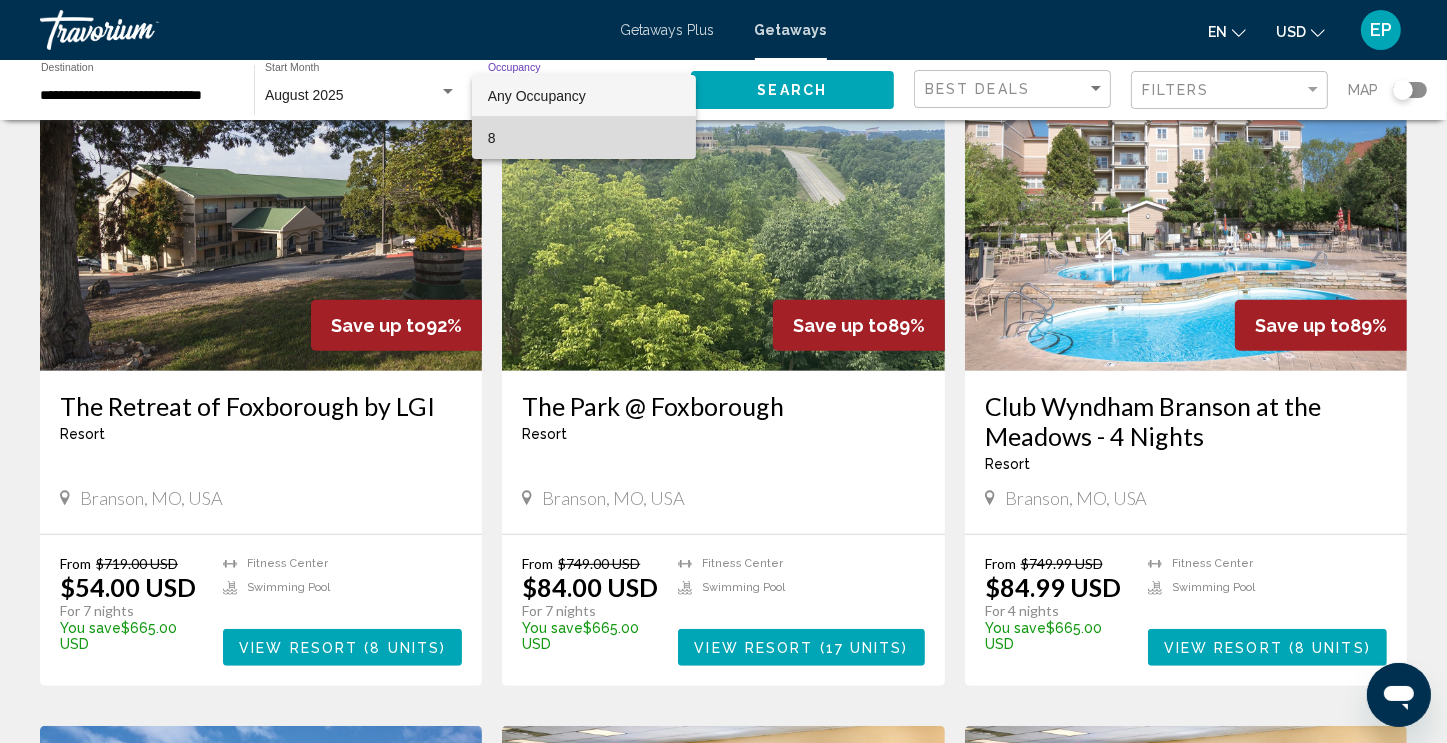 click on "8" at bounding box center [584, 138] 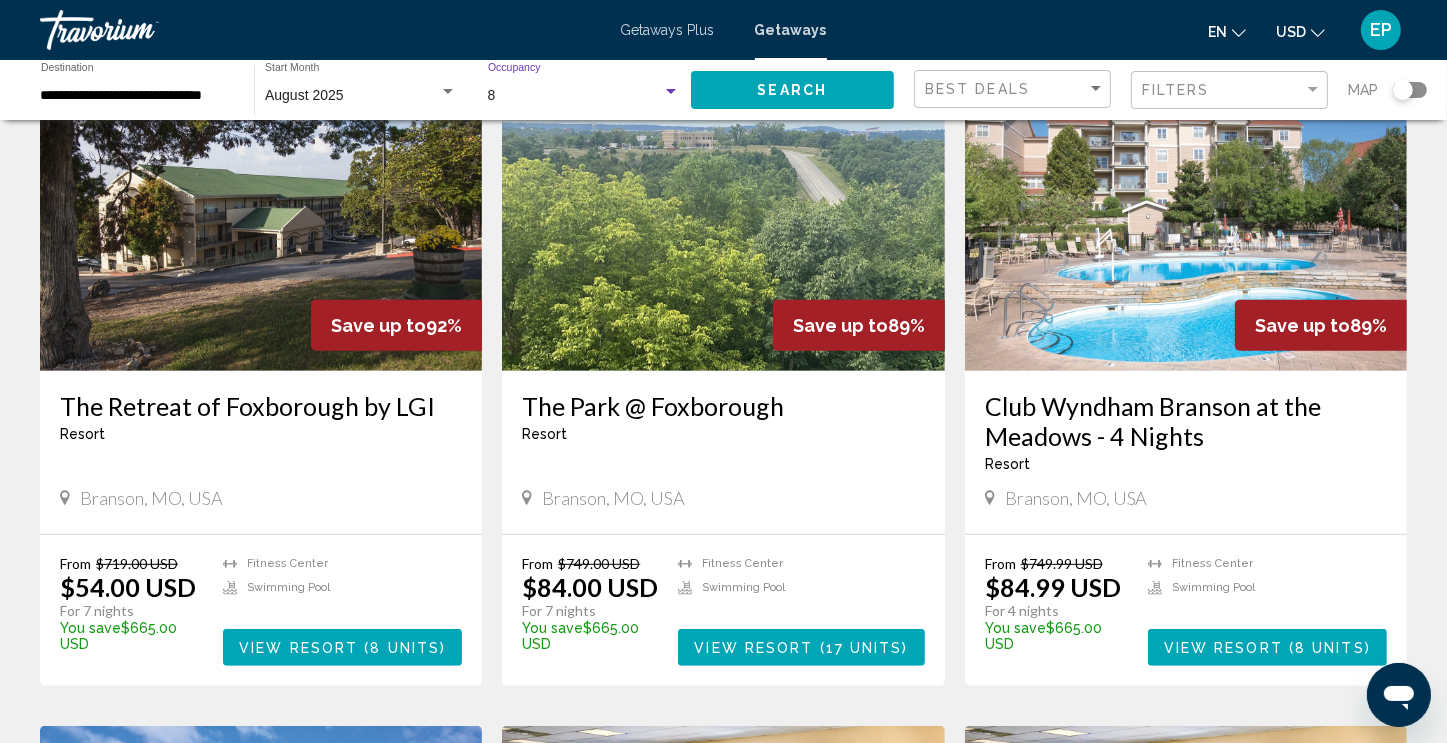 click on "Search" 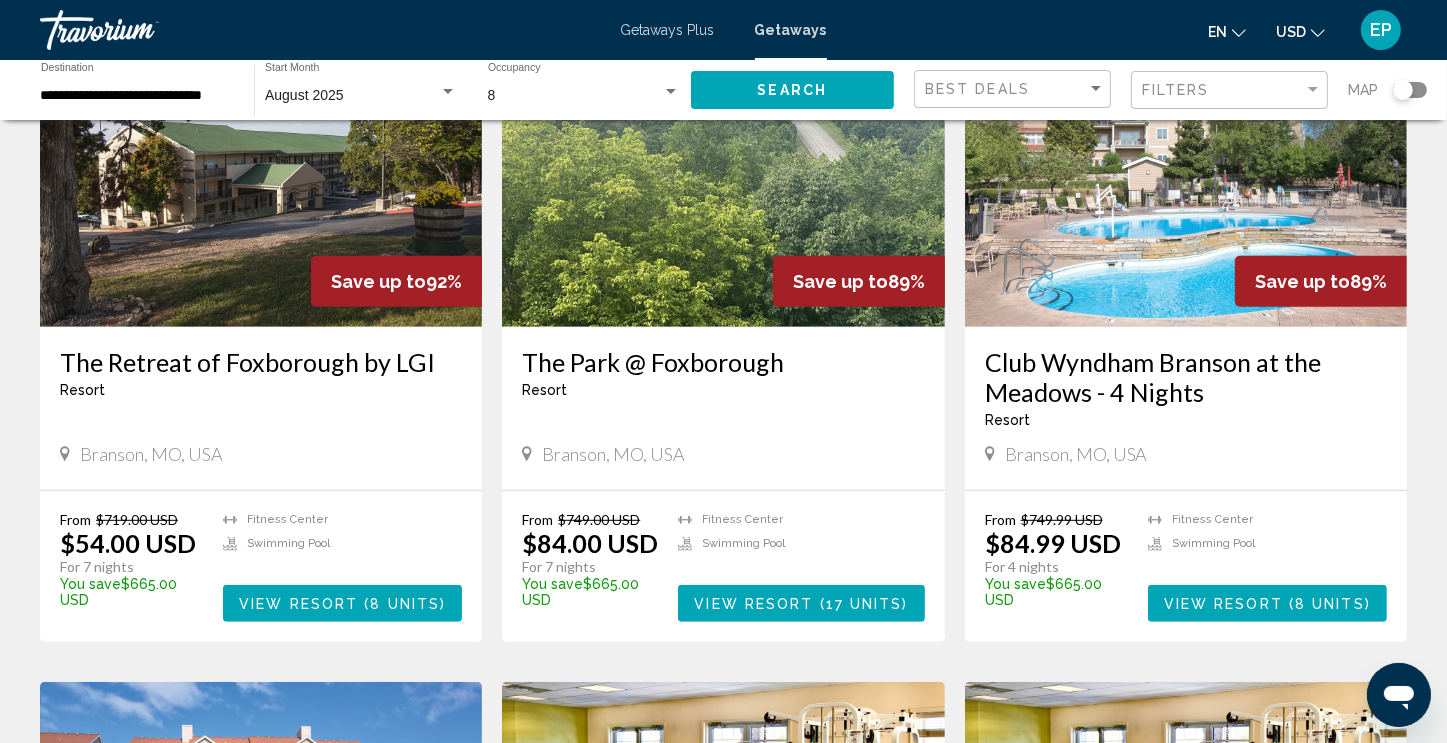 scroll, scrollTop: 913, scrollLeft: 0, axis: vertical 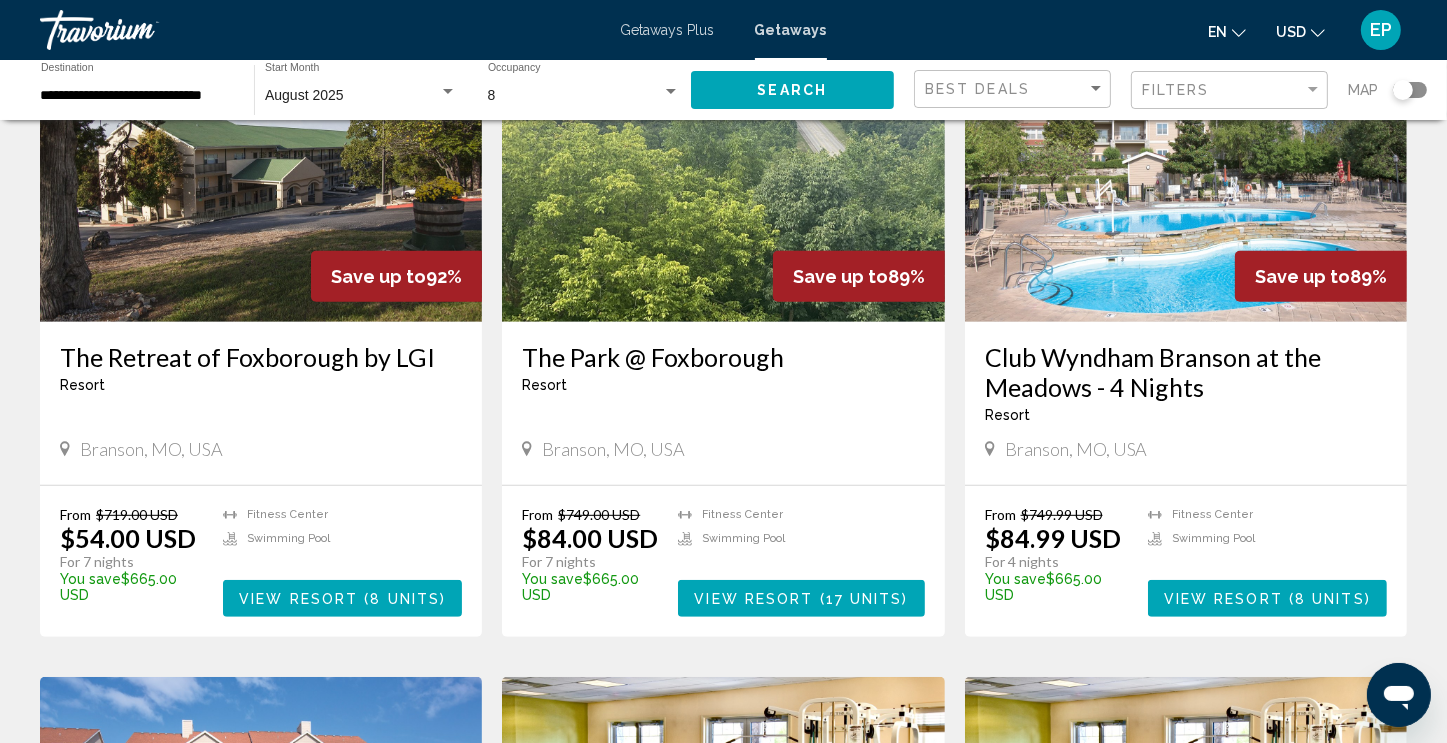 click on "8 units" at bounding box center [406, 599] 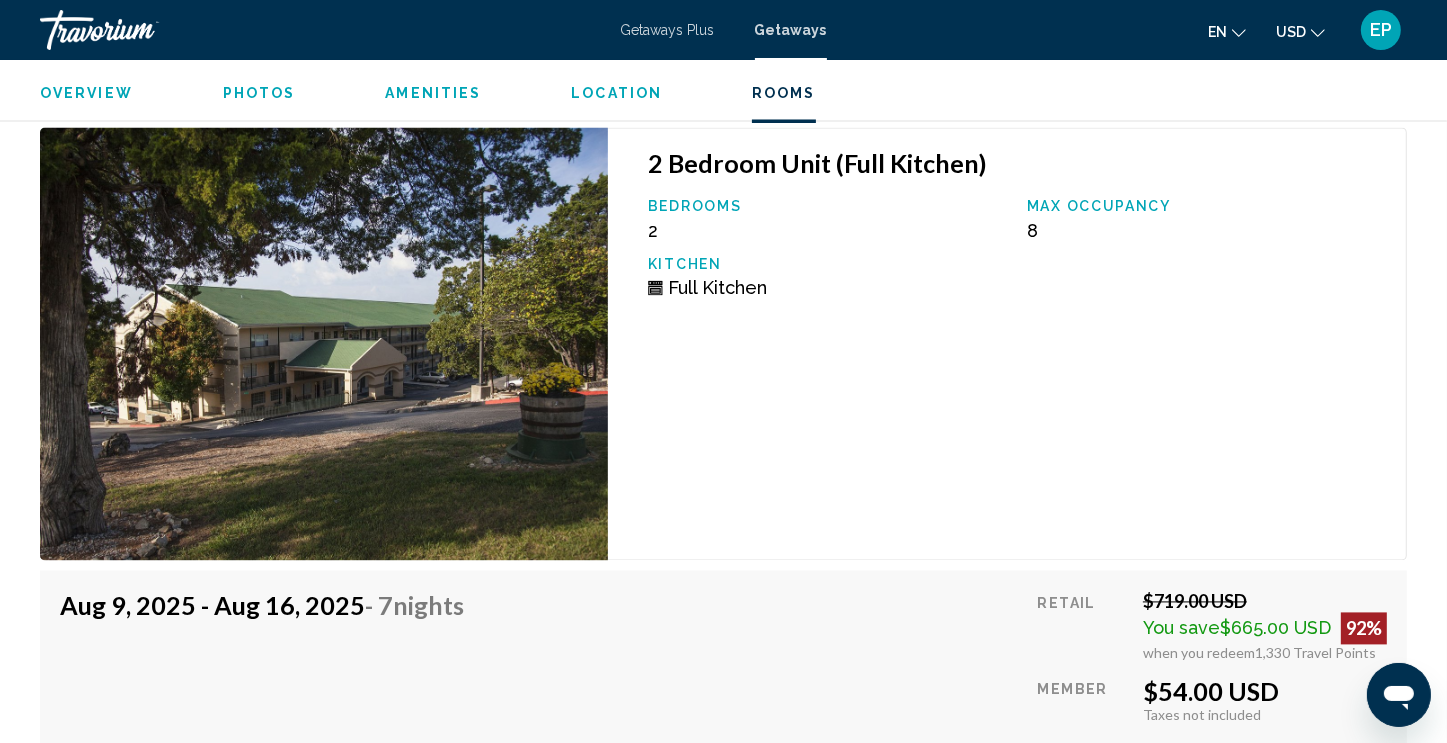 scroll, scrollTop: 3674, scrollLeft: 0, axis: vertical 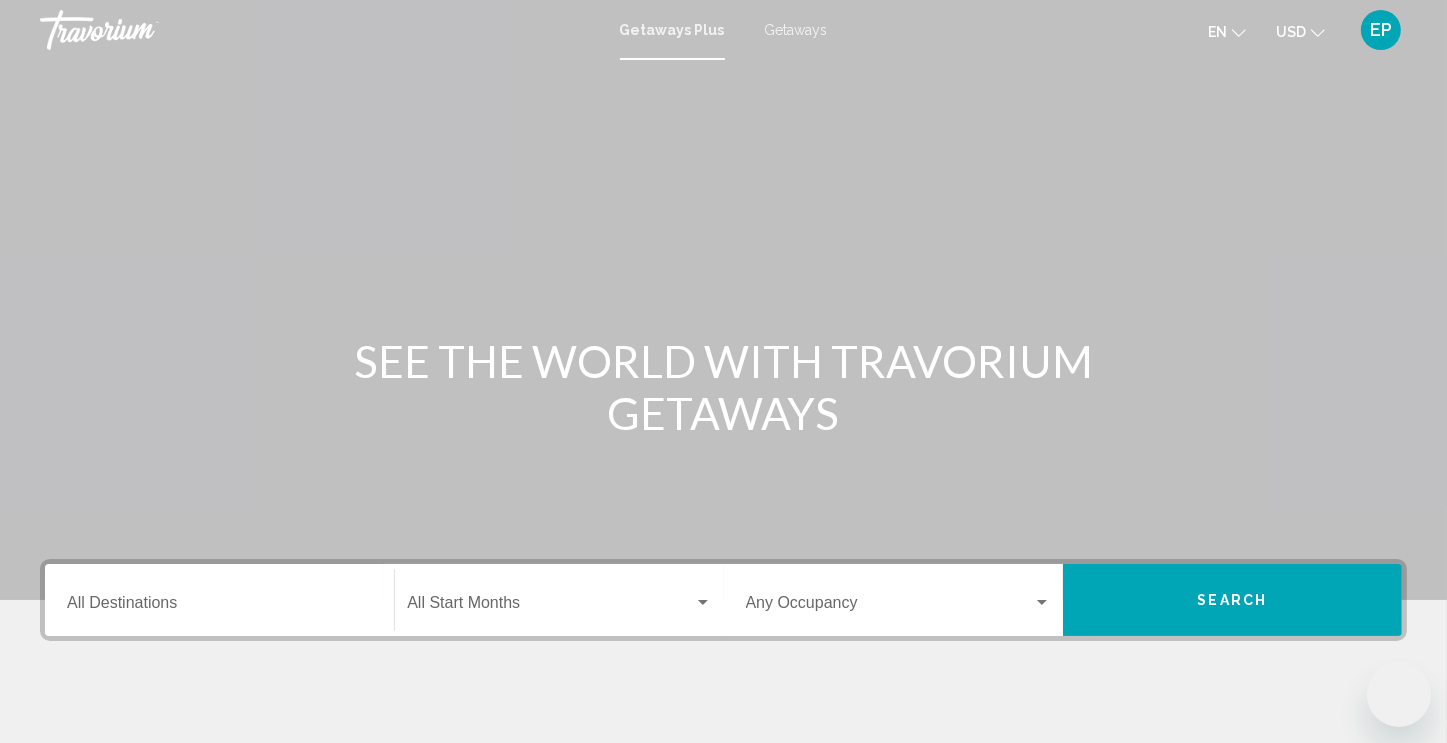 click on "Getaways" at bounding box center [796, 30] 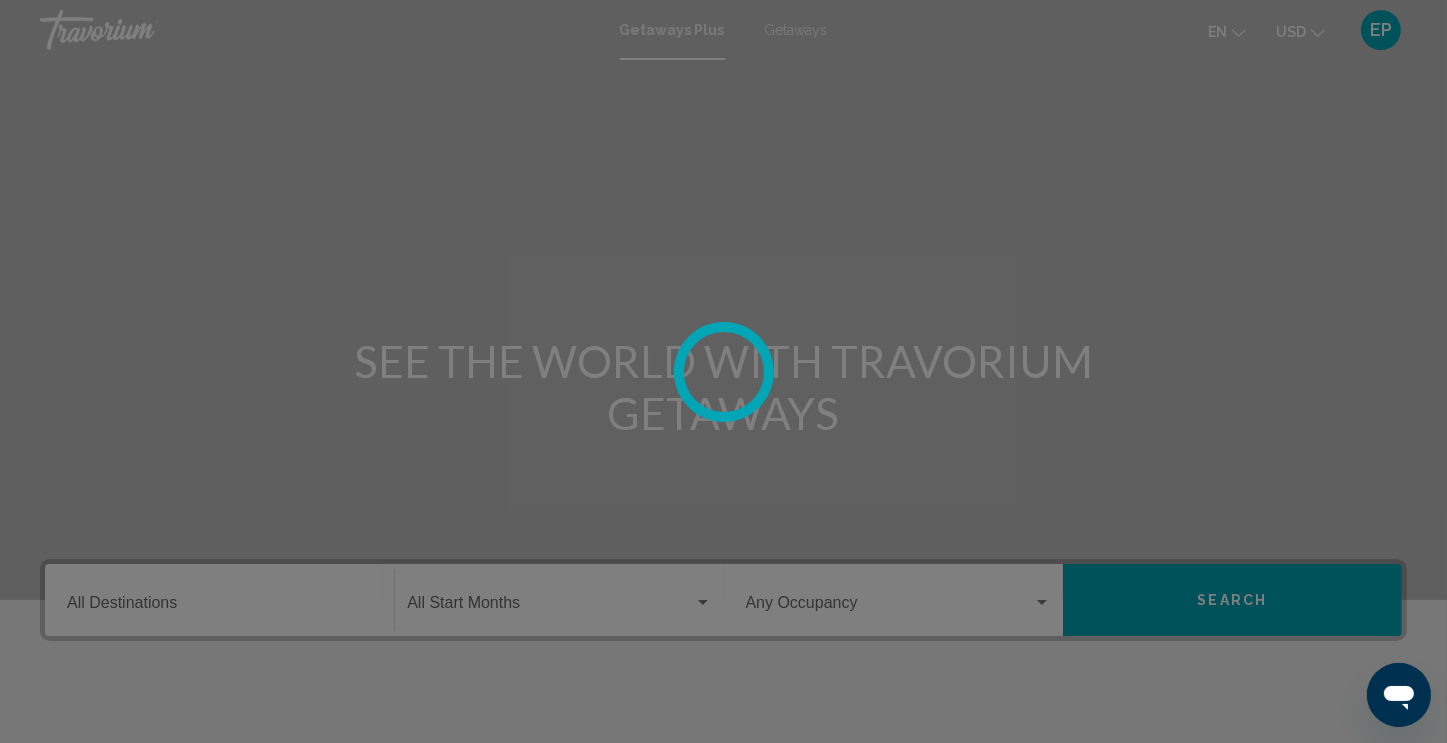 scroll, scrollTop: 0, scrollLeft: 0, axis: both 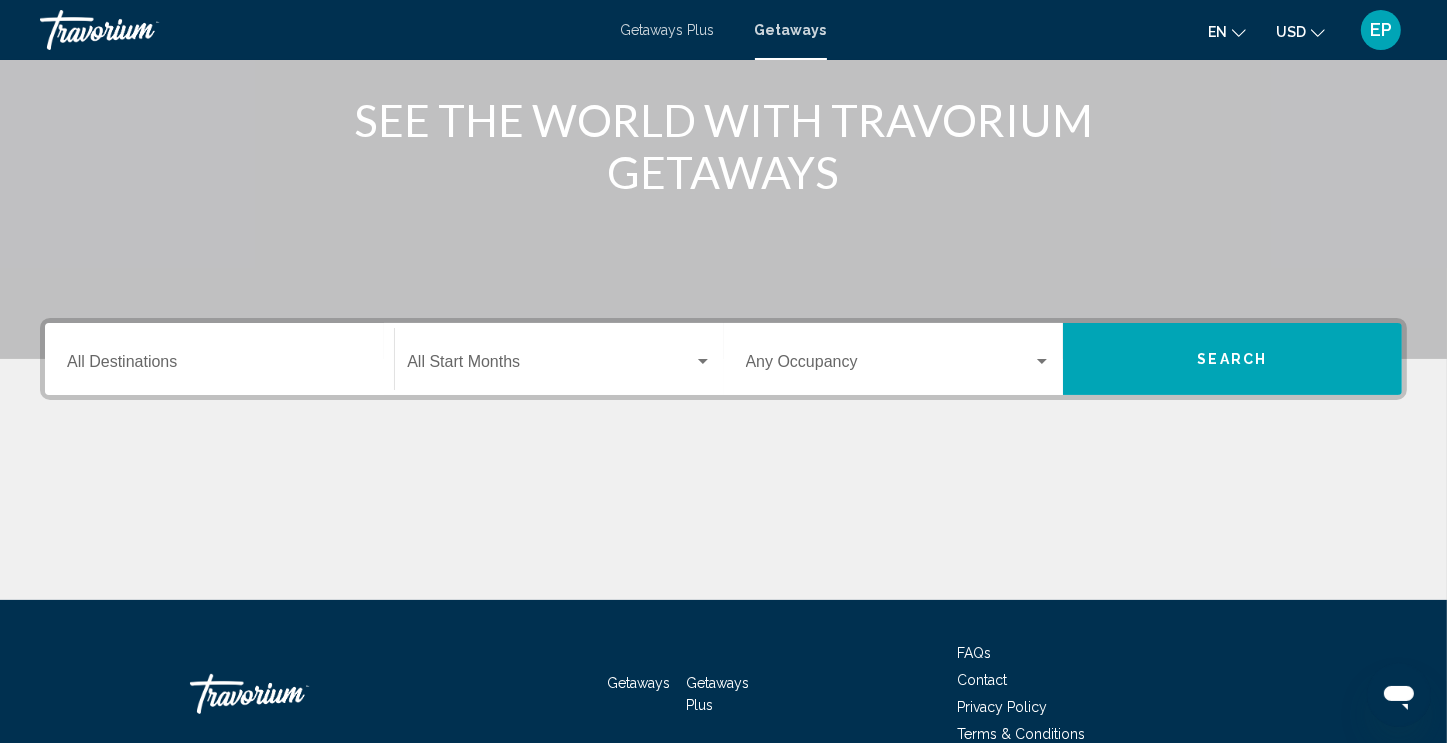 click on "Destination All Destinations" at bounding box center [219, 366] 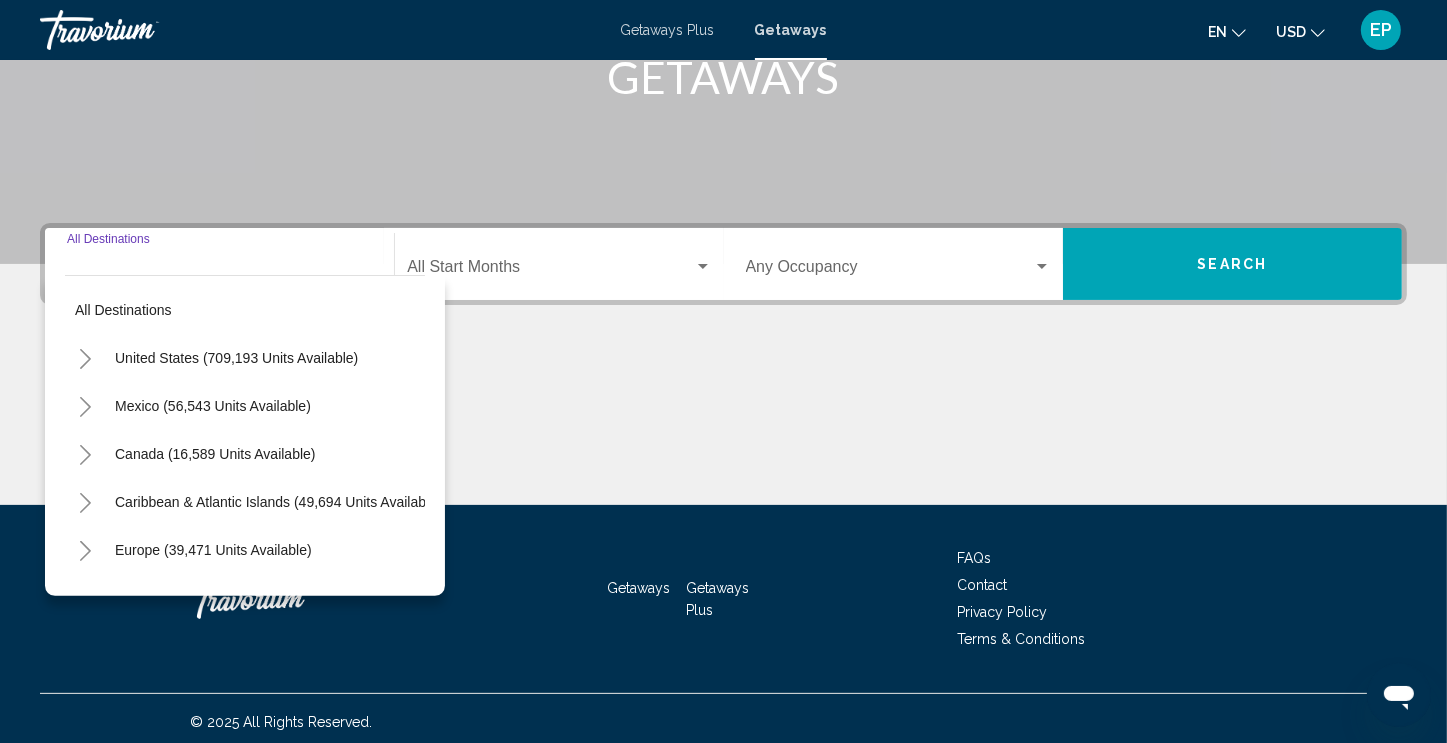 scroll, scrollTop: 342, scrollLeft: 0, axis: vertical 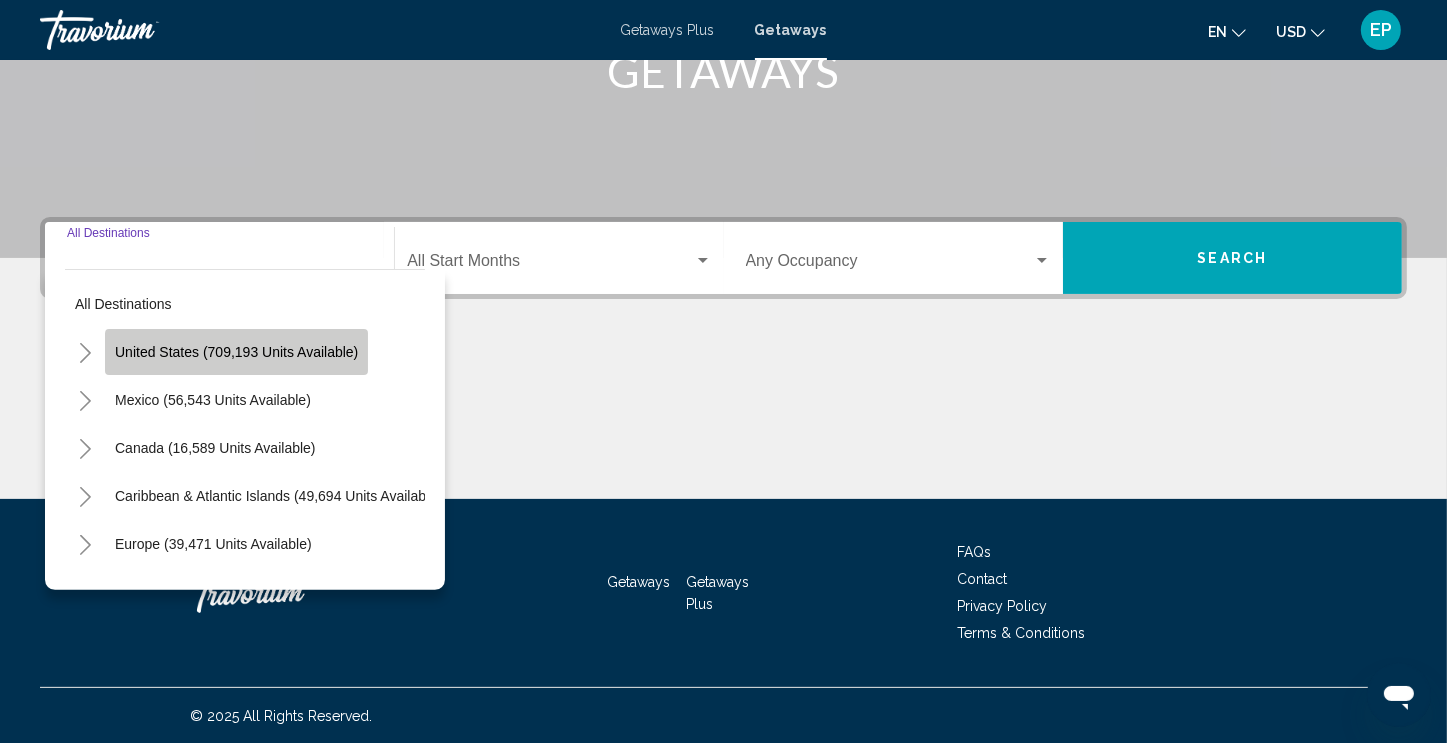 click on "United States (709,193 units available)" at bounding box center (213, 400) 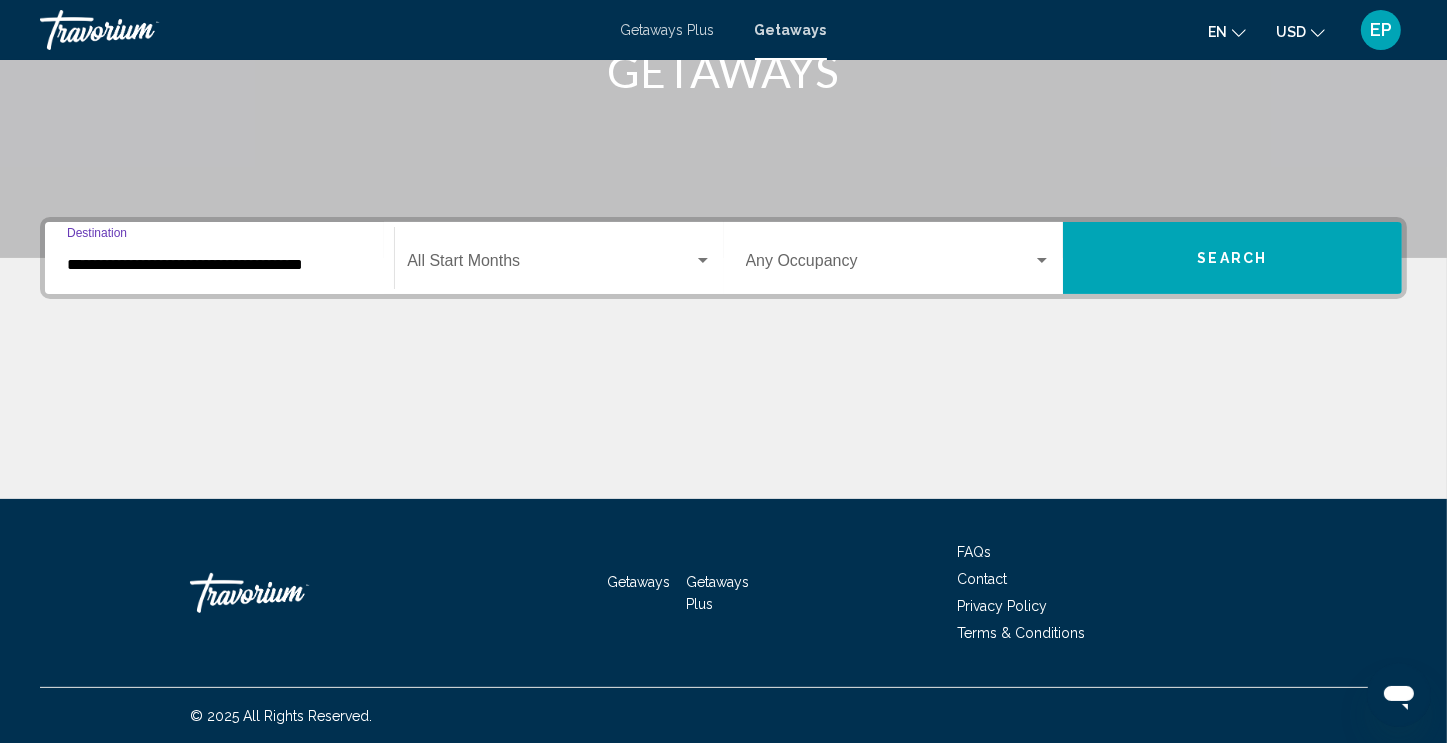 click on "**********" at bounding box center [219, 265] 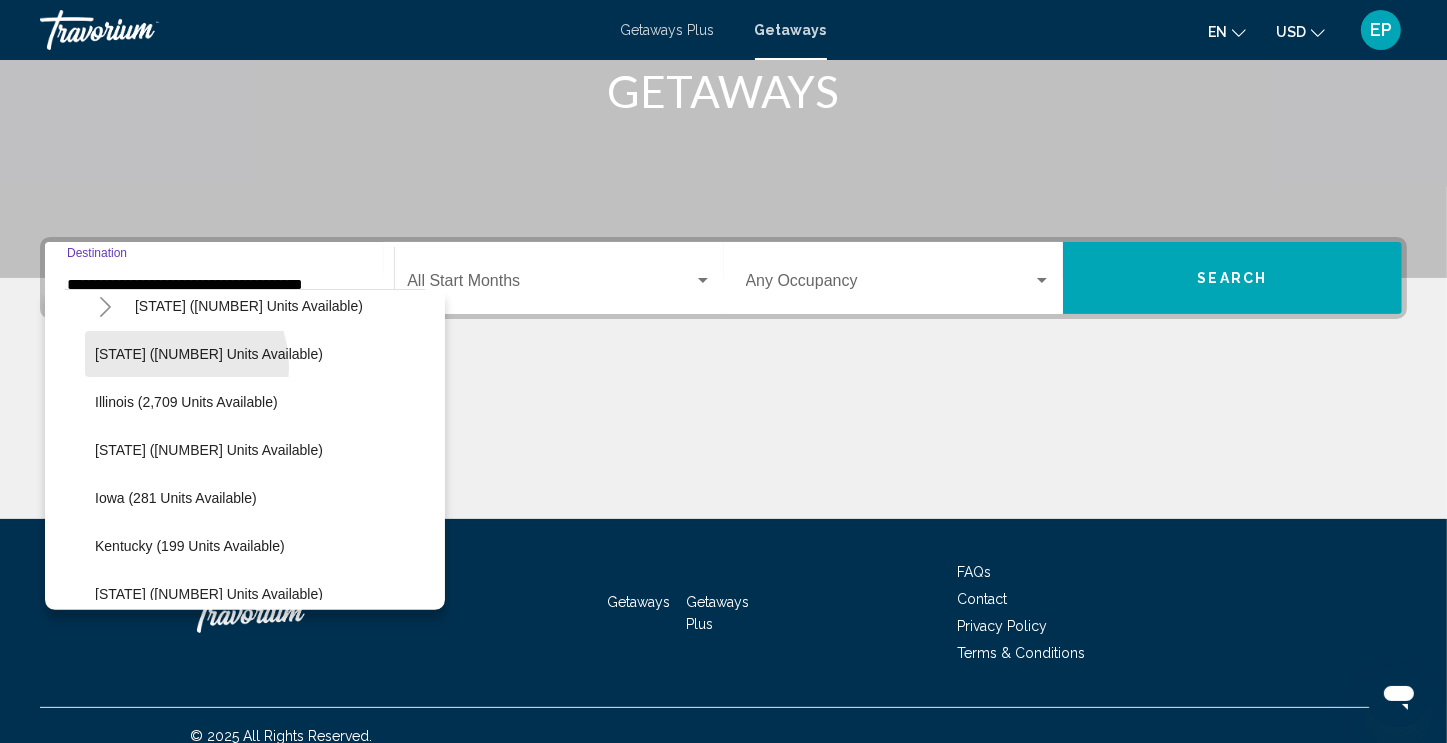 scroll, scrollTop: 561, scrollLeft: 0, axis: vertical 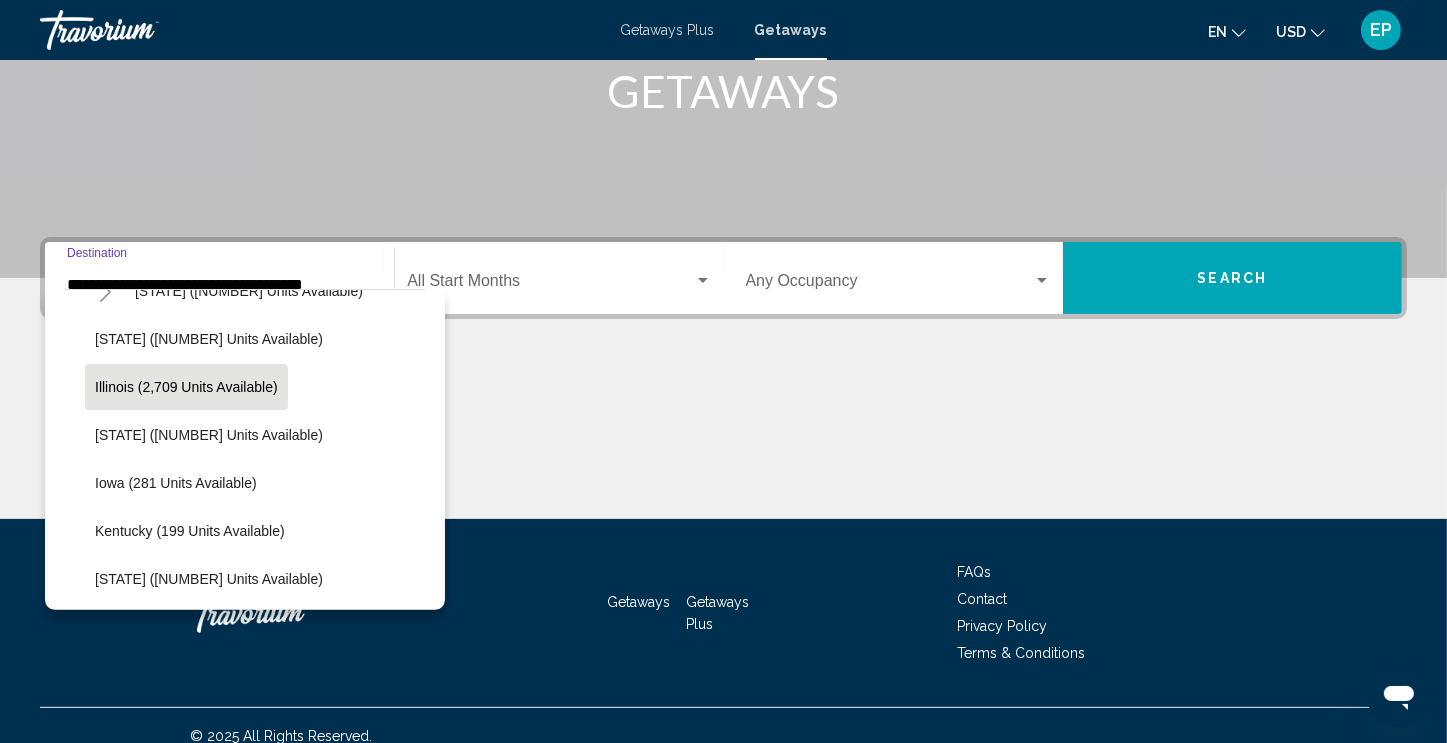 click on "Illinois (2,709 units available)" 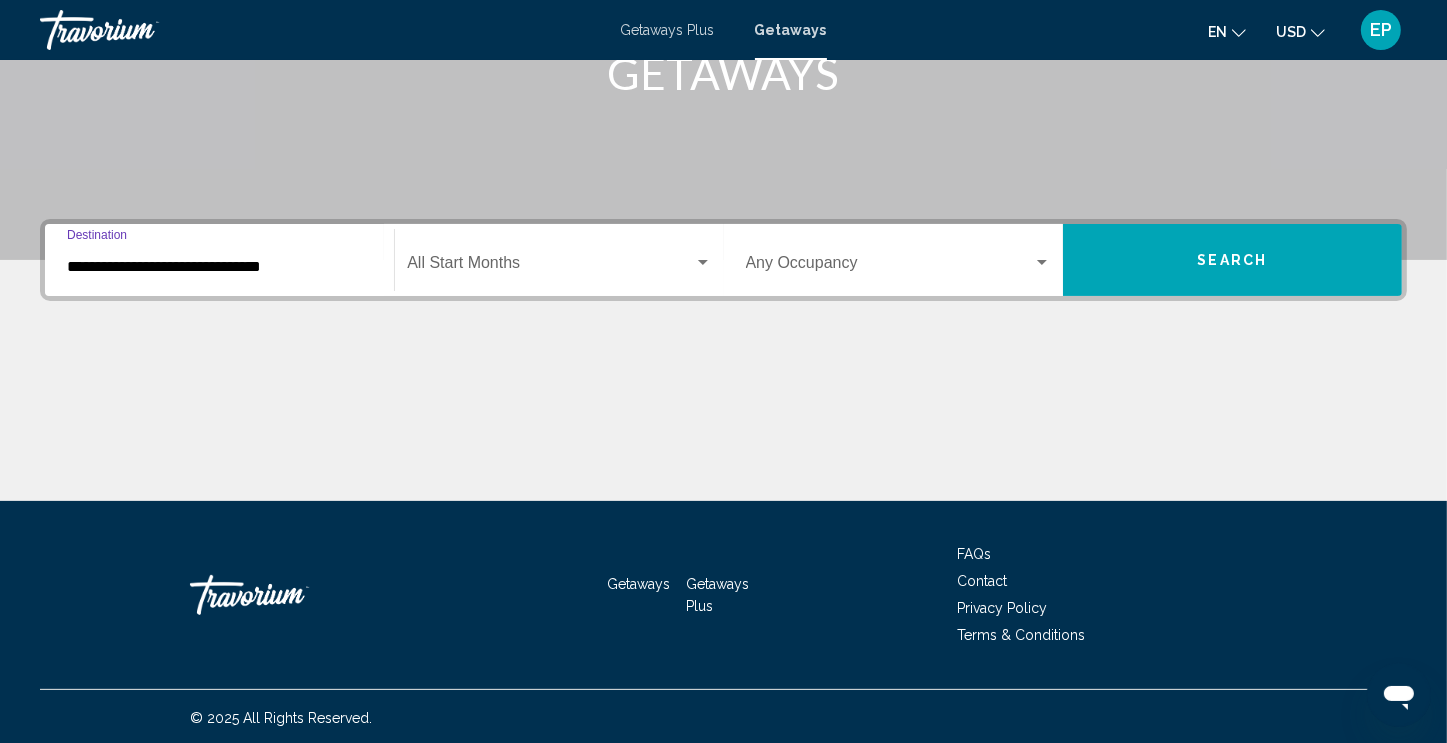 scroll, scrollTop: 342, scrollLeft: 0, axis: vertical 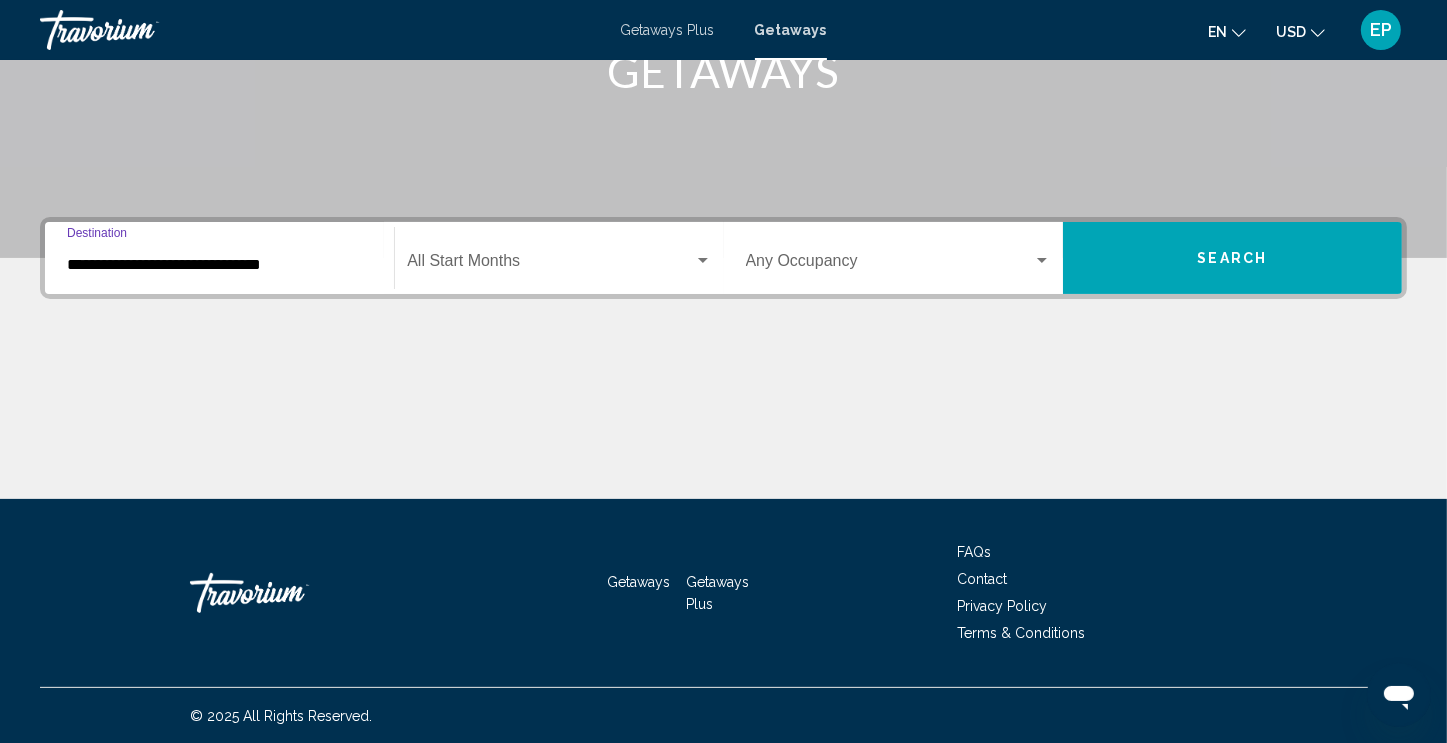 click at bounding box center (550, 265) 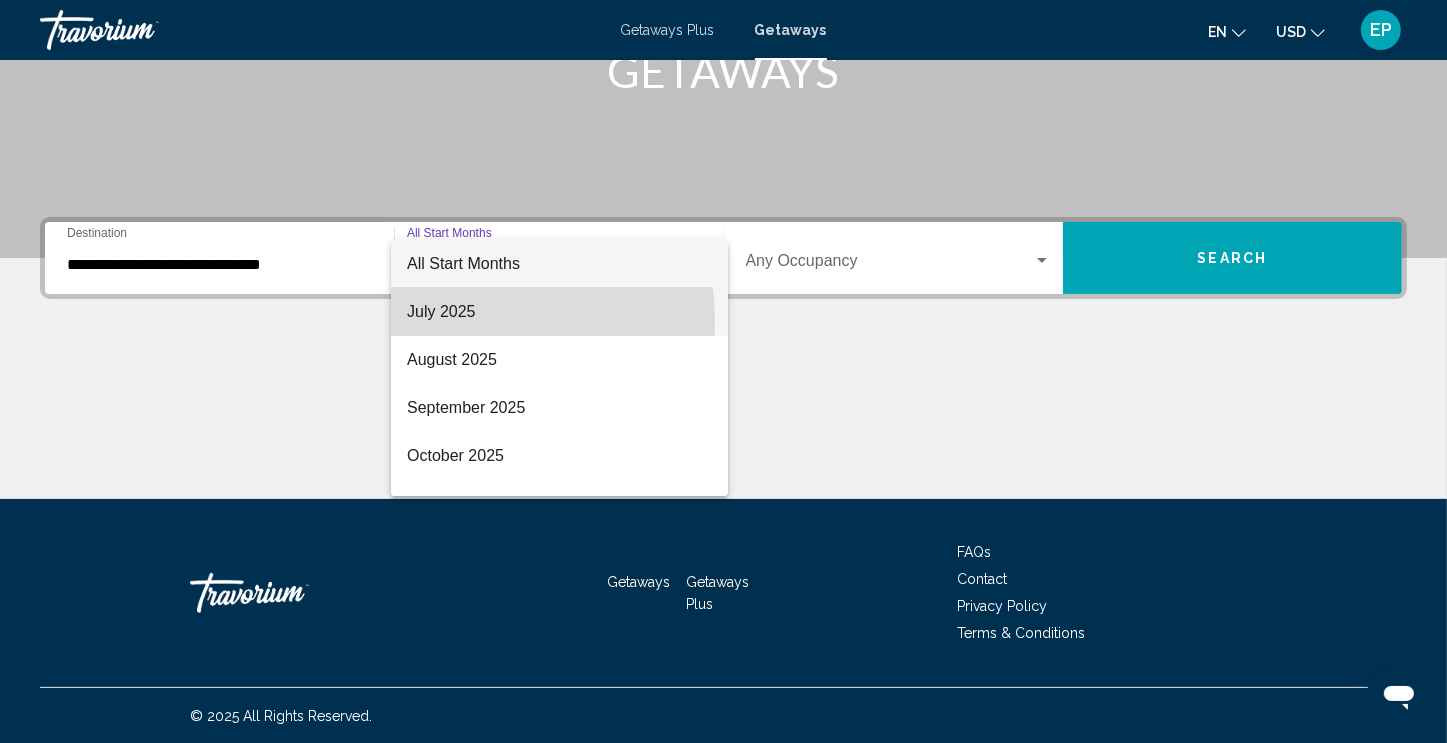 click on "July 2025" at bounding box center [559, 312] 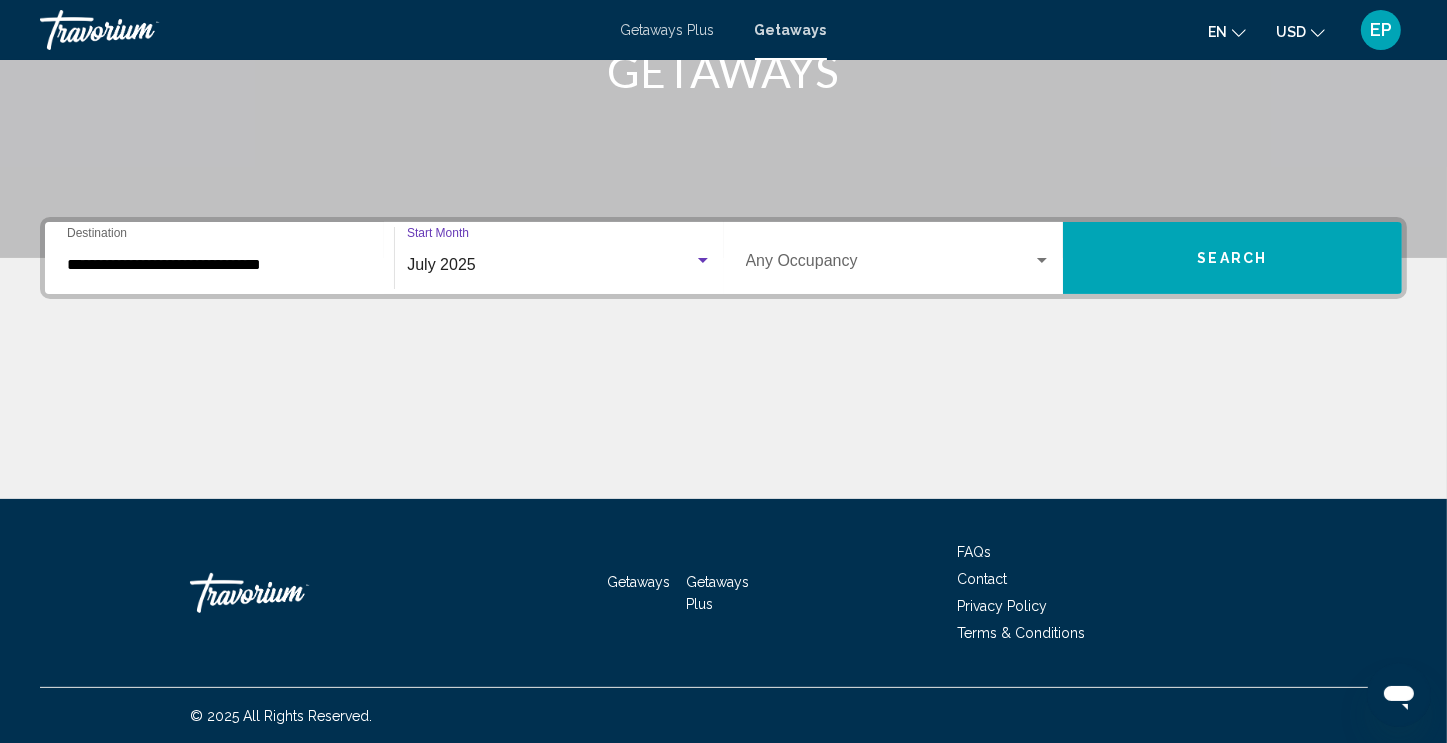 click at bounding box center [889, 265] 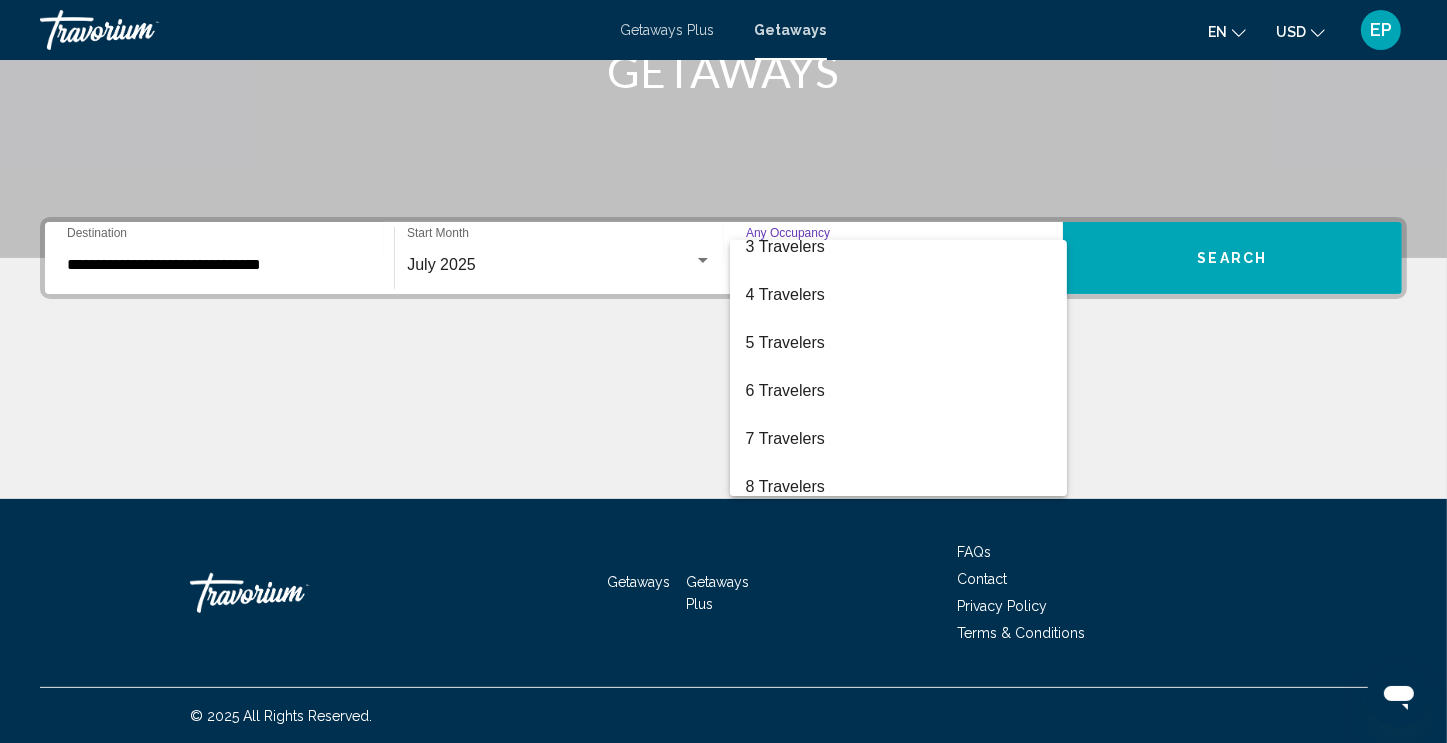 scroll, scrollTop: 115, scrollLeft: 0, axis: vertical 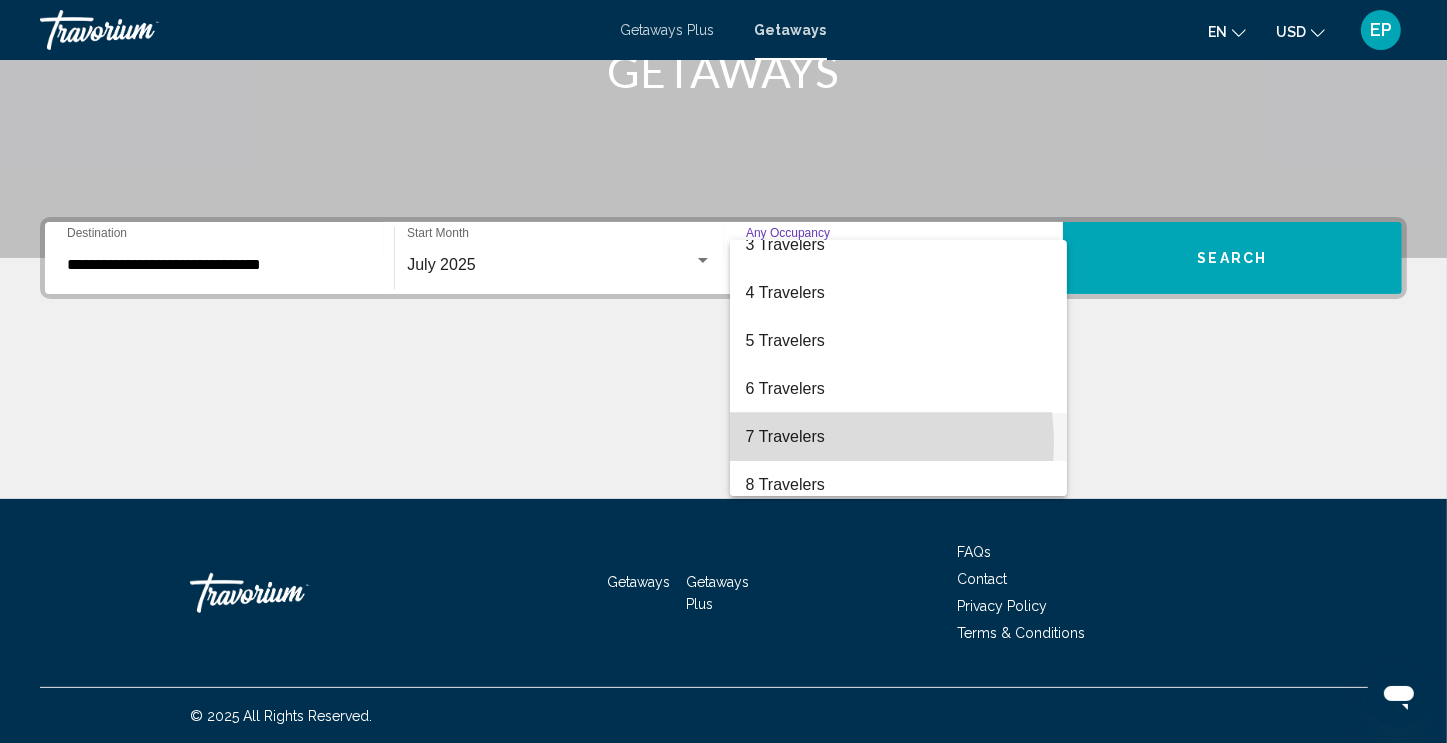 click on "7 Travelers" at bounding box center (898, 437) 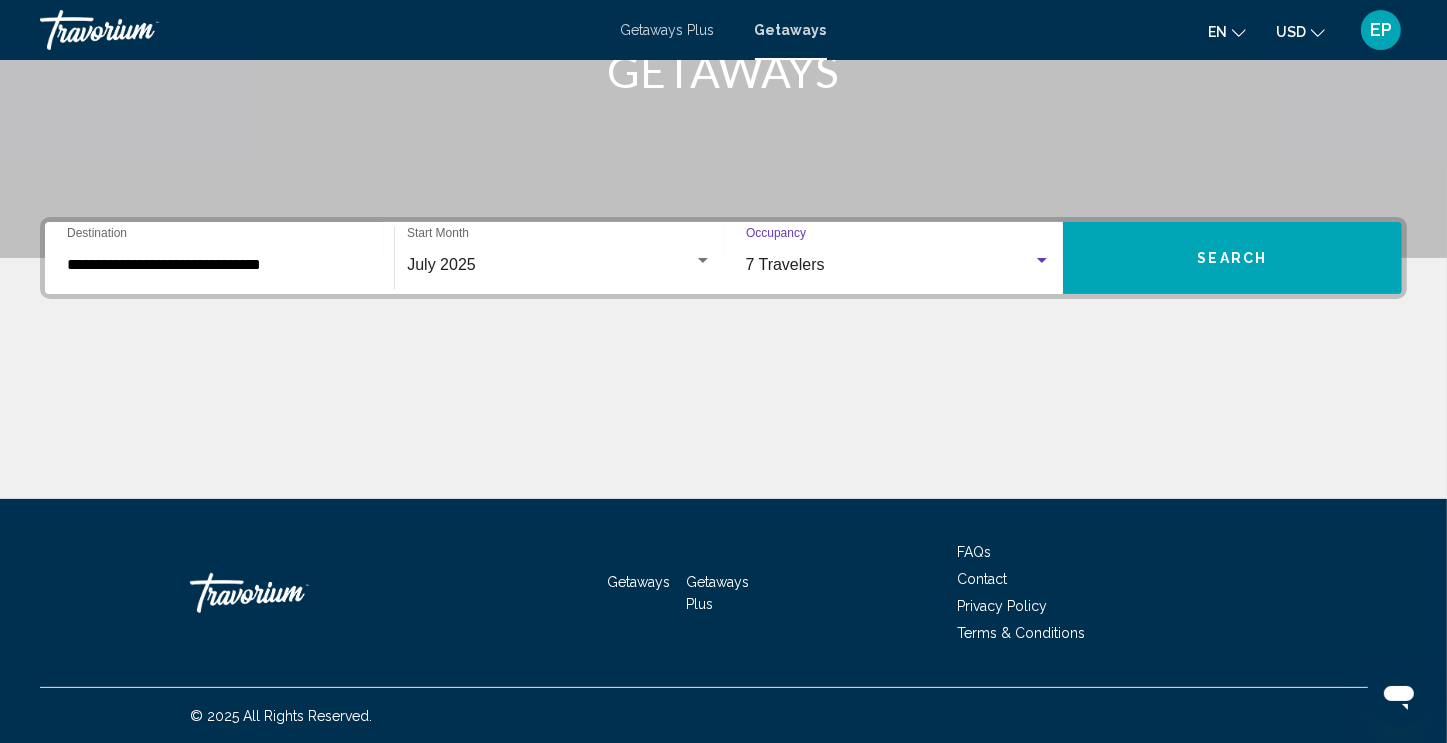 click on "Search" at bounding box center [1232, 258] 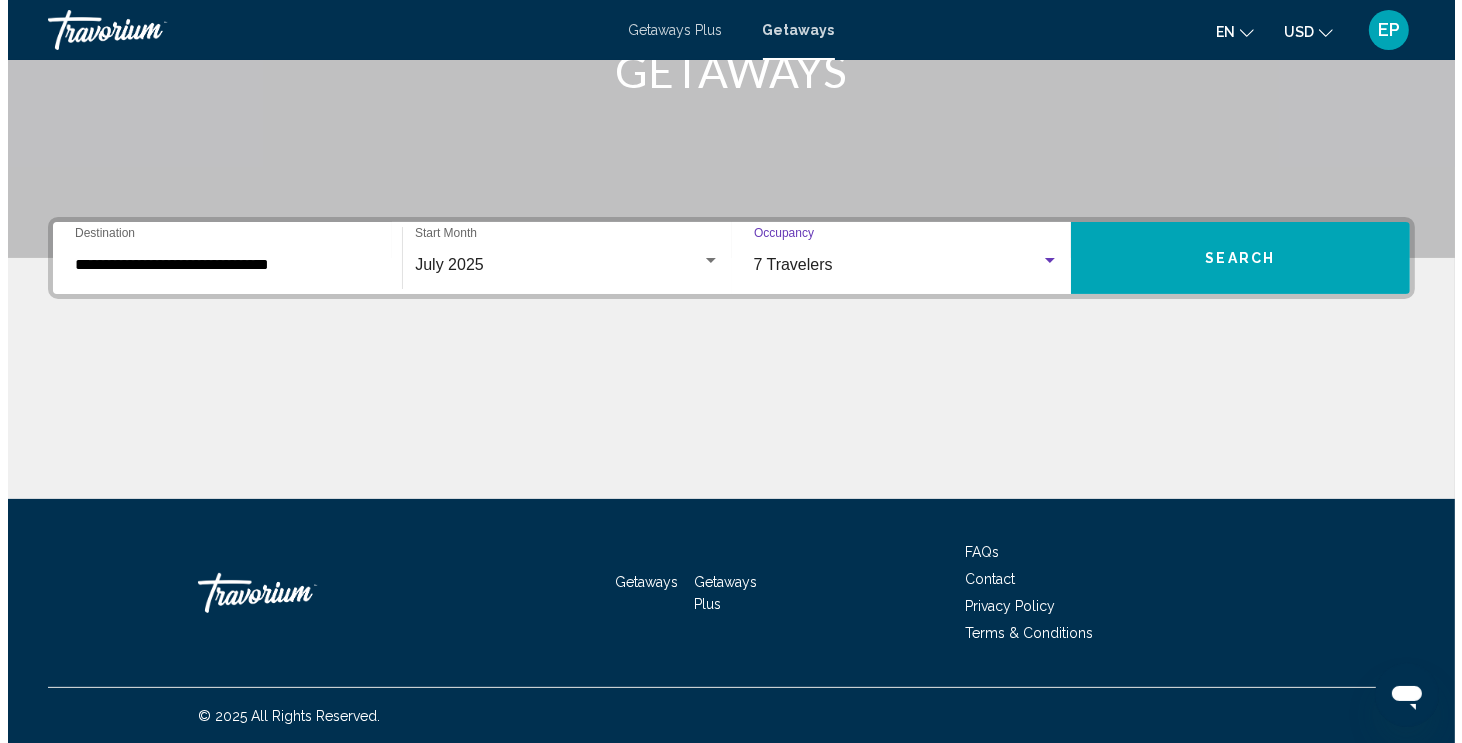 scroll, scrollTop: 0, scrollLeft: 0, axis: both 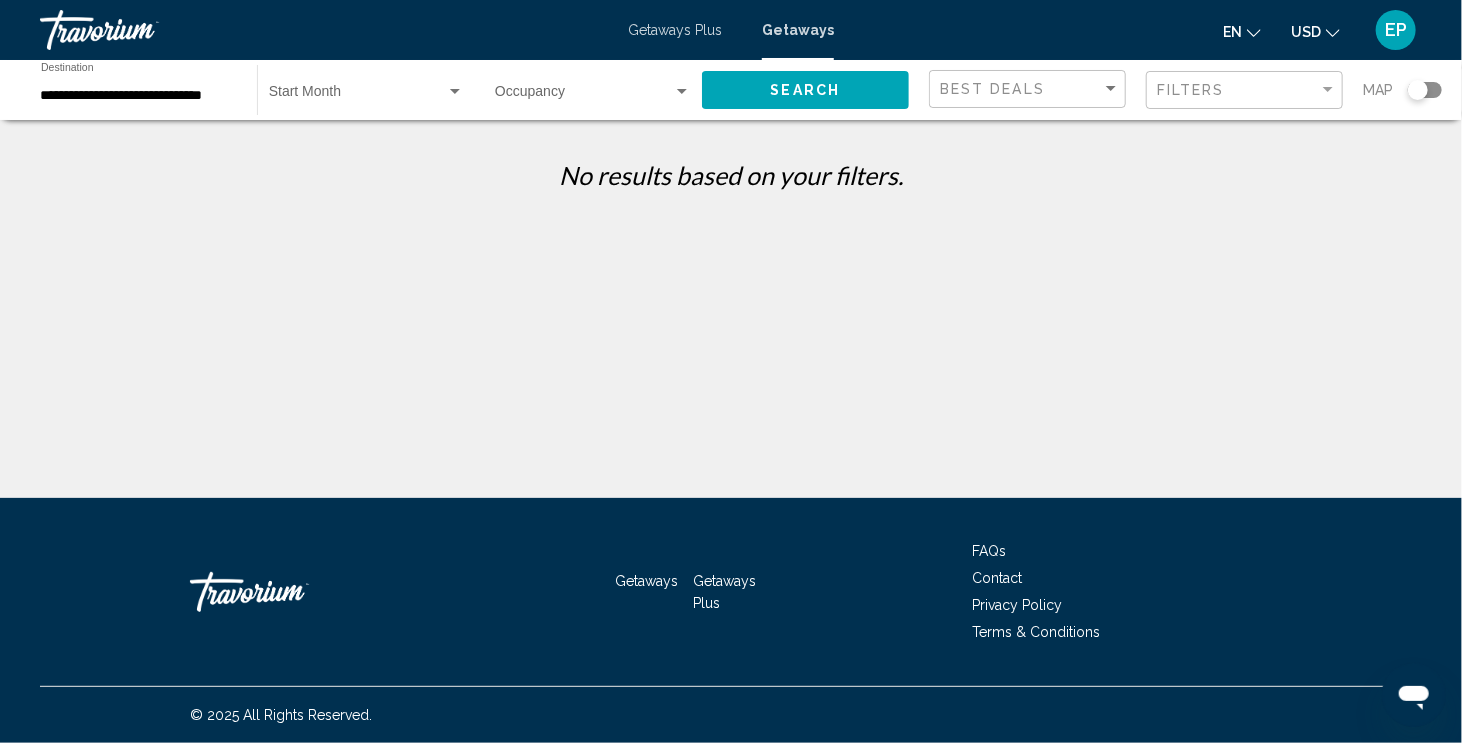 click on "**********" at bounding box center (139, 96) 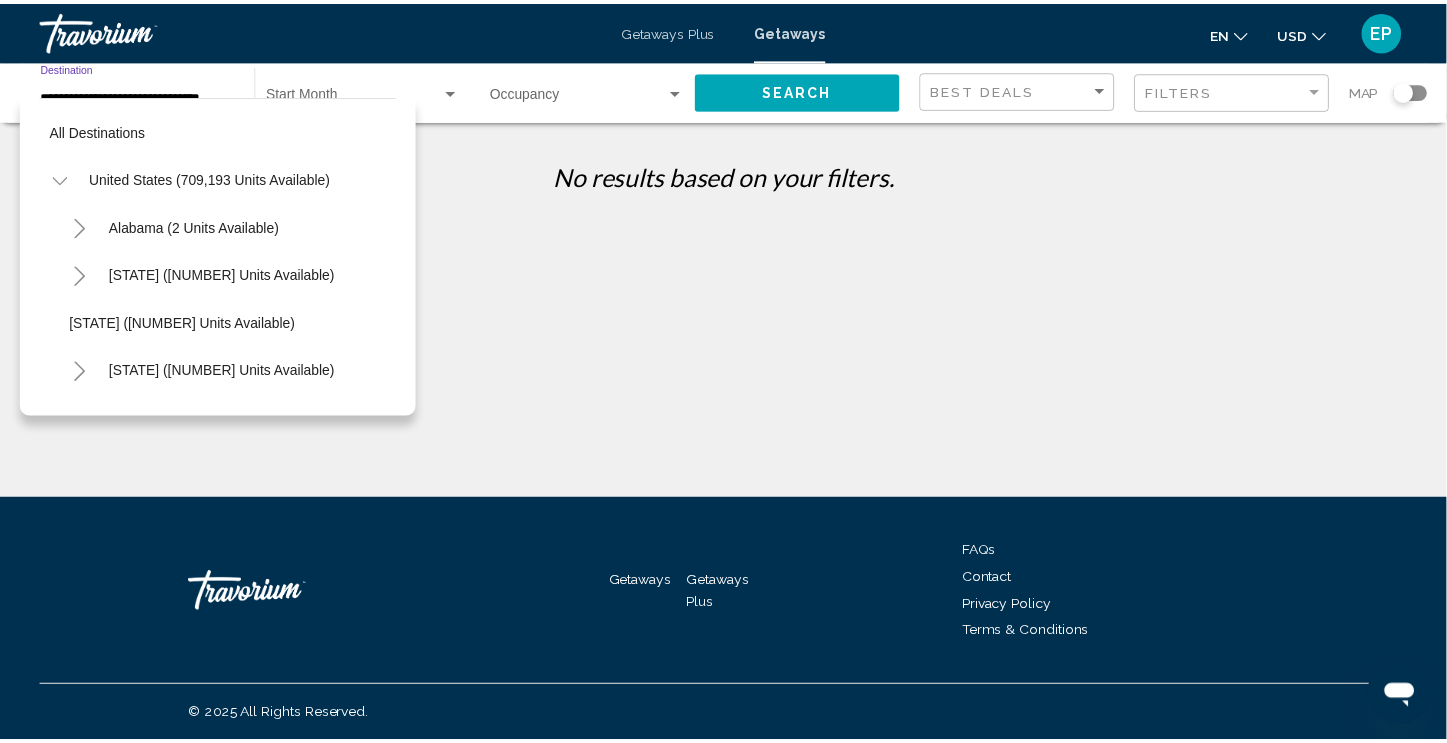 scroll, scrollTop: 510, scrollLeft: 0, axis: vertical 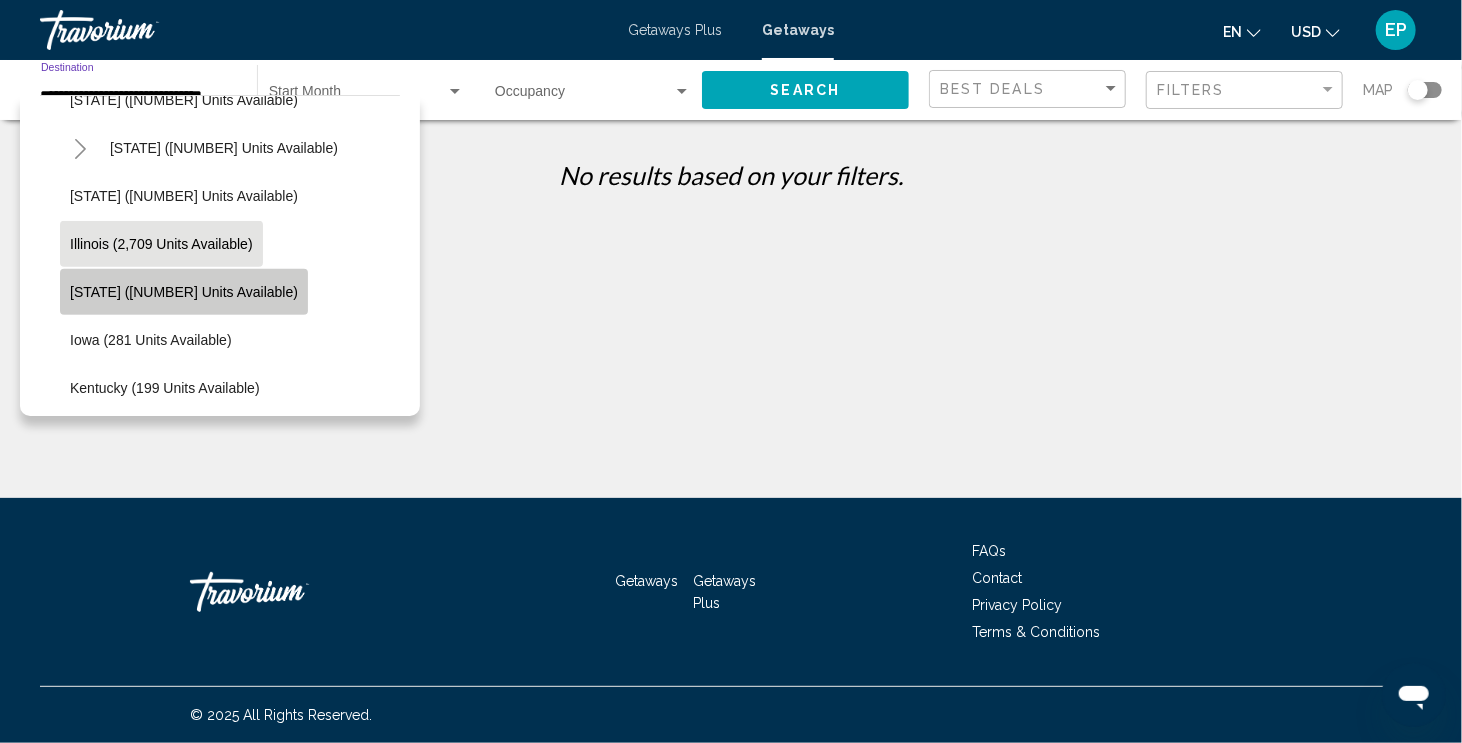 click on "Indiana (4,374 units available)" 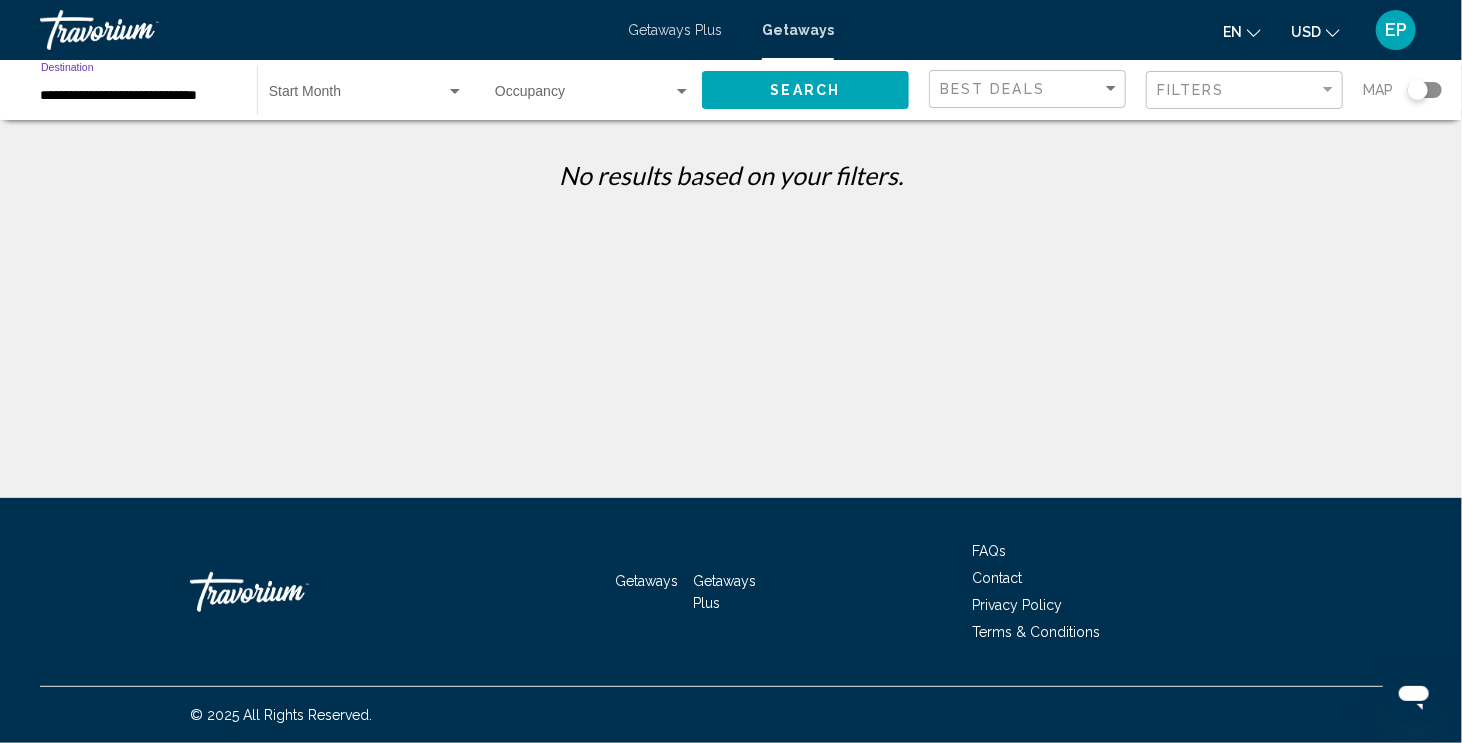 click at bounding box center [357, 96] 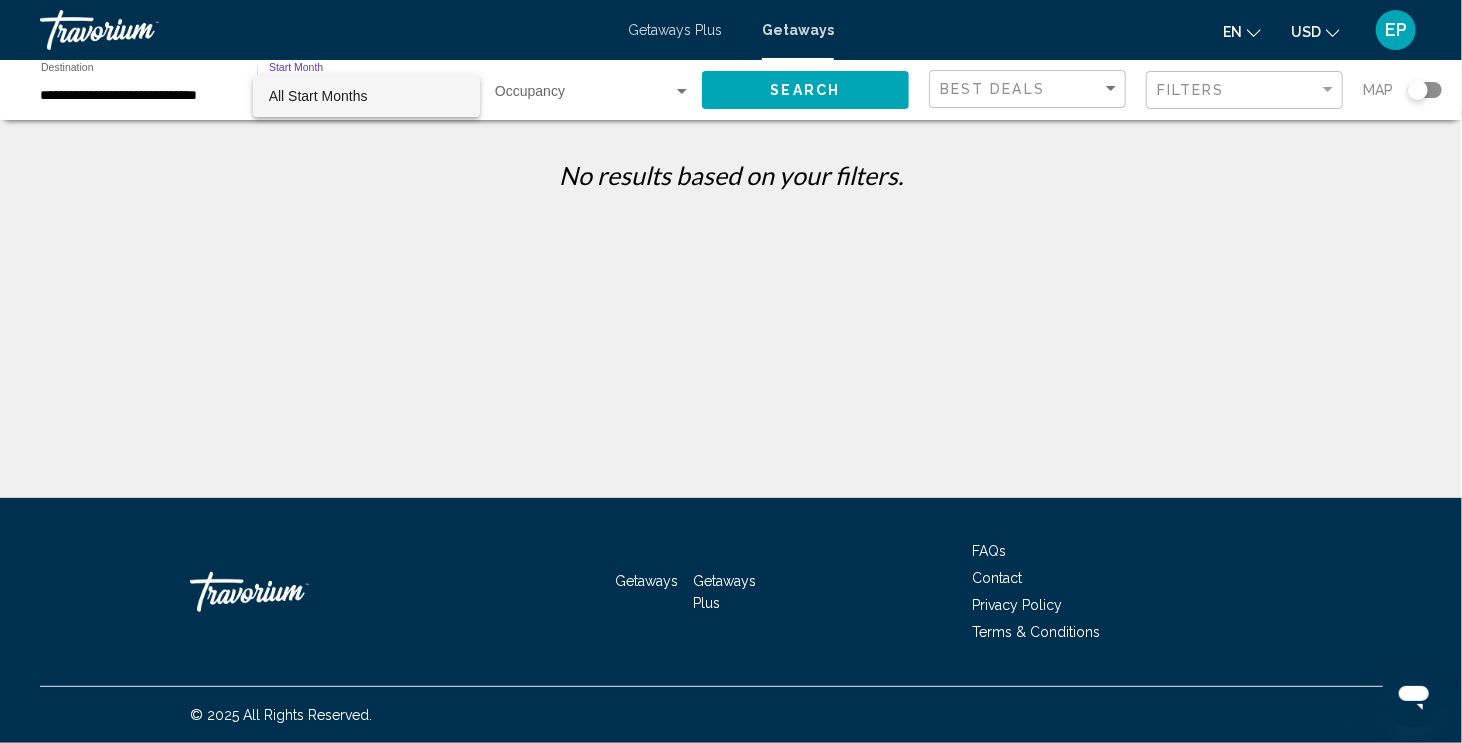 click at bounding box center (731, 371) 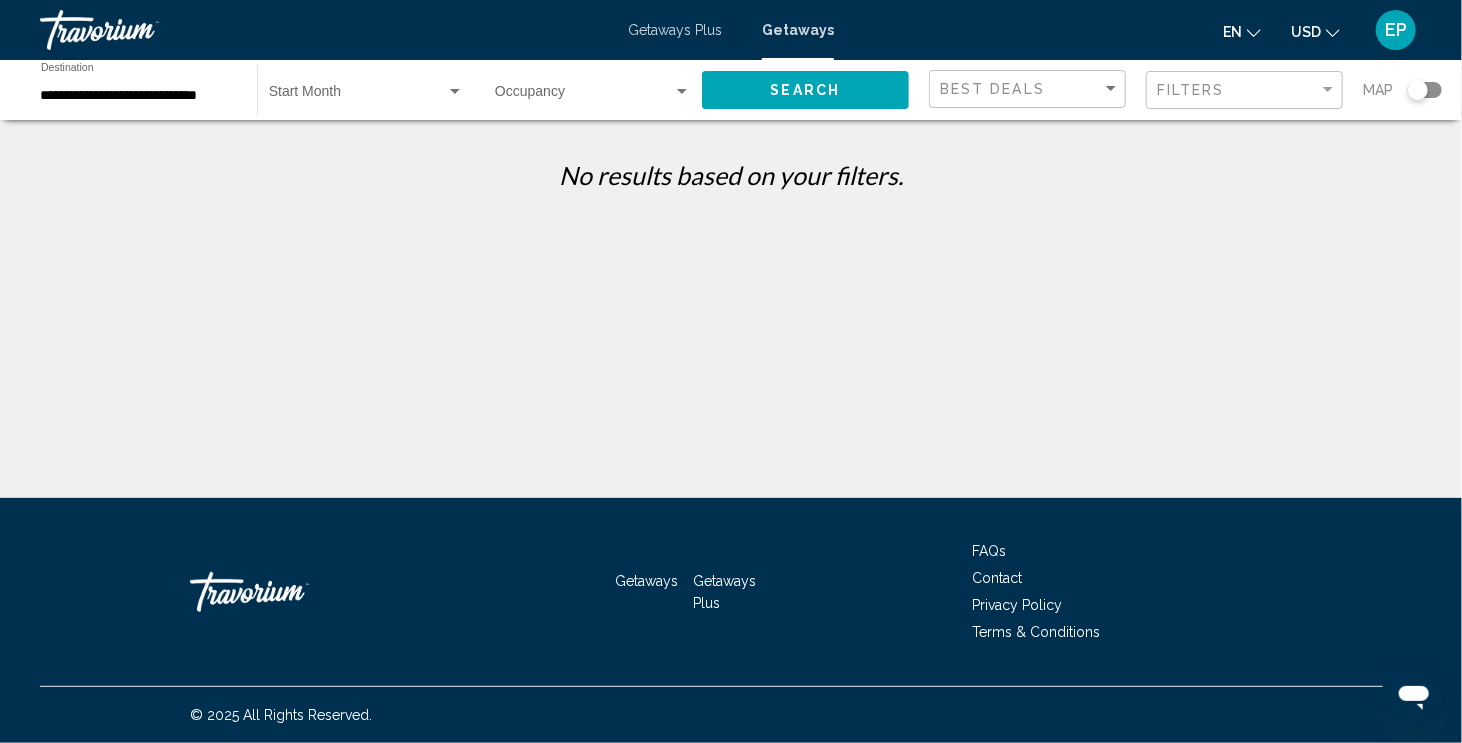 click on "Getaways Plus" at bounding box center (675, 30) 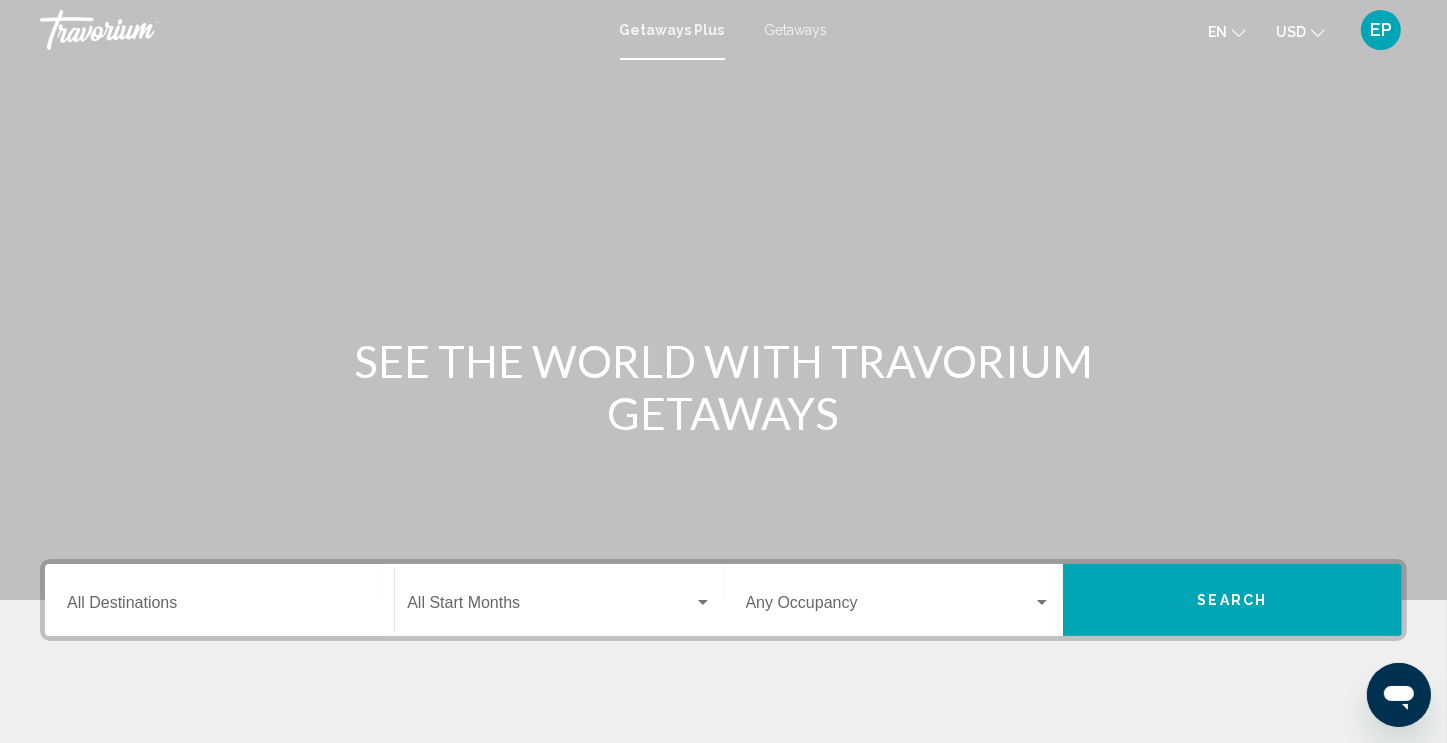 click at bounding box center [723, 300] 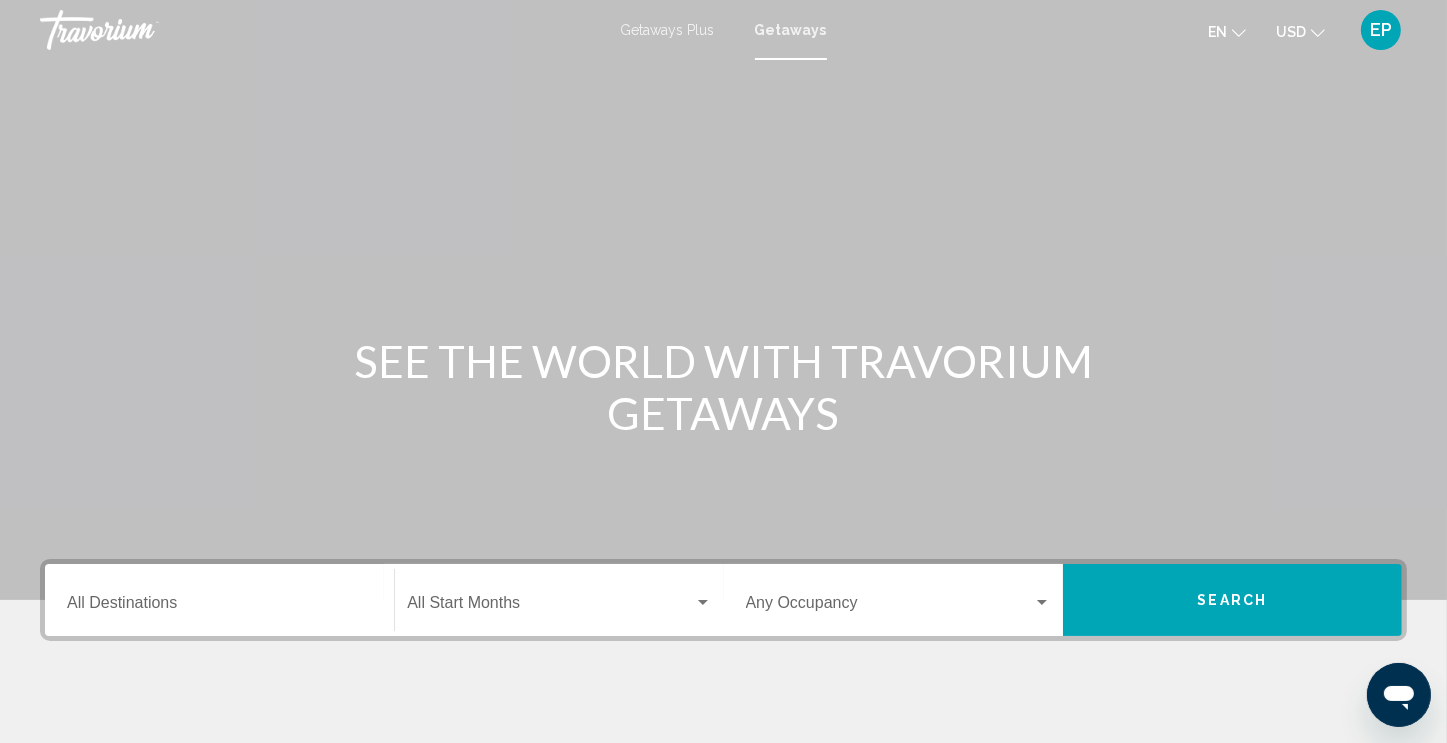 click on "Destination All Destinations" at bounding box center (219, 607) 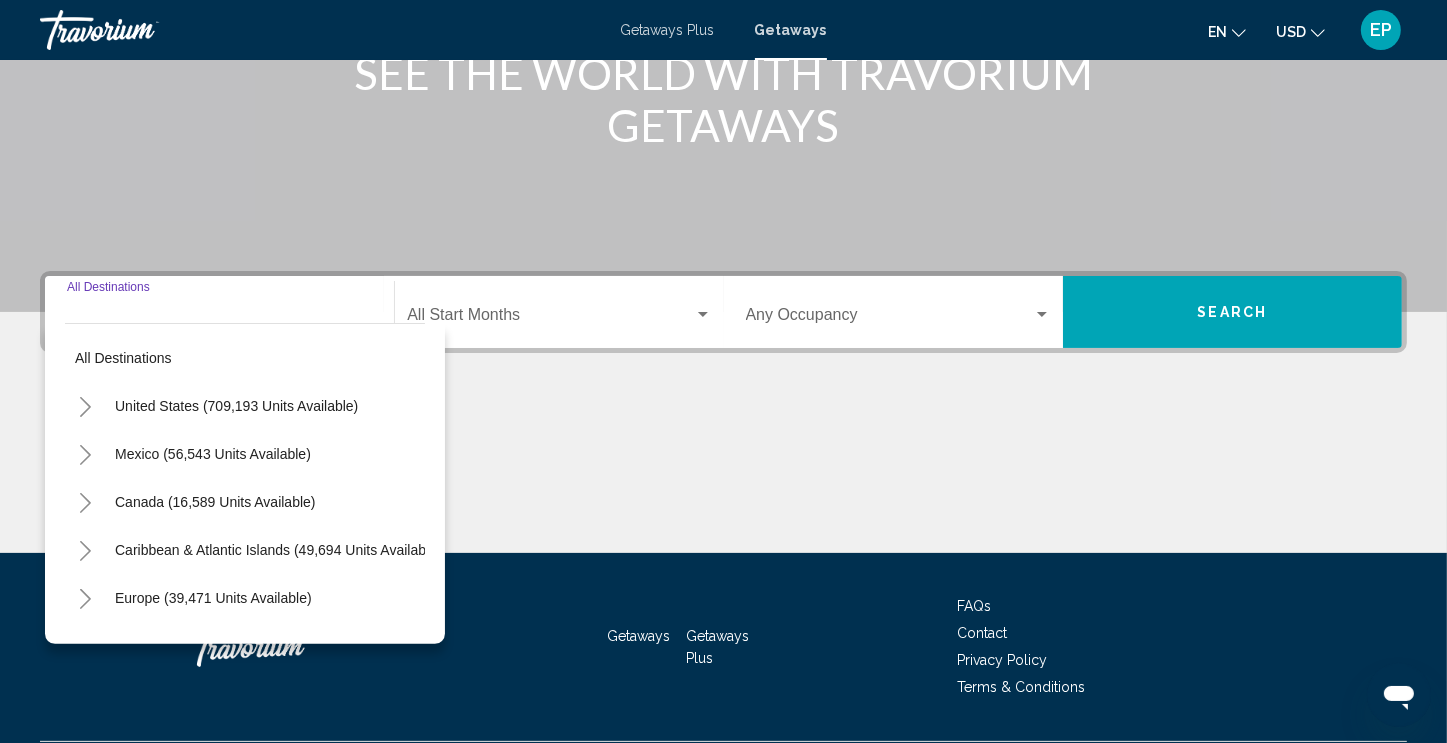 scroll, scrollTop: 342, scrollLeft: 0, axis: vertical 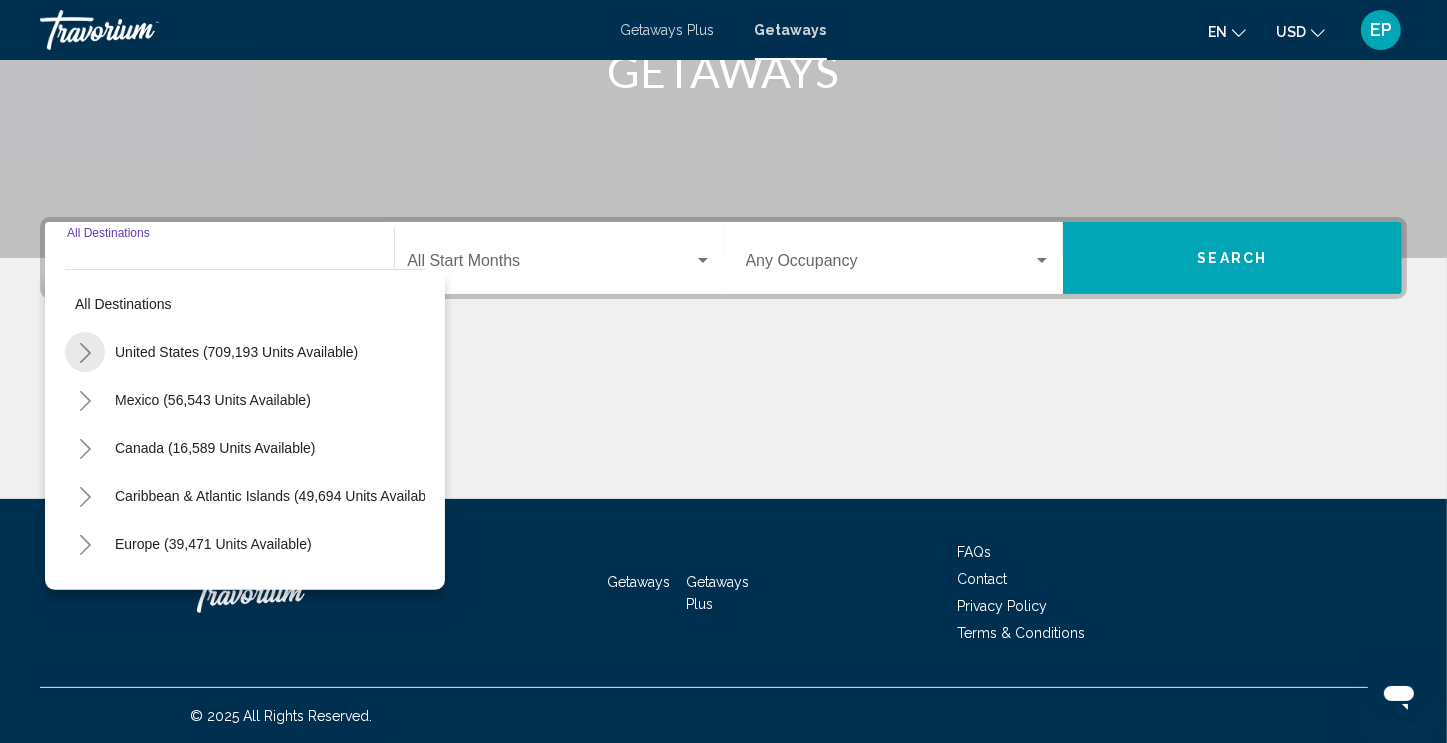 click 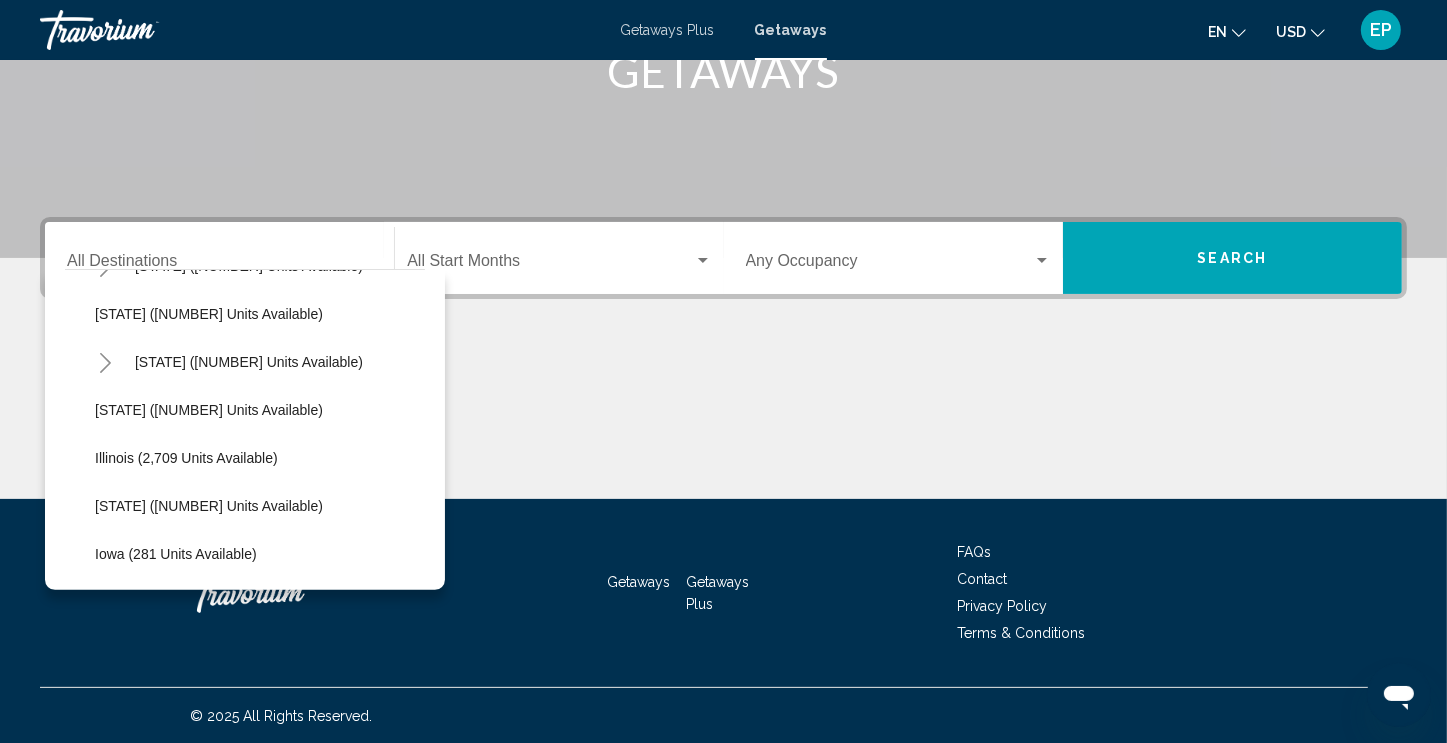 scroll, scrollTop: 480, scrollLeft: 0, axis: vertical 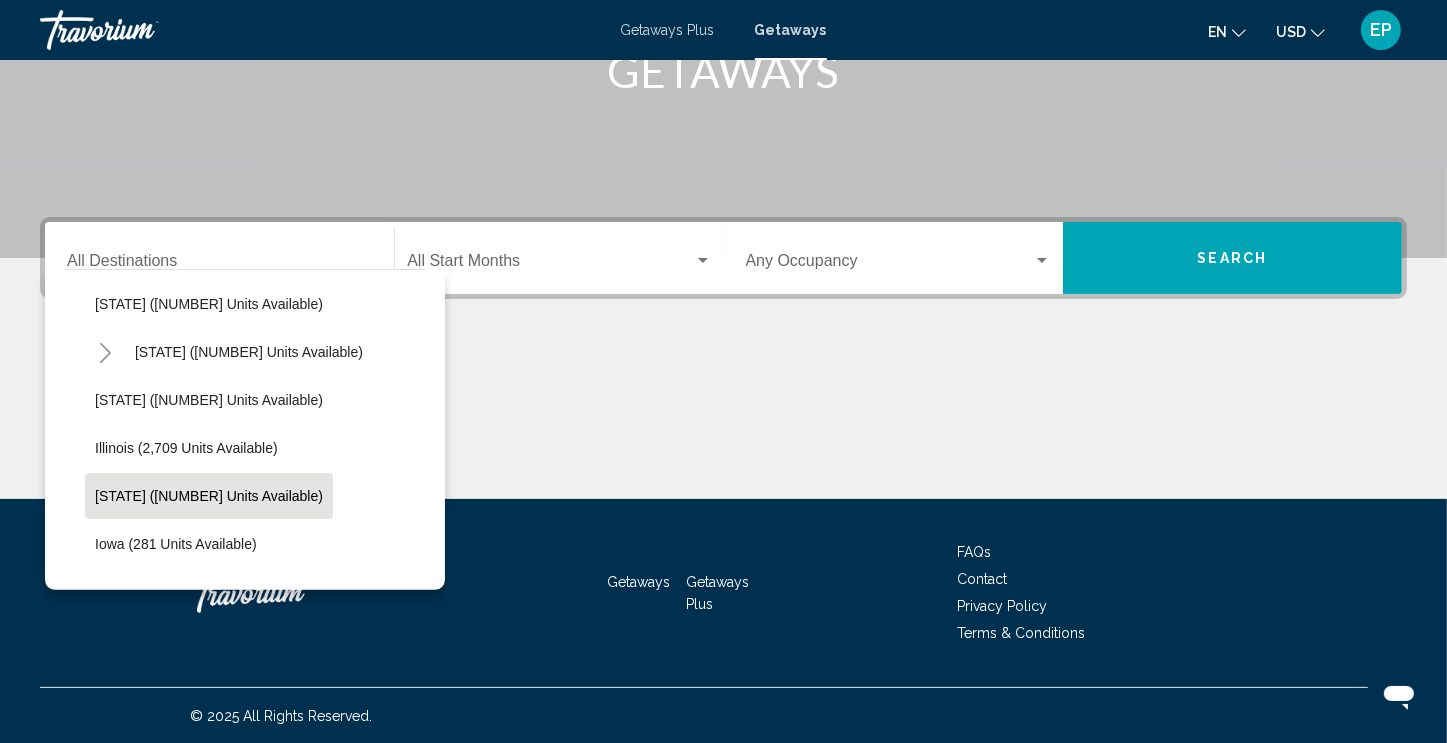 click on "Indiana (4,374 units available)" 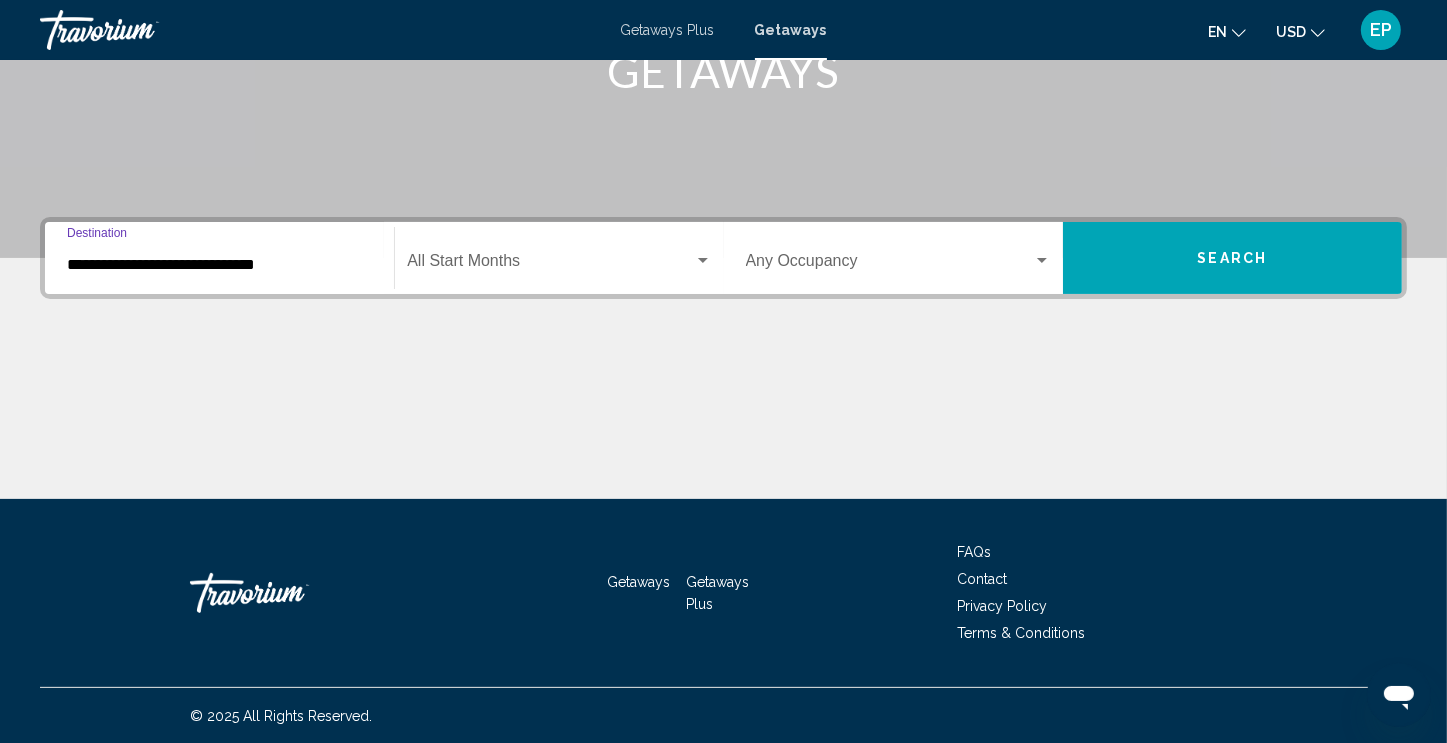 click at bounding box center (550, 265) 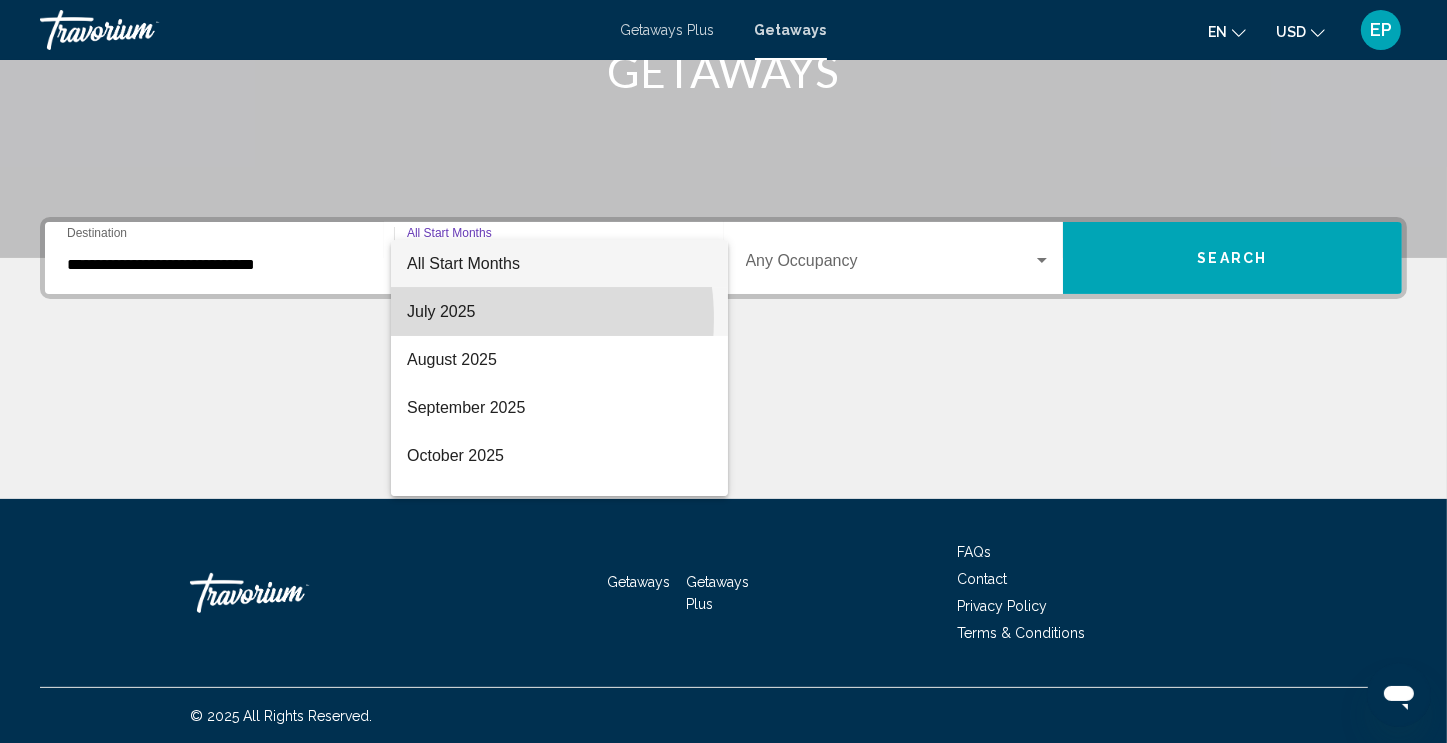 click on "July 2025" at bounding box center [559, 312] 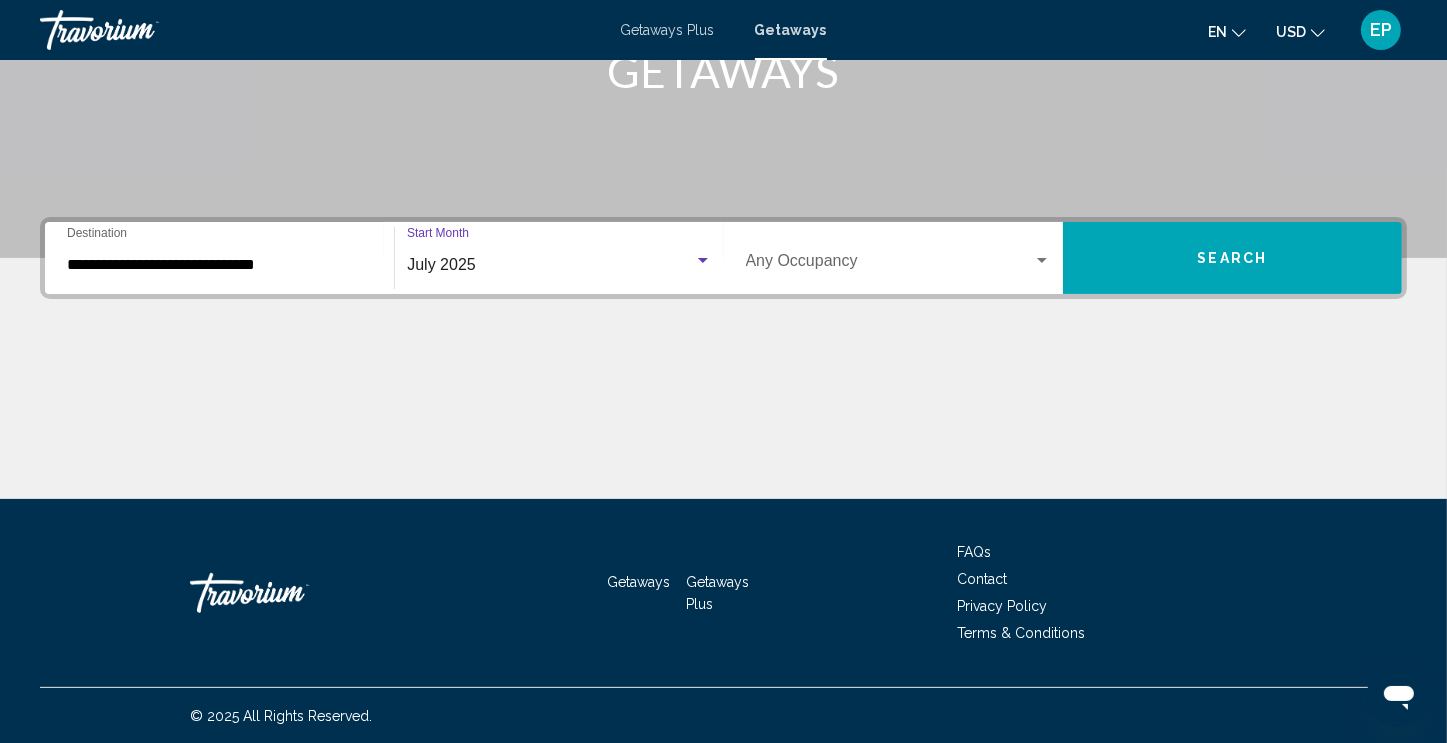 click at bounding box center (889, 265) 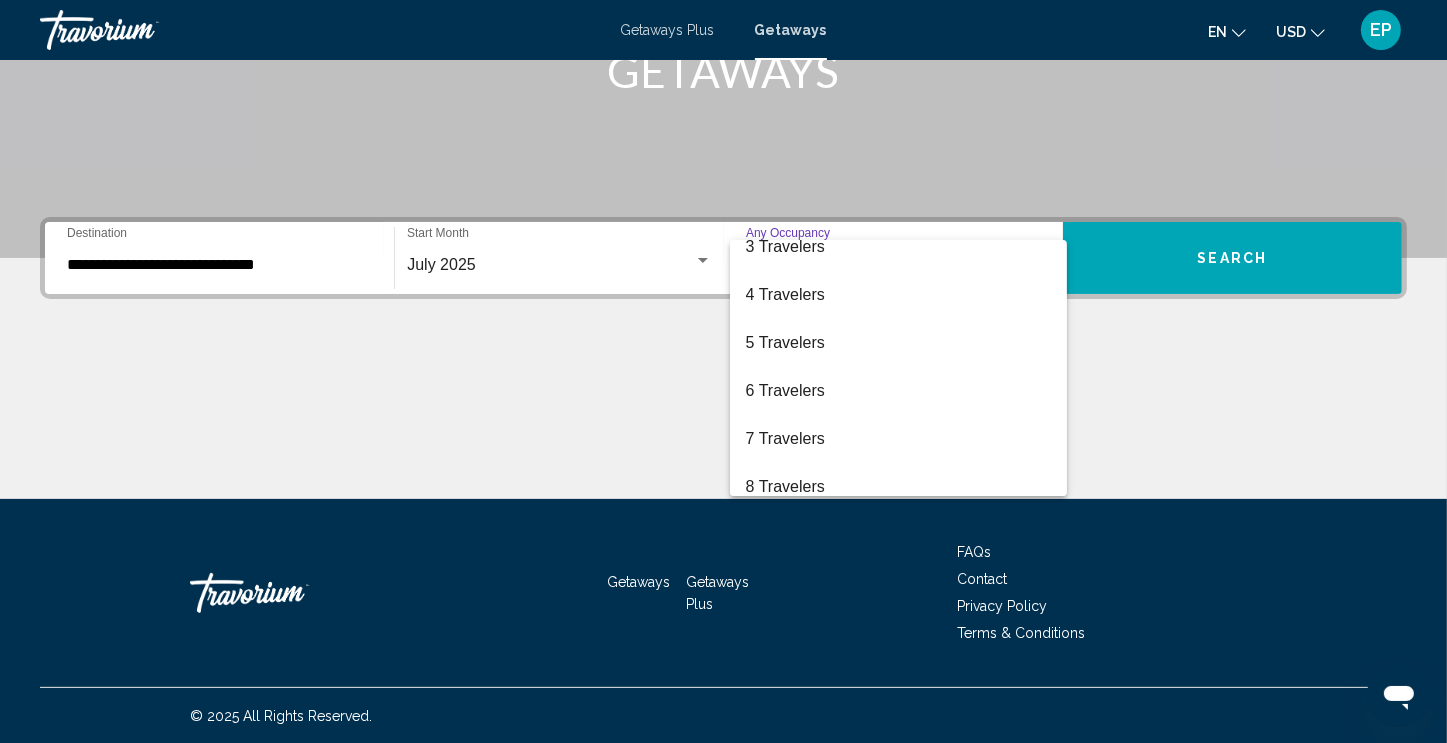 scroll, scrollTop: 114, scrollLeft: 0, axis: vertical 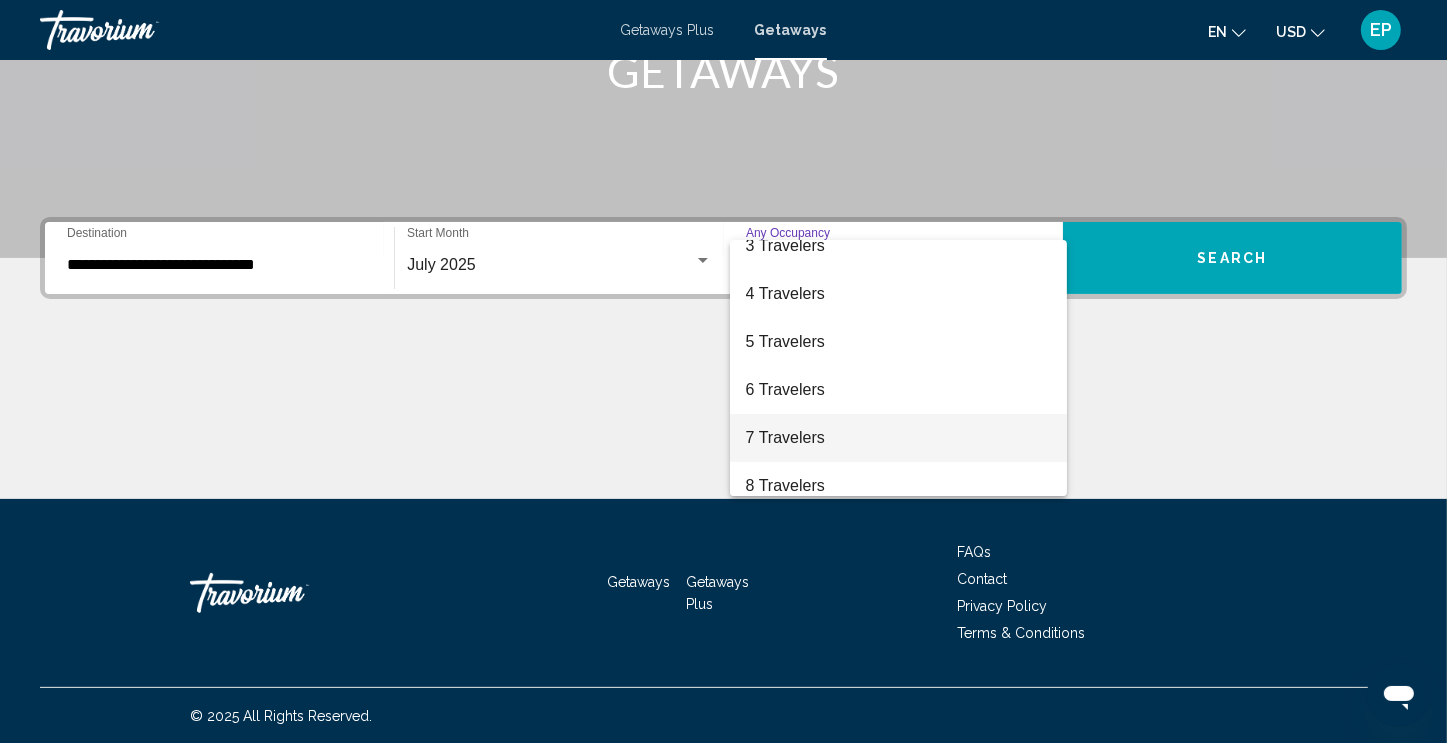 click on "7 Travelers" at bounding box center (898, 438) 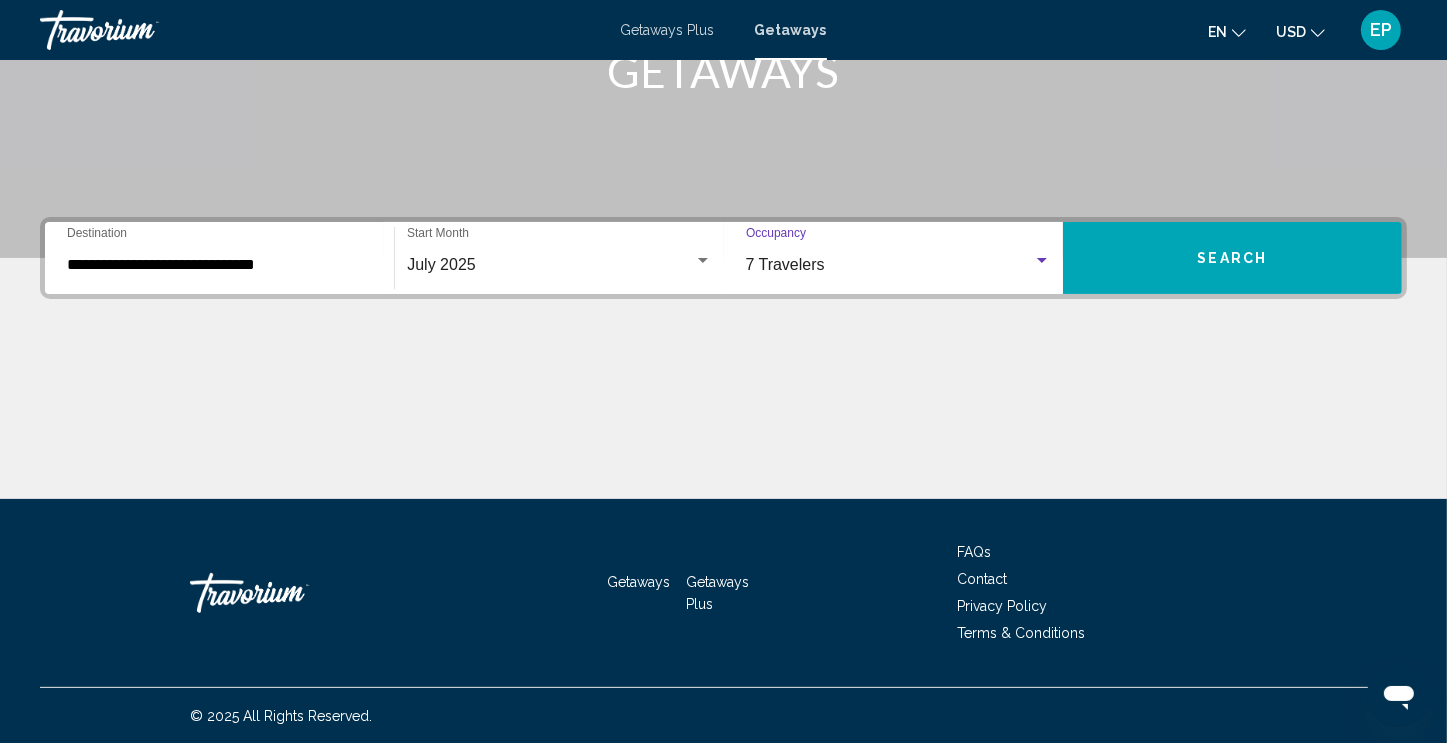 click on "Search" at bounding box center (1232, 258) 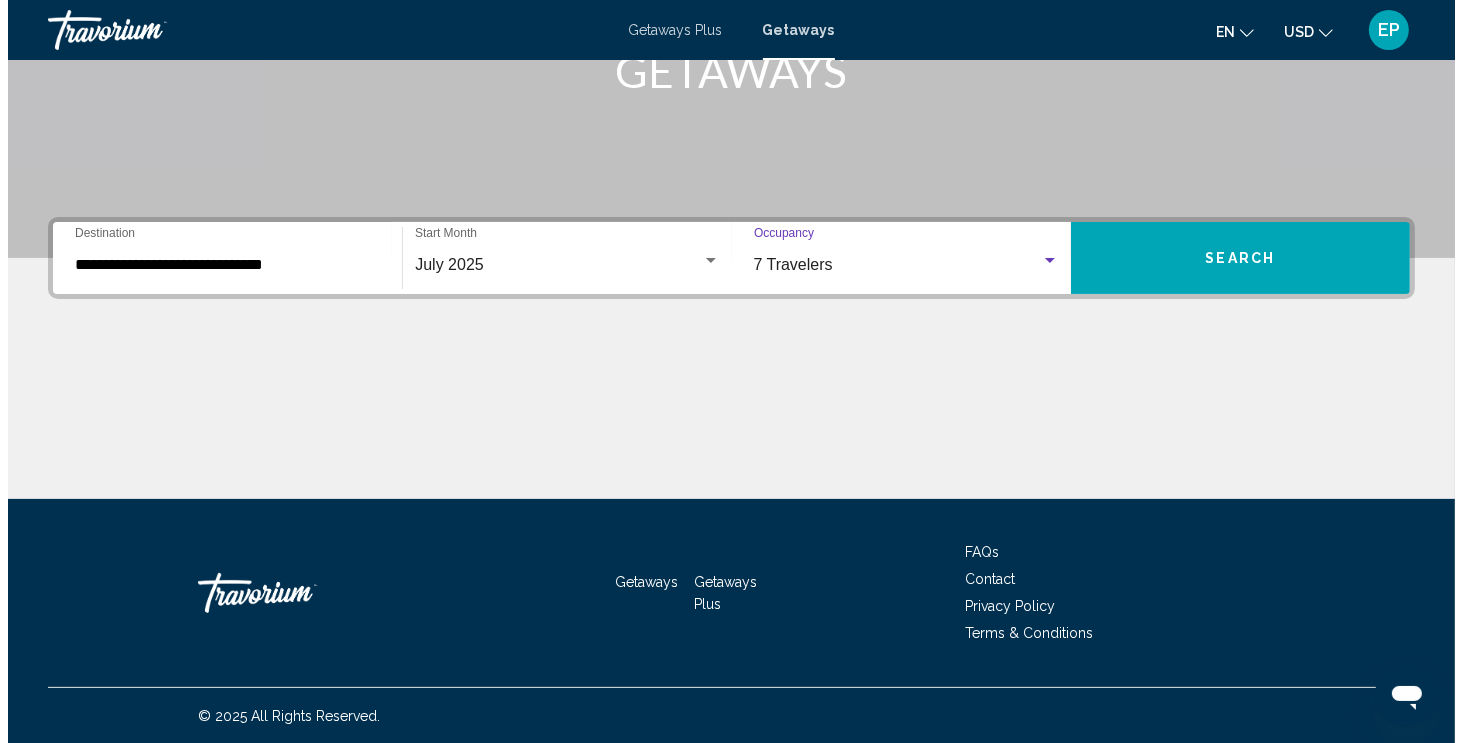 scroll, scrollTop: 0, scrollLeft: 0, axis: both 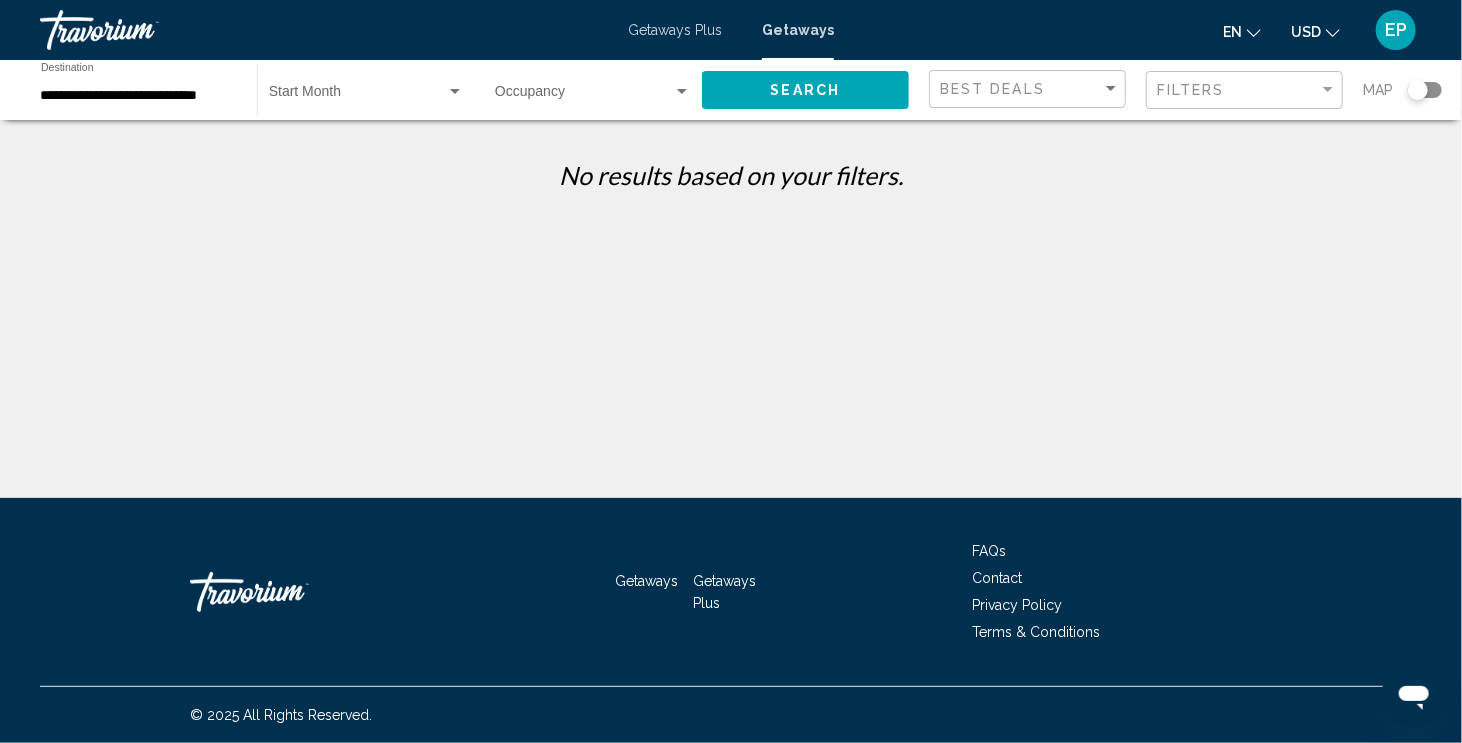 click on "**********" at bounding box center [139, 96] 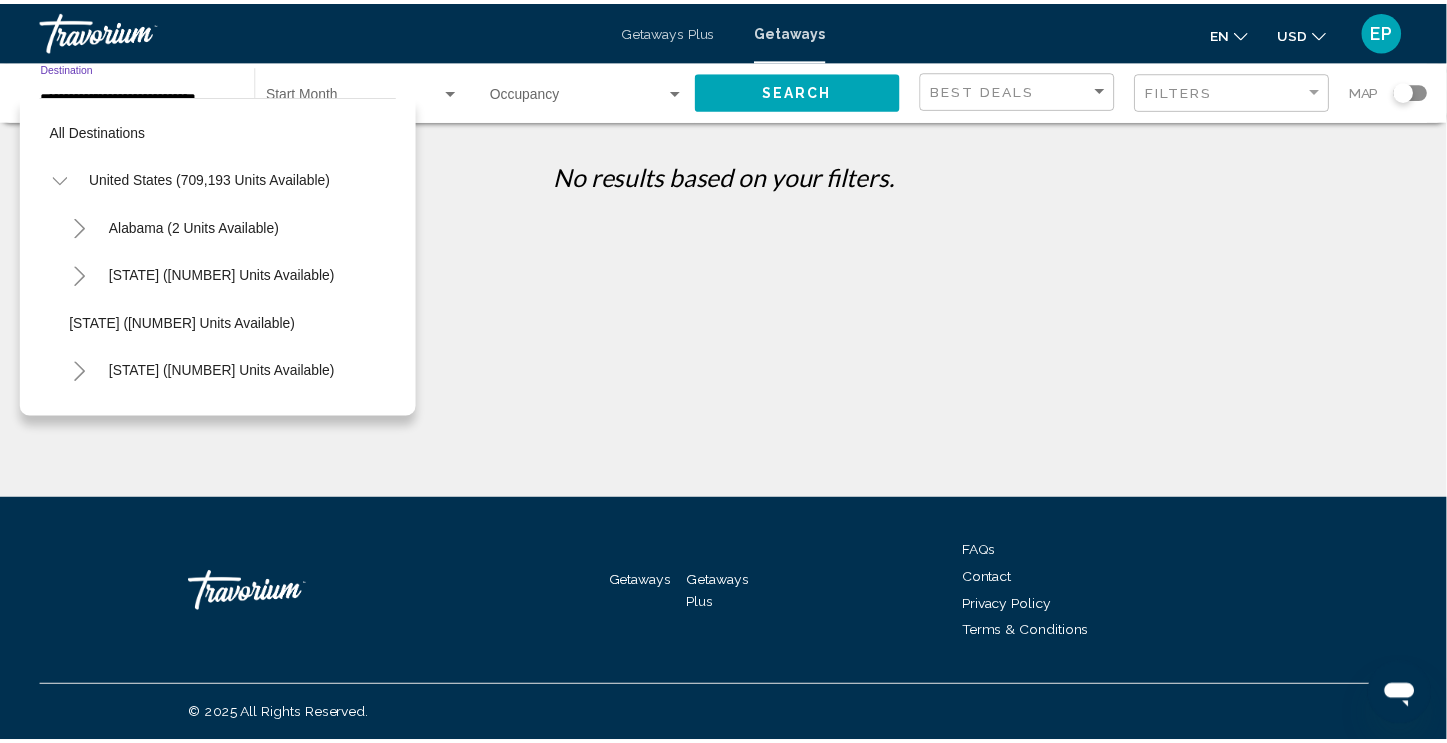 scroll, scrollTop: 558, scrollLeft: 0, axis: vertical 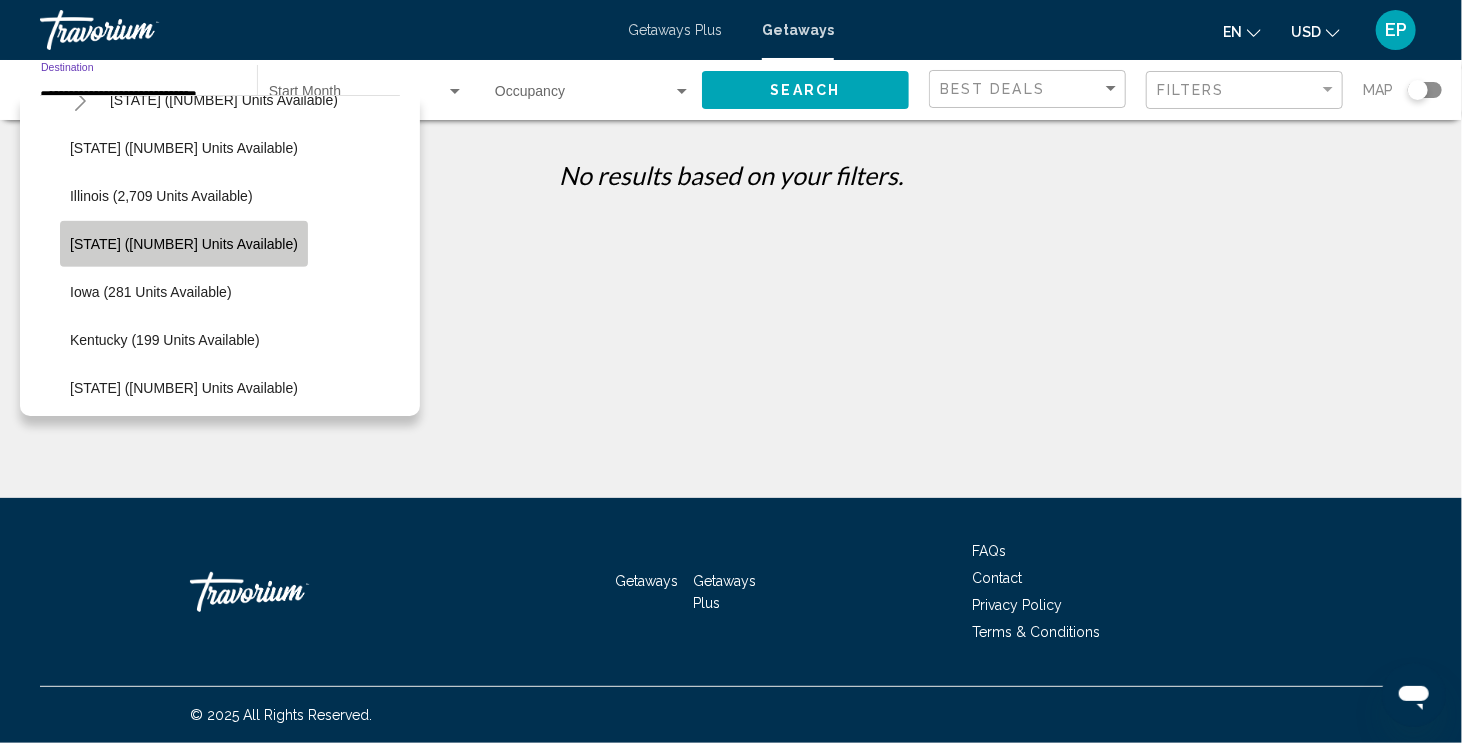 click on "Indiana (4,374 units available)" 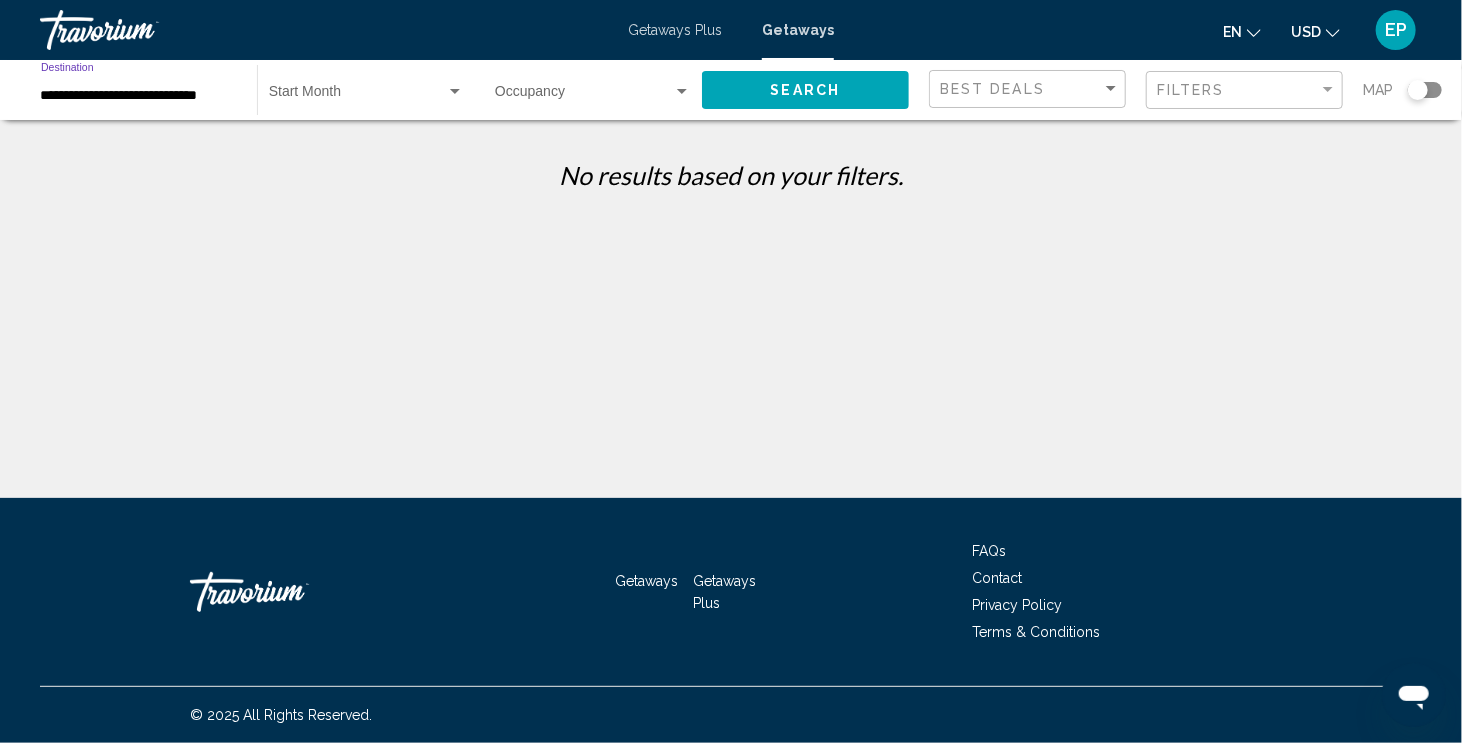 click at bounding box center (357, 96) 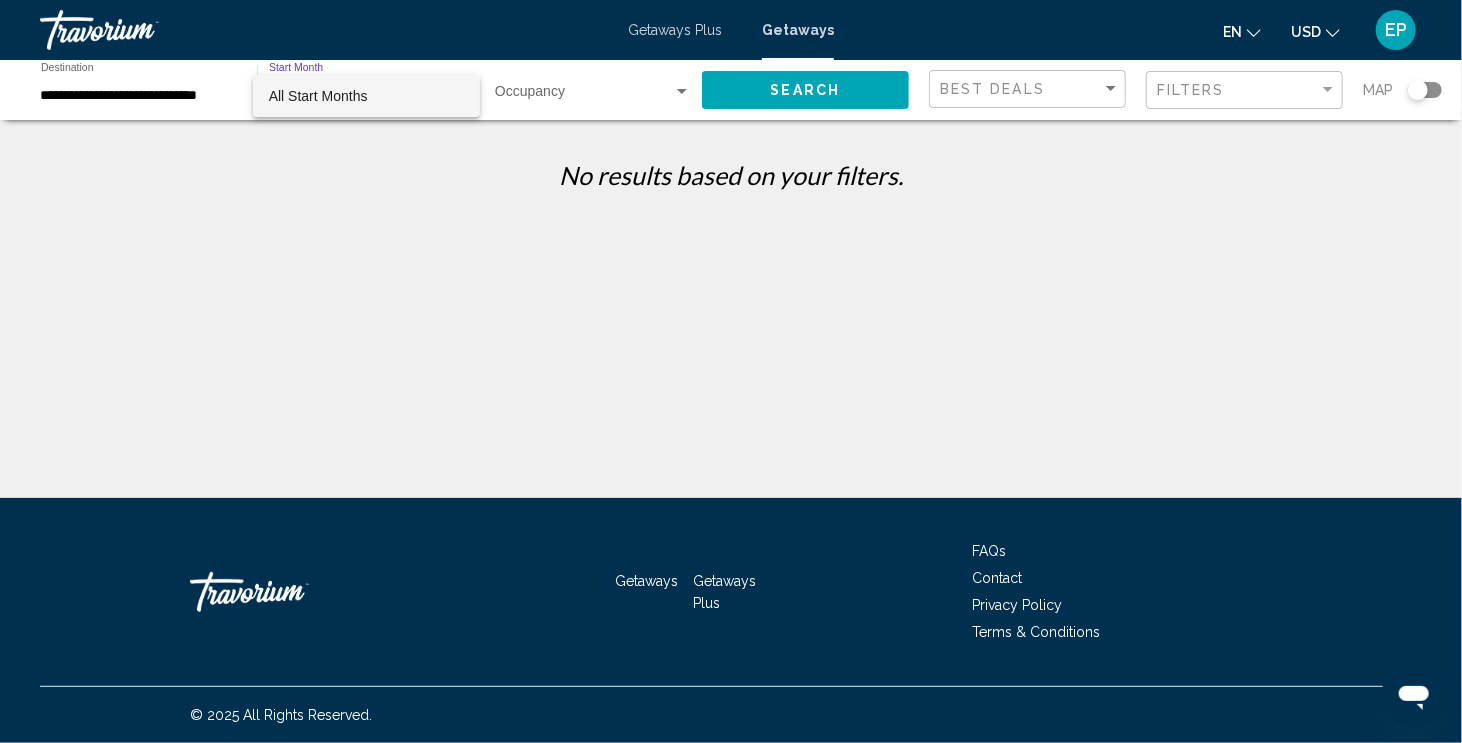 click at bounding box center (731, 371) 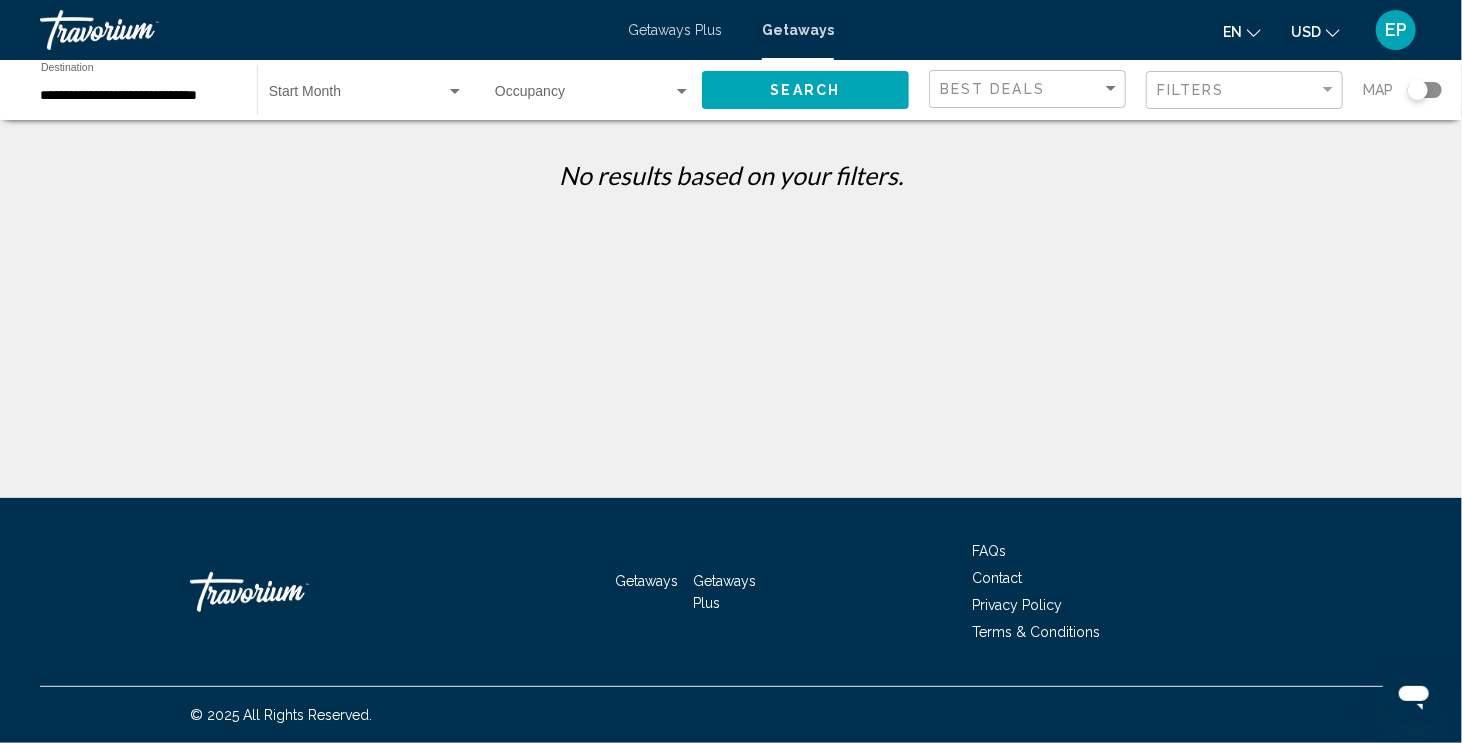 click on "Getaways Plus" at bounding box center [675, 30] 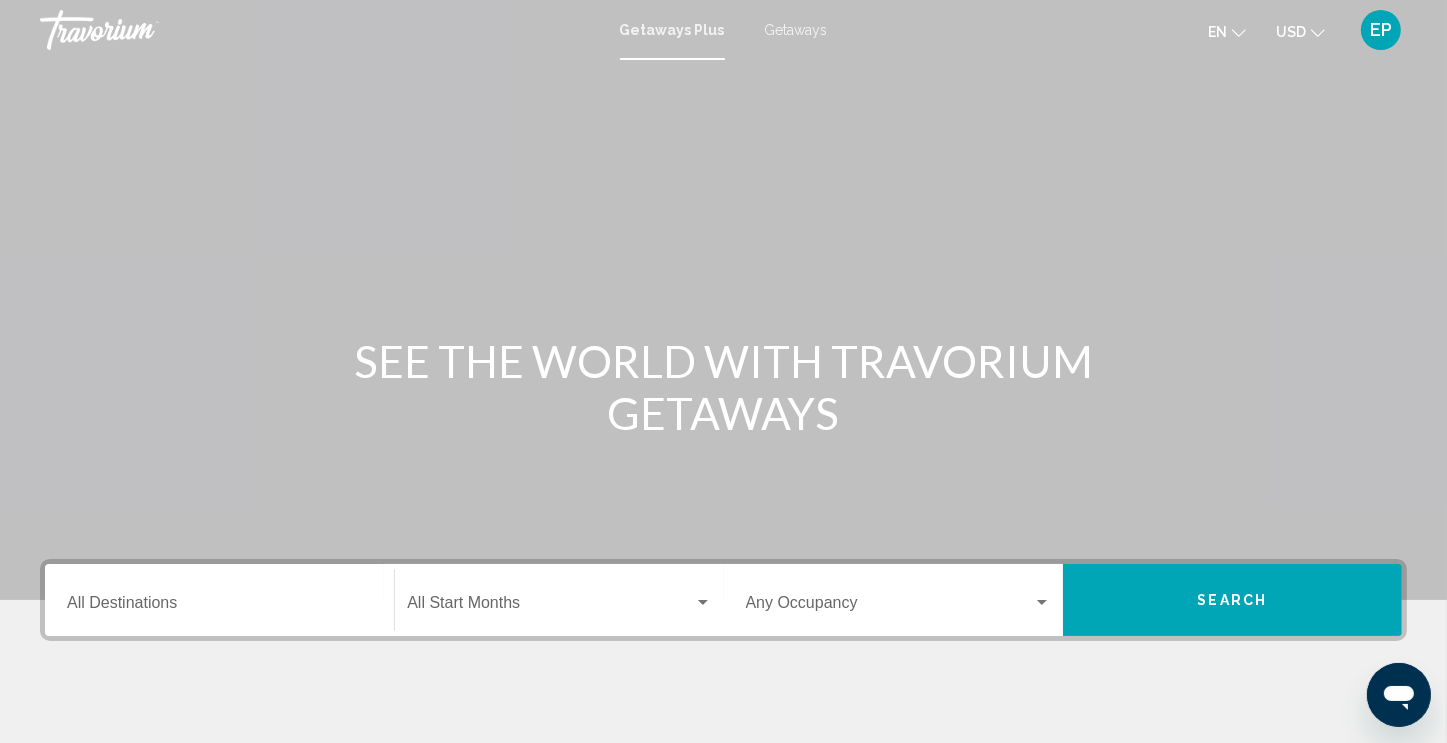 click on "Getaways" at bounding box center (796, 30) 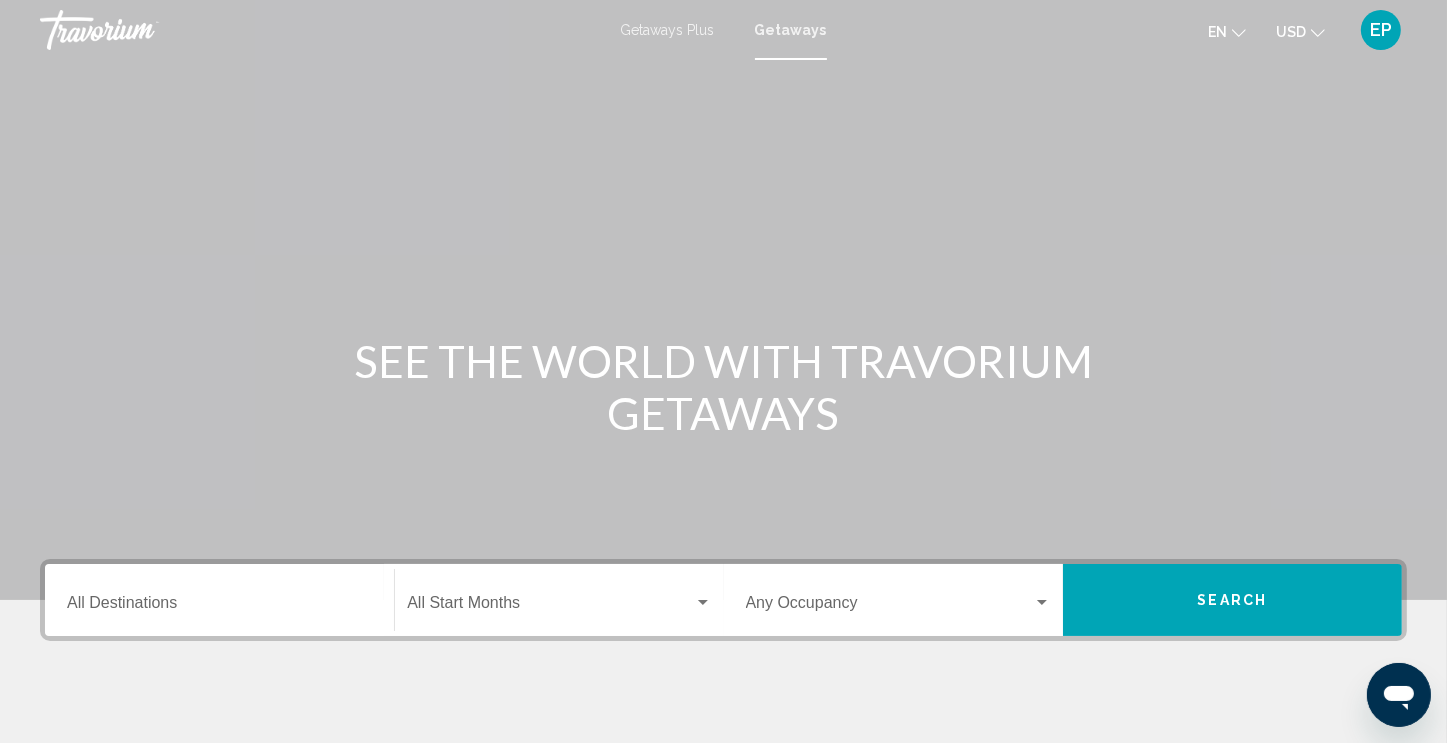 click on "Destination All Destinations" at bounding box center [219, 607] 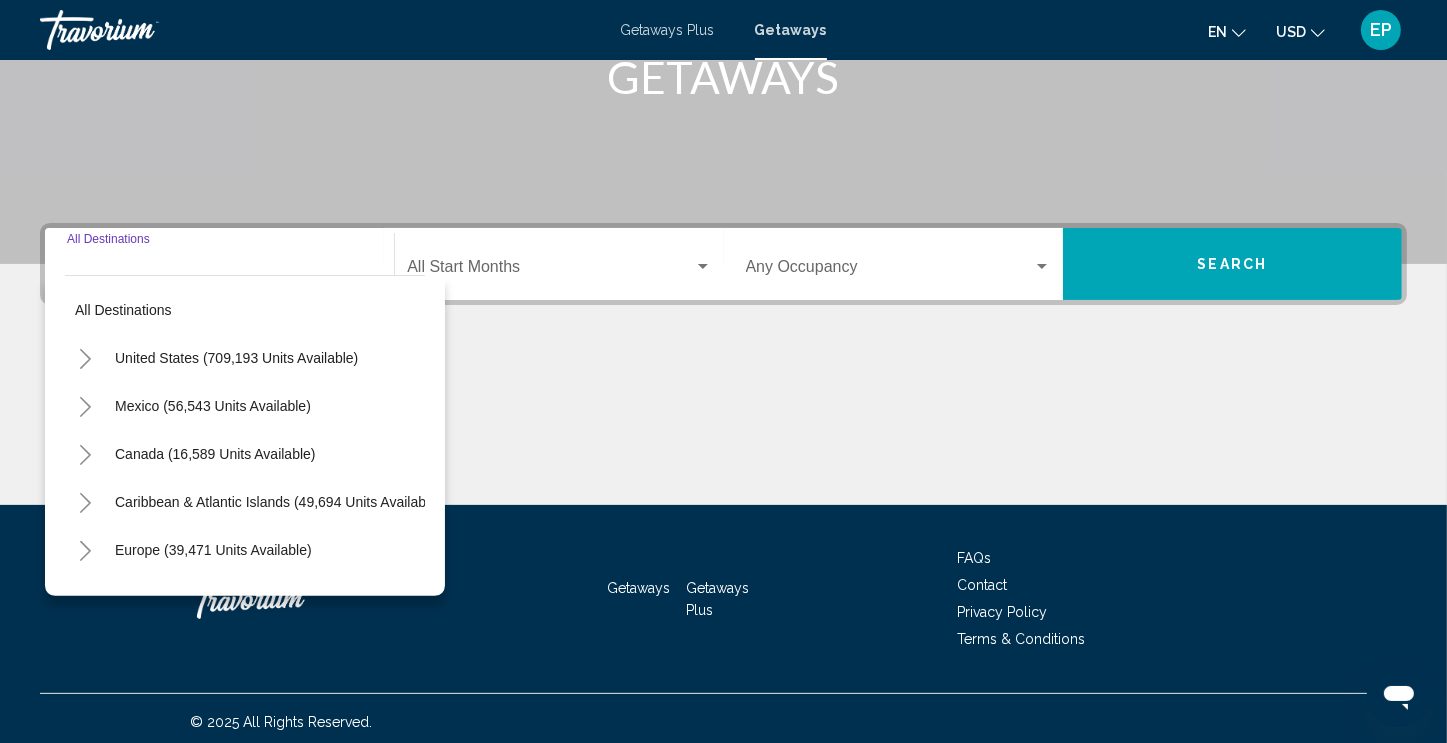 scroll, scrollTop: 342, scrollLeft: 0, axis: vertical 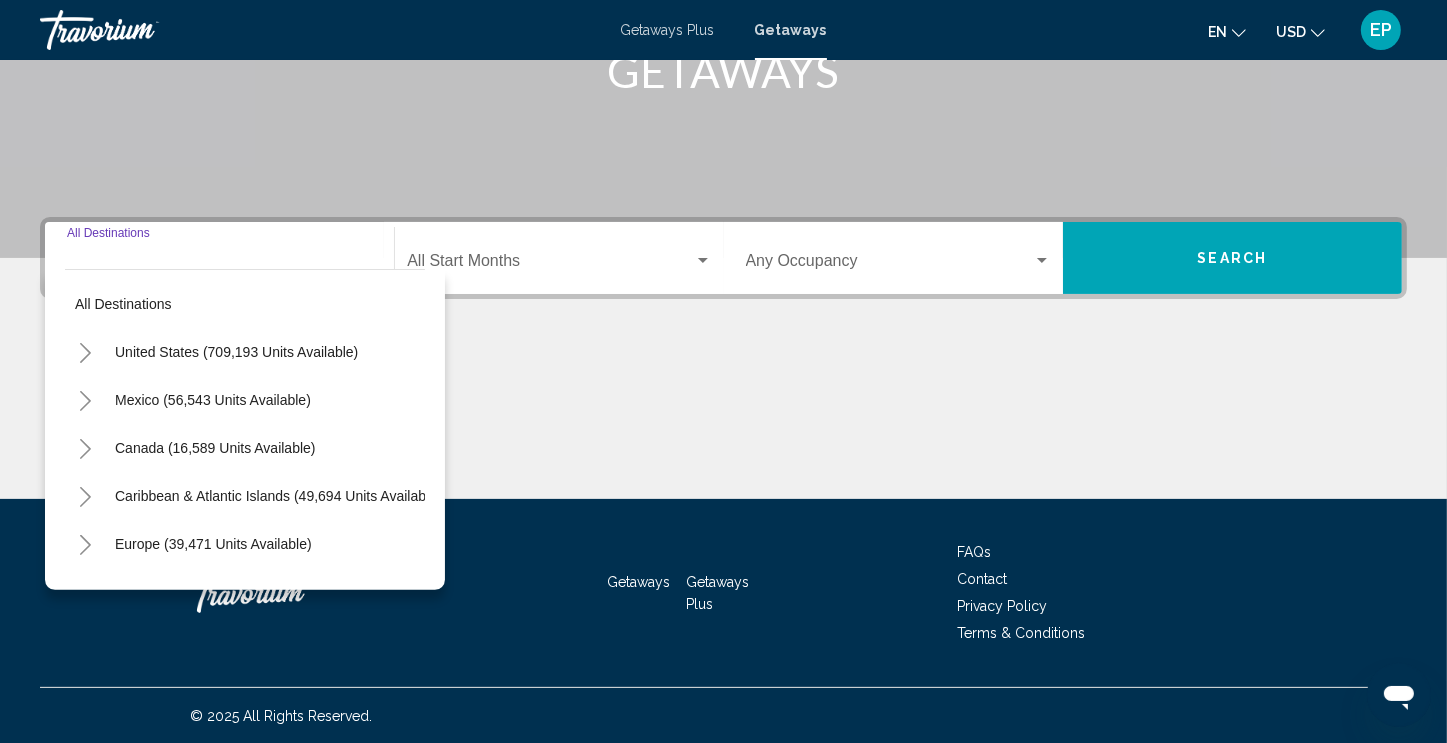 click 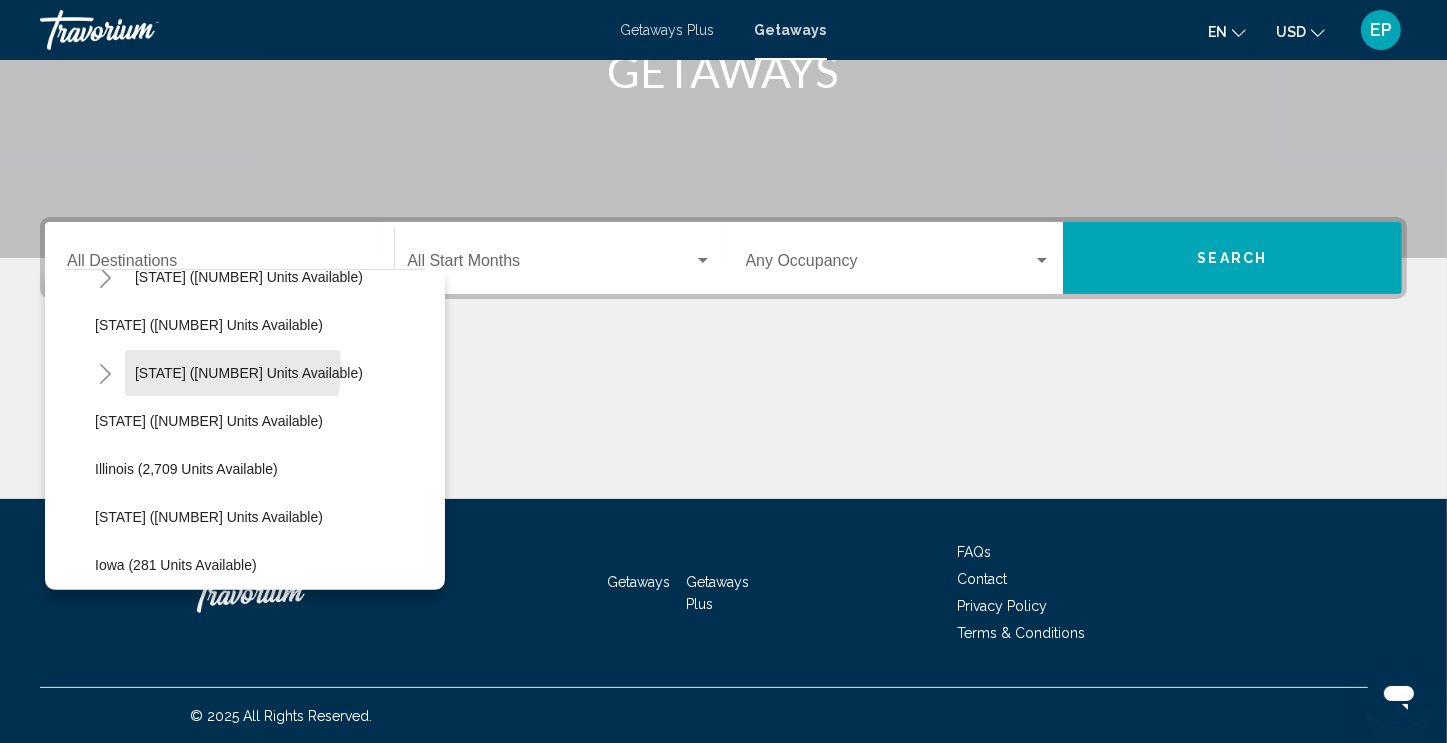 scroll, scrollTop: 484, scrollLeft: 0, axis: vertical 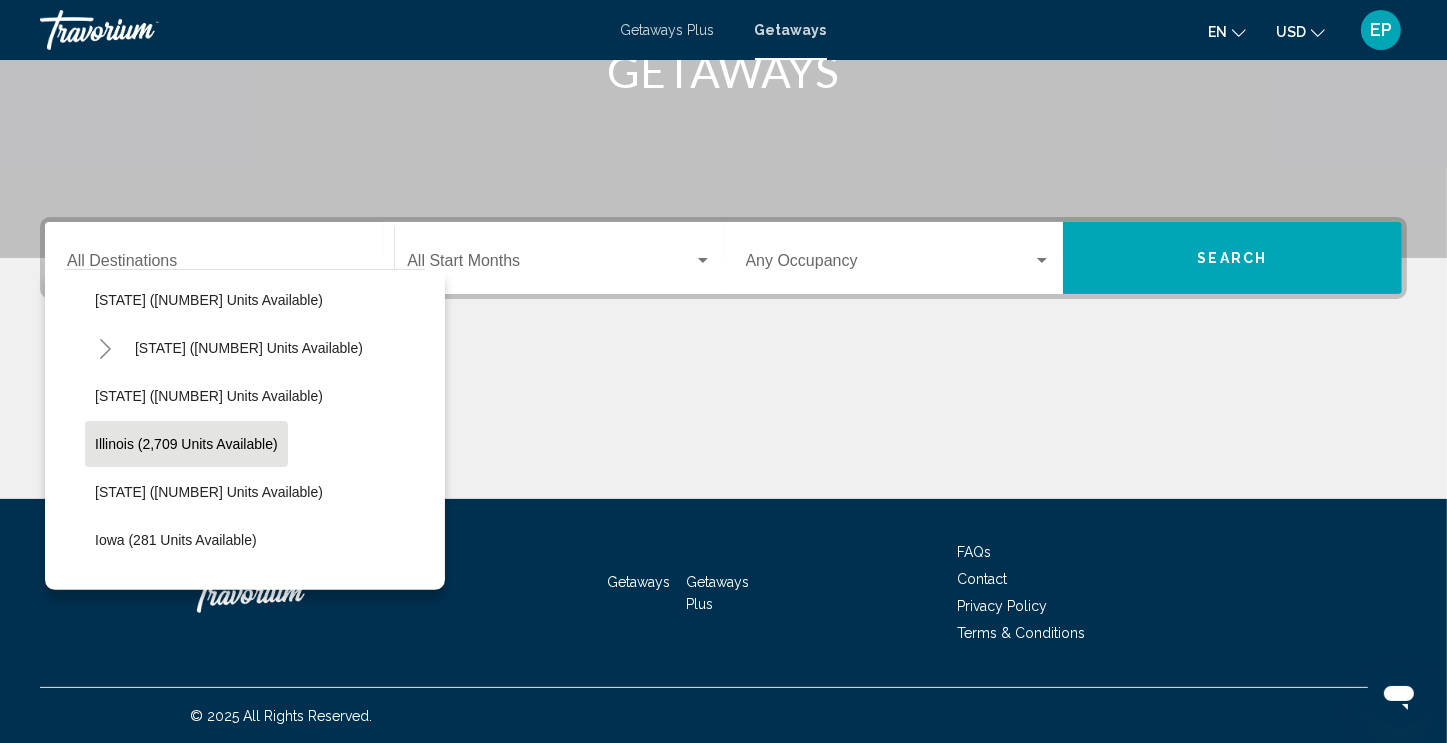 click on "Illinois (2,709 units available)" 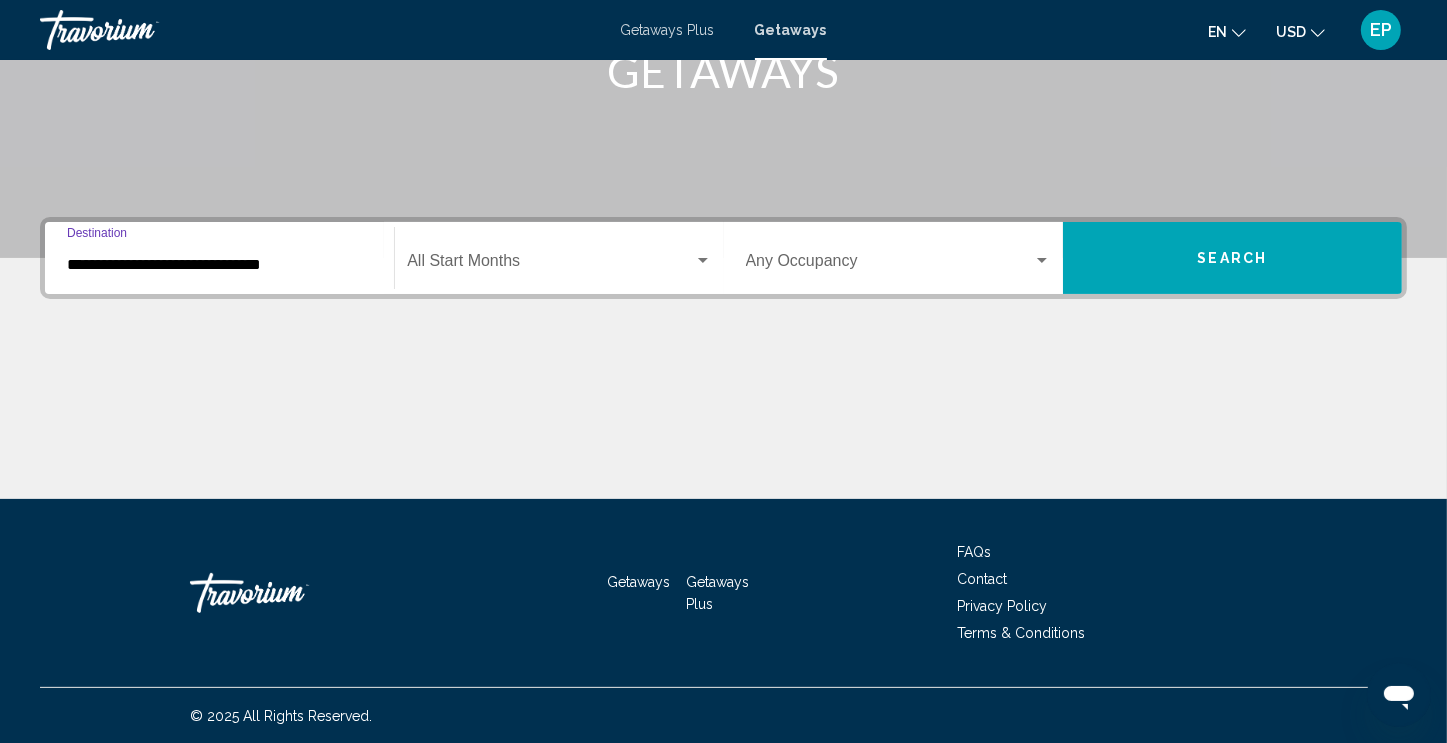 click at bounding box center (550, 265) 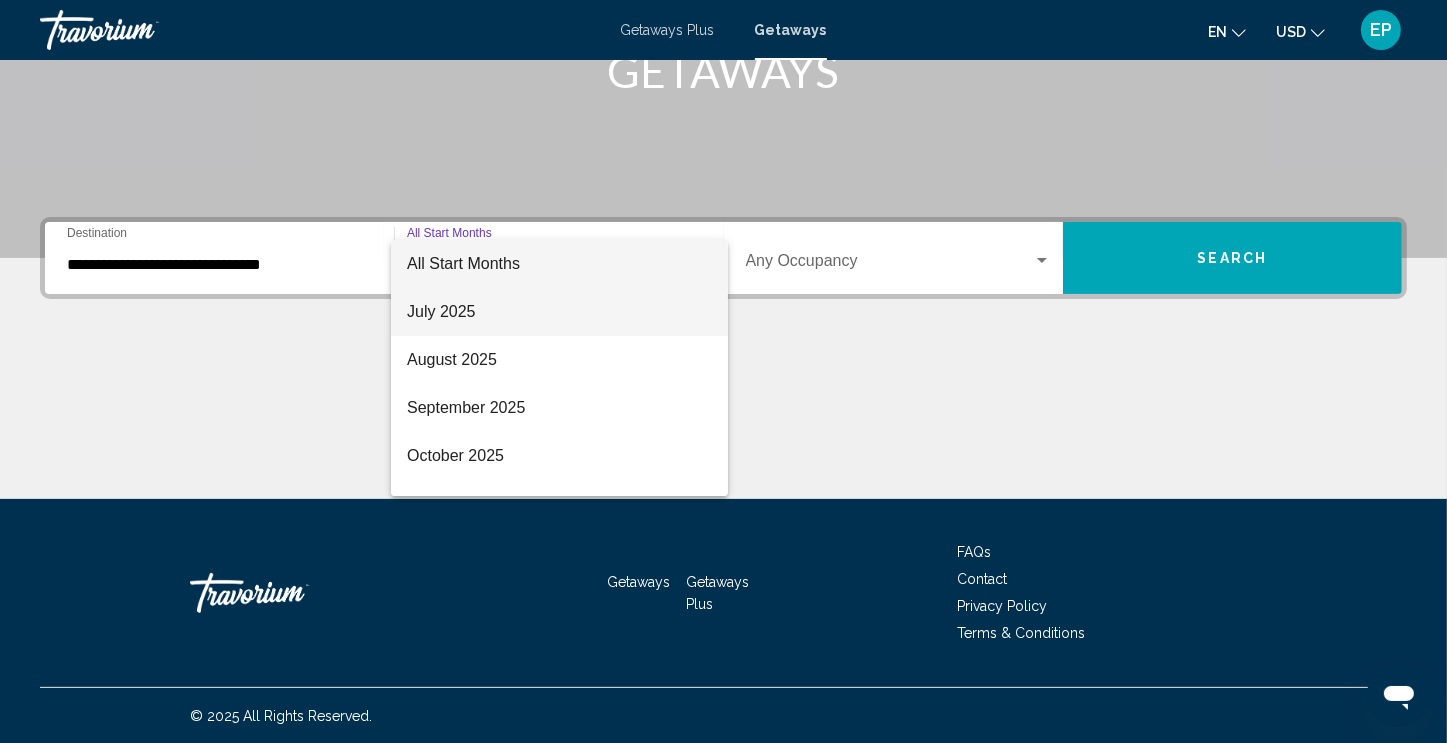 click on "July 2025" at bounding box center [559, 312] 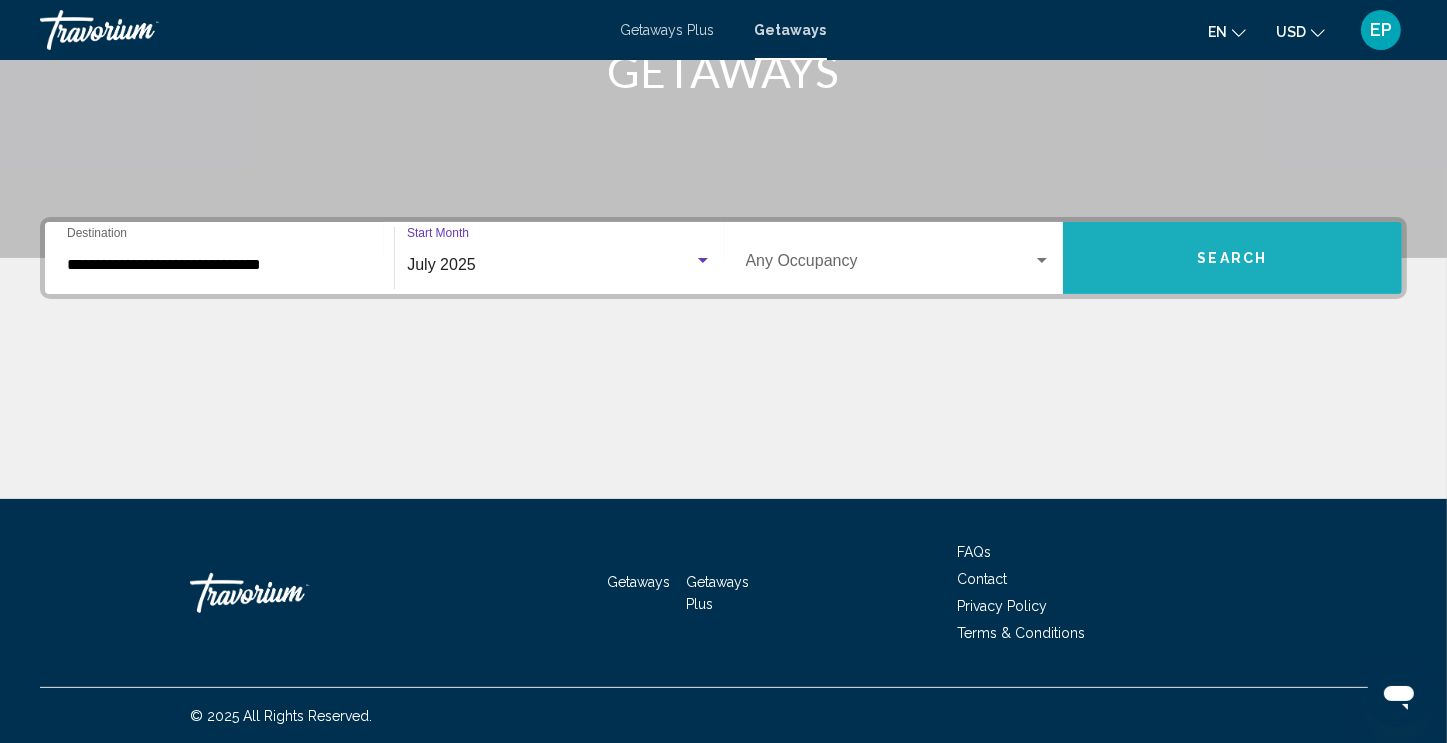 click on "Search" at bounding box center (1233, 259) 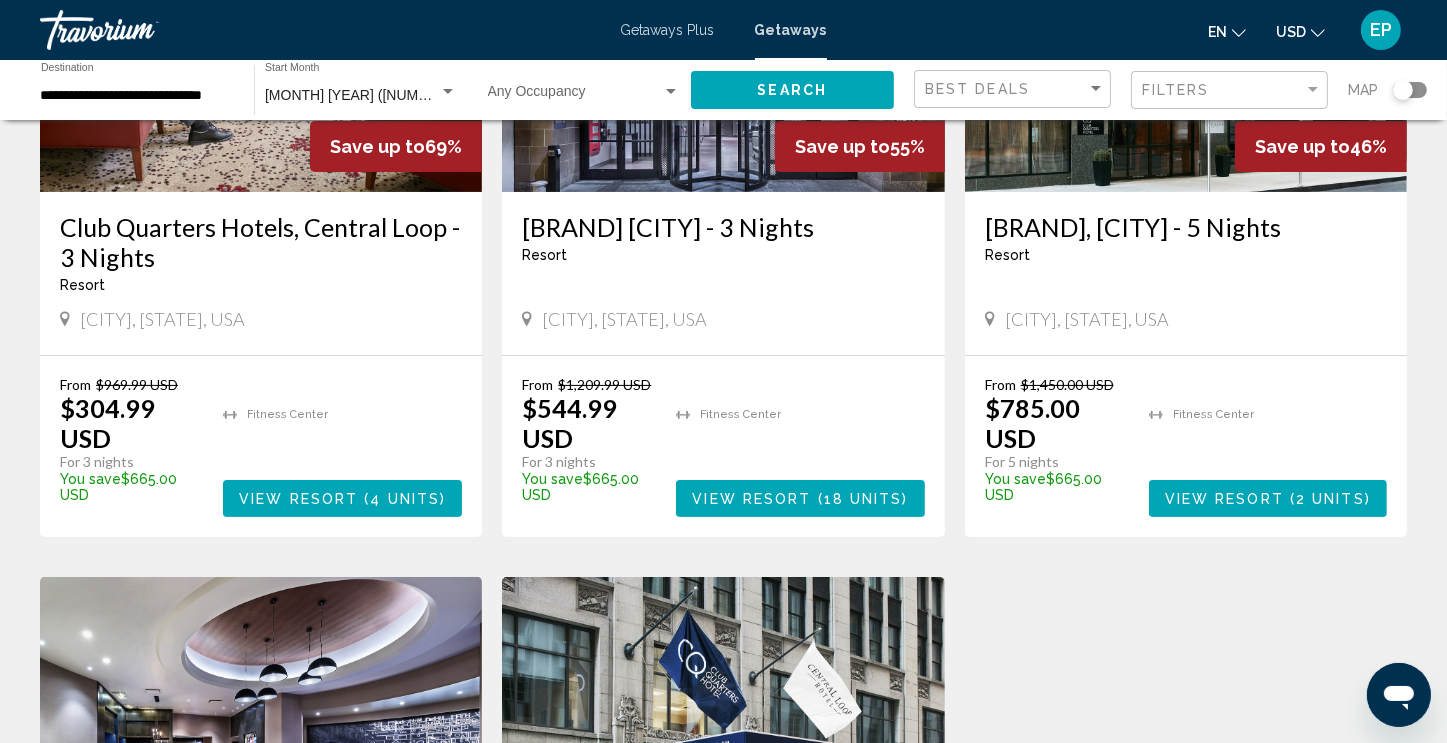 scroll, scrollTop: 0, scrollLeft: 0, axis: both 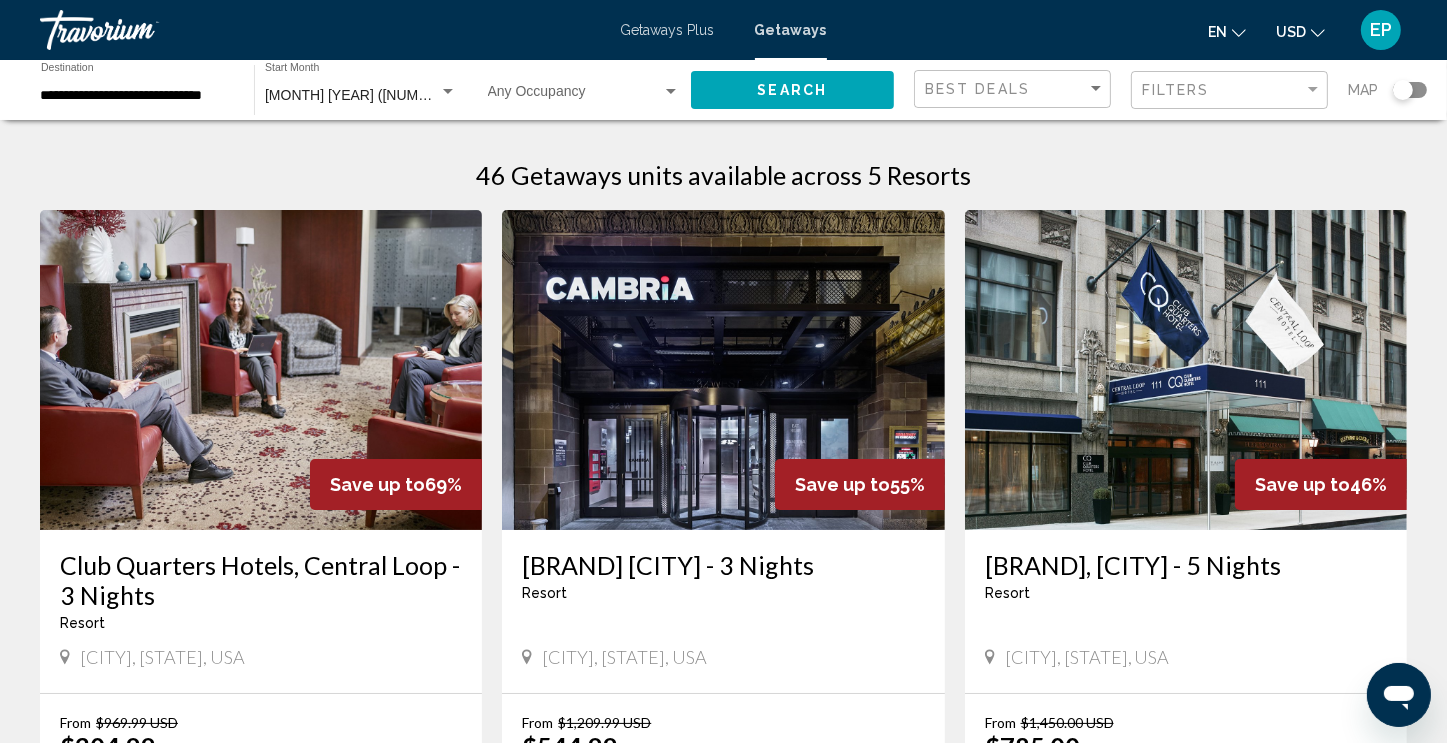 click on "**********" at bounding box center (137, 96) 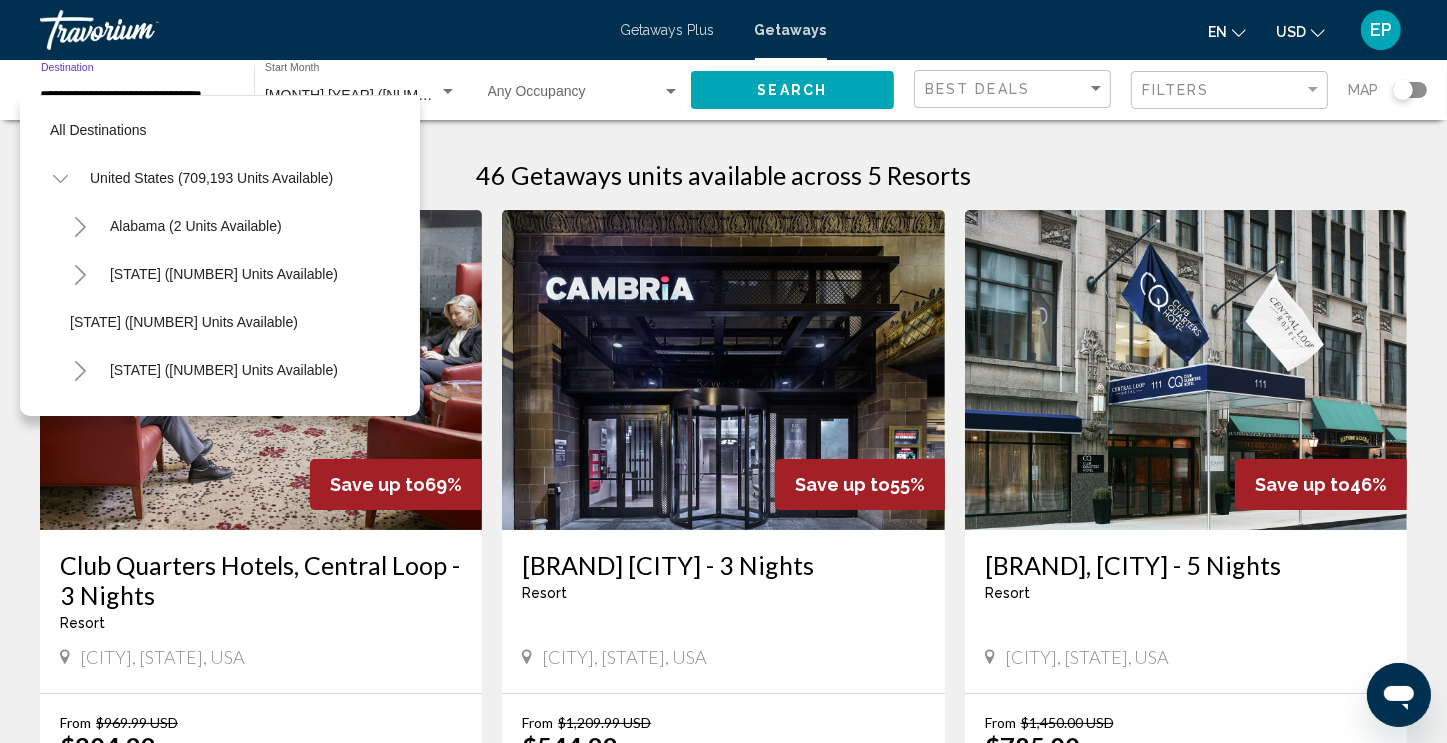 scroll, scrollTop: 510, scrollLeft: 0, axis: vertical 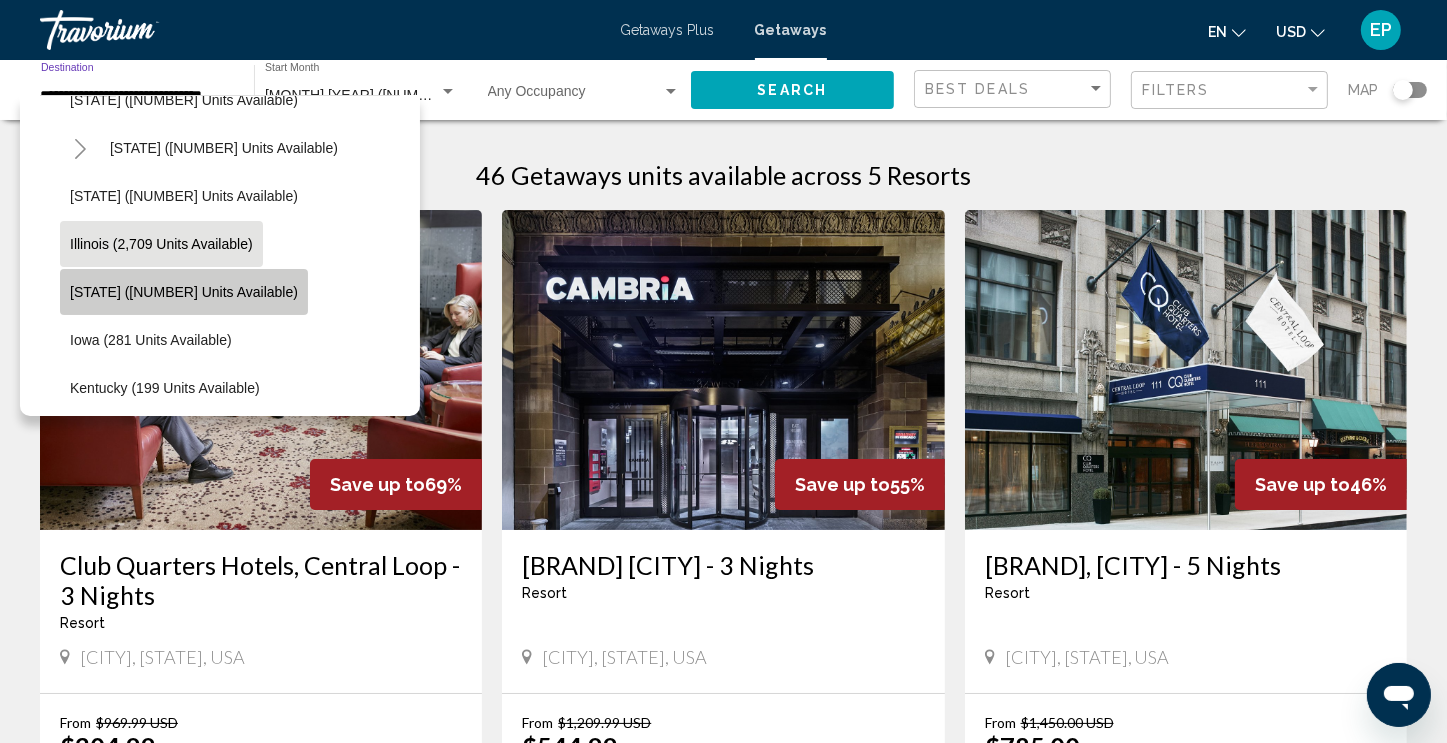 click on "Indiana (4,374 units available)" 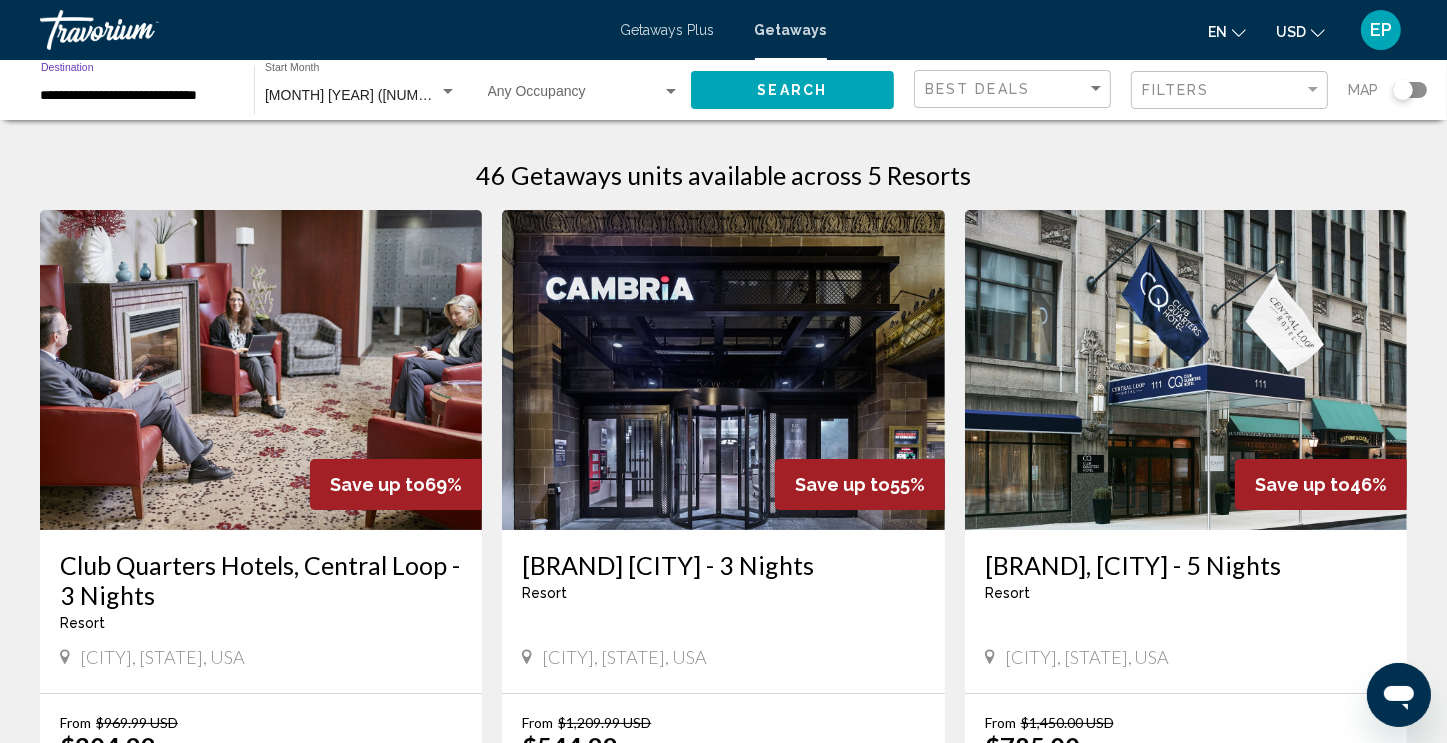 click on "Search" 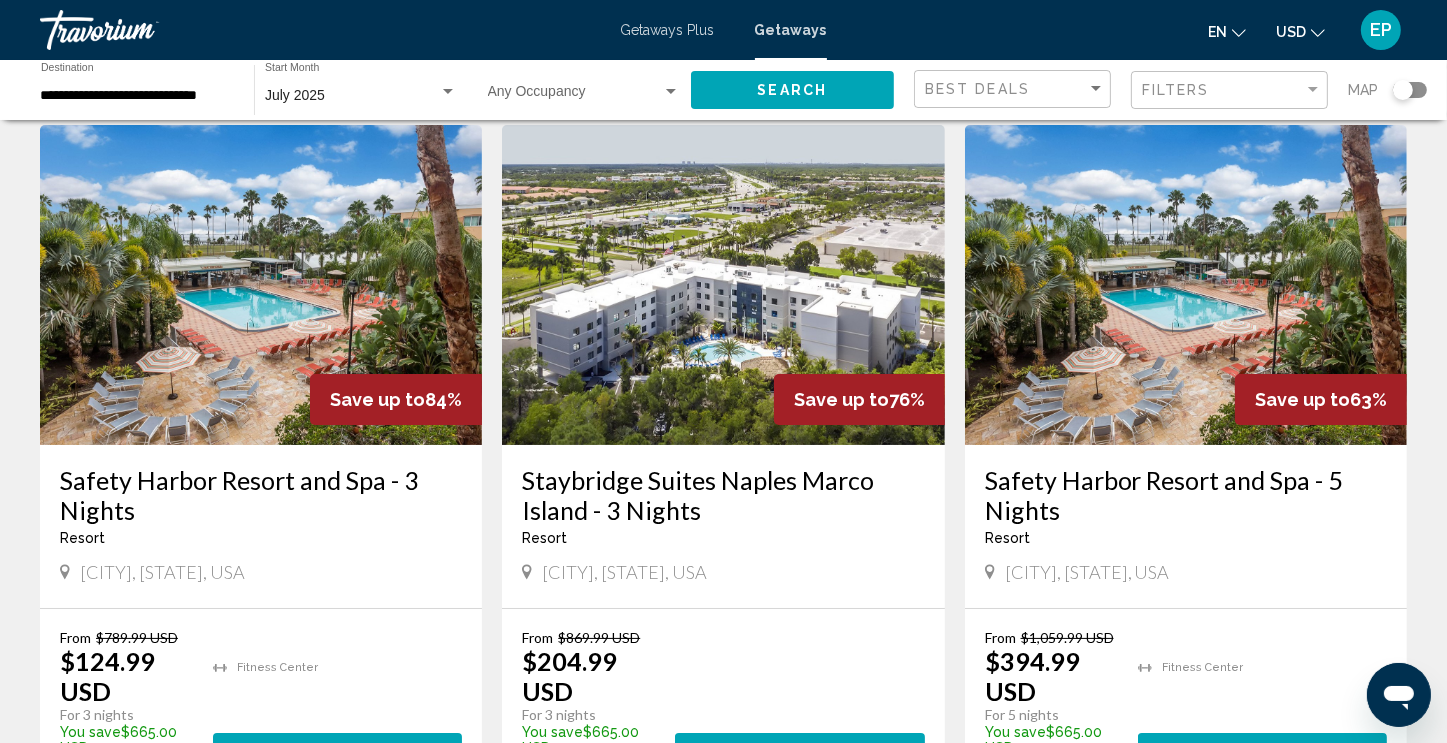 scroll, scrollTop: 0, scrollLeft: 0, axis: both 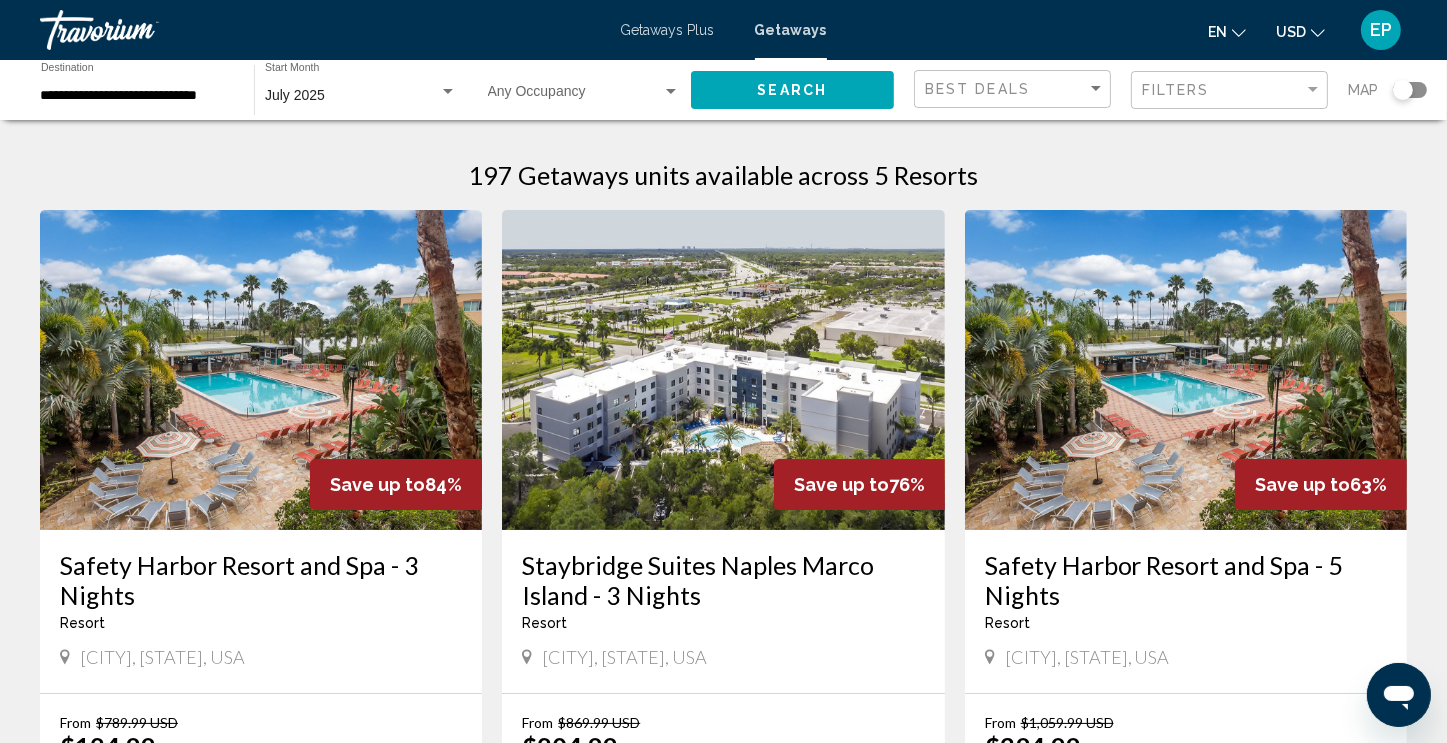 click on "Getaways Plus" at bounding box center (668, 30) 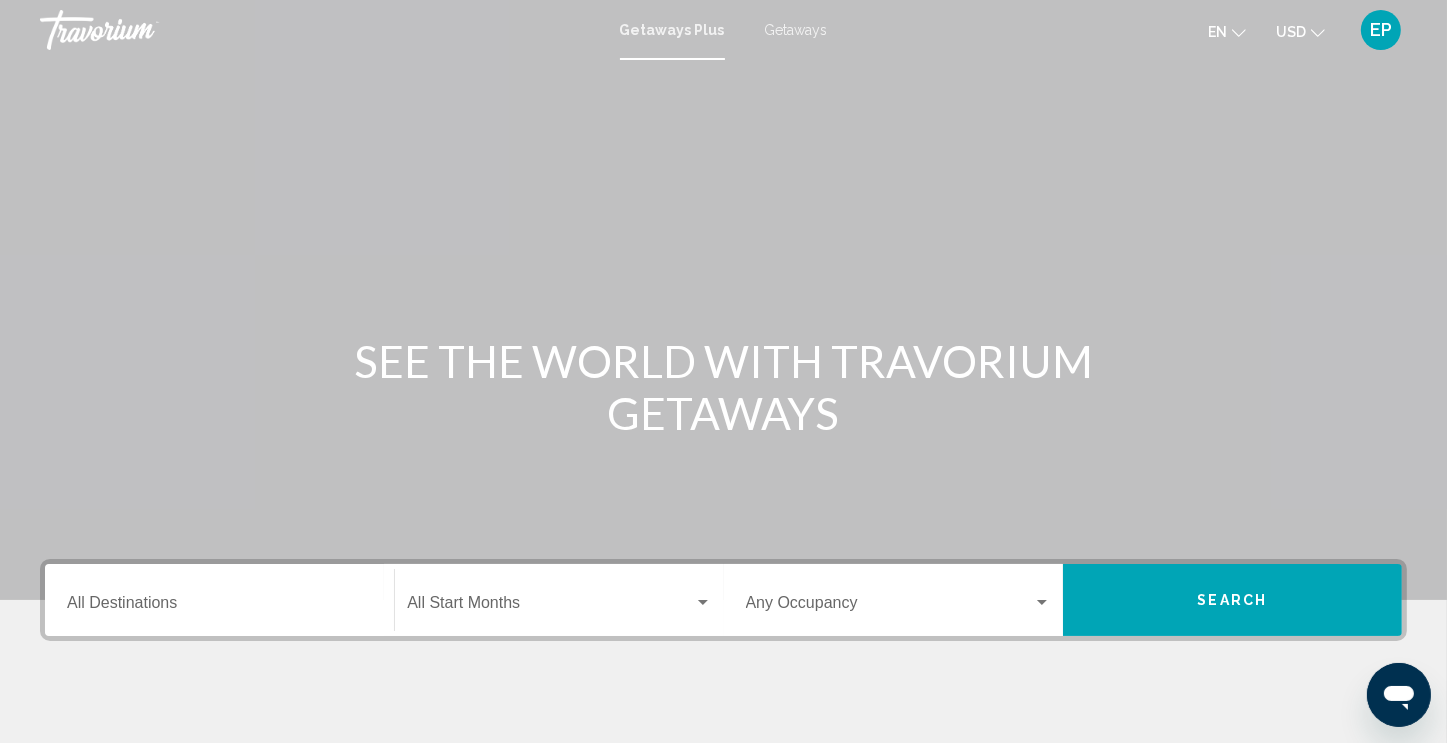 click on "Getaways" at bounding box center [796, 30] 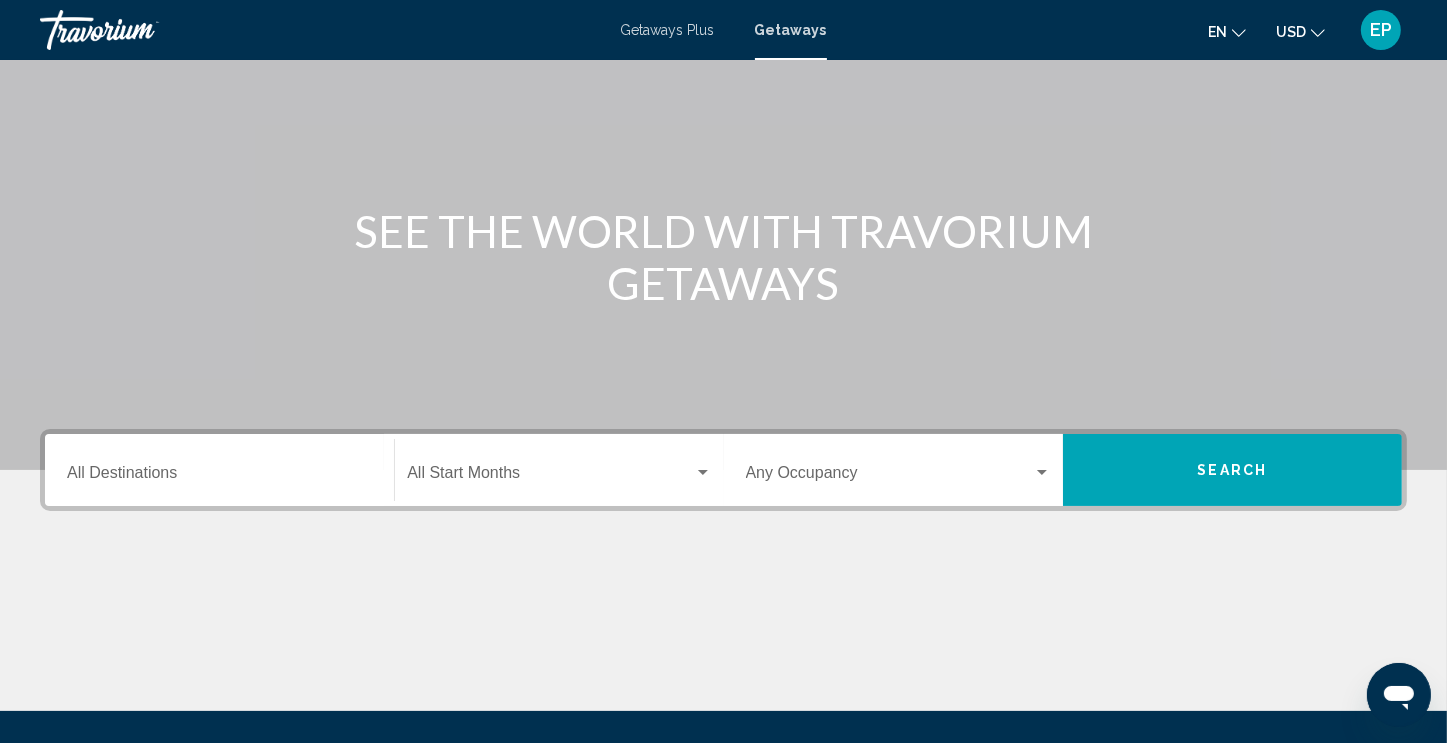 click on "Destination All Destinations" at bounding box center (219, 477) 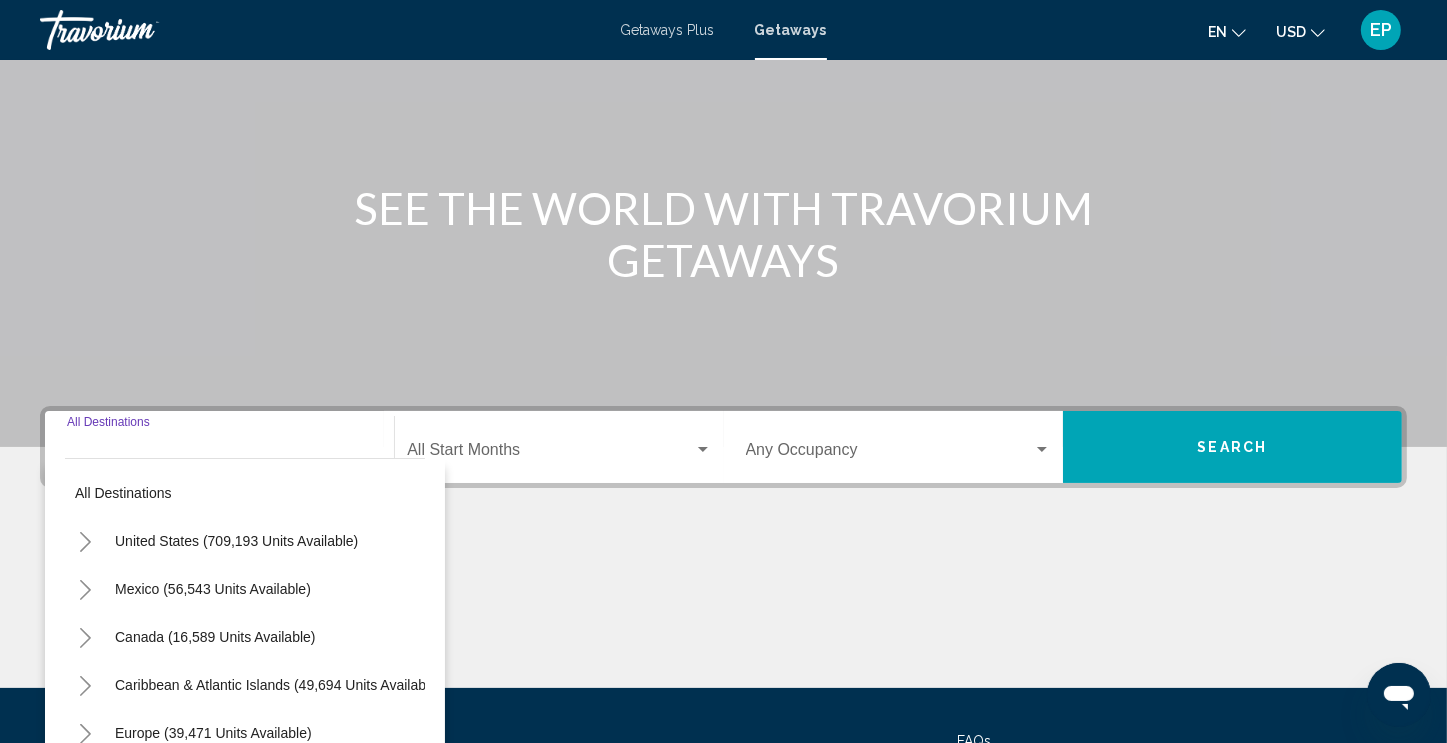 scroll, scrollTop: 342, scrollLeft: 0, axis: vertical 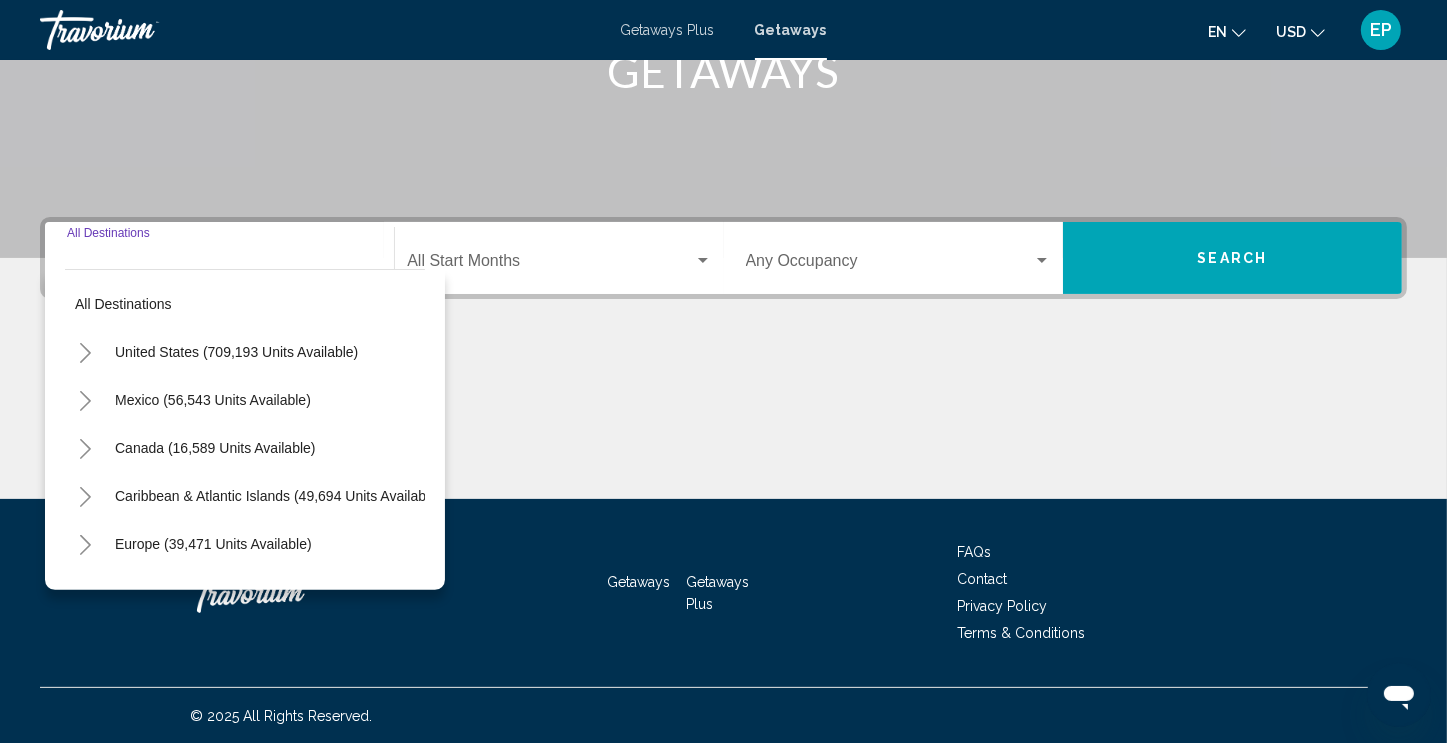 click 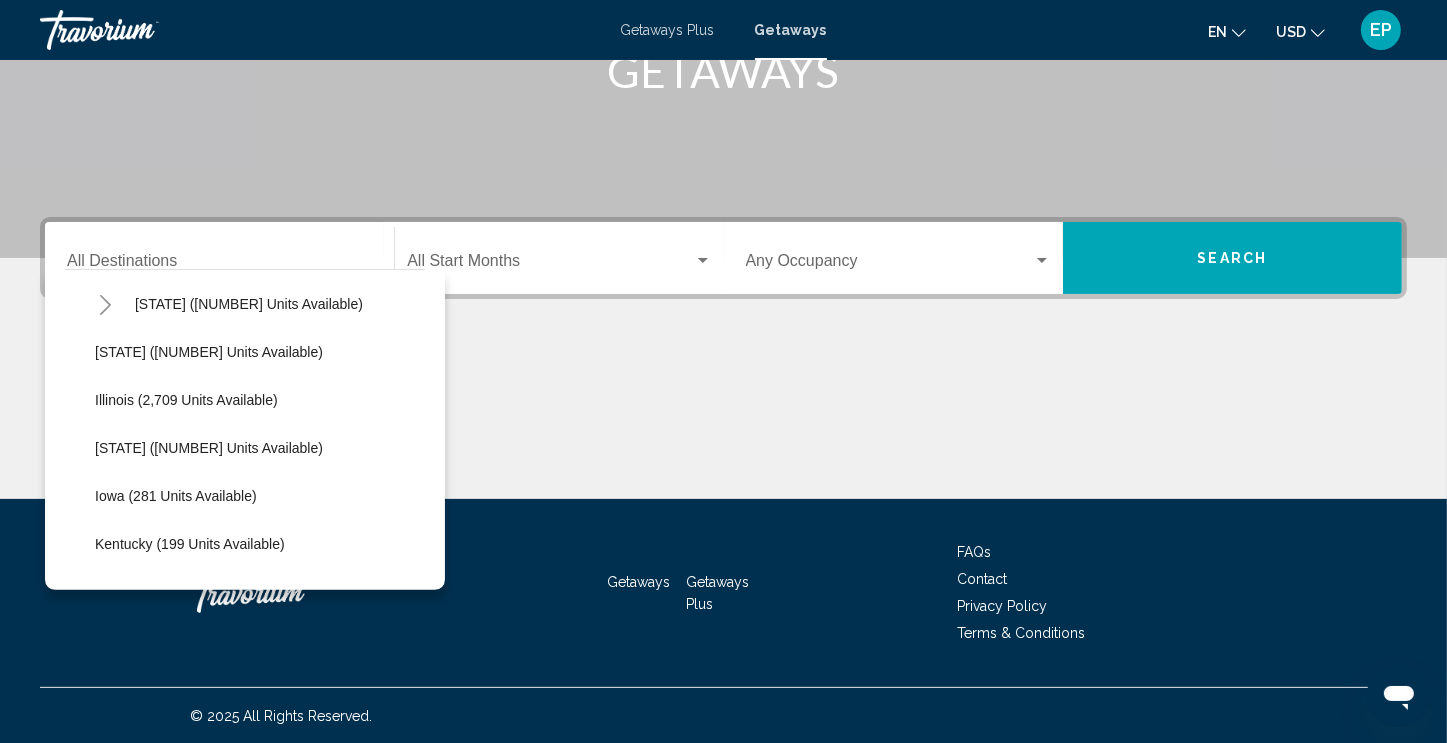 scroll, scrollTop: 531, scrollLeft: 0, axis: vertical 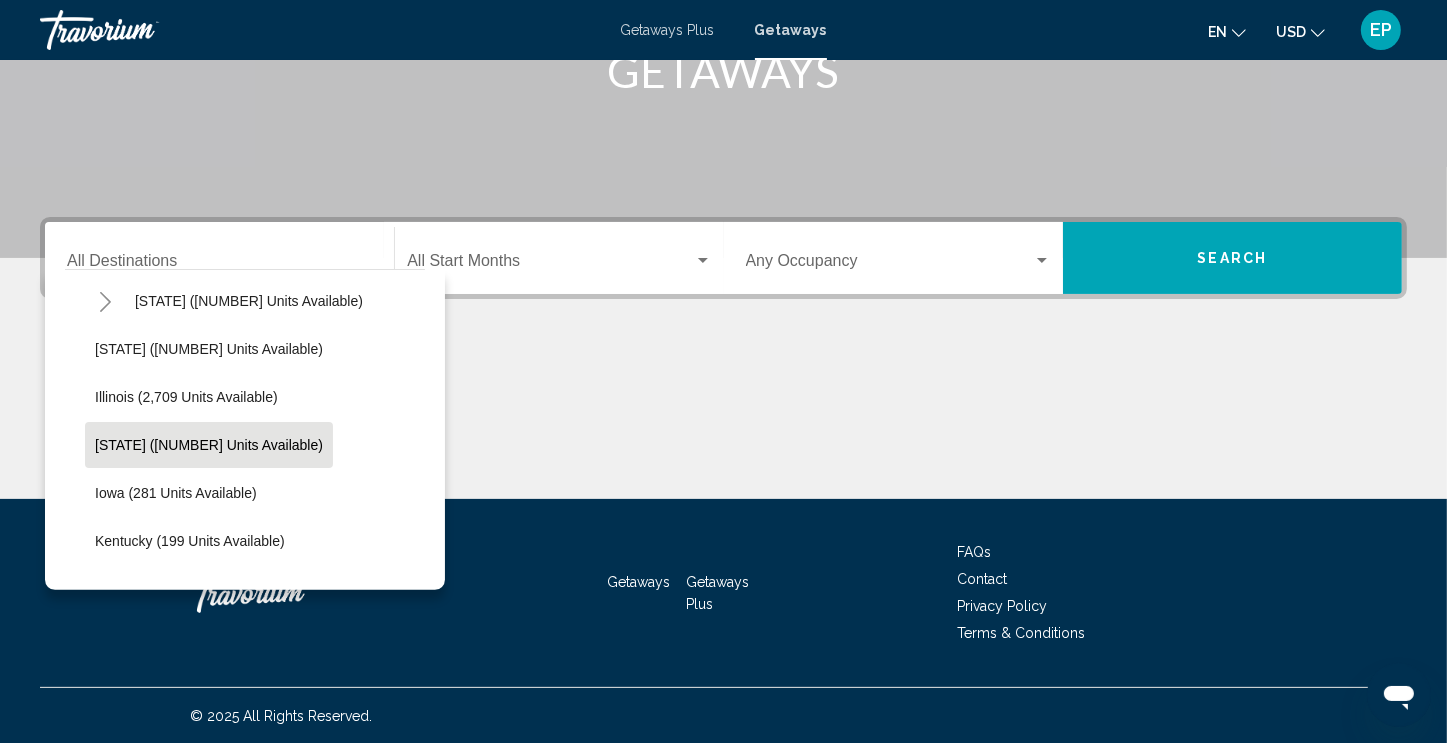 click on "Indiana (4,374 units available)" 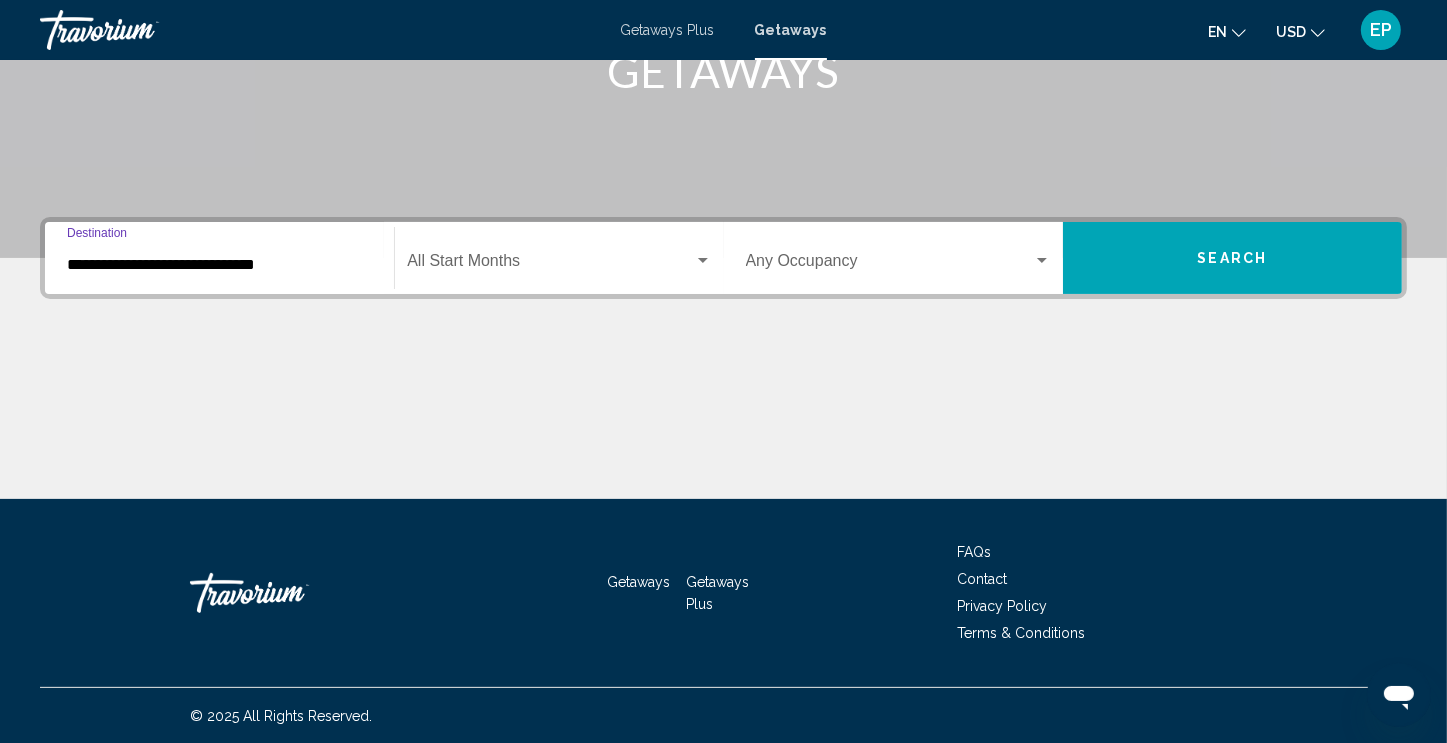 click at bounding box center (550, 265) 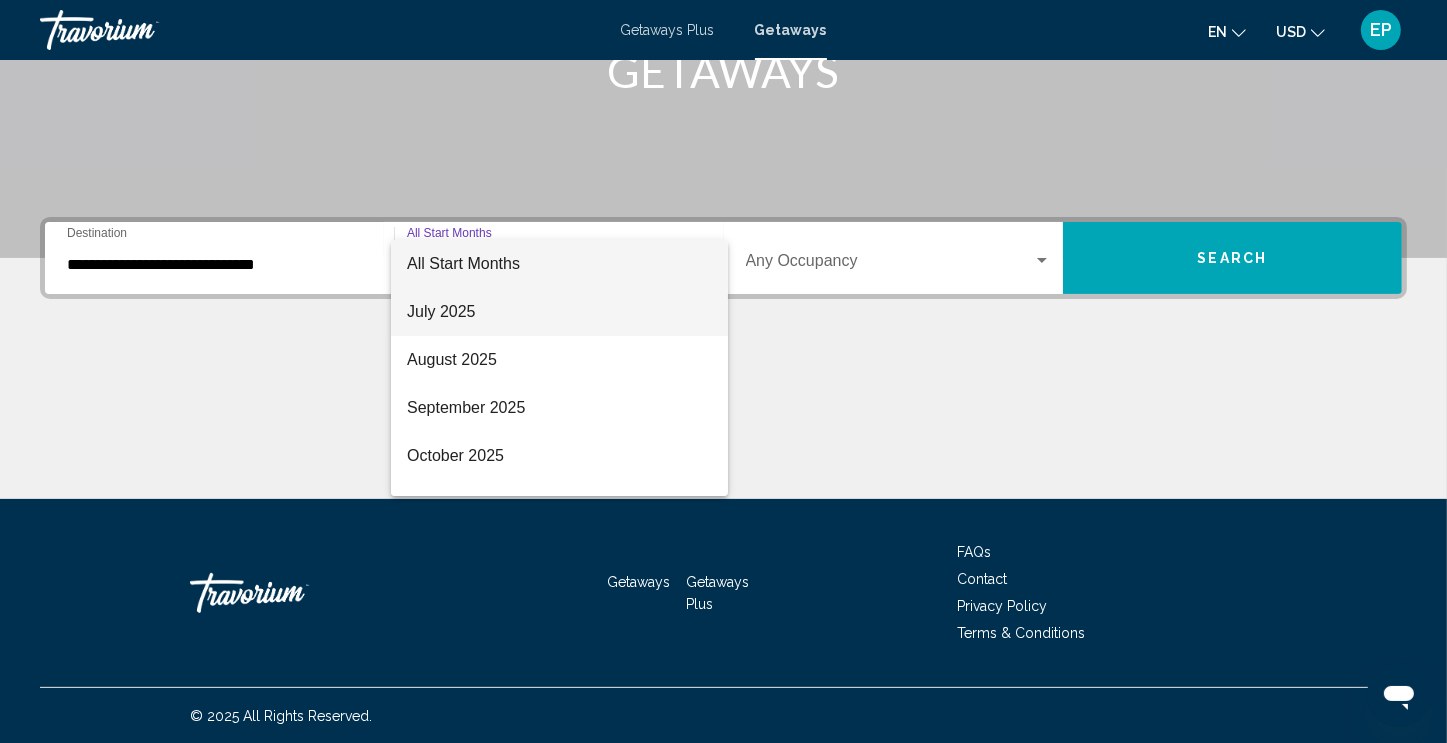 click on "July 2025" at bounding box center [559, 312] 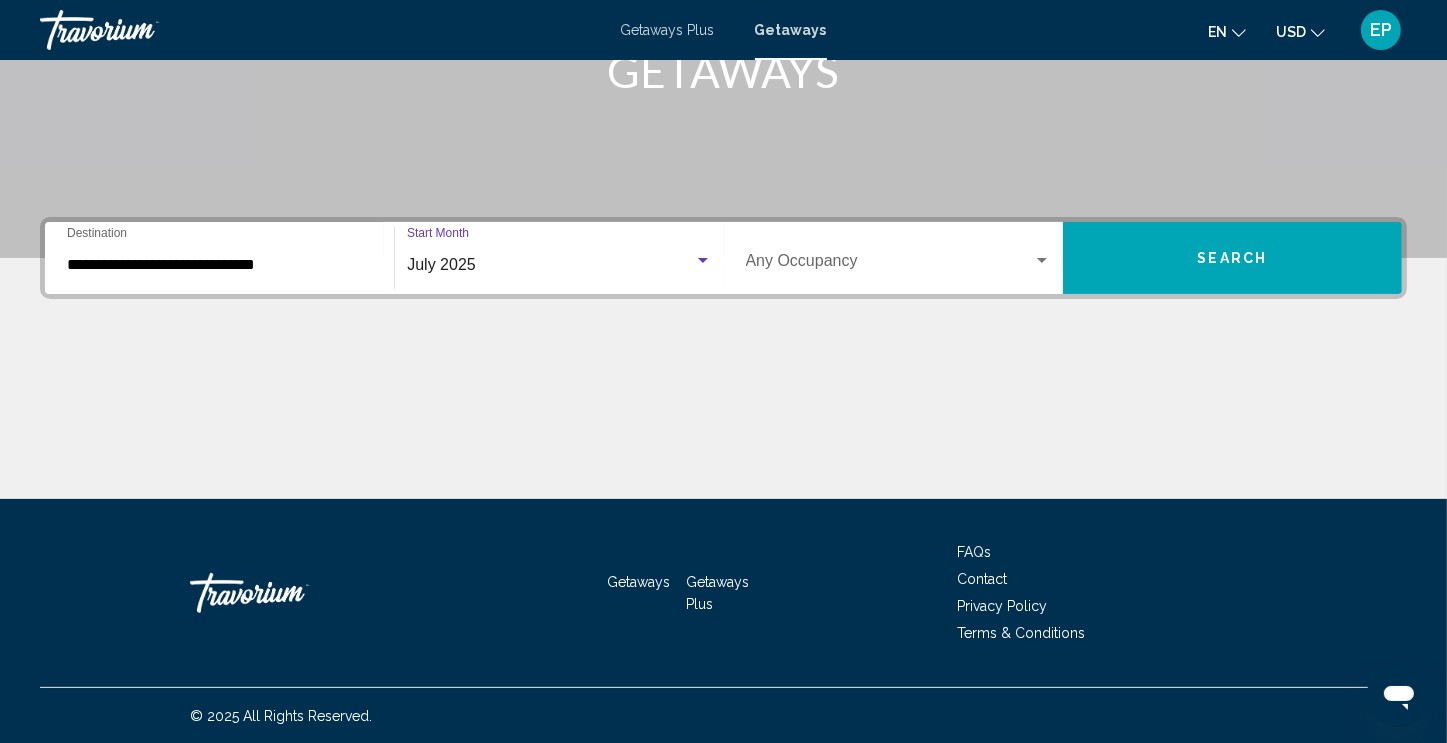 click on "Search" at bounding box center [1232, 258] 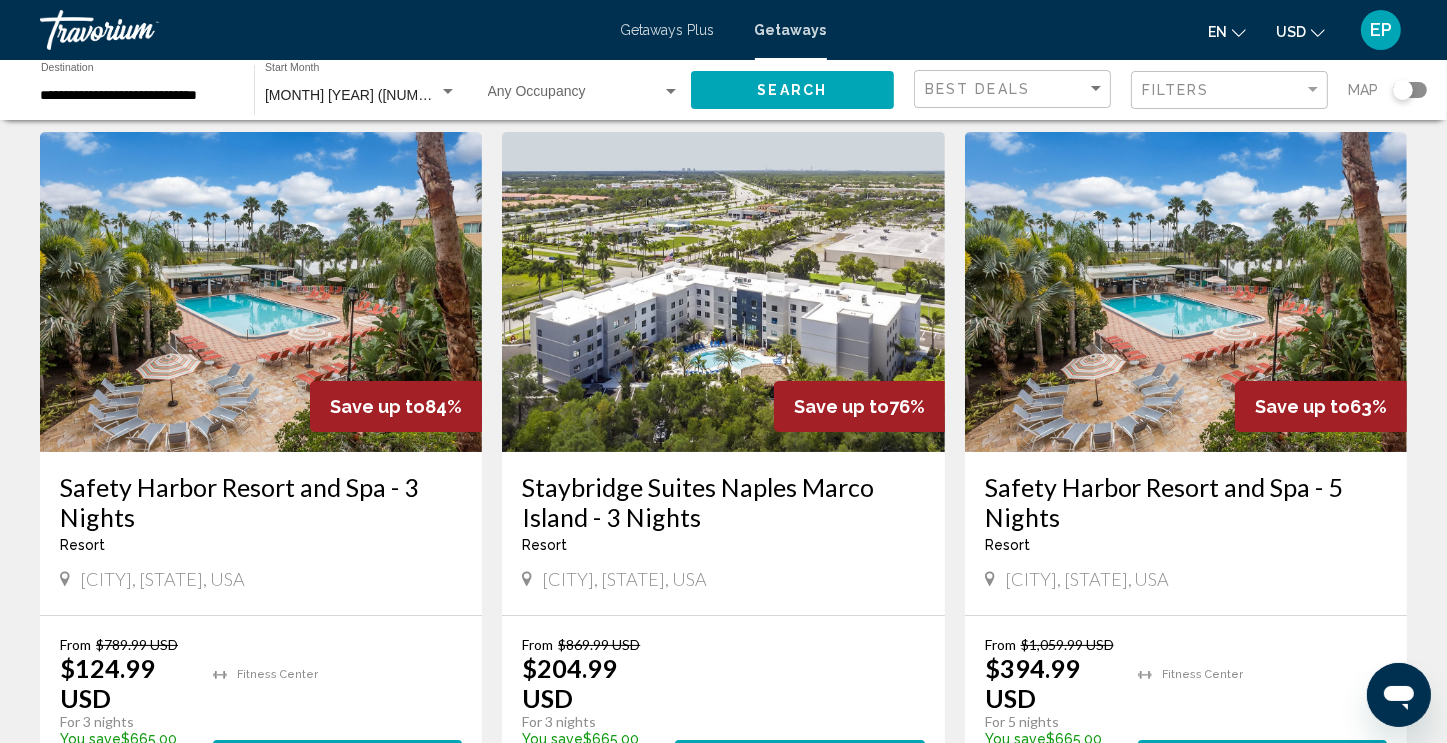 scroll, scrollTop: 0, scrollLeft: 0, axis: both 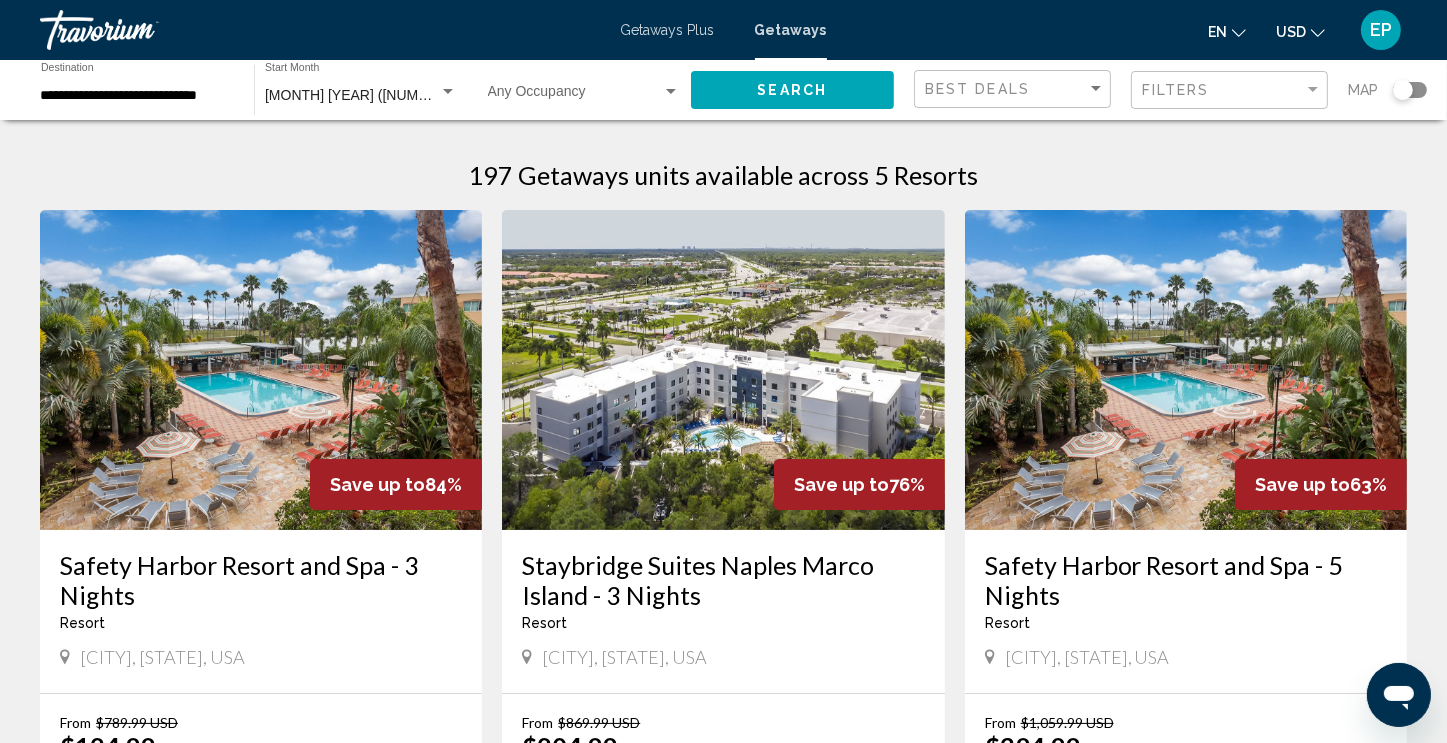 click on "**********" at bounding box center (137, 96) 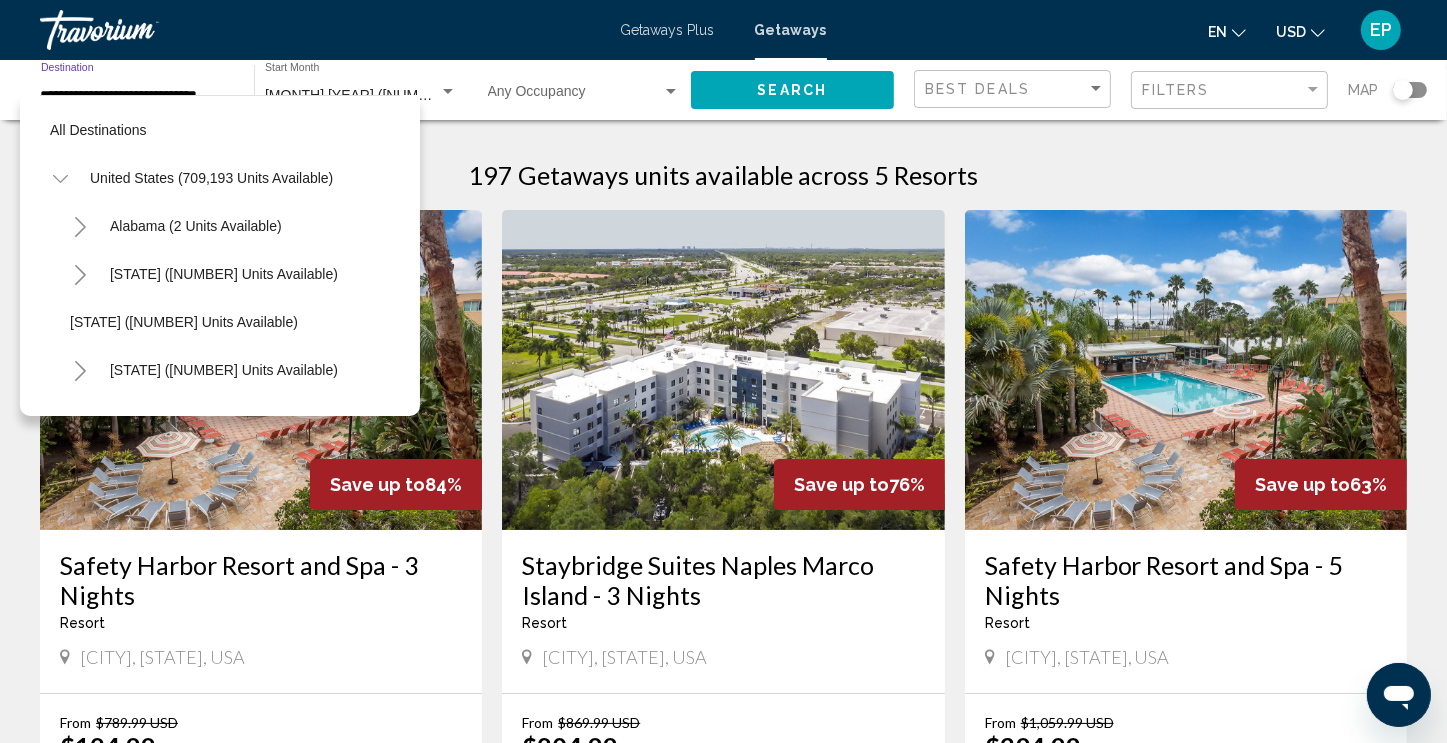 scroll, scrollTop: 558, scrollLeft: 0, axis: vertical 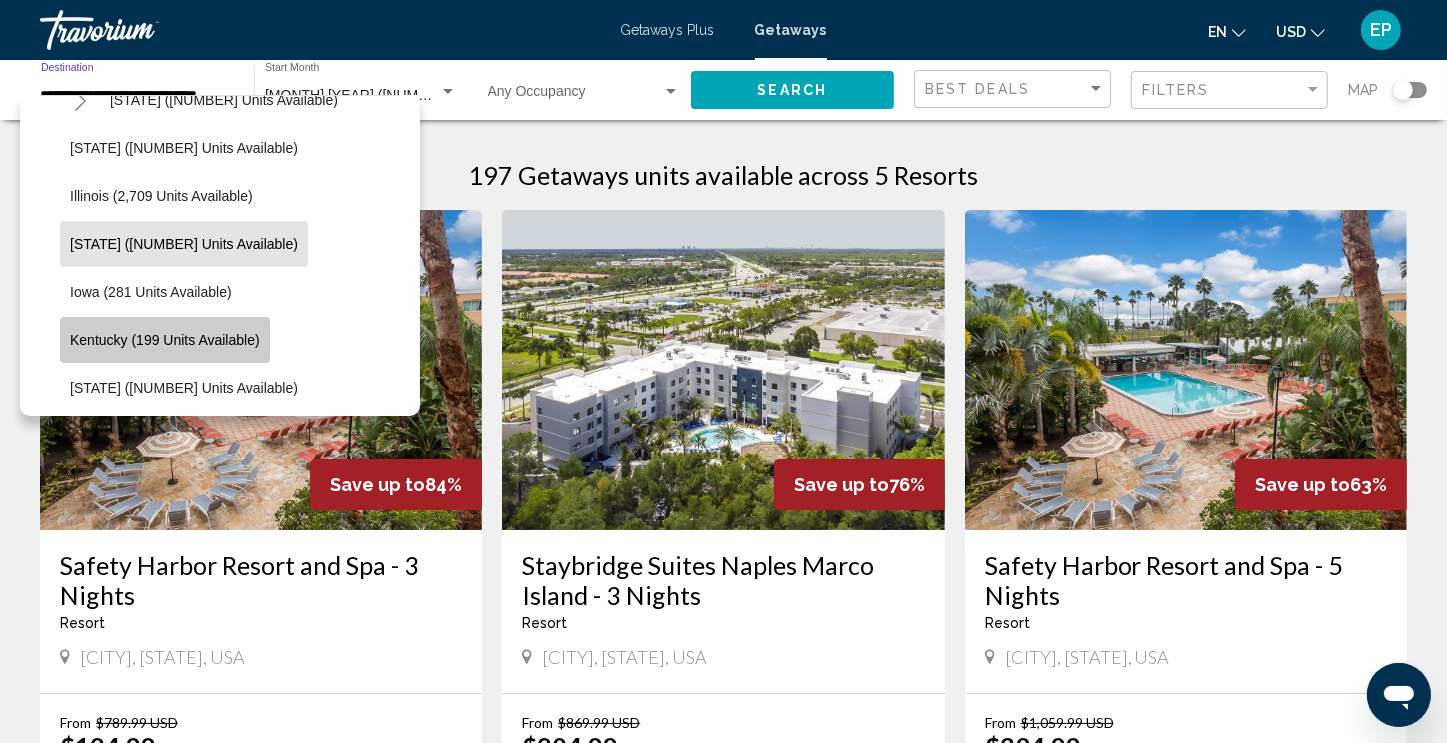 click on "Kentucky (199 units available)" 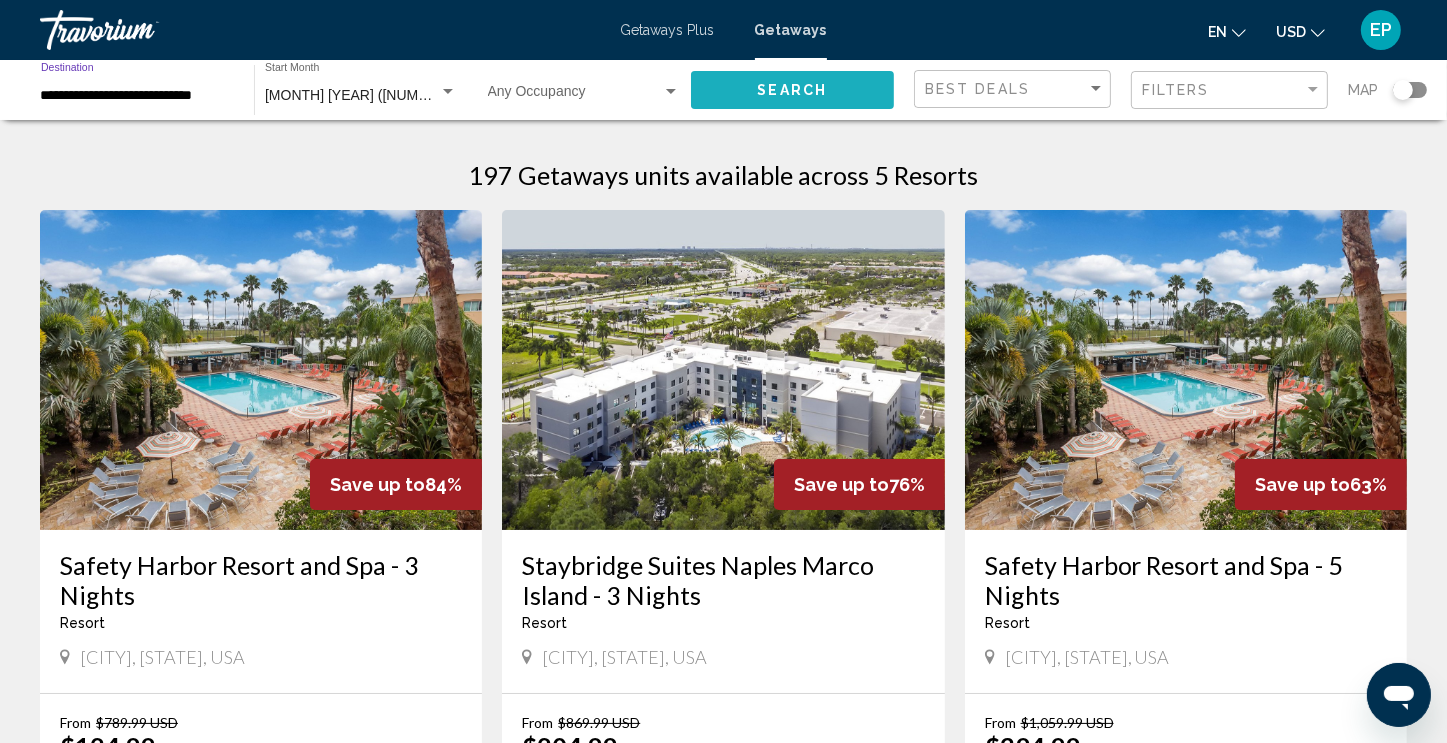 click on "Search" 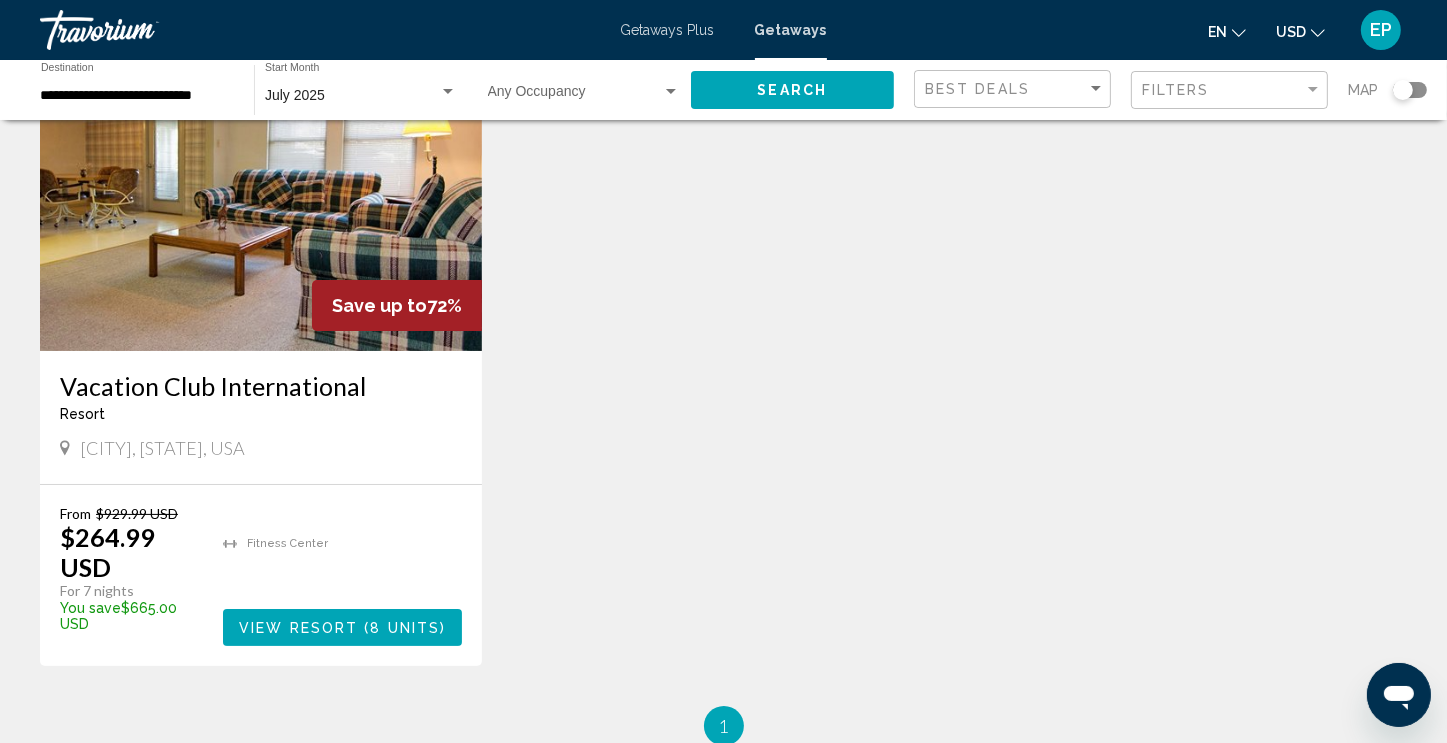scroll, scrollTop: 184, scrollLeft: 0, axis: vertical 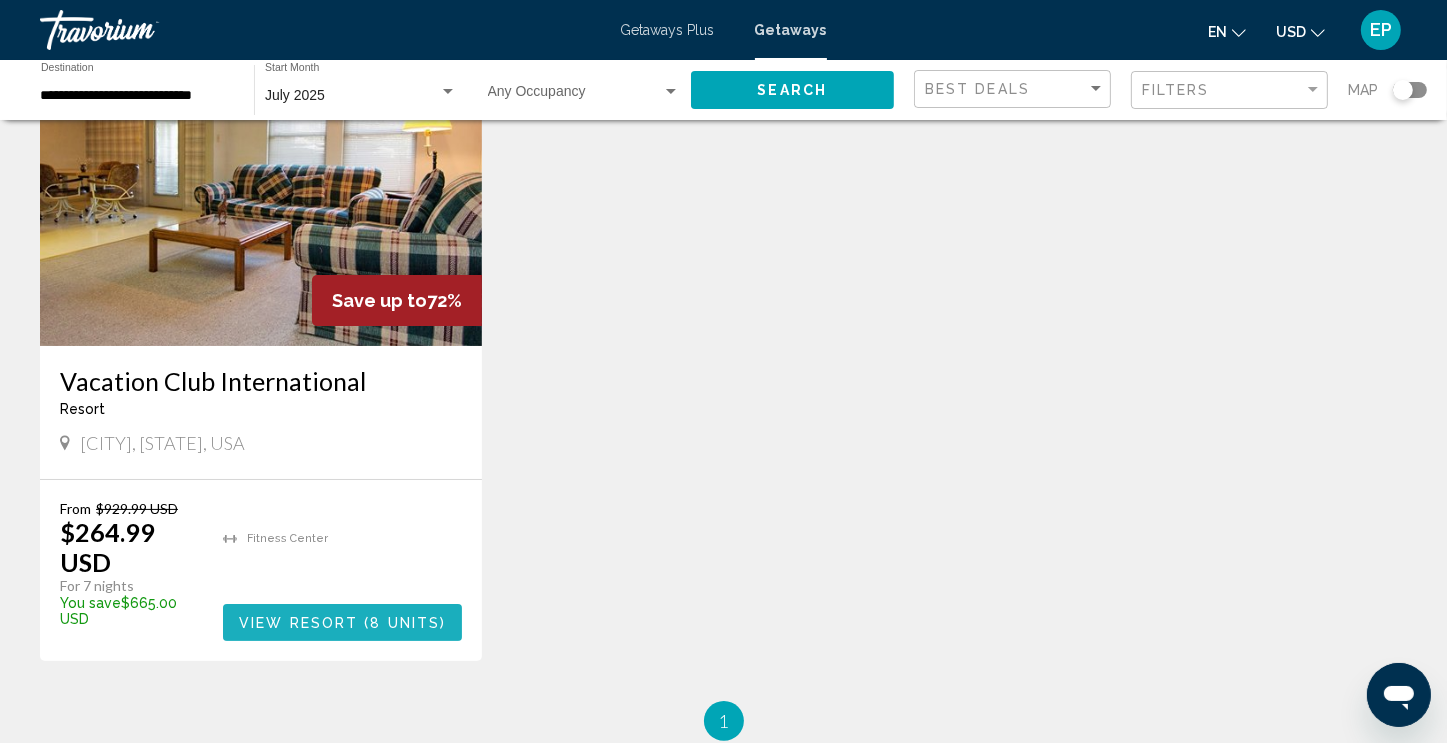 click on "8 units" at bounding box center (406, 623) 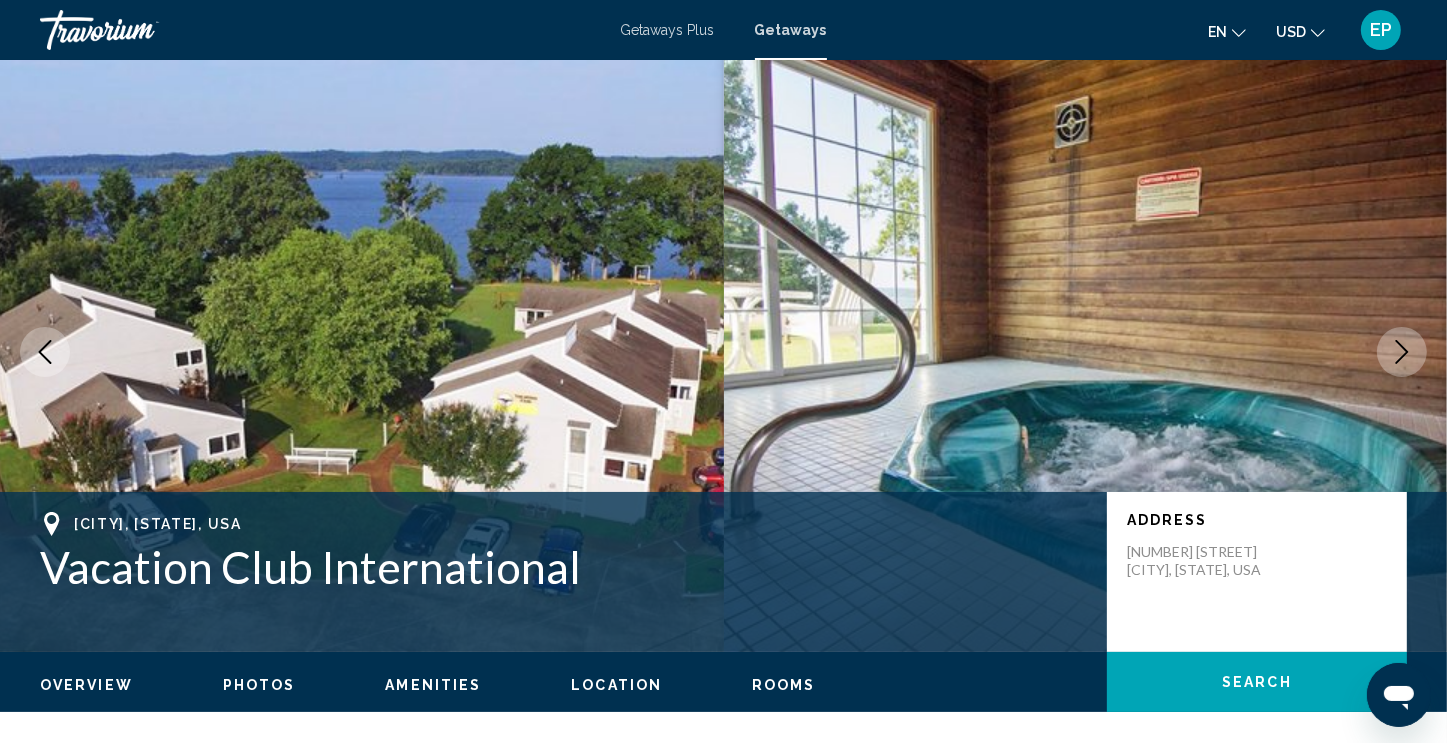 scroll, scrollTop: 0, scrollLeft: 0, axis: both 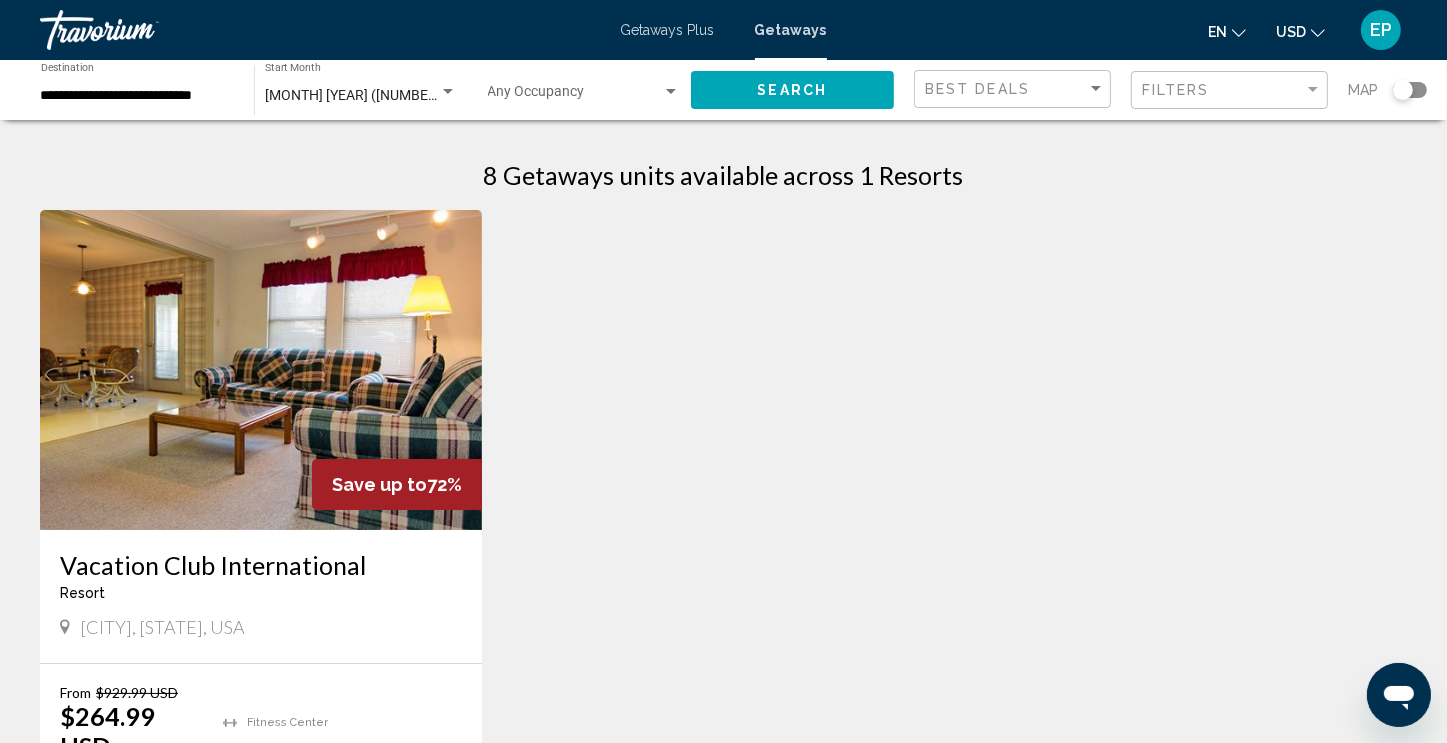 click on "**********" at bounding box center (137, 96) 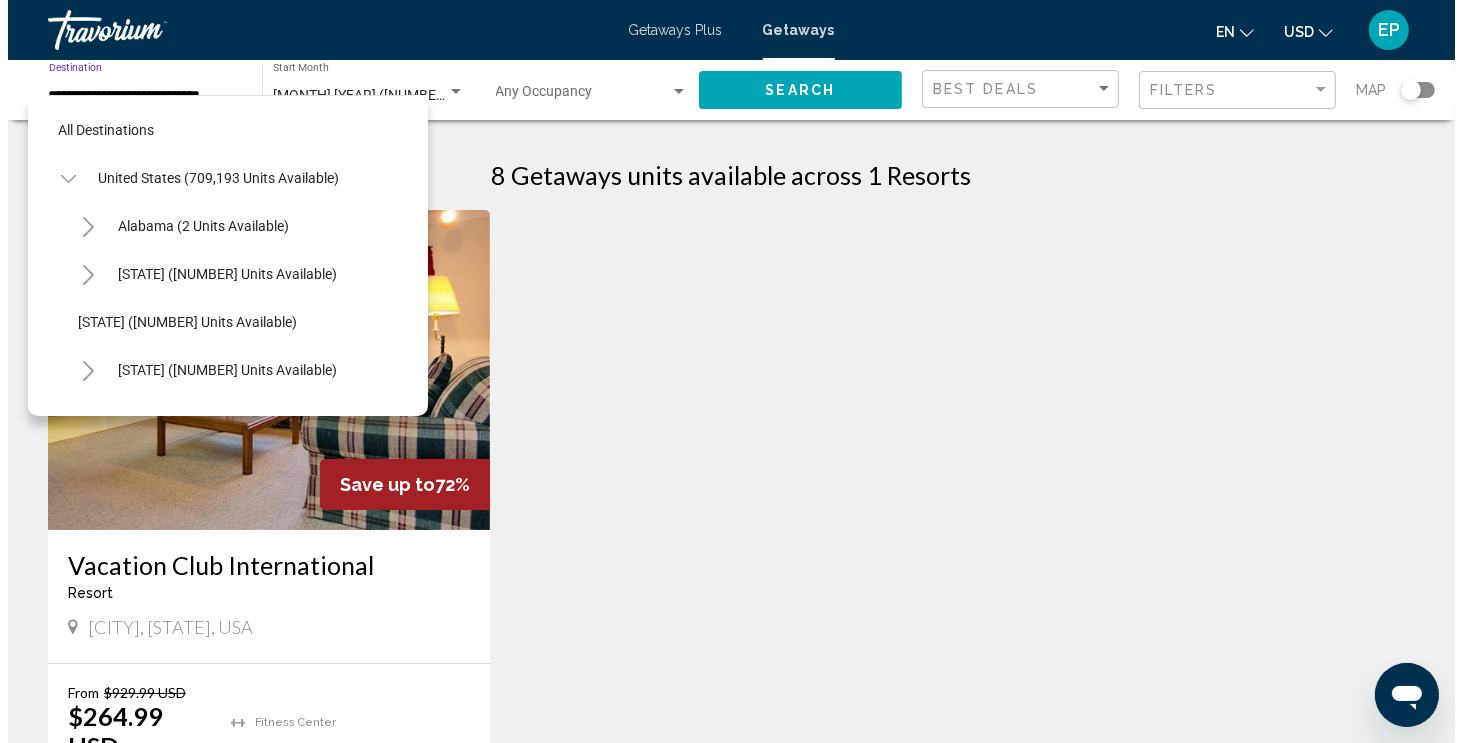 scroll, scrollTop: 654, scrollLeft: 0, axis: vertical 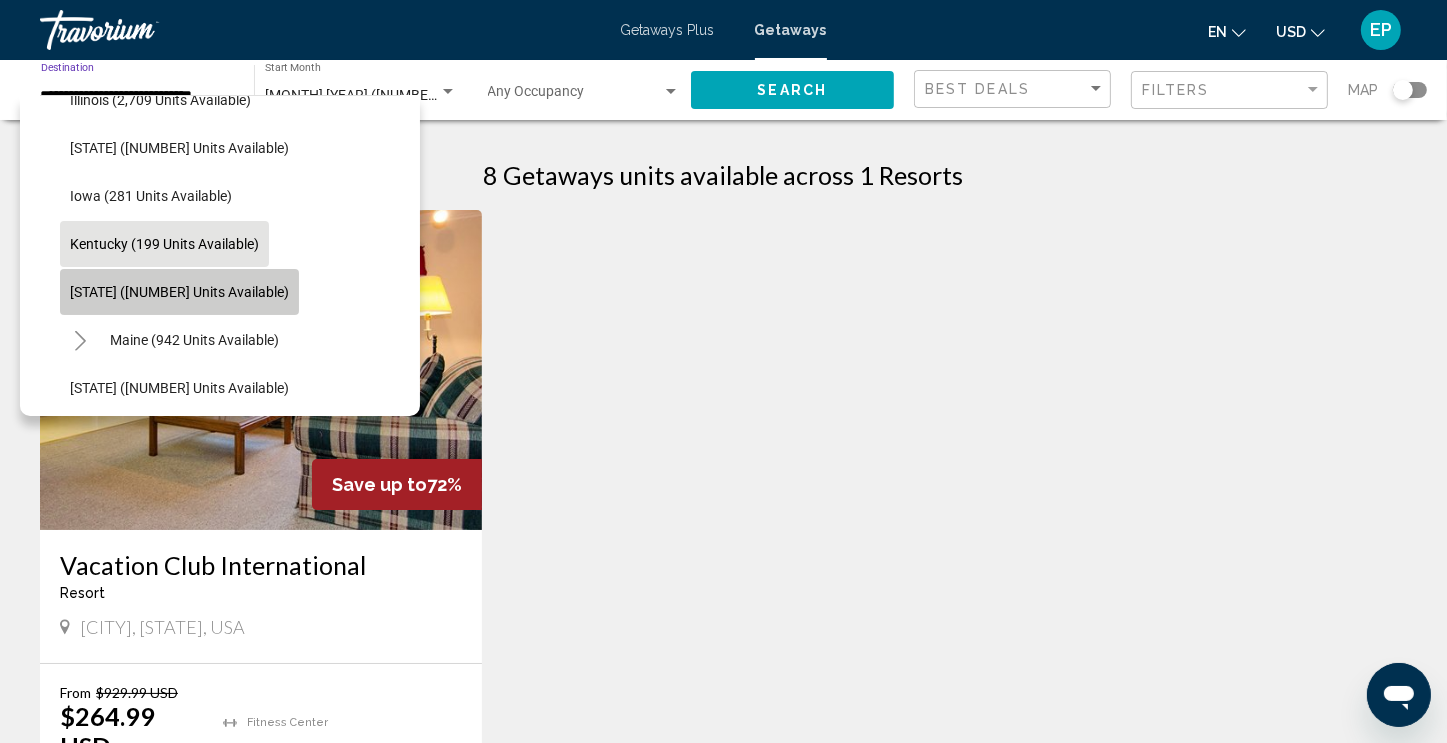 click on "Louisiana (8,225 units available)" 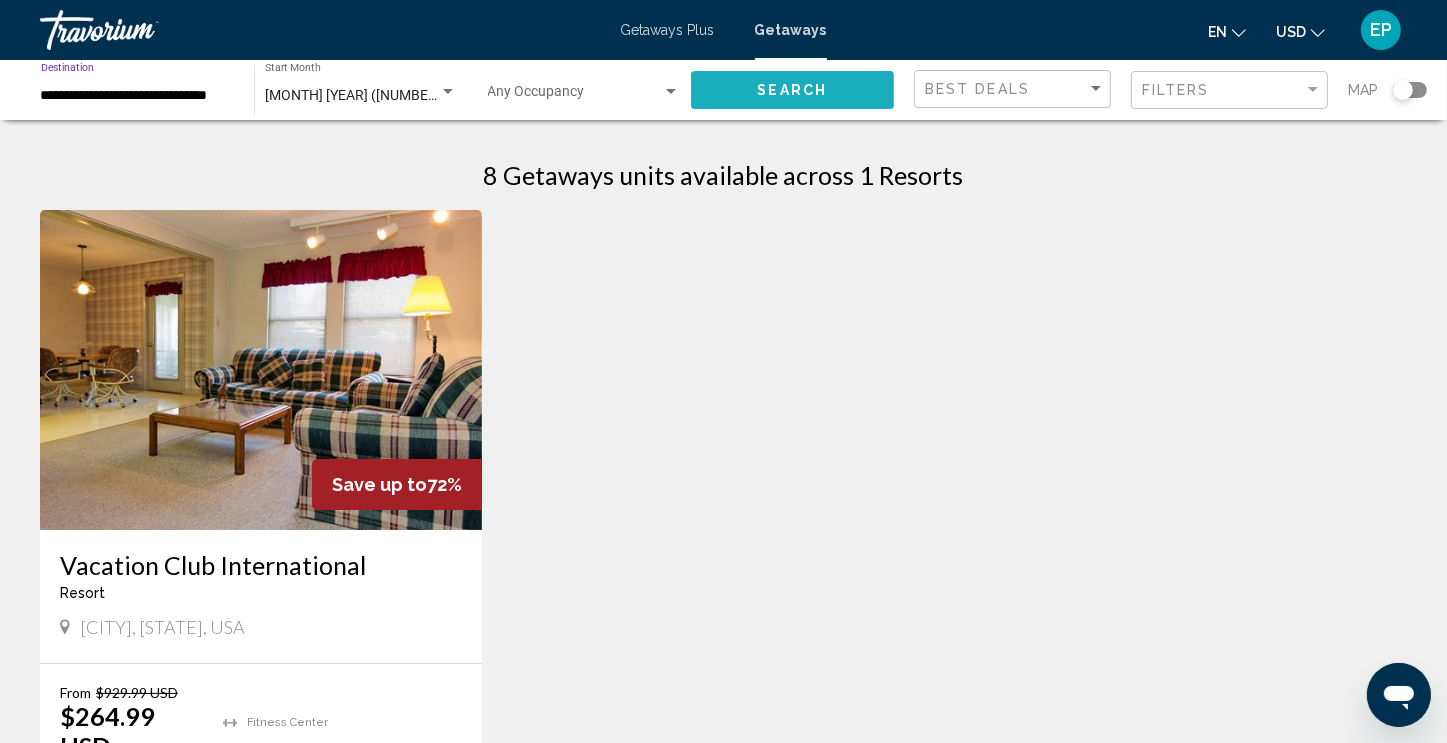 click on "Search" 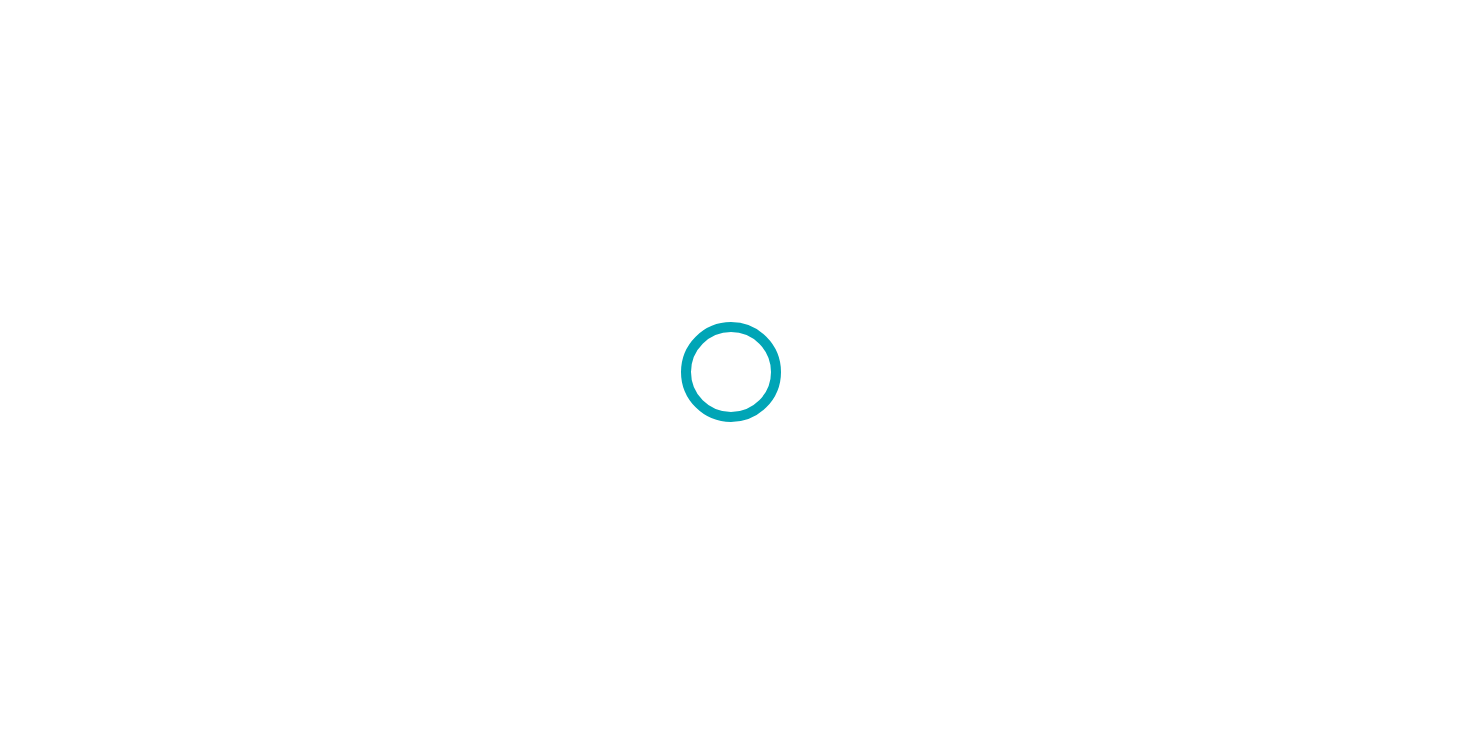 scroll, scrollTop: 0, scrollLeft: 0, axis: both 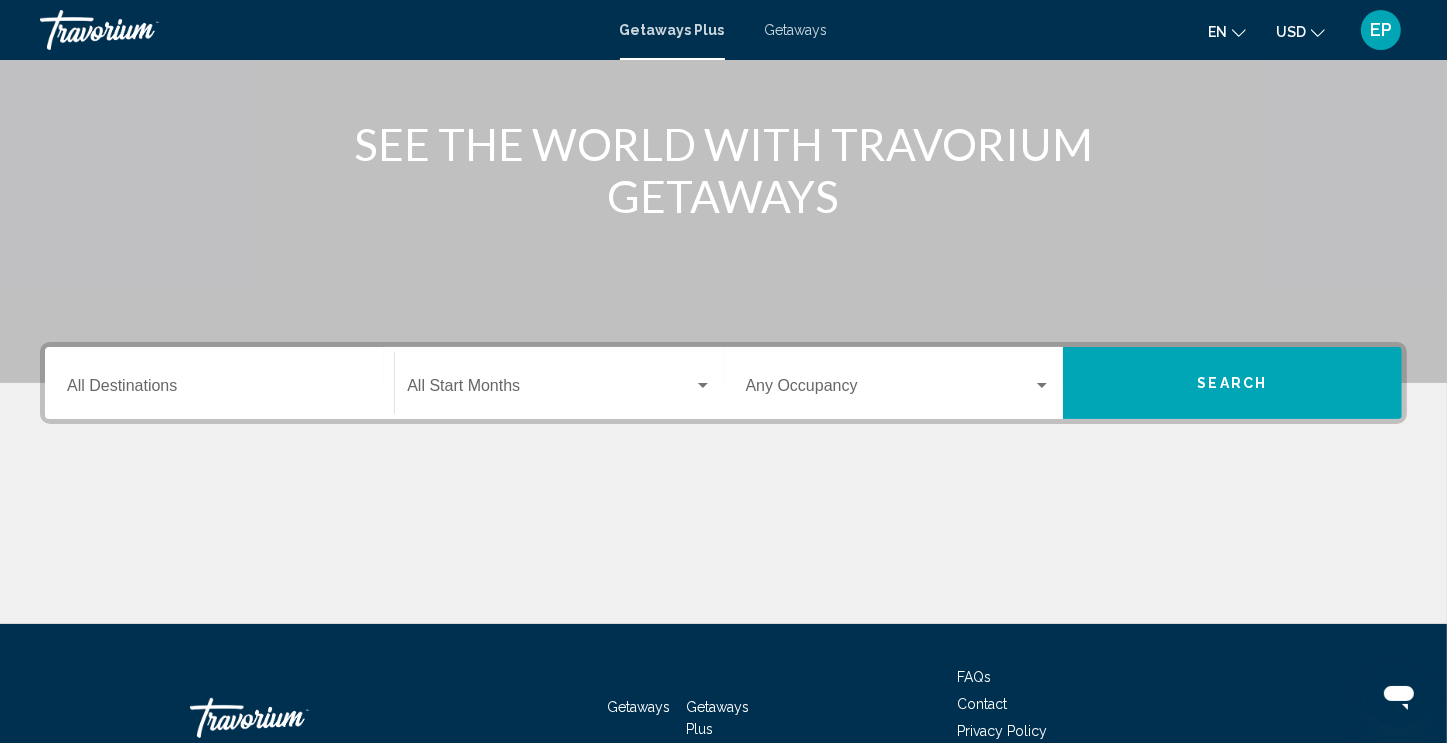 click on "Destination All Destinations" at bounding box center [219, 390] 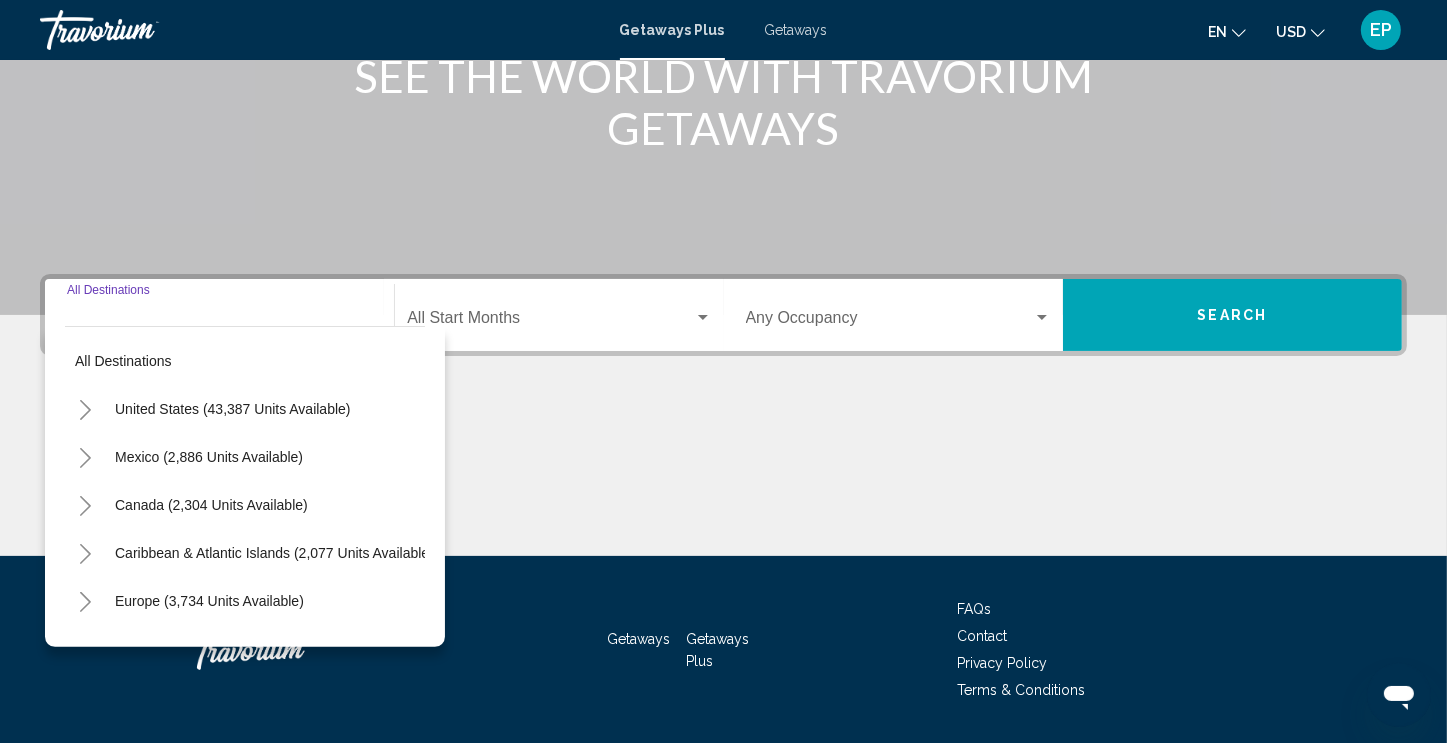 scroll, scrollTop: 342, scrollLeft: 0, axis: vertical 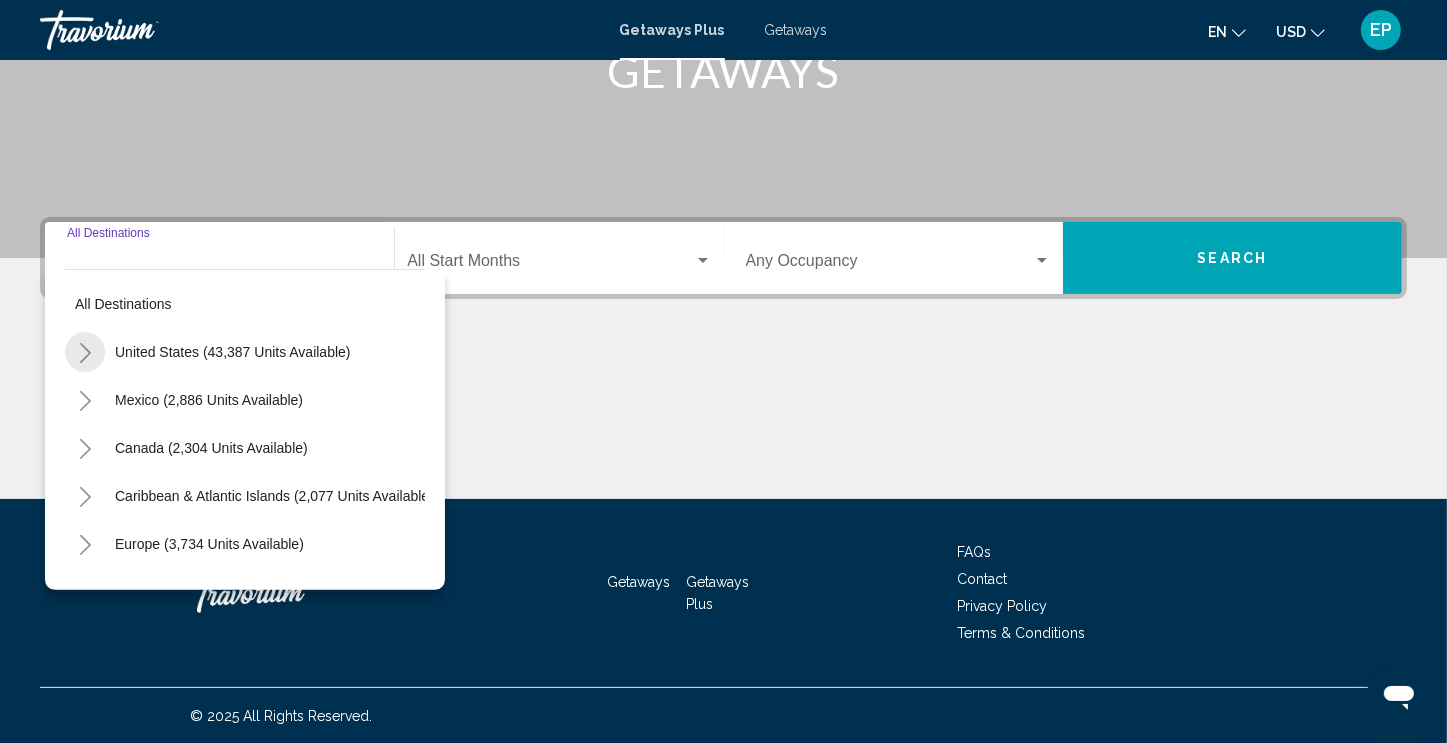 click 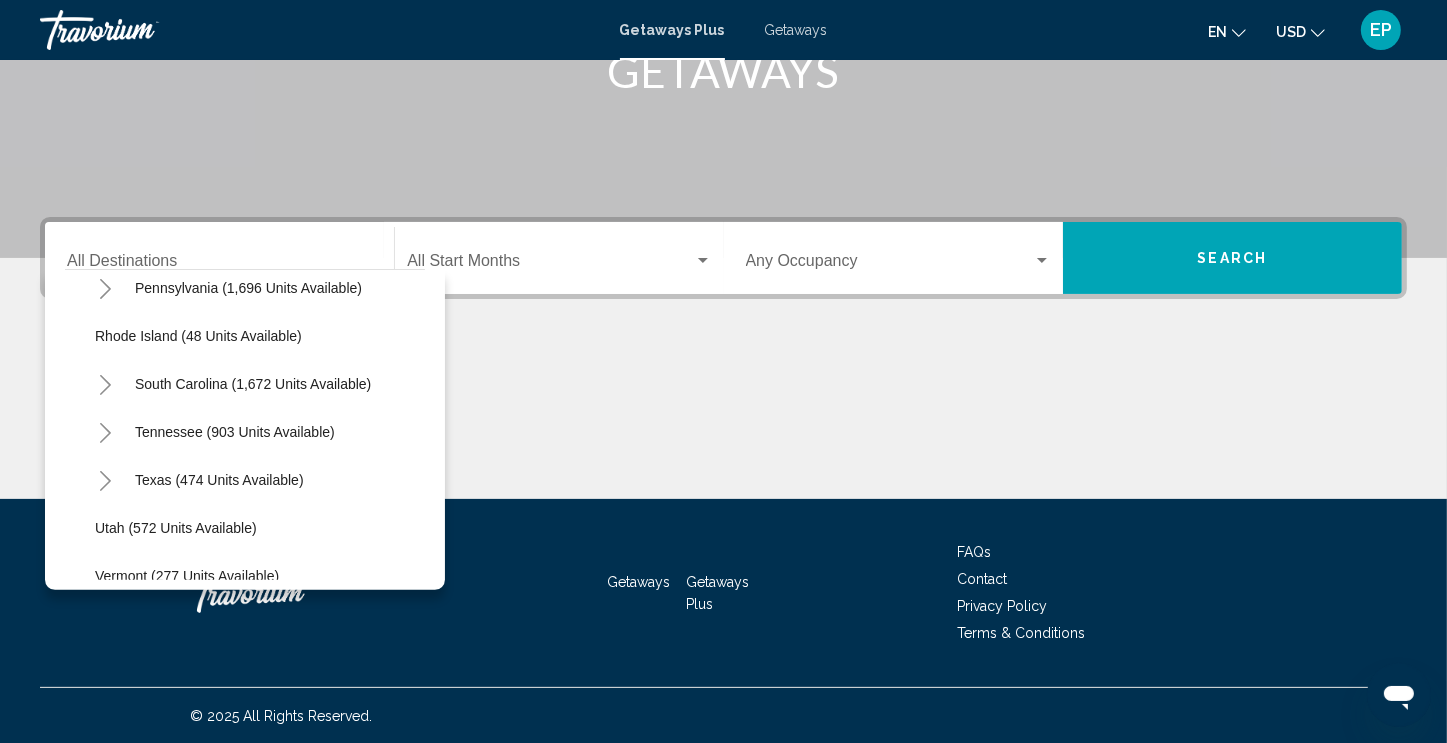 scroll, scrollTop: 1456, scrollLeft: 0, axis: vertical 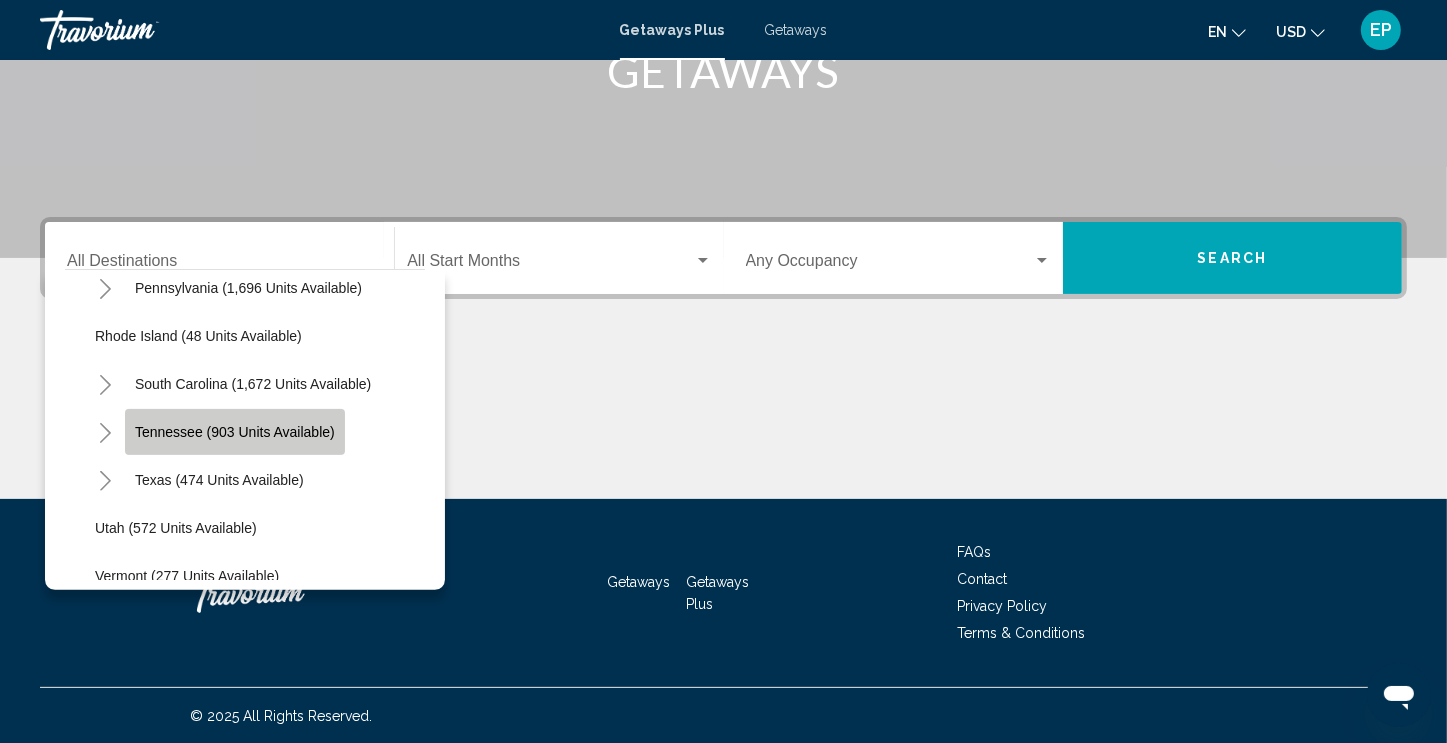 click on "Tennessee (903 units available)" 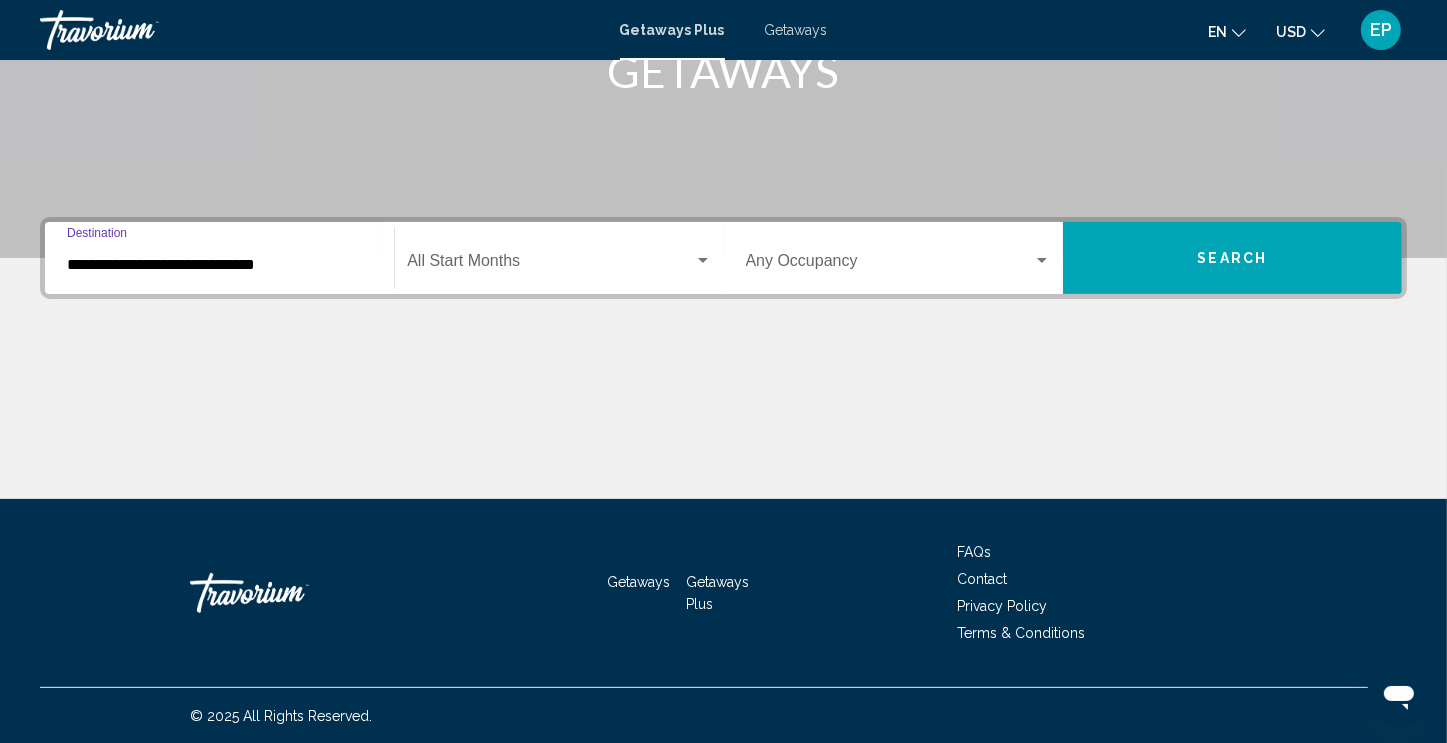 click at bounding box center (550, 265) 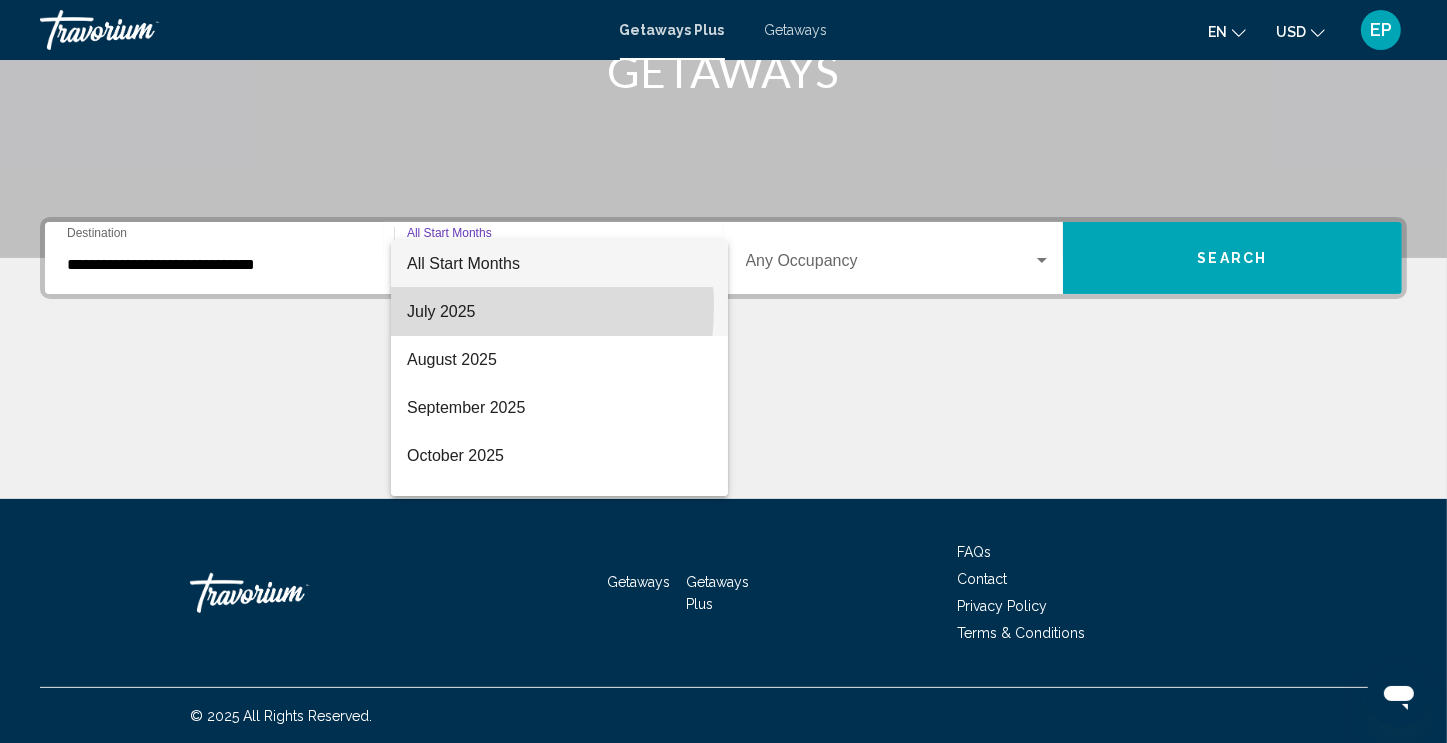 click on "July 2025" at bounding box center [559, 312] 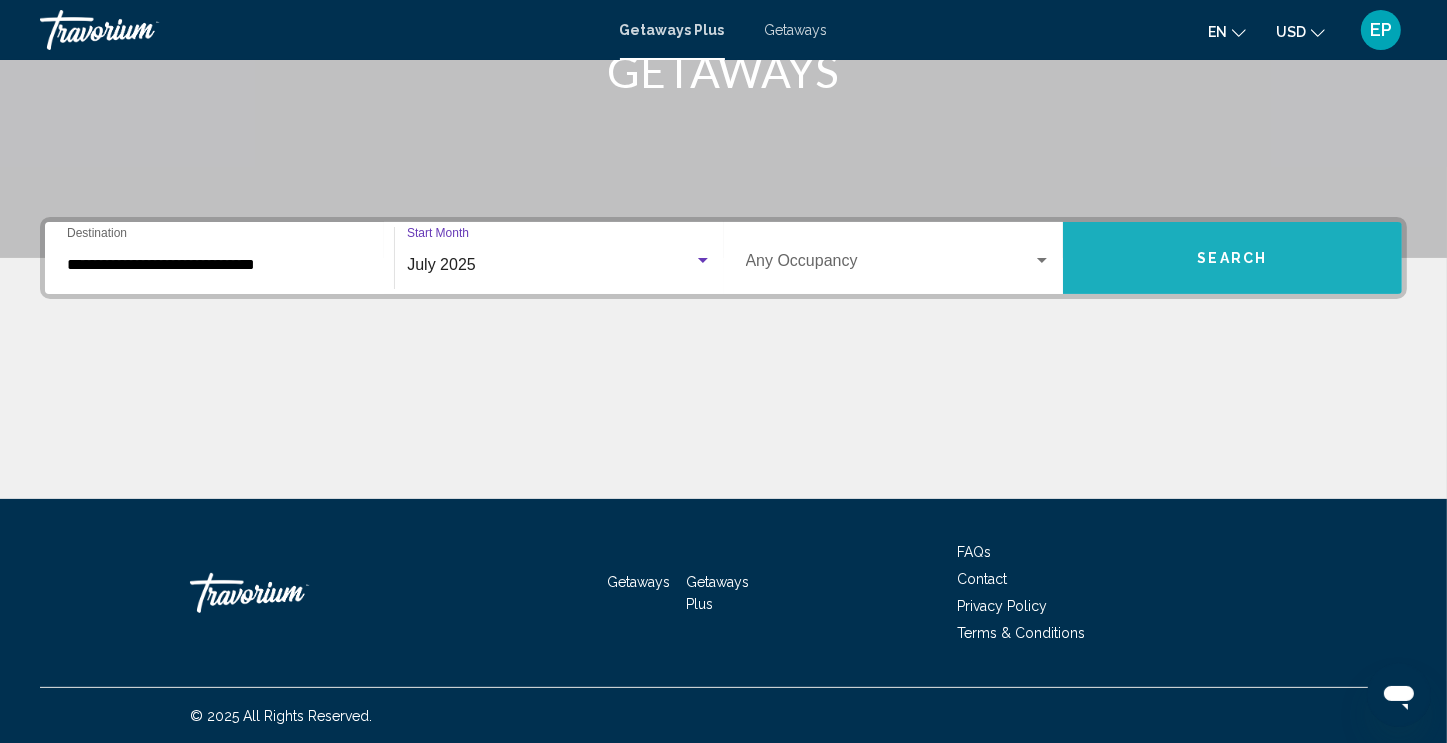 click on "Search" at bounding box center [1232, 258] 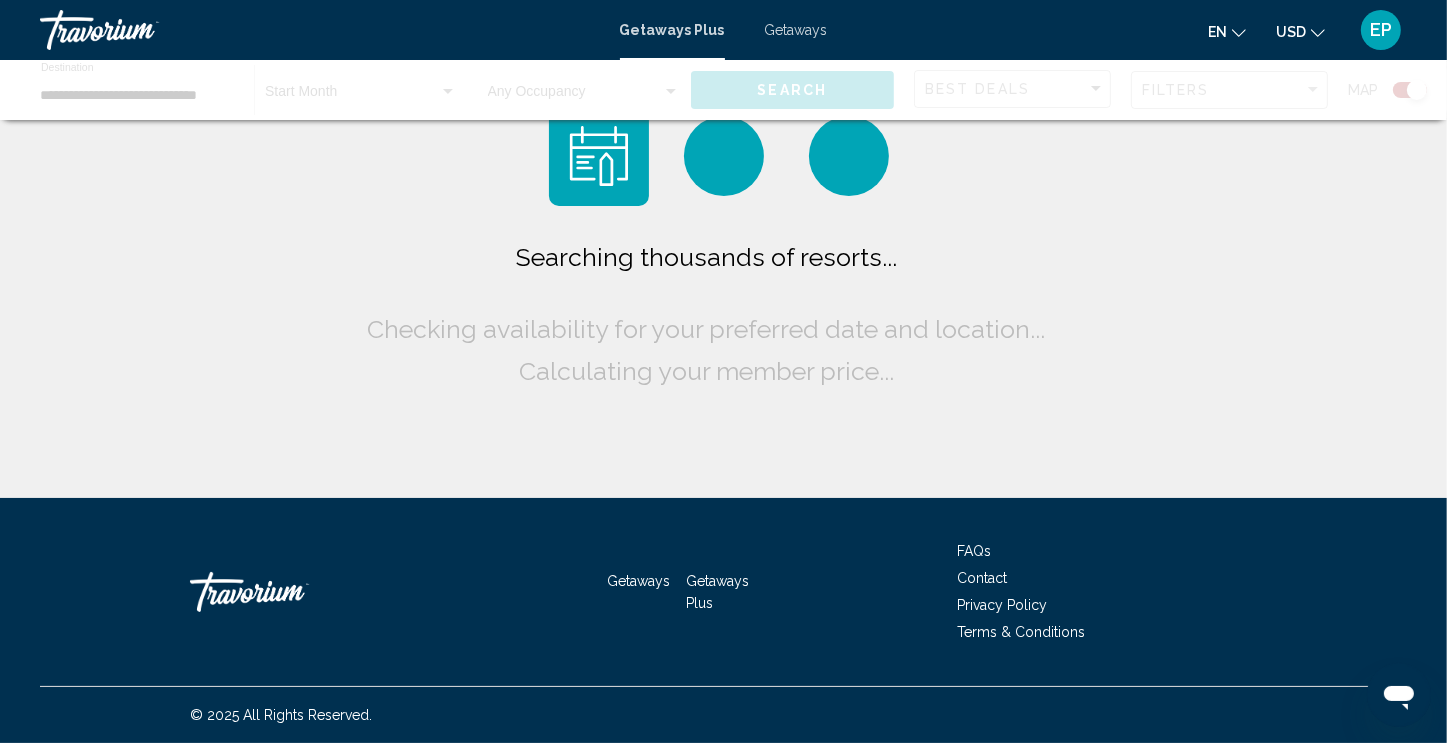 scroll, scrollTop: 0, scrollLeft: 0, axis: both 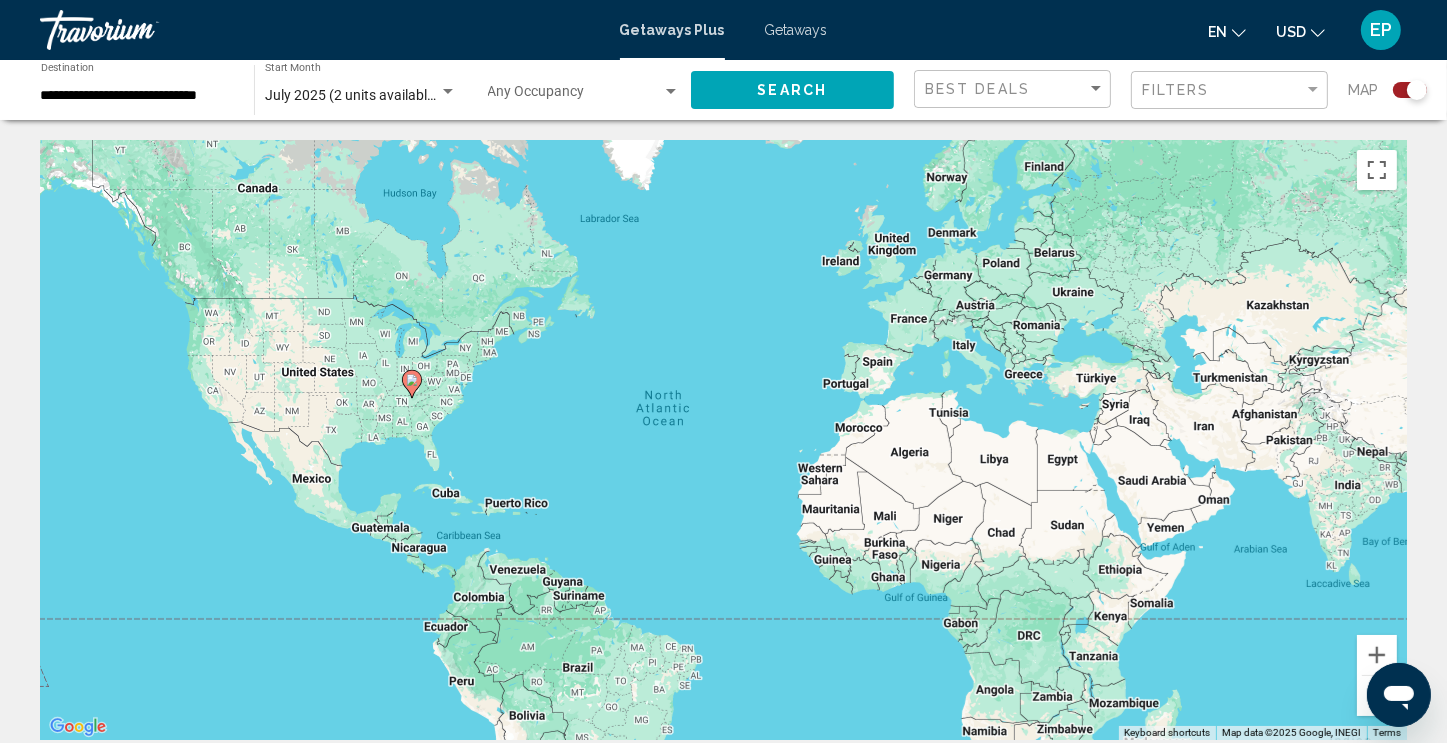 click 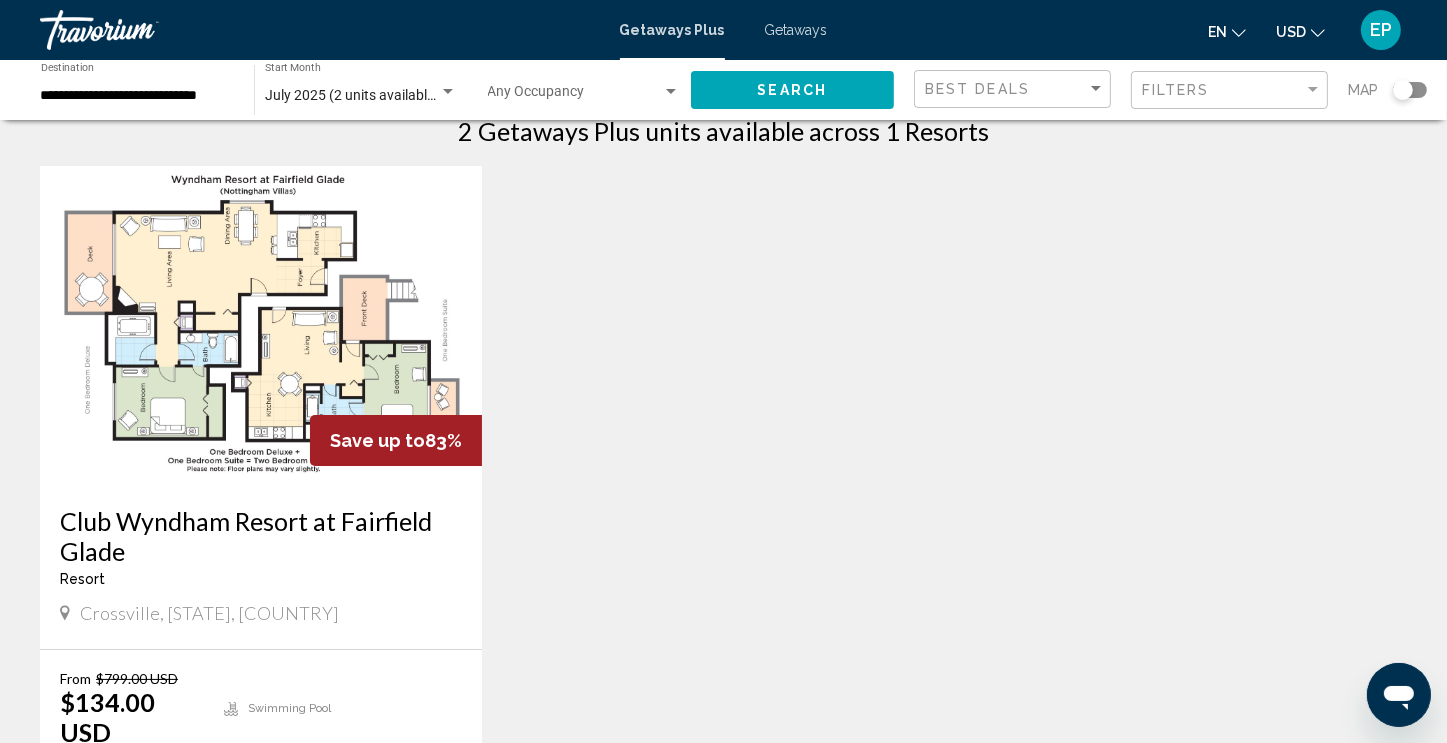 scroll, scrollTop: 16, scrollLeft: 0, axis: vertical 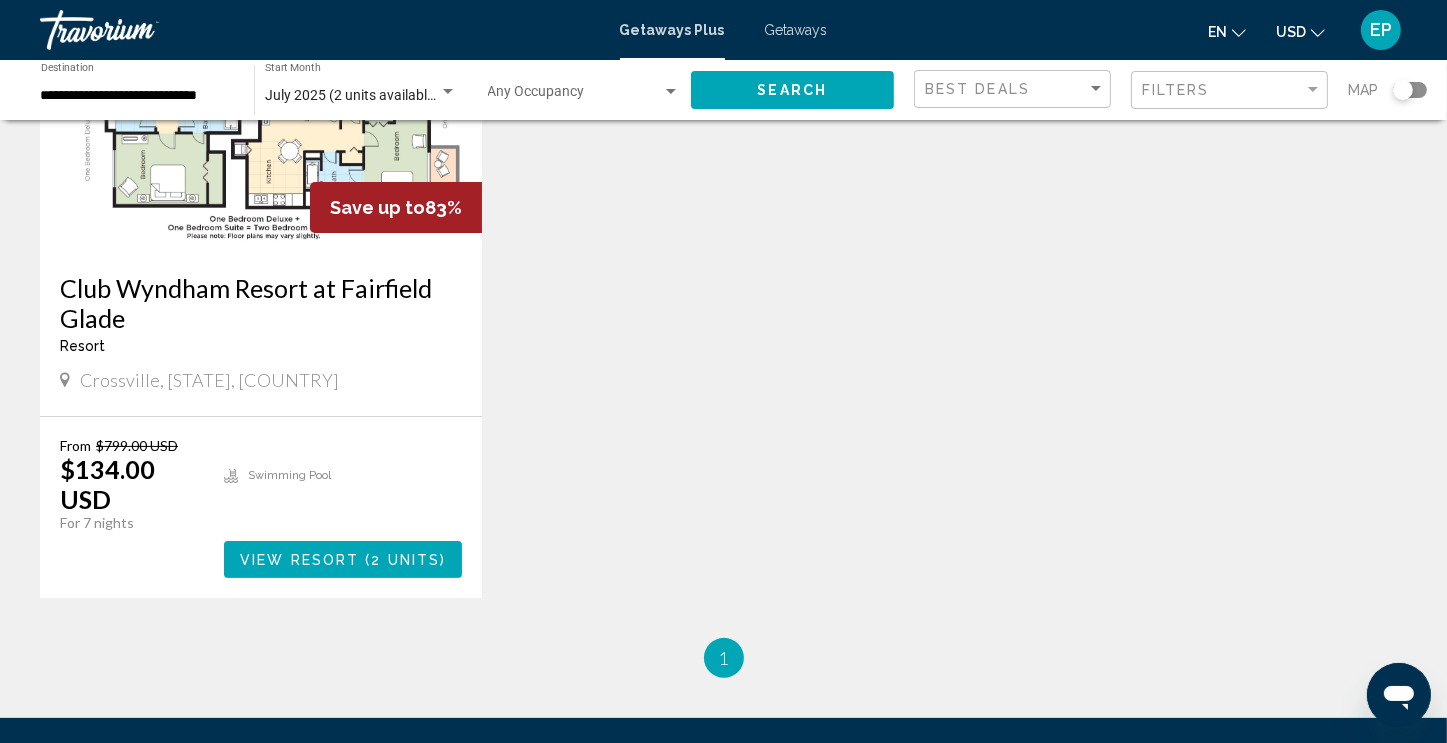 click on "2 units" at bounding box center [406, 560] 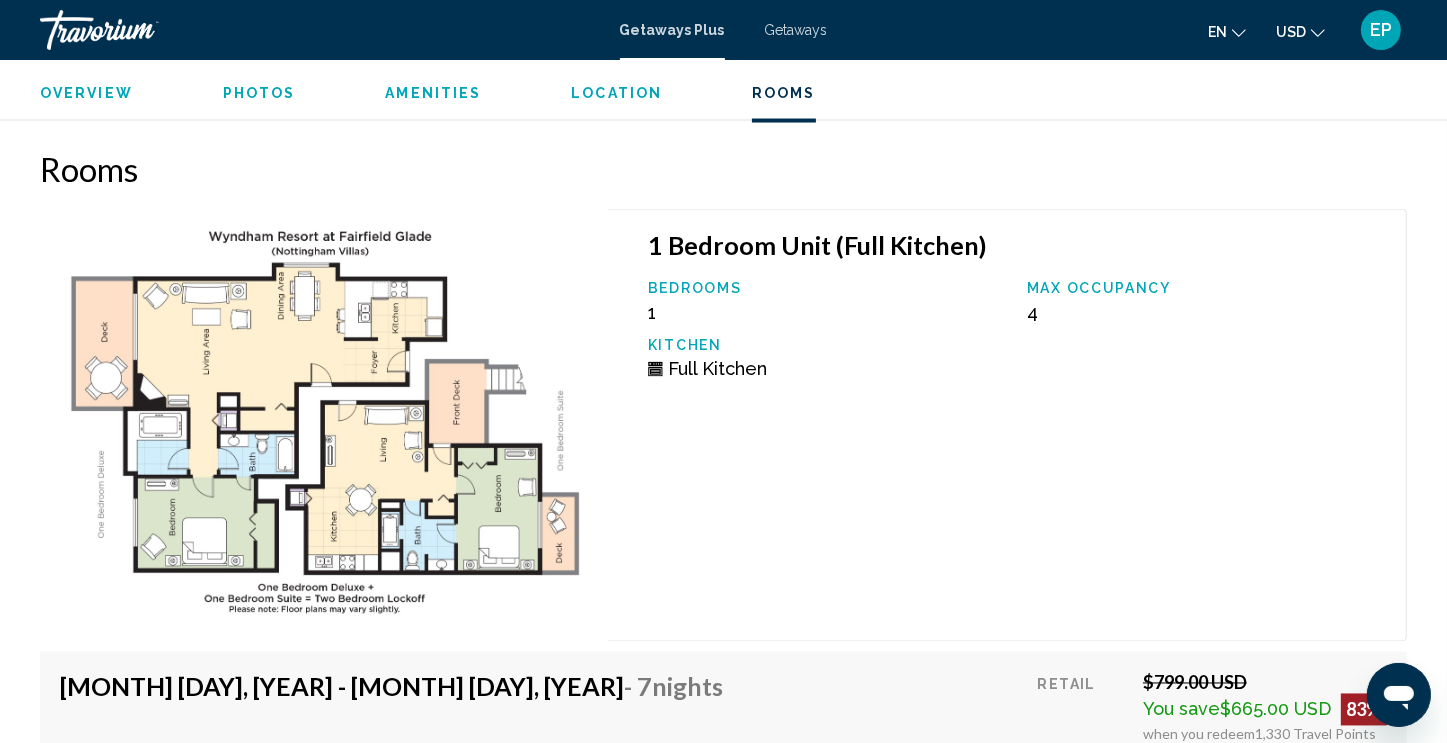 scroll, scrollTop: 3291, scrollLeft: 0, axis: vertical 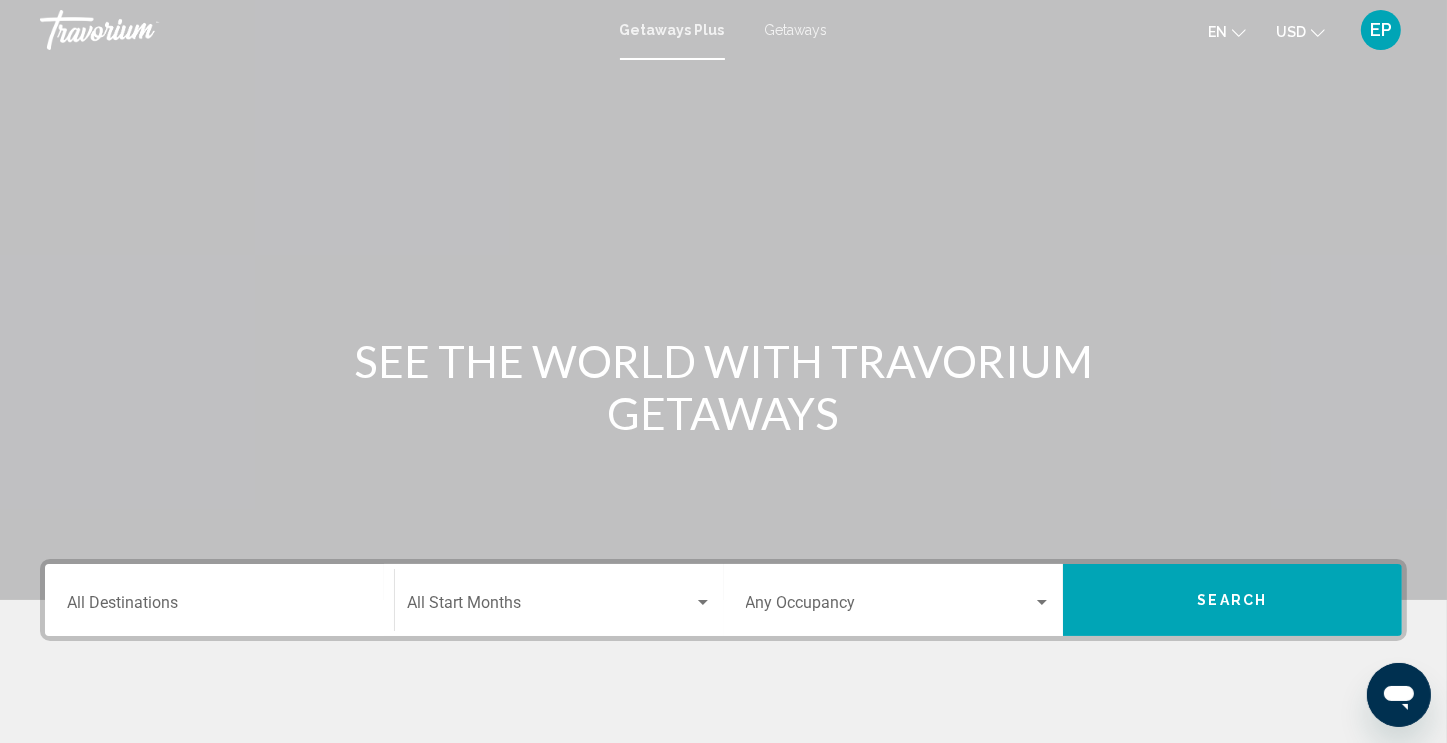 click on "Getaways" at bounding box center (796, 30) 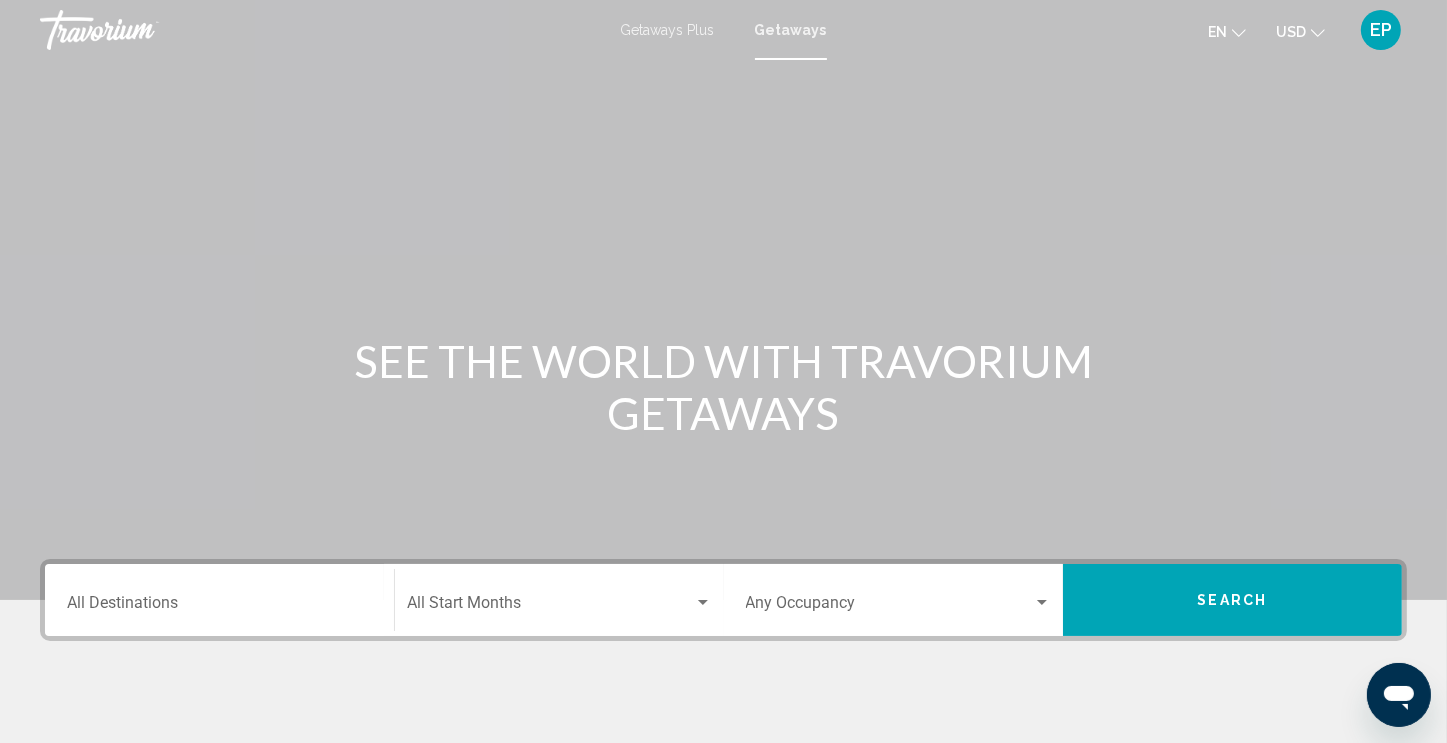 click on "Destination All Destinations" at bounding box center [219, 600] 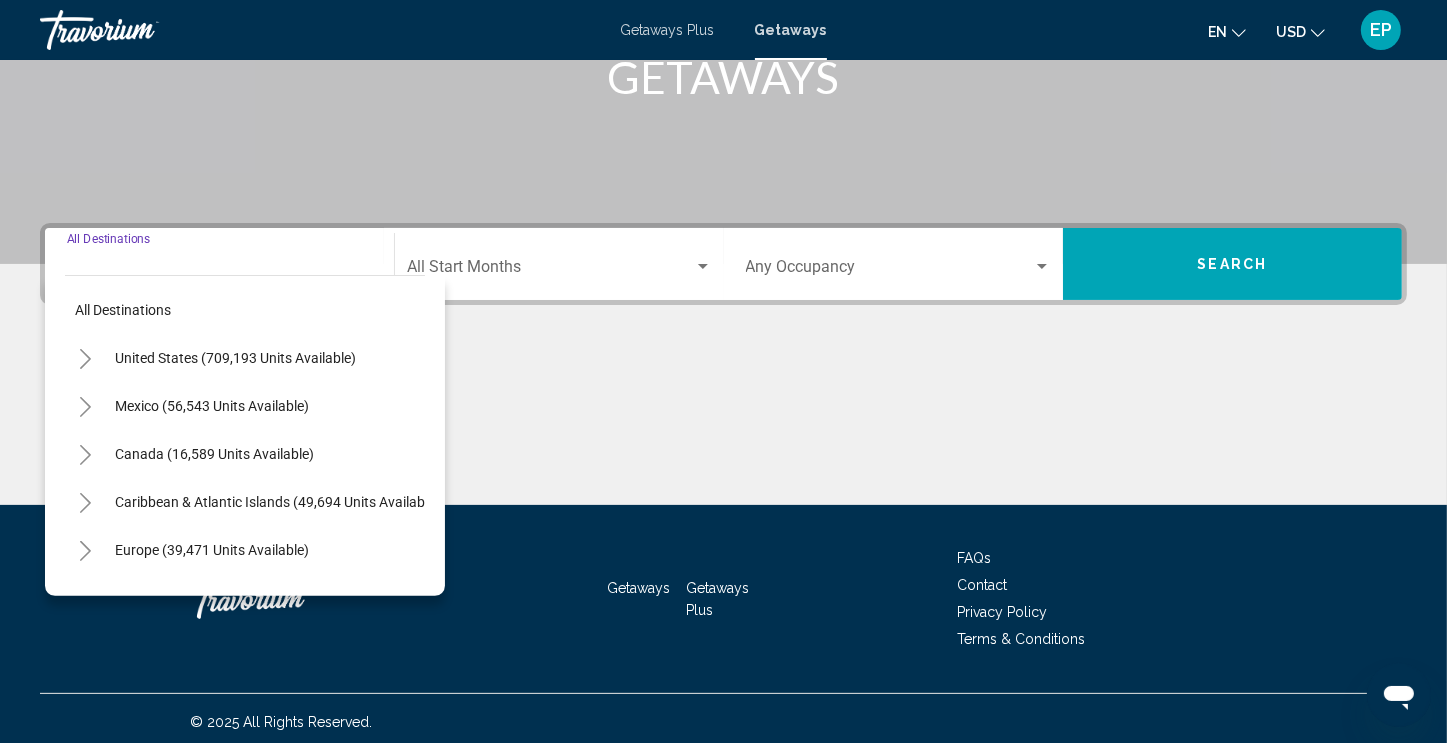 scroll, scrollTop: 342, scrollLeft: 0, axis: vertical 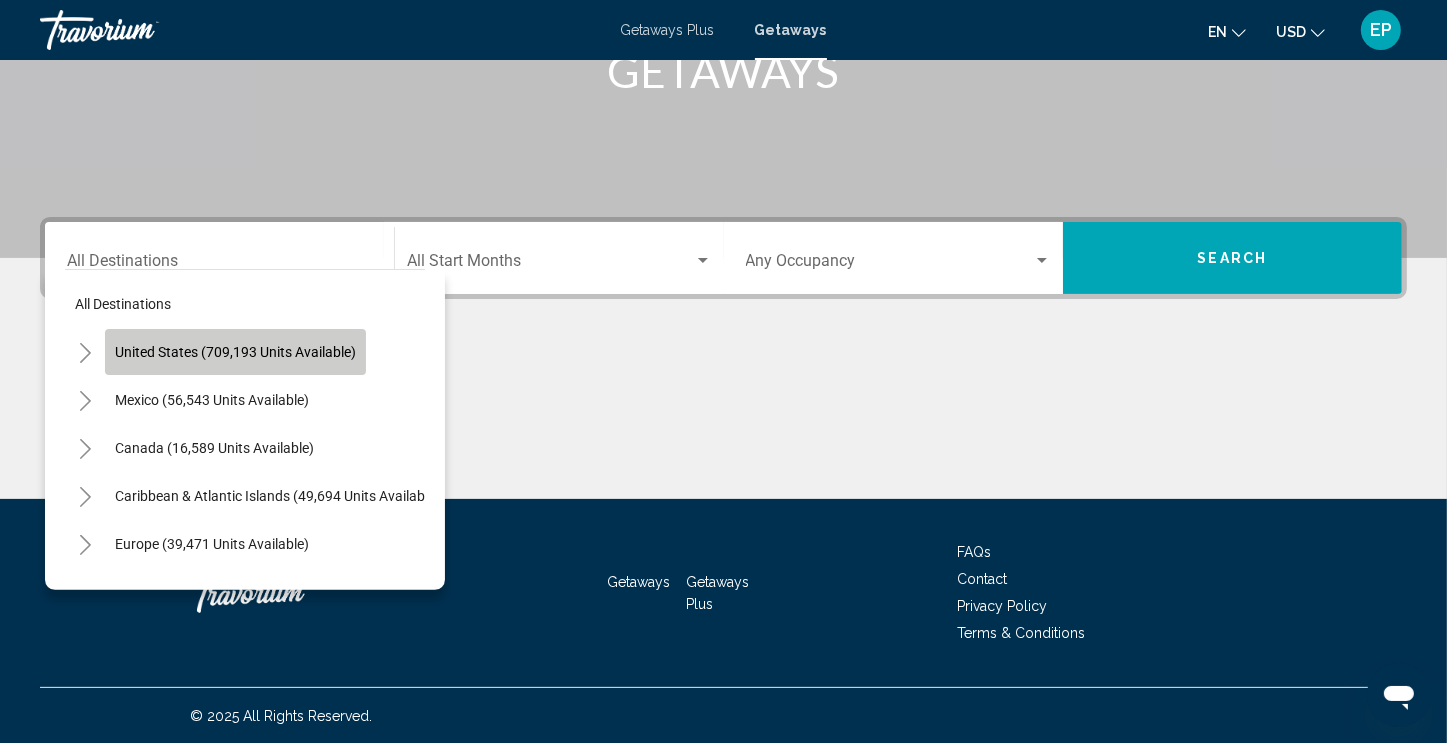 click on "United States (709,193 units available)" 